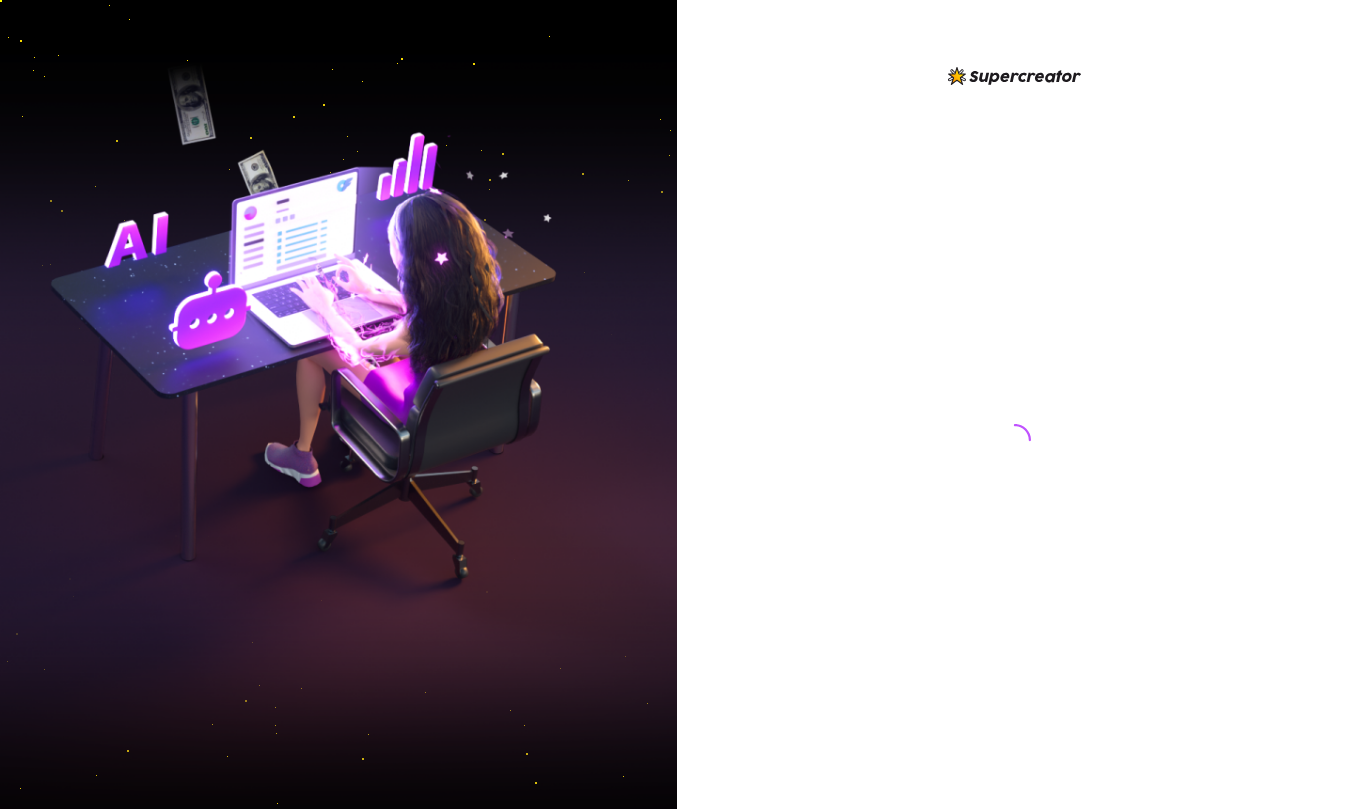 scroll, scrollTop: 0, scrollLeft: 0, axis: both 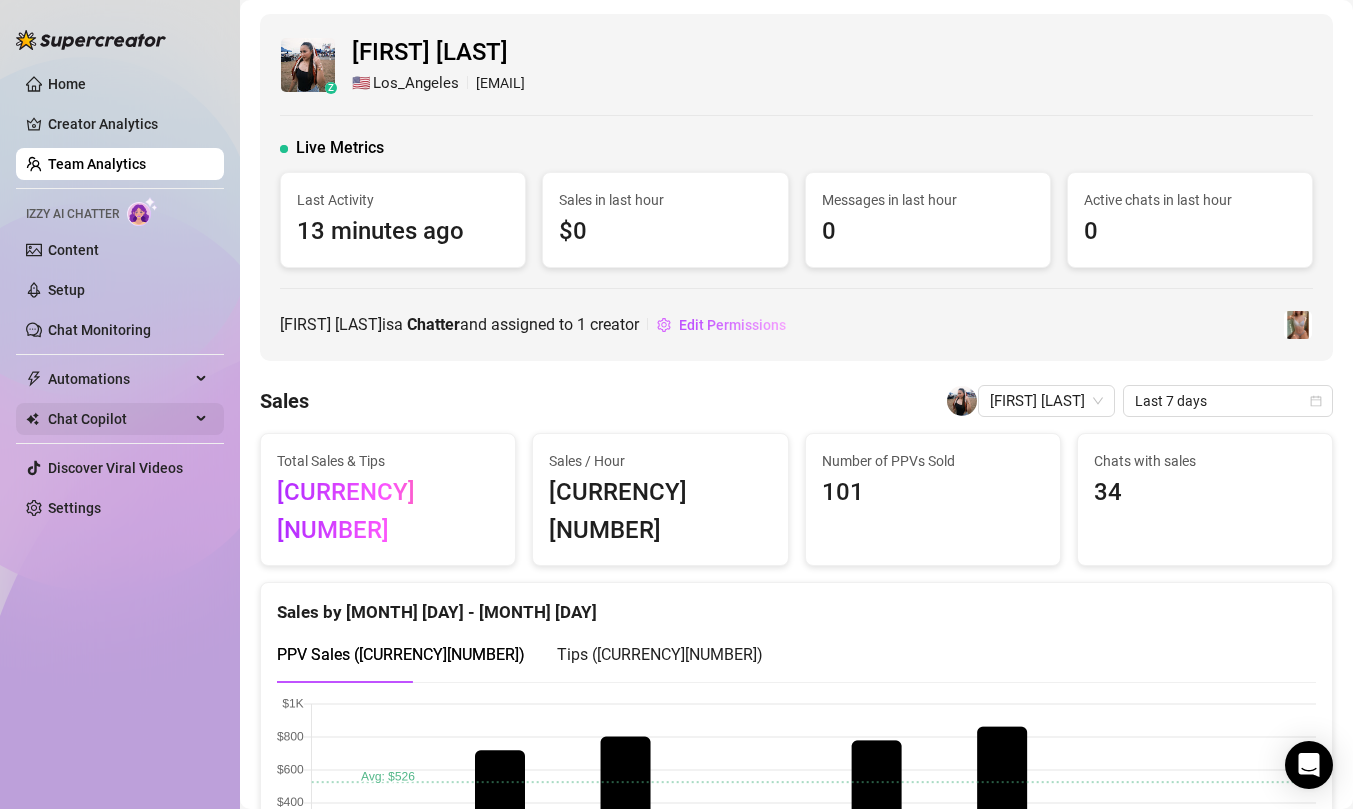 click on "Chat Copilot" at bounding box center [119, 419] 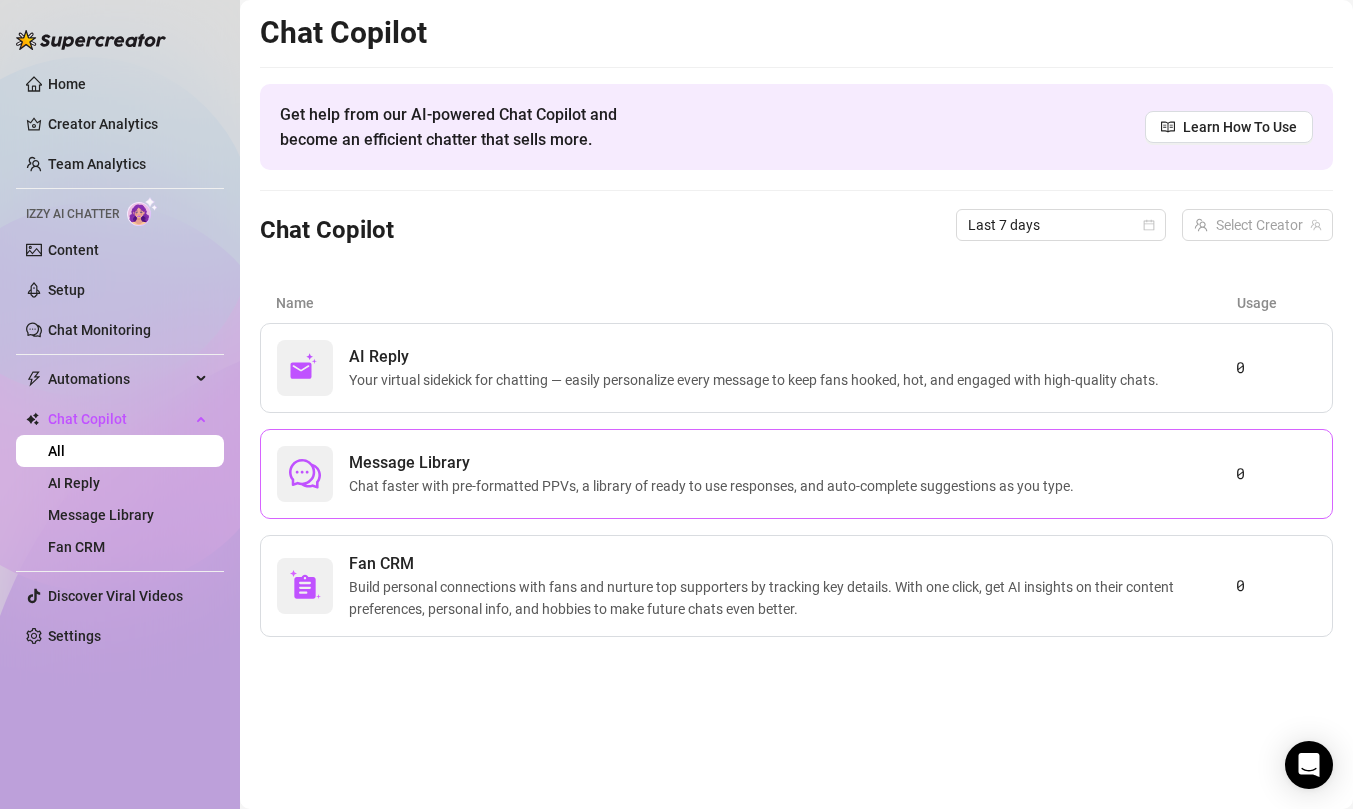 click on "Chat faster with pre-formatted PPVs, a library of ready to use responses, and auto-complete suggestions as you type." at bounding box center (715, 486) 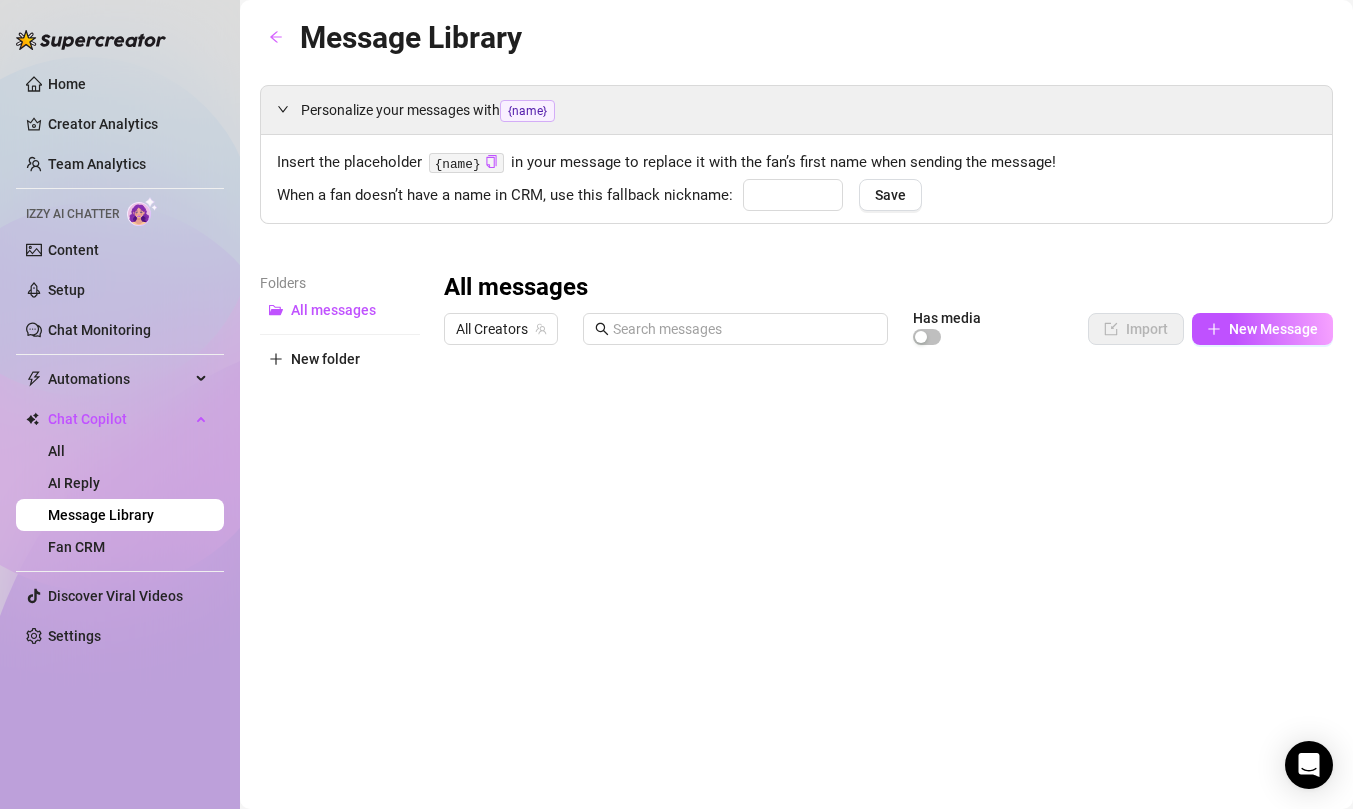 type on "babe" 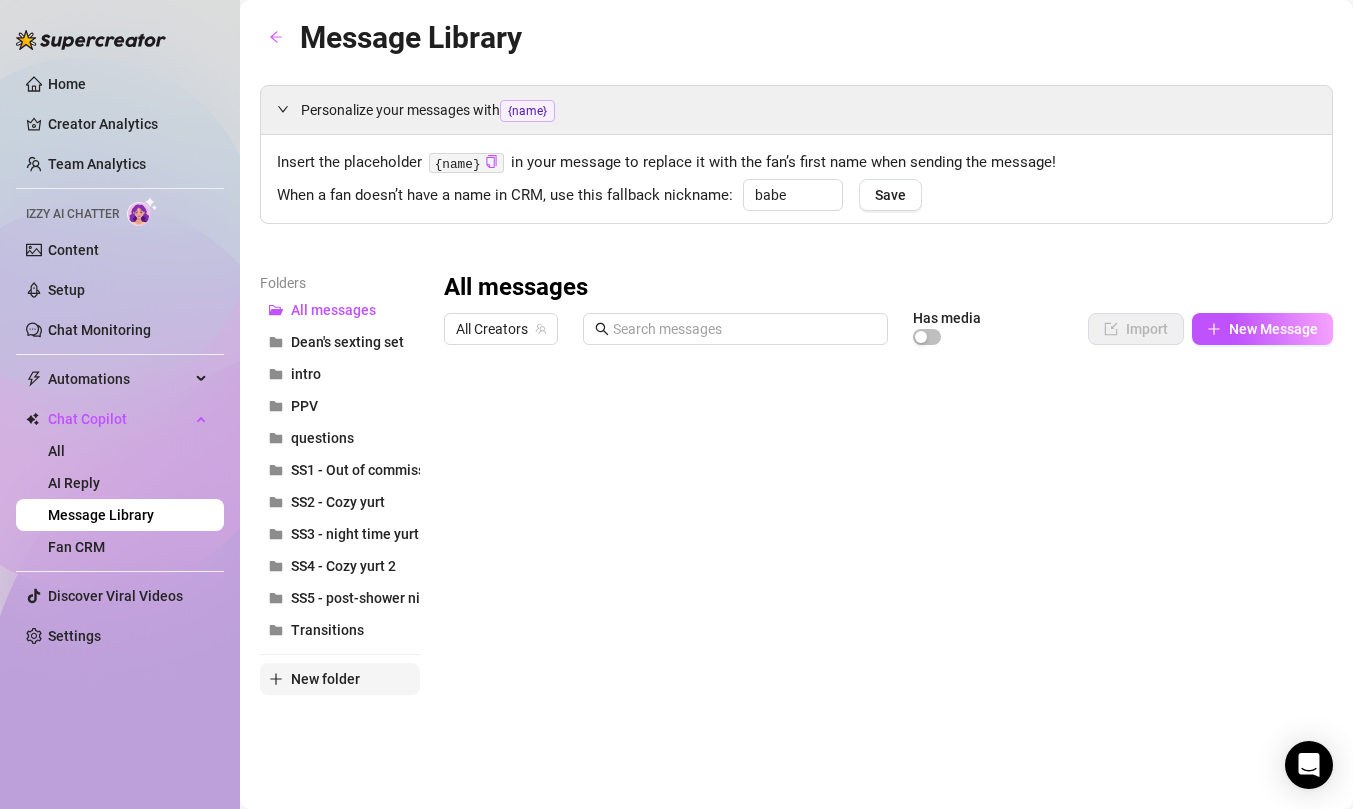 click on "New folder" at bounding box center [325, 679] 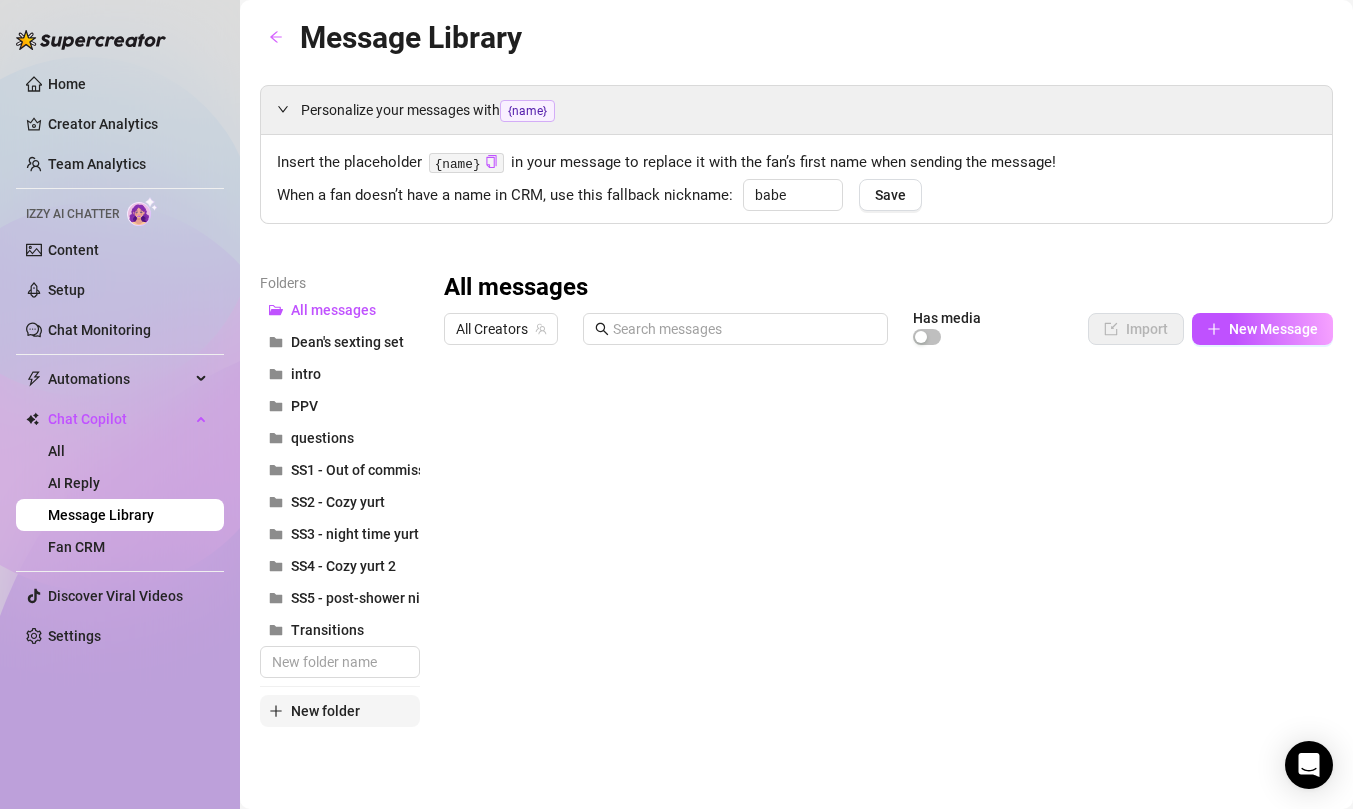 click on "New folder" at bounding box center (325, 711) 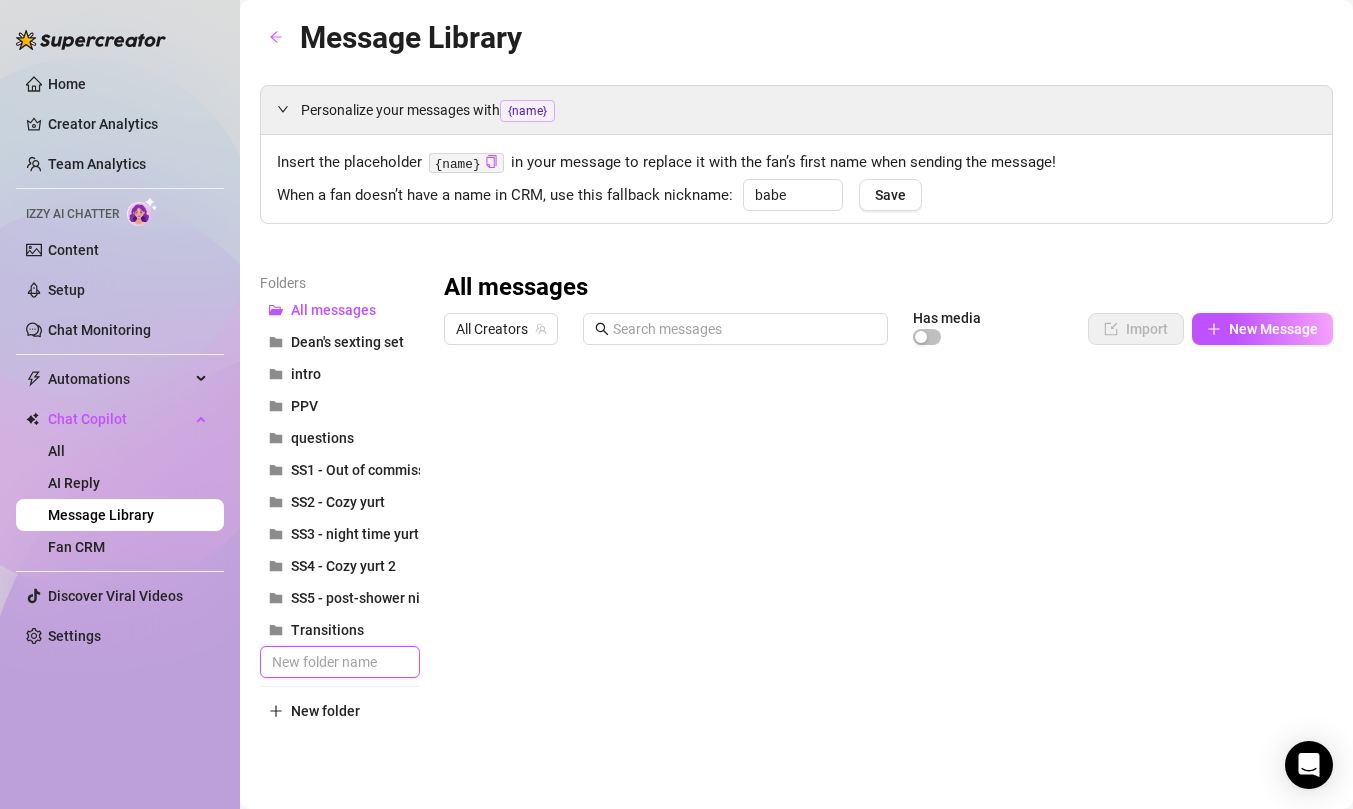 click at bounding box center [340, 662] 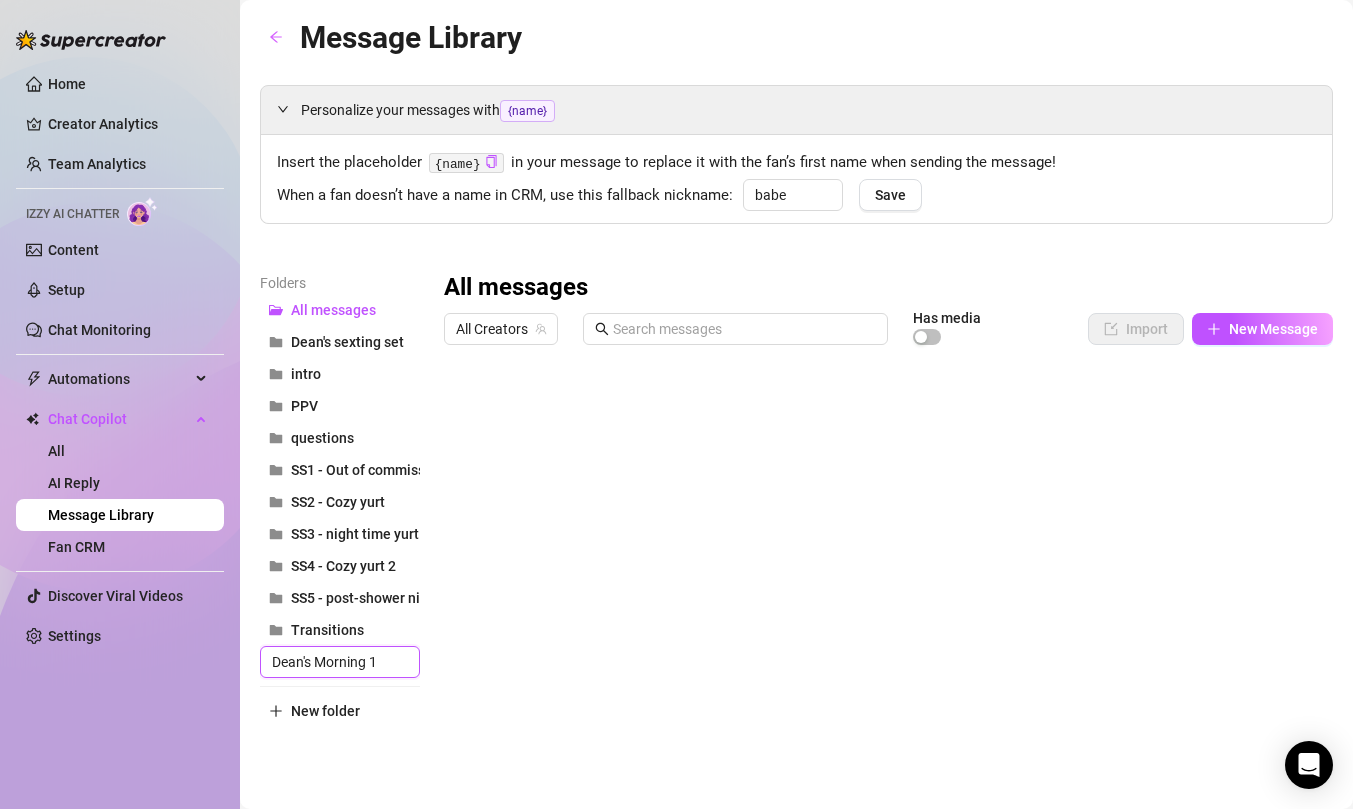 type on "Dean's Morning 1" 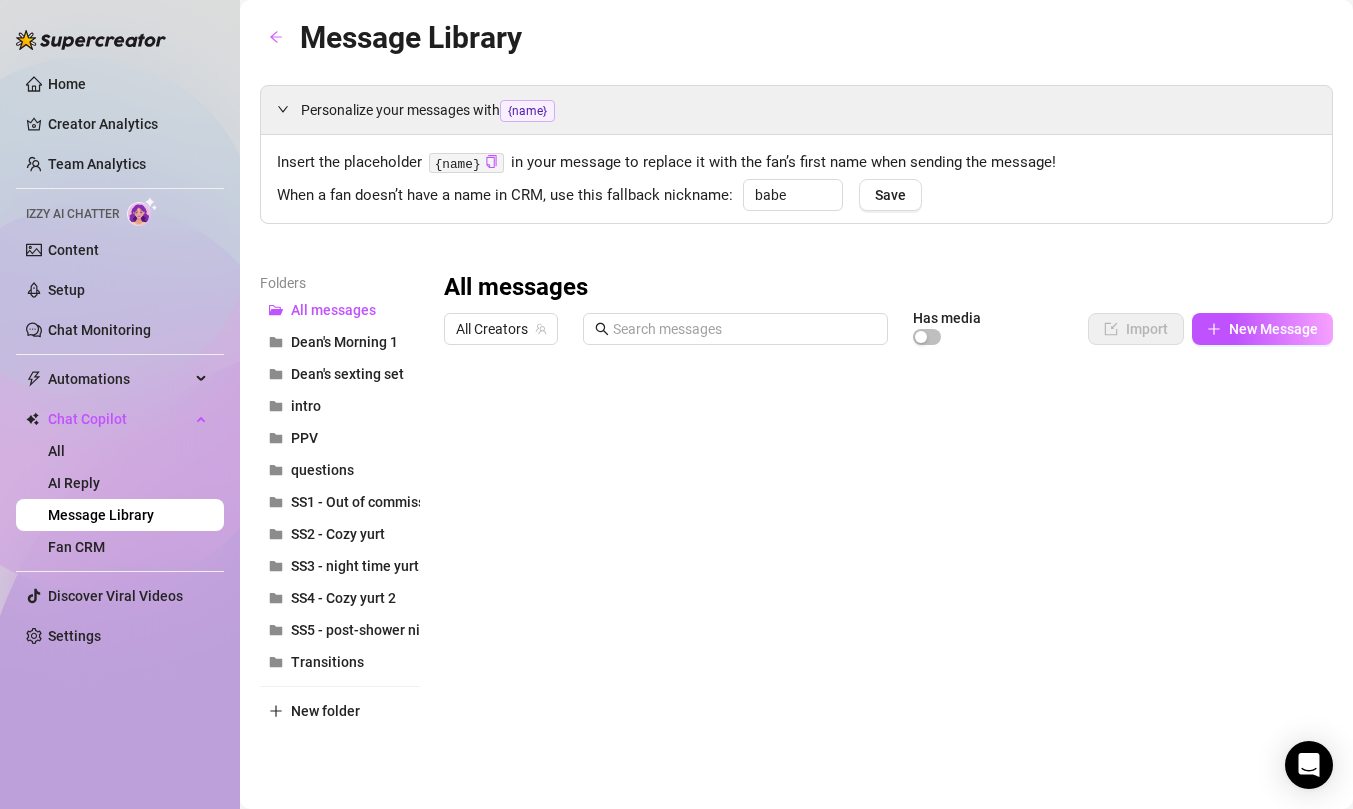 click on "Folders All messages Dean's Morning 1 Dean's sexting set intro PPV questions SS1 - Out of commission SS2 - Cozy yurt  SS3 - night time yurt SS4 - Cozy yurt 2 SS5 - post-shower night Transitions New folder" at bounding box center (340, 536) 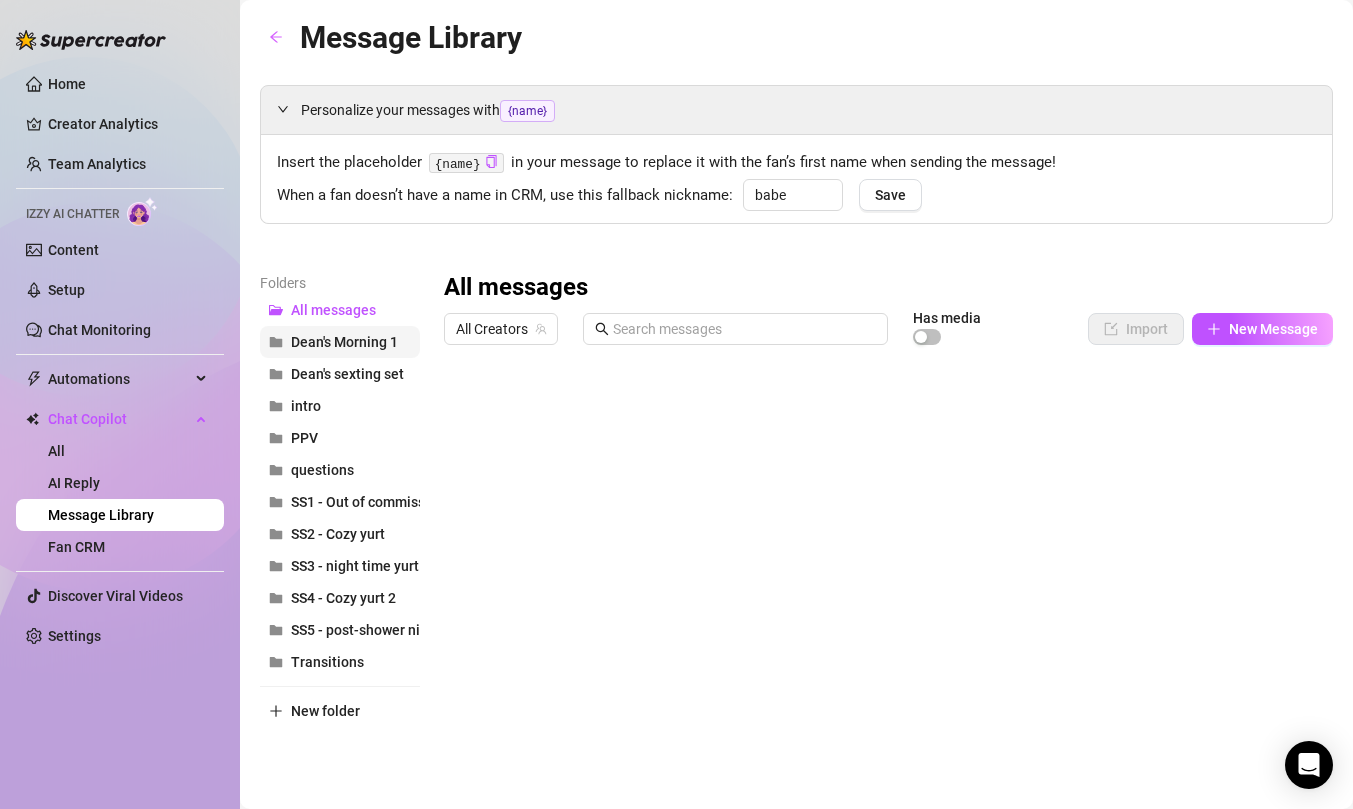 click on "Dean's Morning 1" at bounding box center (344, 342) 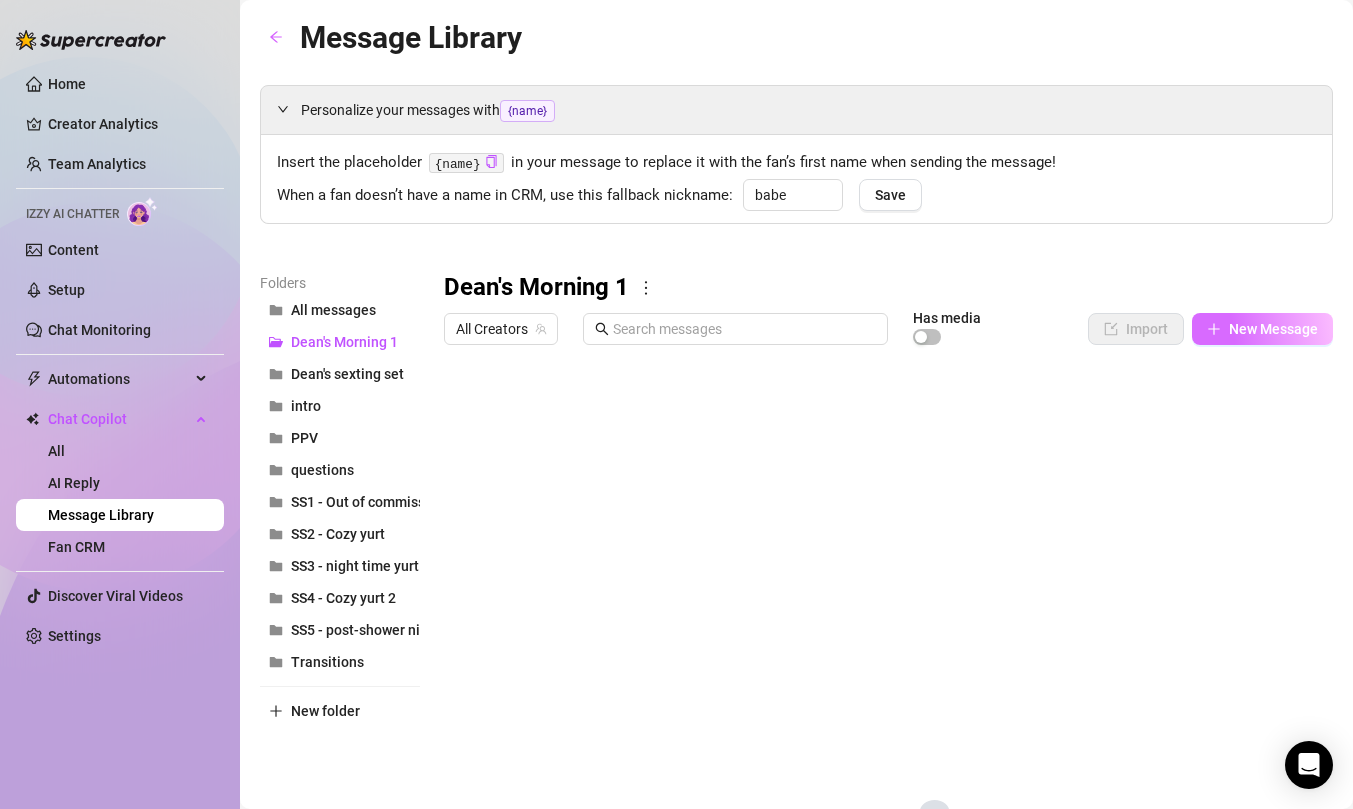 click on "New Message" at bounding box center [1262, 329] 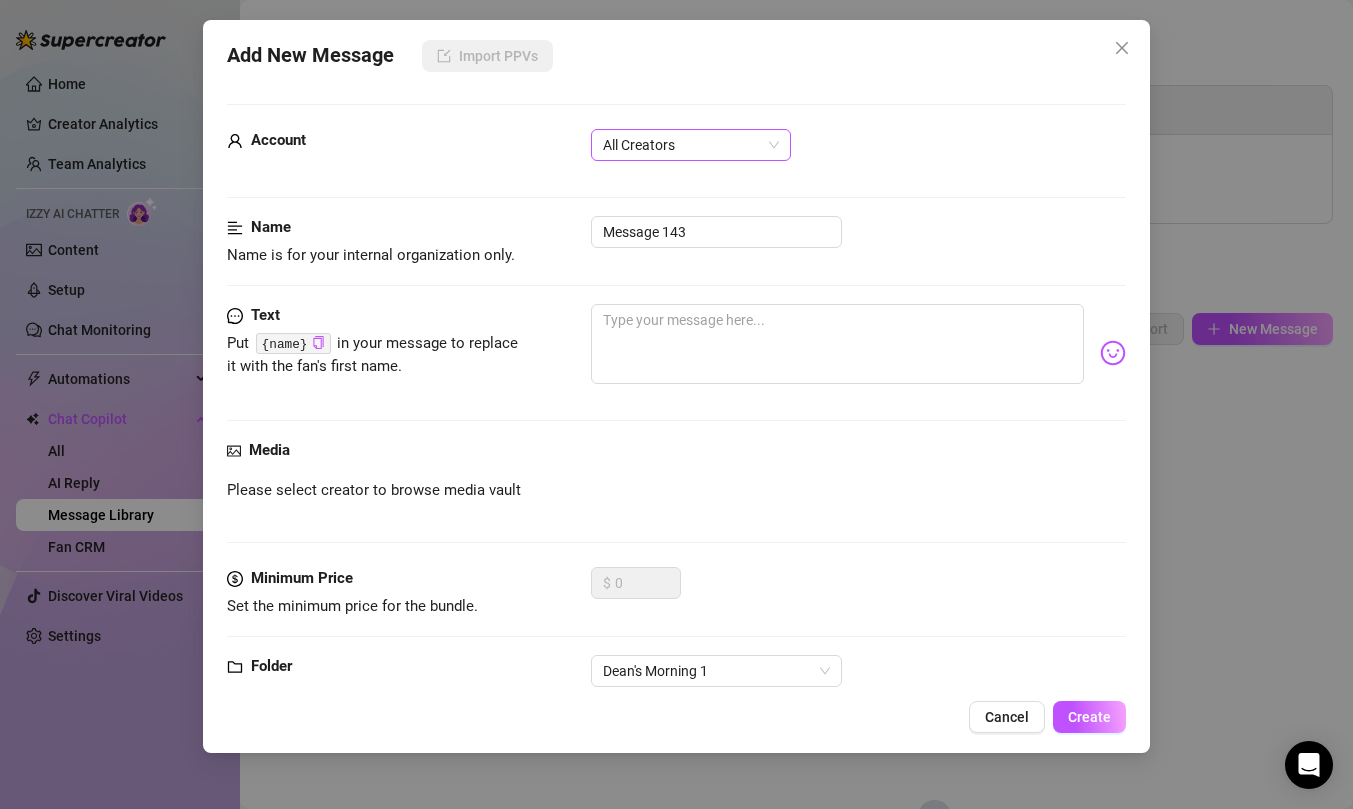 click on "All Creators" at bounding box center [691, 145] 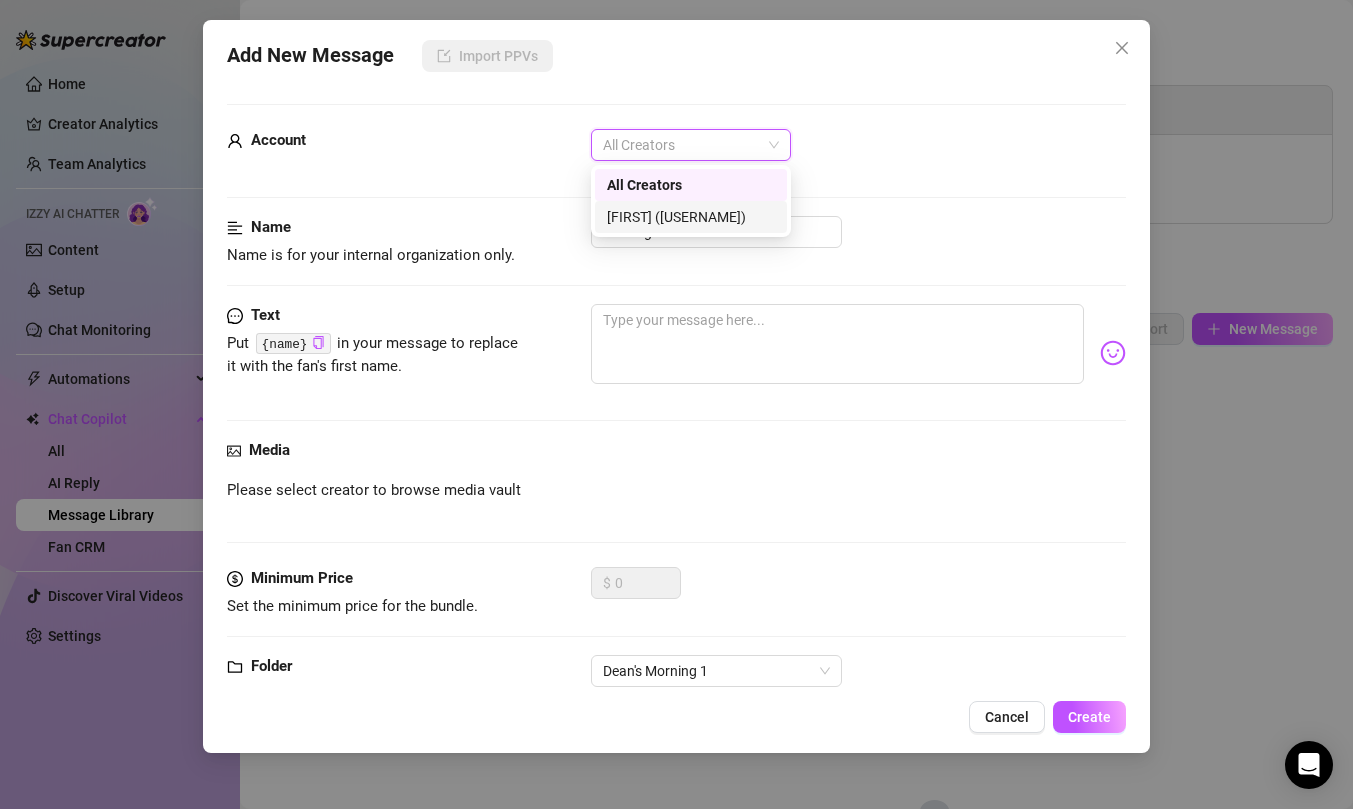 click on "[NAME] (@purpleamelia)" at bounding box center [691, 217] 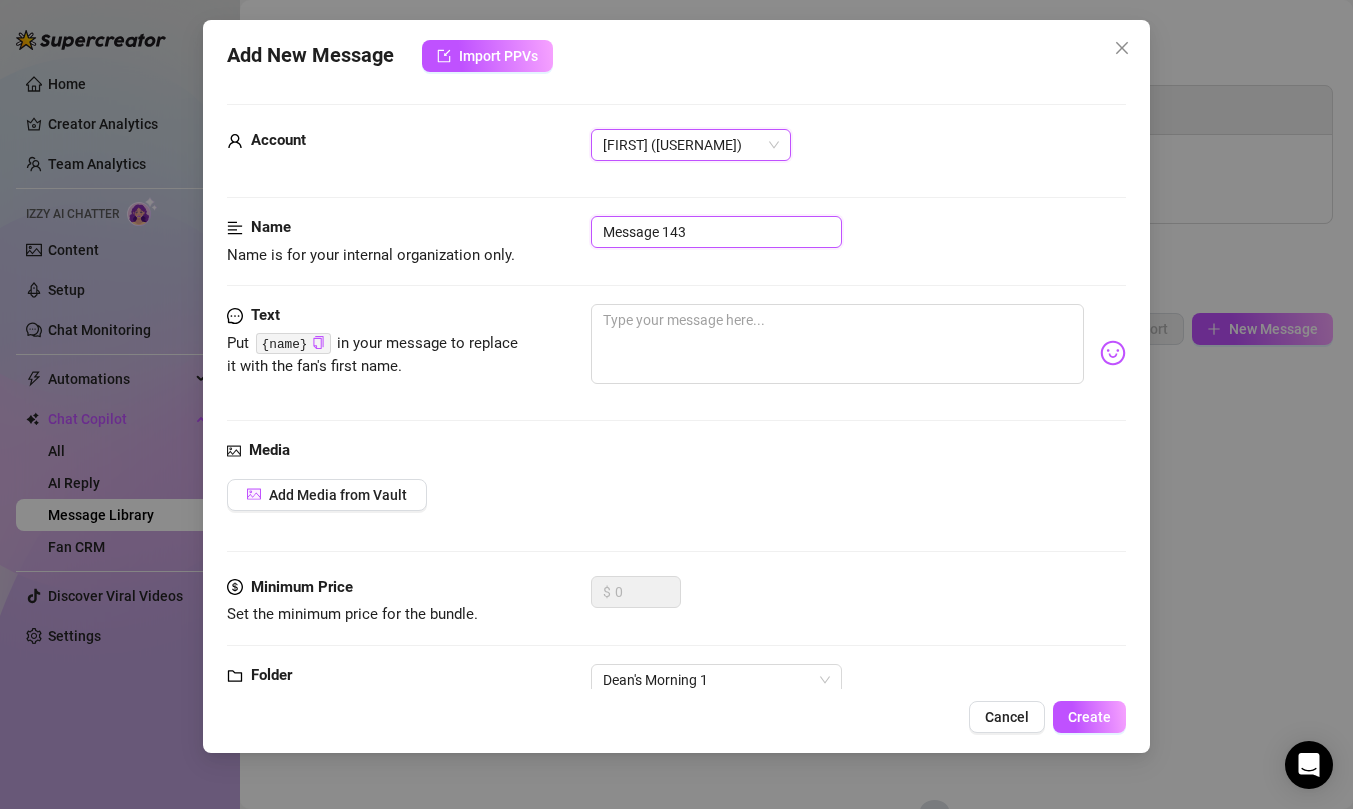 click on "Message 143" at bounding box center (716, 232) 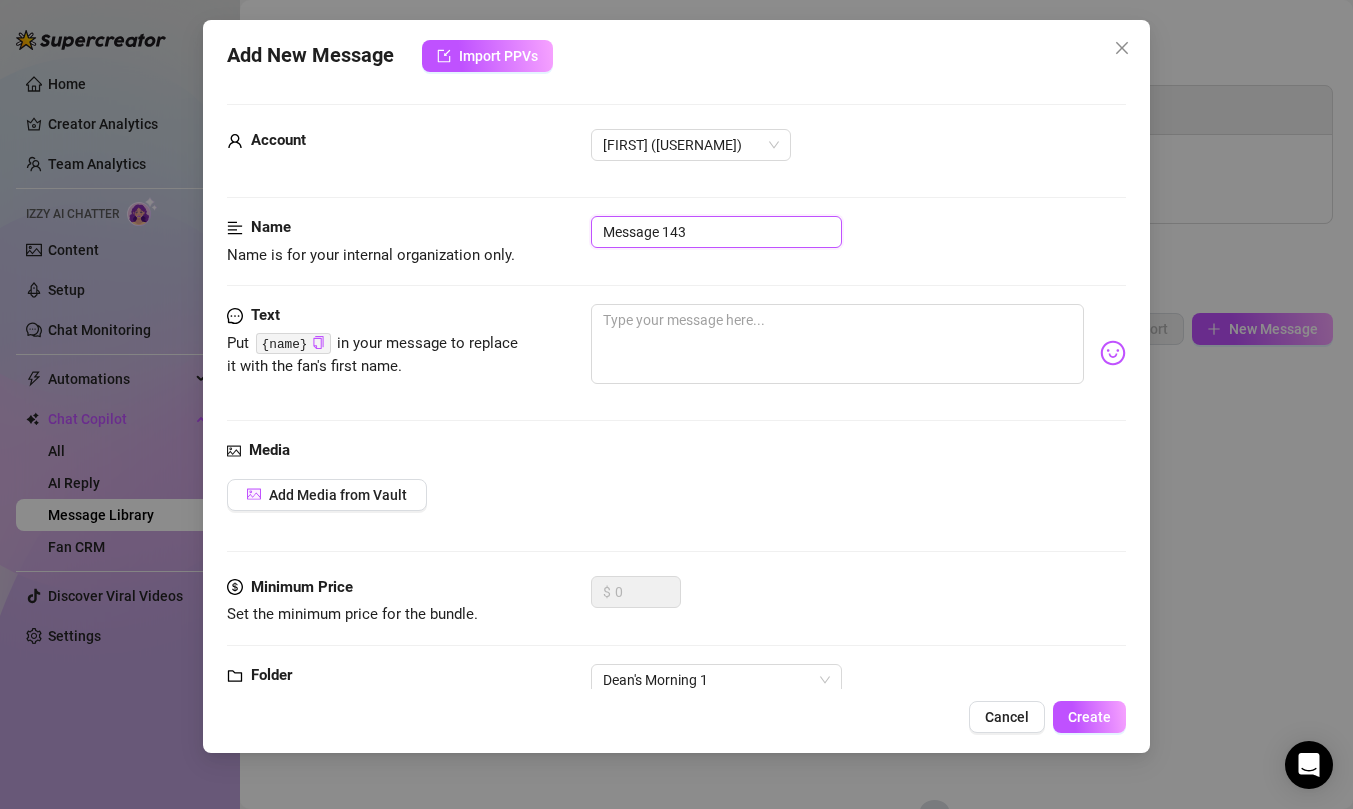click on "Message 143" at bounding box center (716, 232) 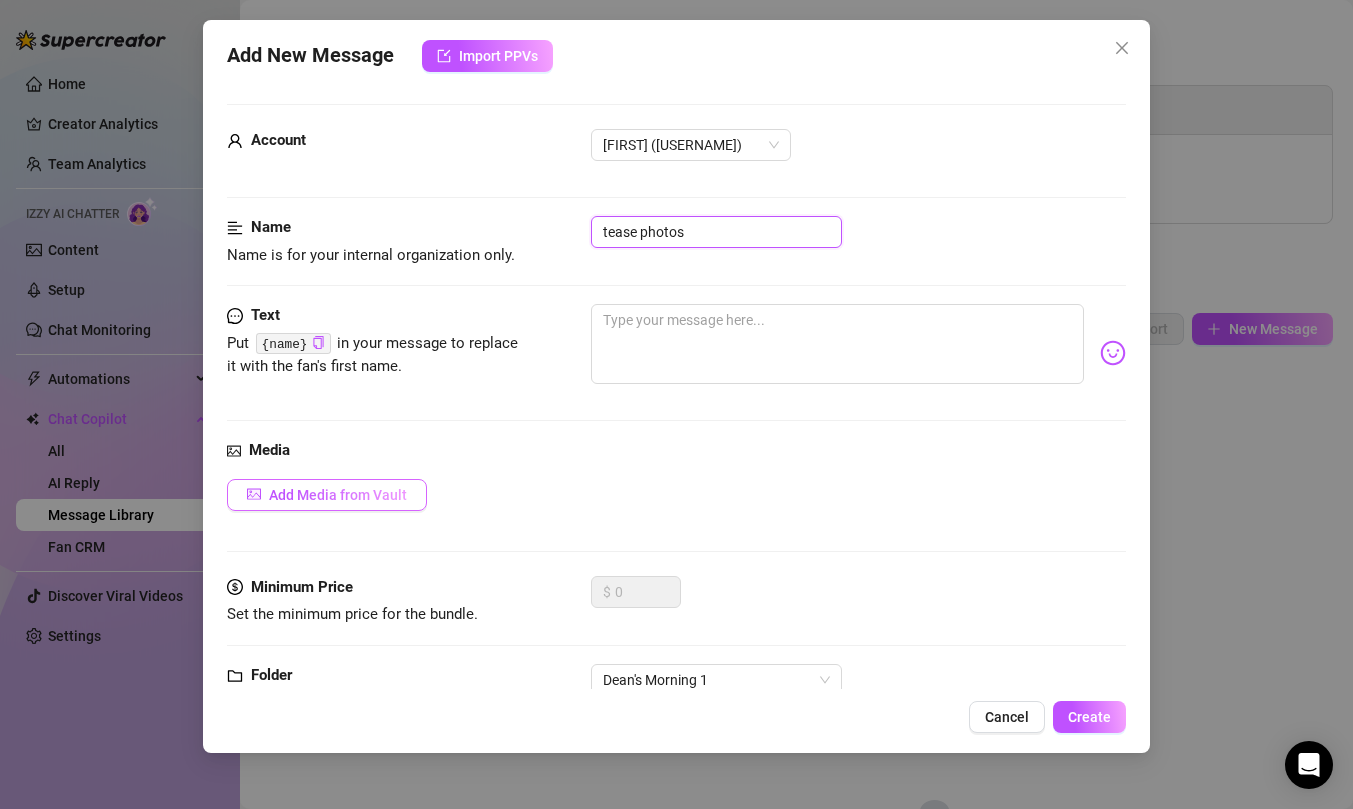 type on "tease photos" 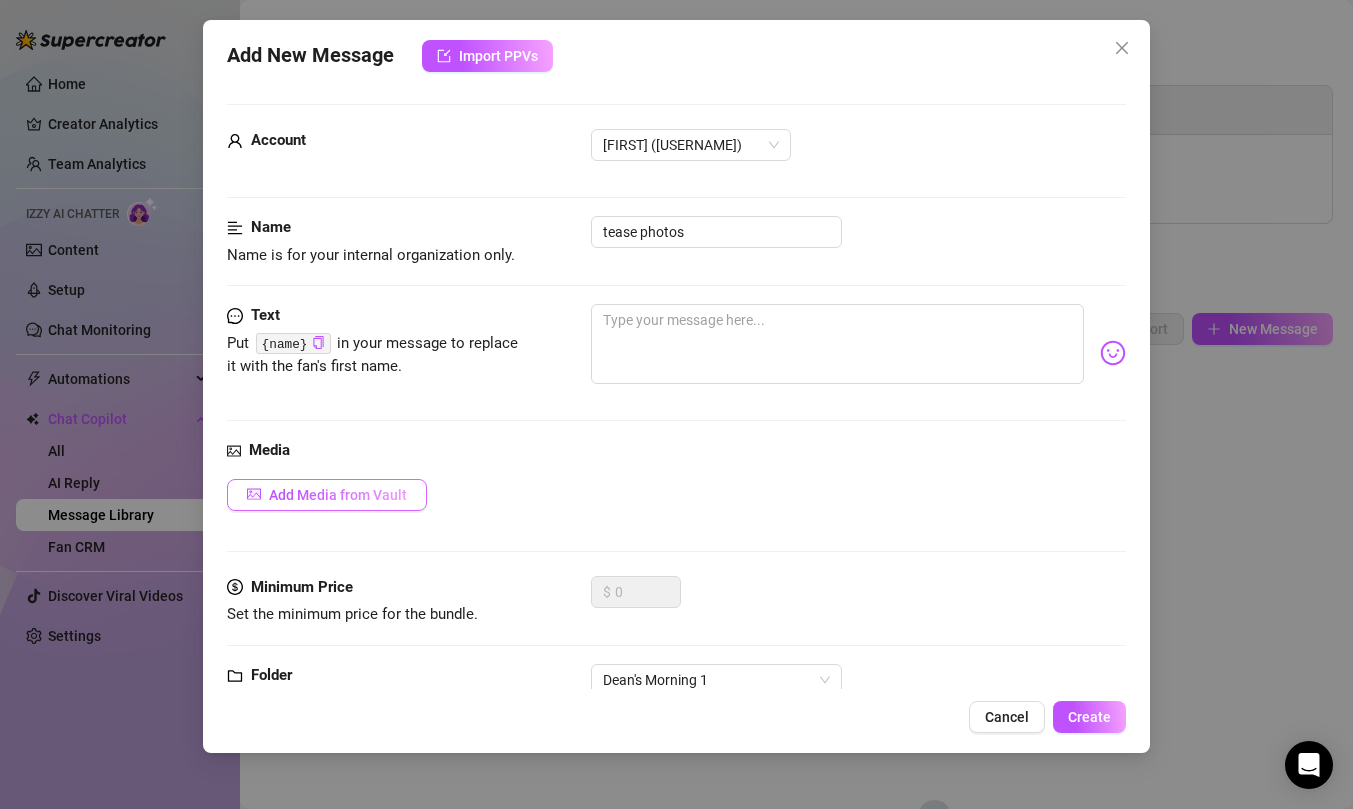 click on "Add Media from Vault" at bounding box center (338, 495) 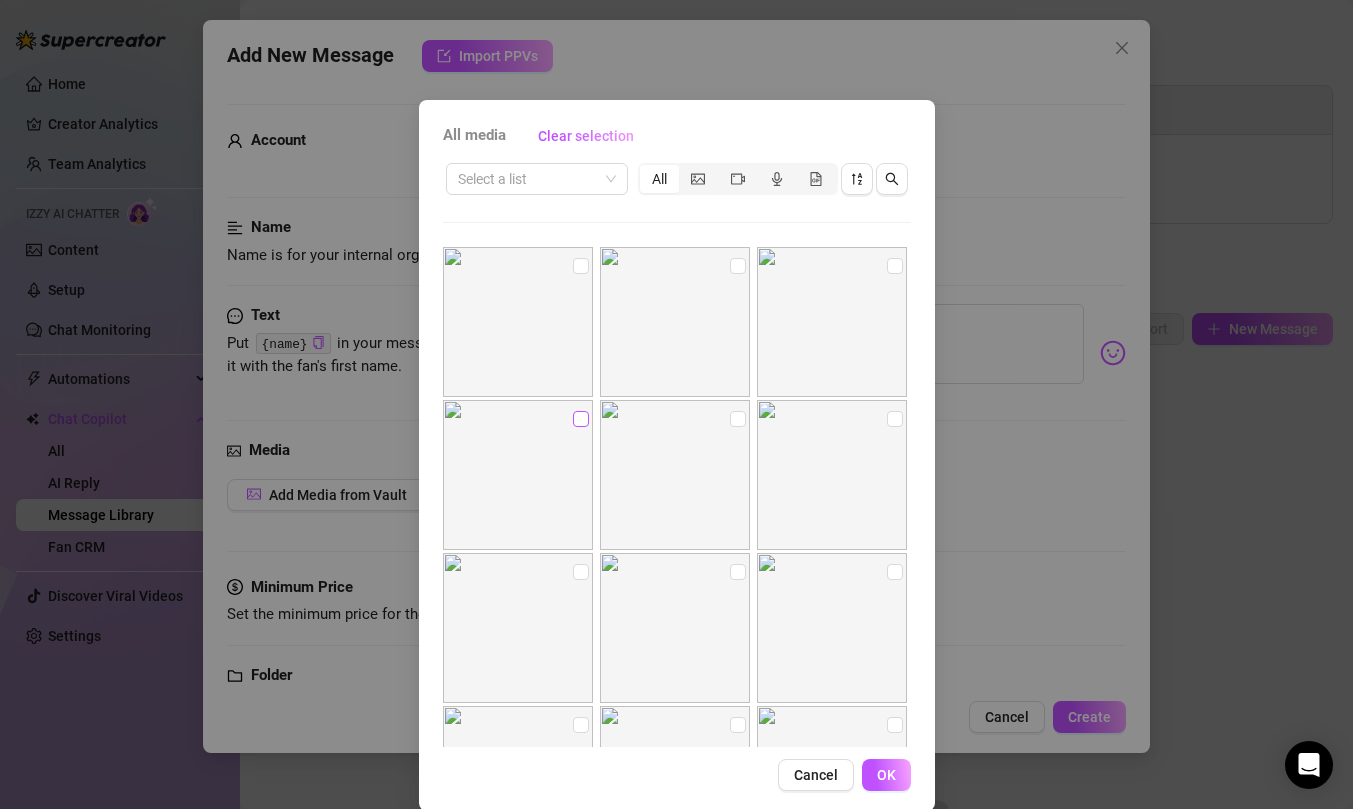 click at bounding box center [581, 419] 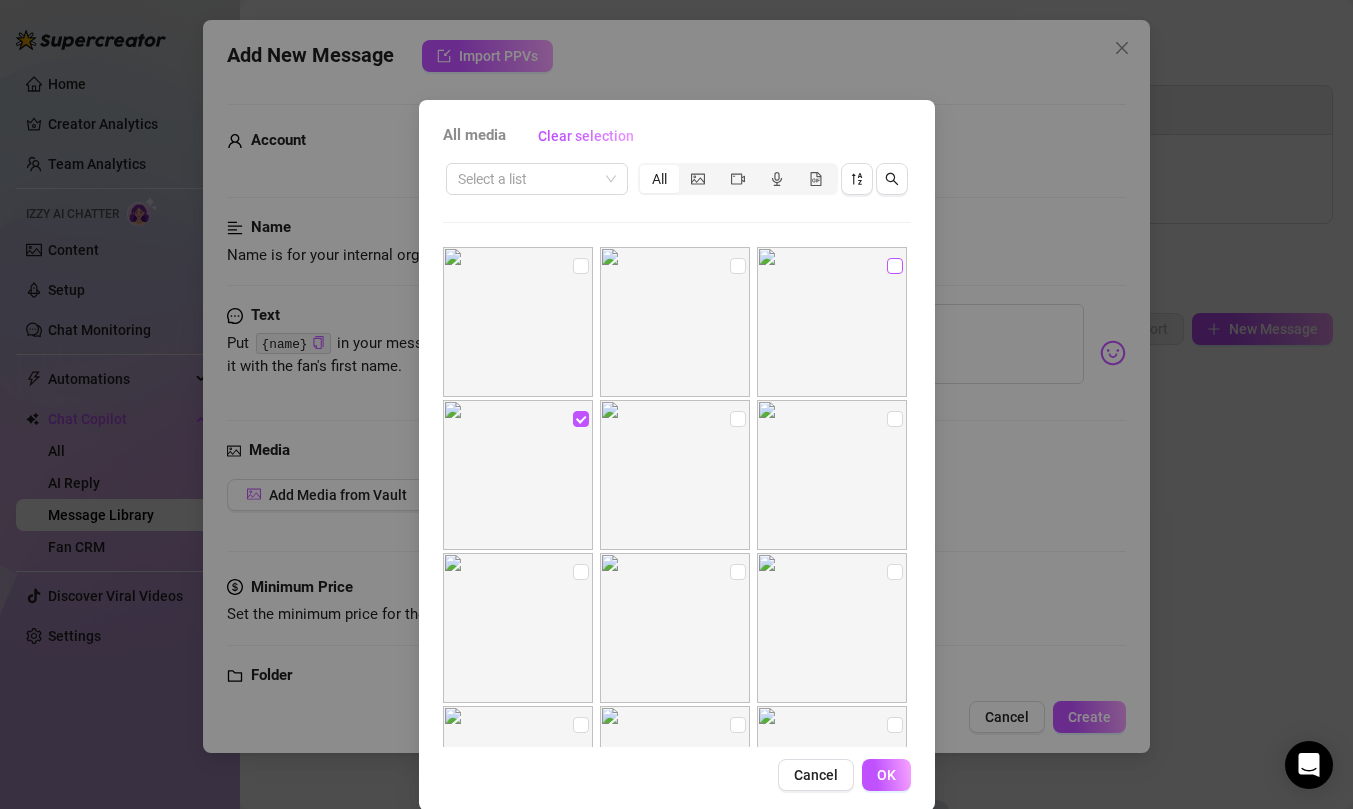 click at bounding box center (895, 266) 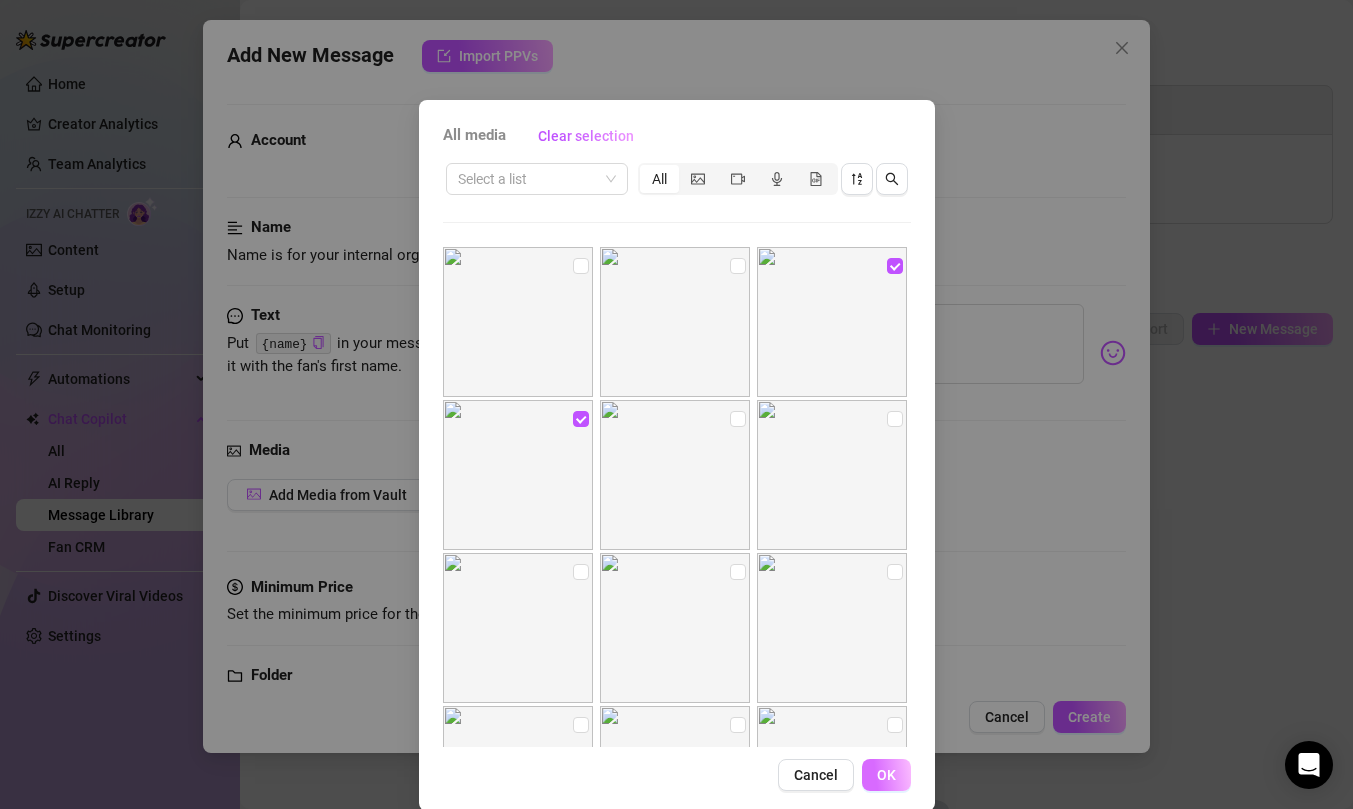 click on "OK" at bounding box center [886, 775] 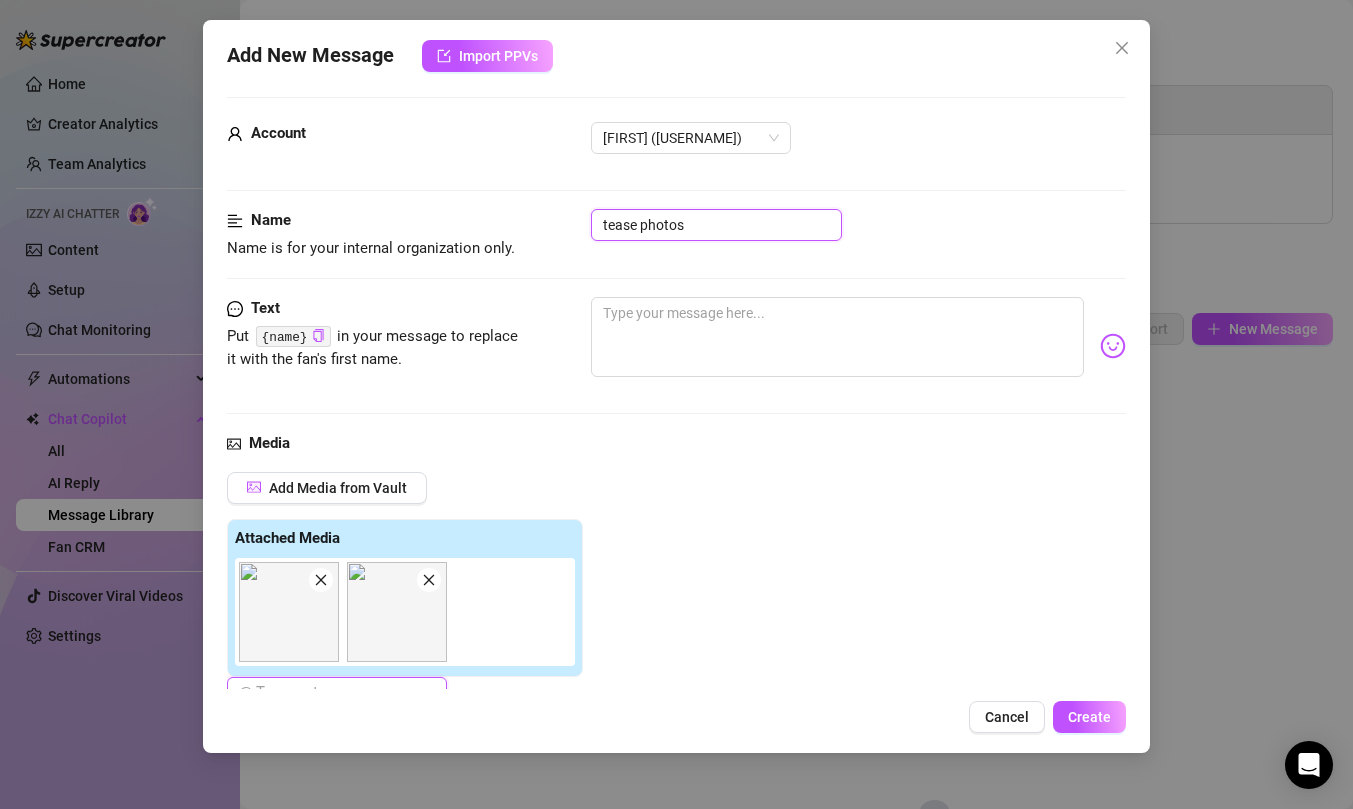 click on "tease photos" at bounding box center (716, 225) 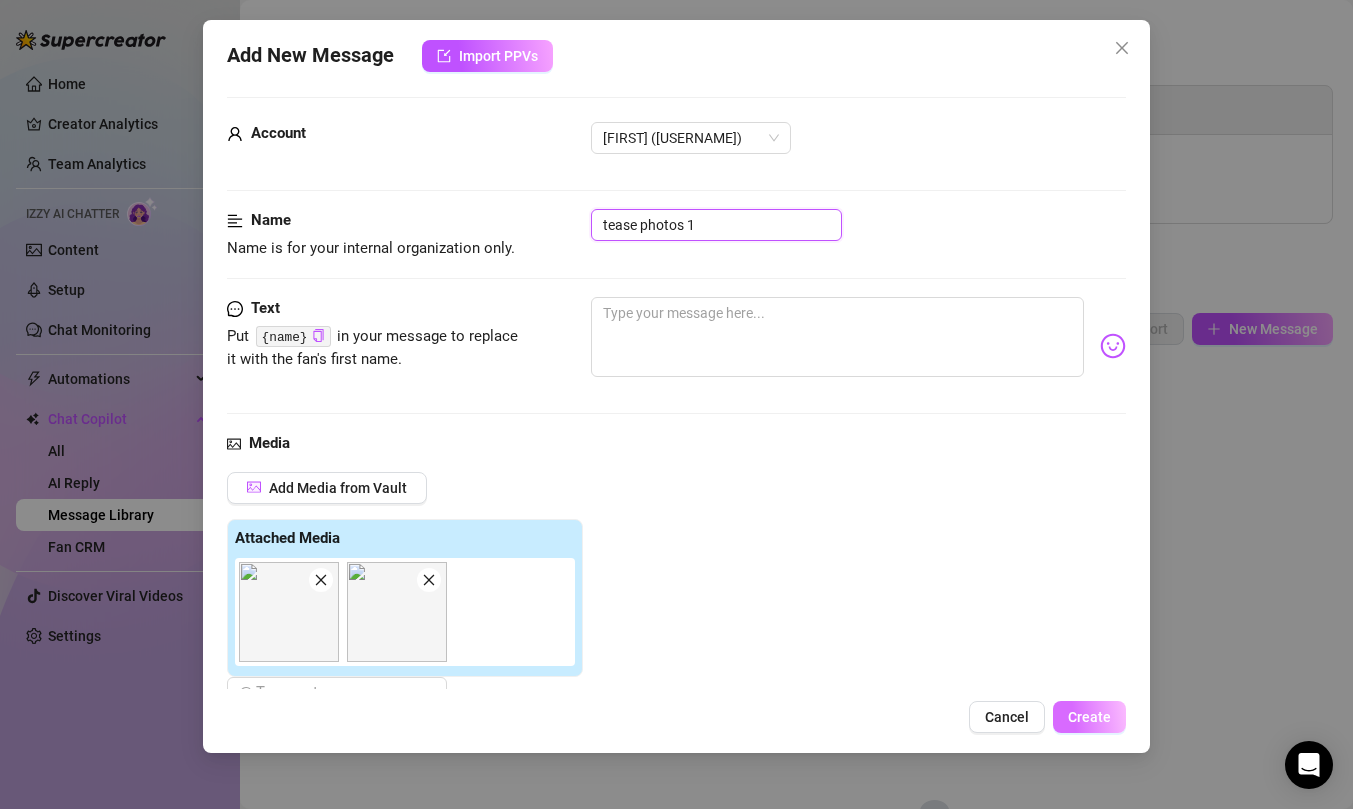type on "tease photos 1" 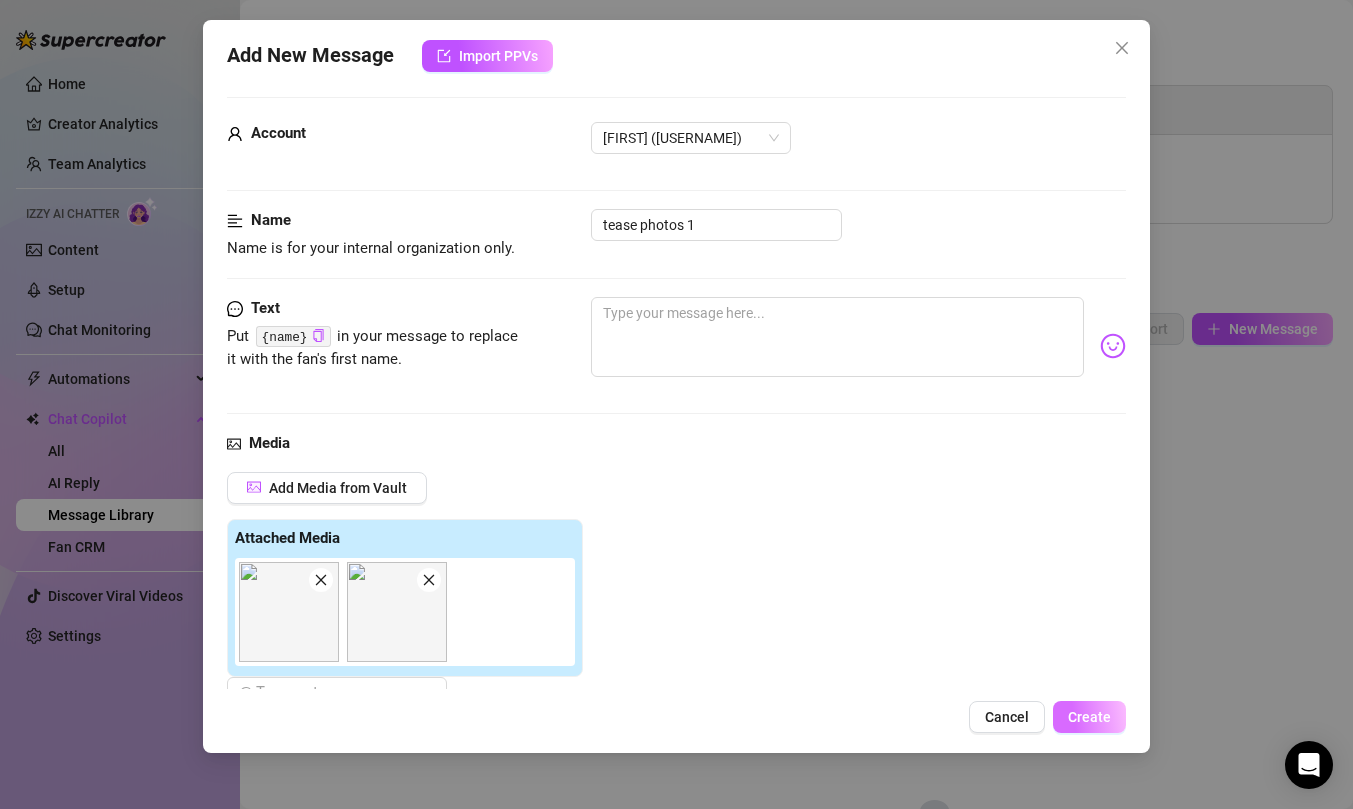 click on "Create" at bounding box center [1089, 717] 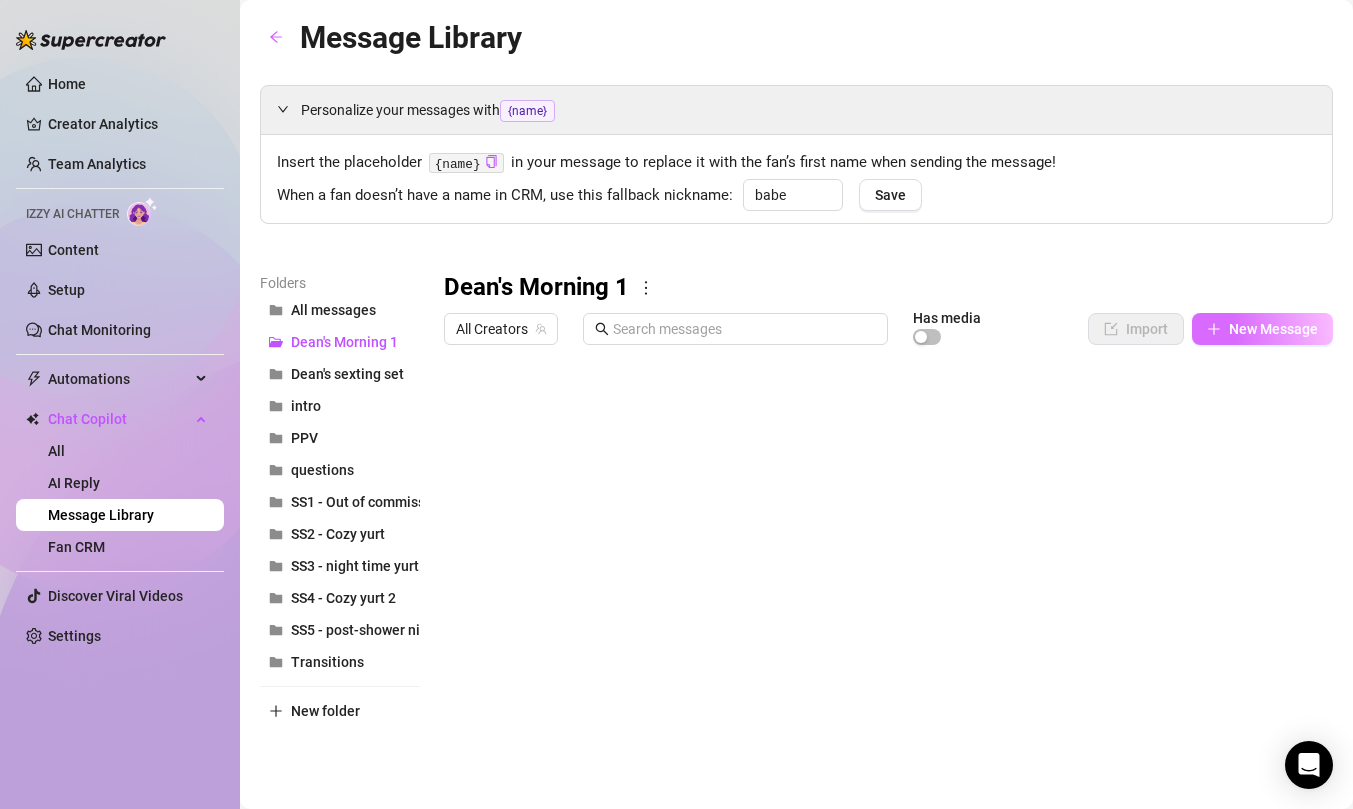 click on "New Message" at bounding box center [1273, 329] 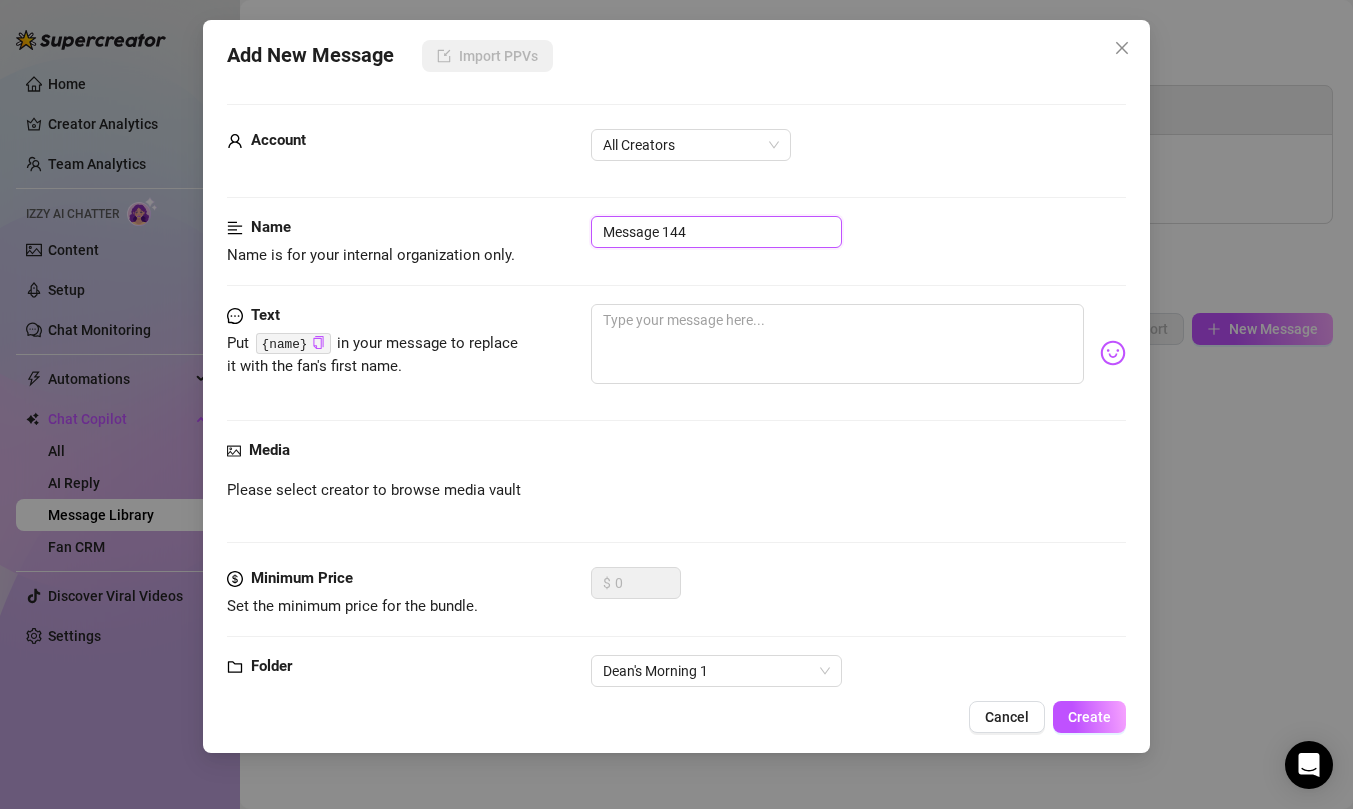 click on "Message 144" at bounding box center [716, 232] 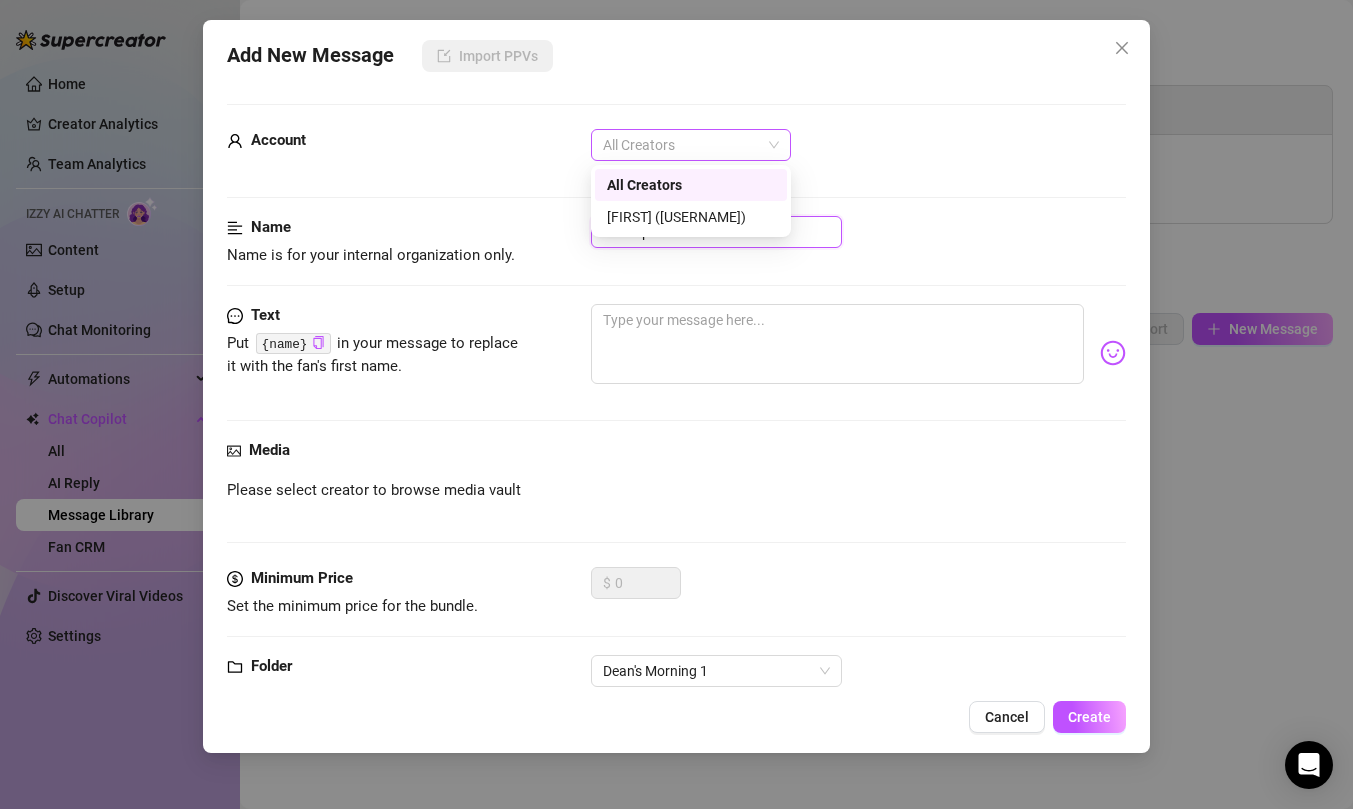 click on "All Creators" at bounding box center [691, 145] 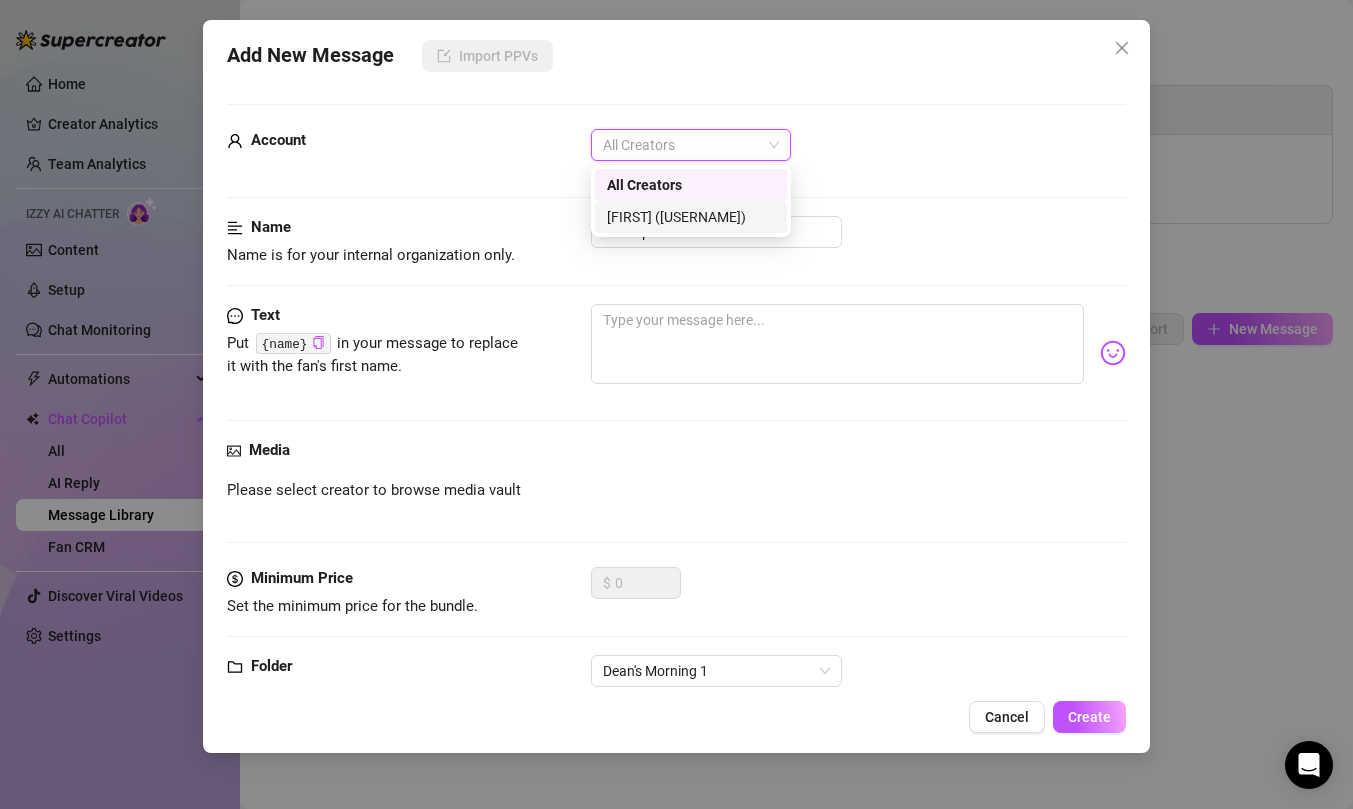 click on "[FIRST] ([USERNAME])" at bounding box center (691, 217) 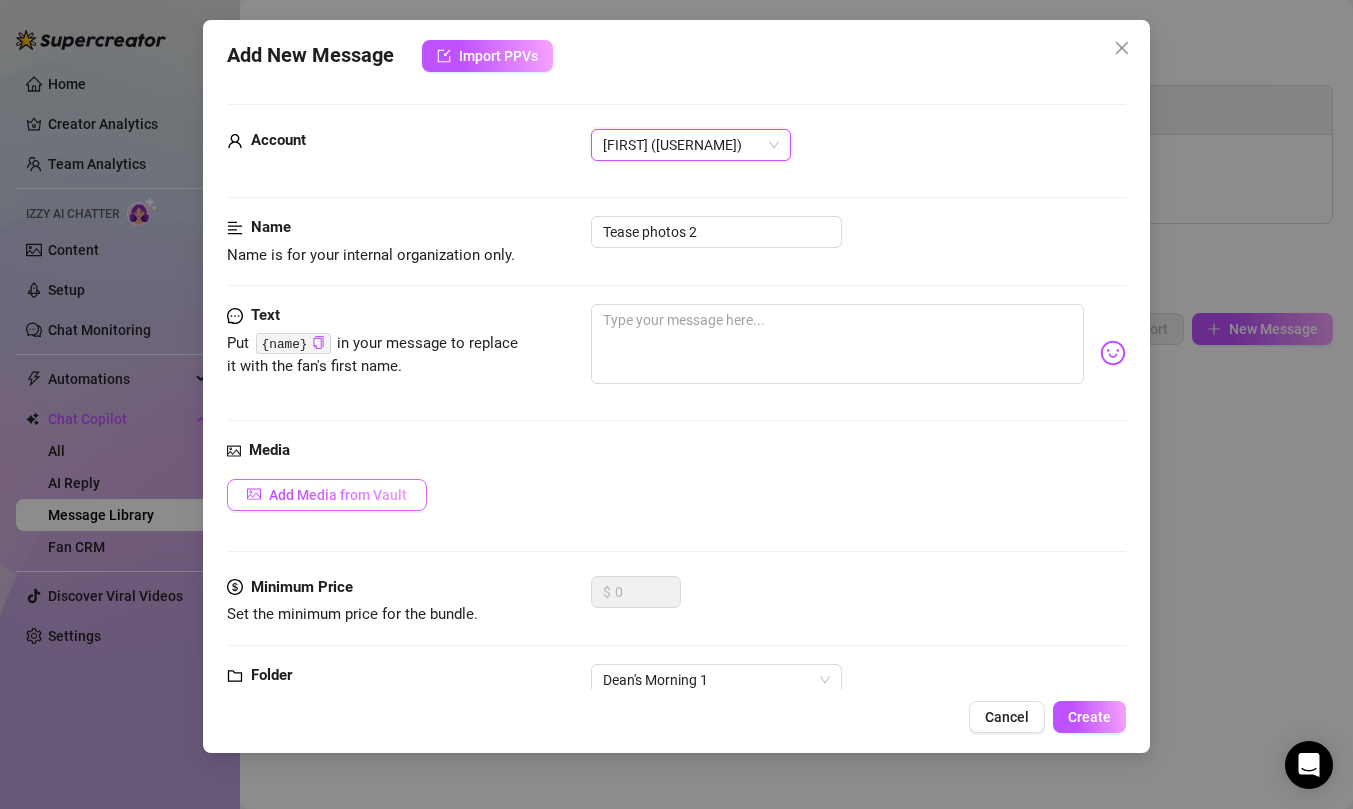 click on "Add Media from Vault" at bounding box center [338, 495] 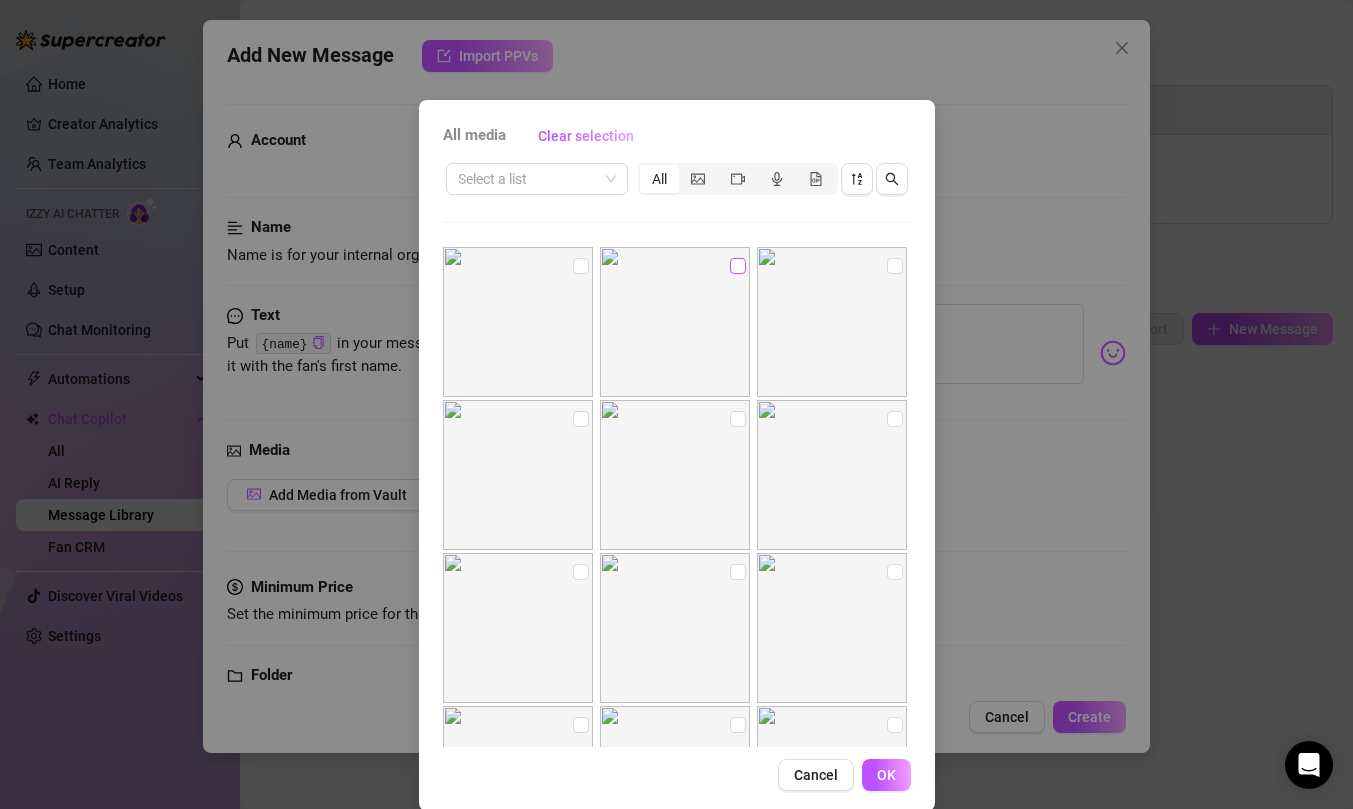 click at bounding box center (738, 266) 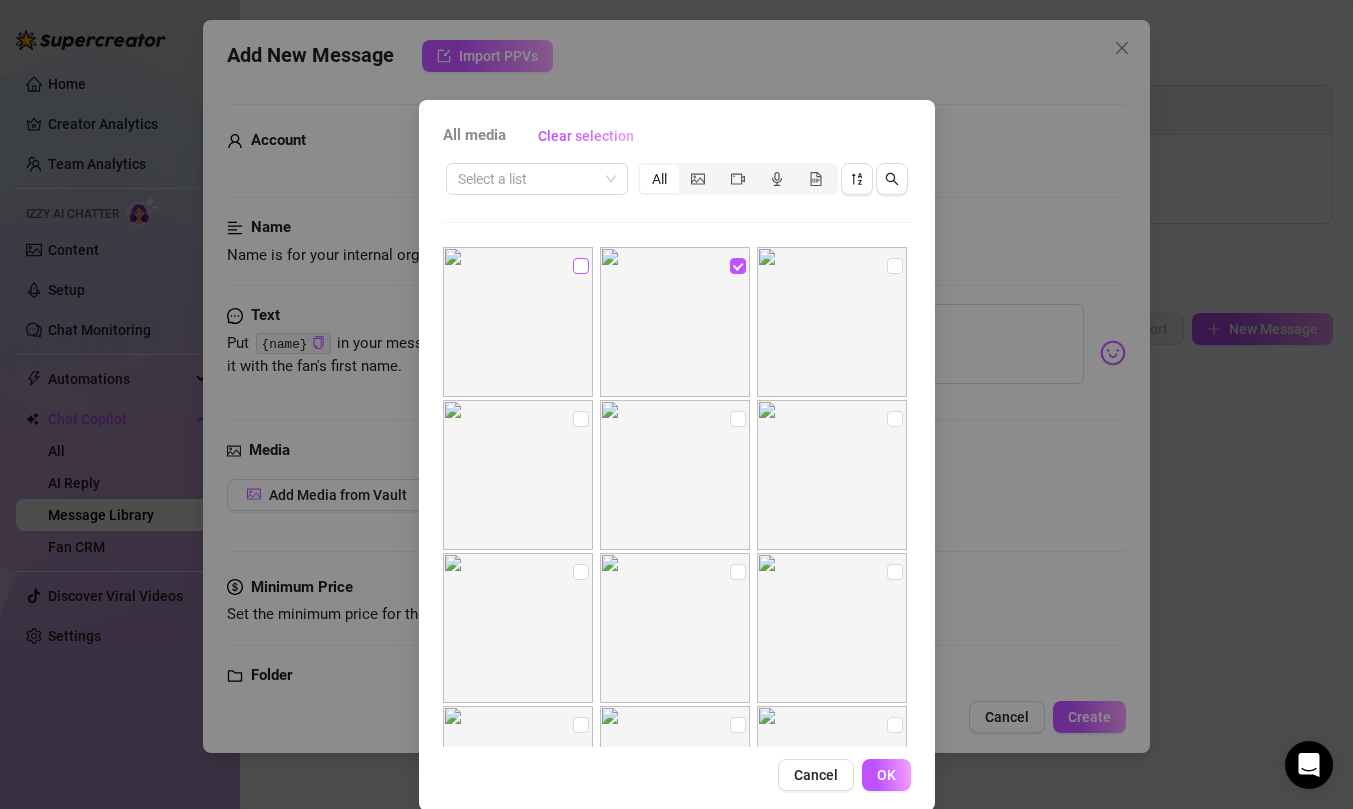 click at bounding box center (581, 266) 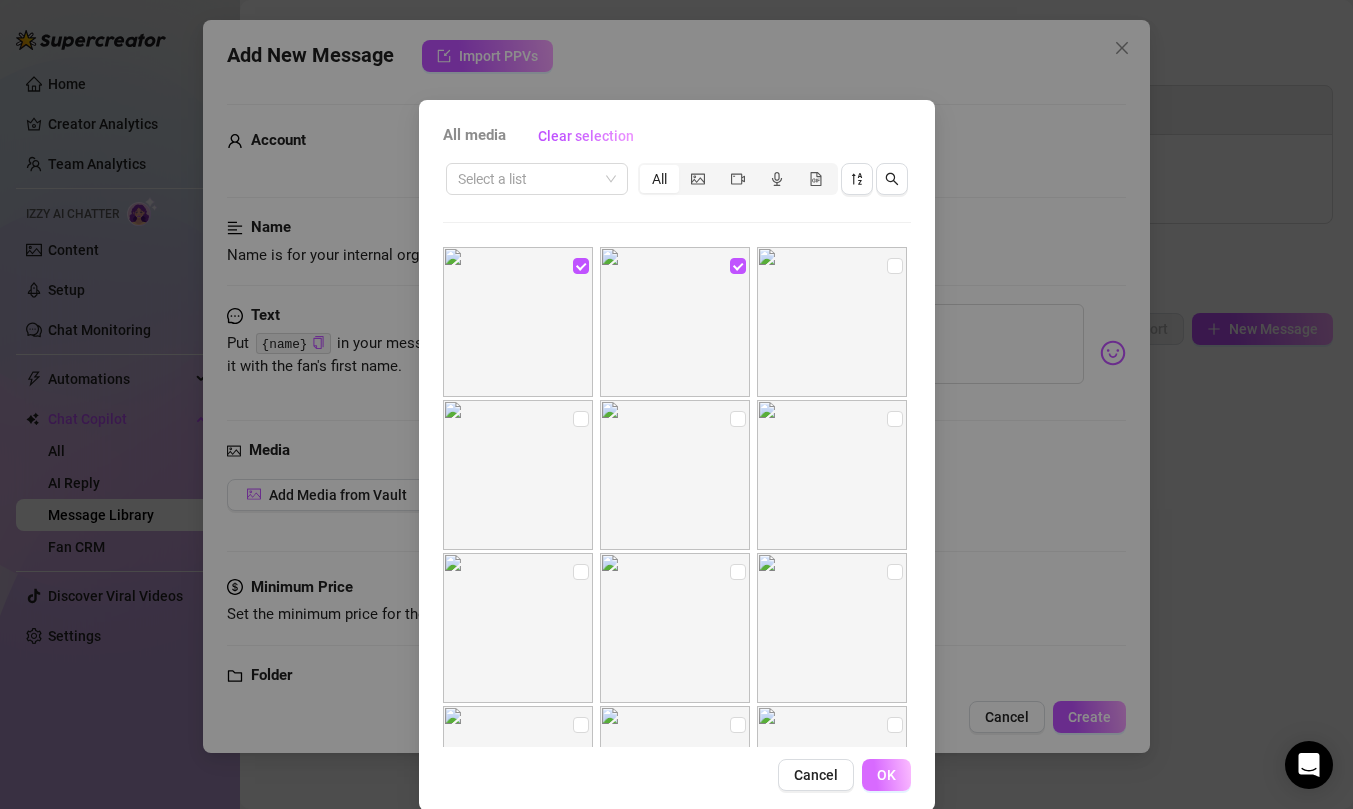 click on "OK" at bounding box center [886, 775] 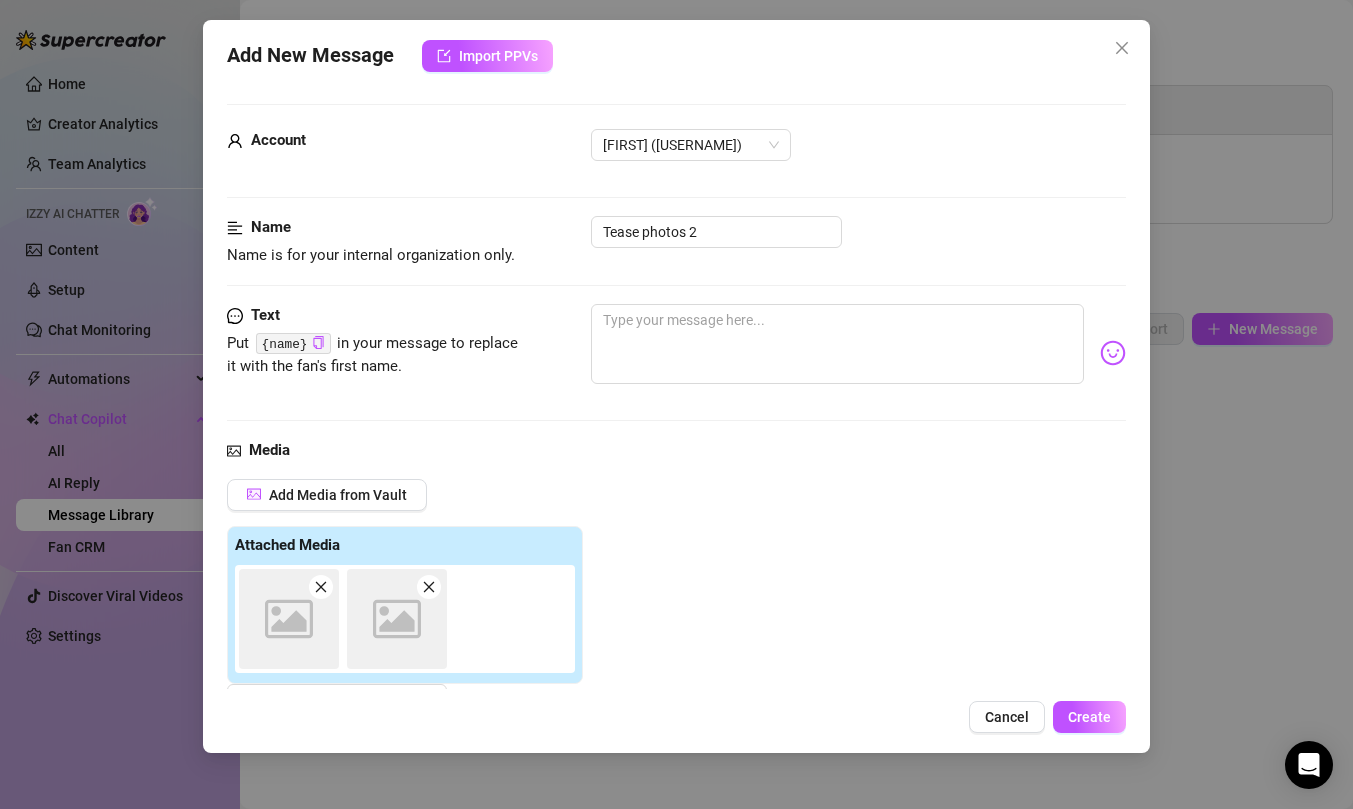 scroll, scrollTop: 7, scrollLeft: 0, axis: vertical 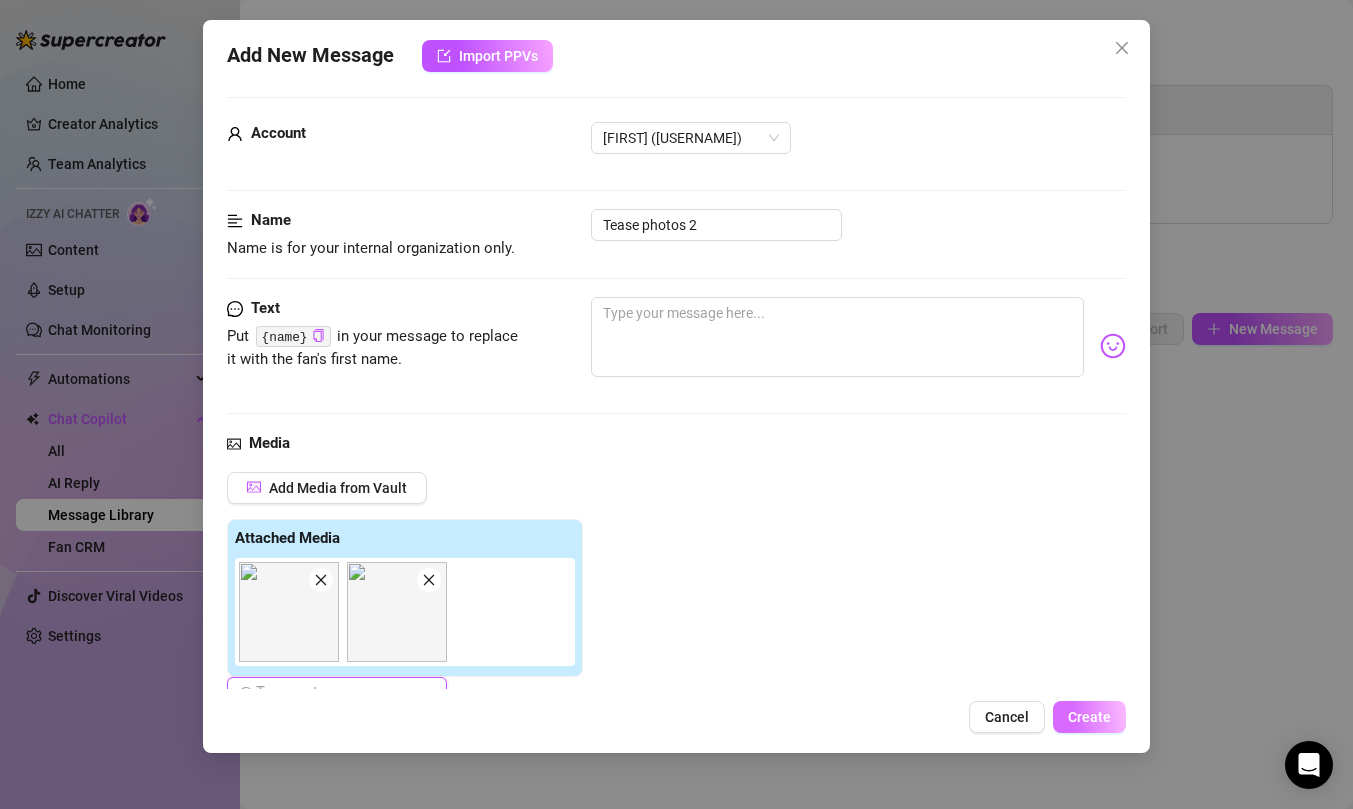 click on "Create" at bounding box center [1089, 717] 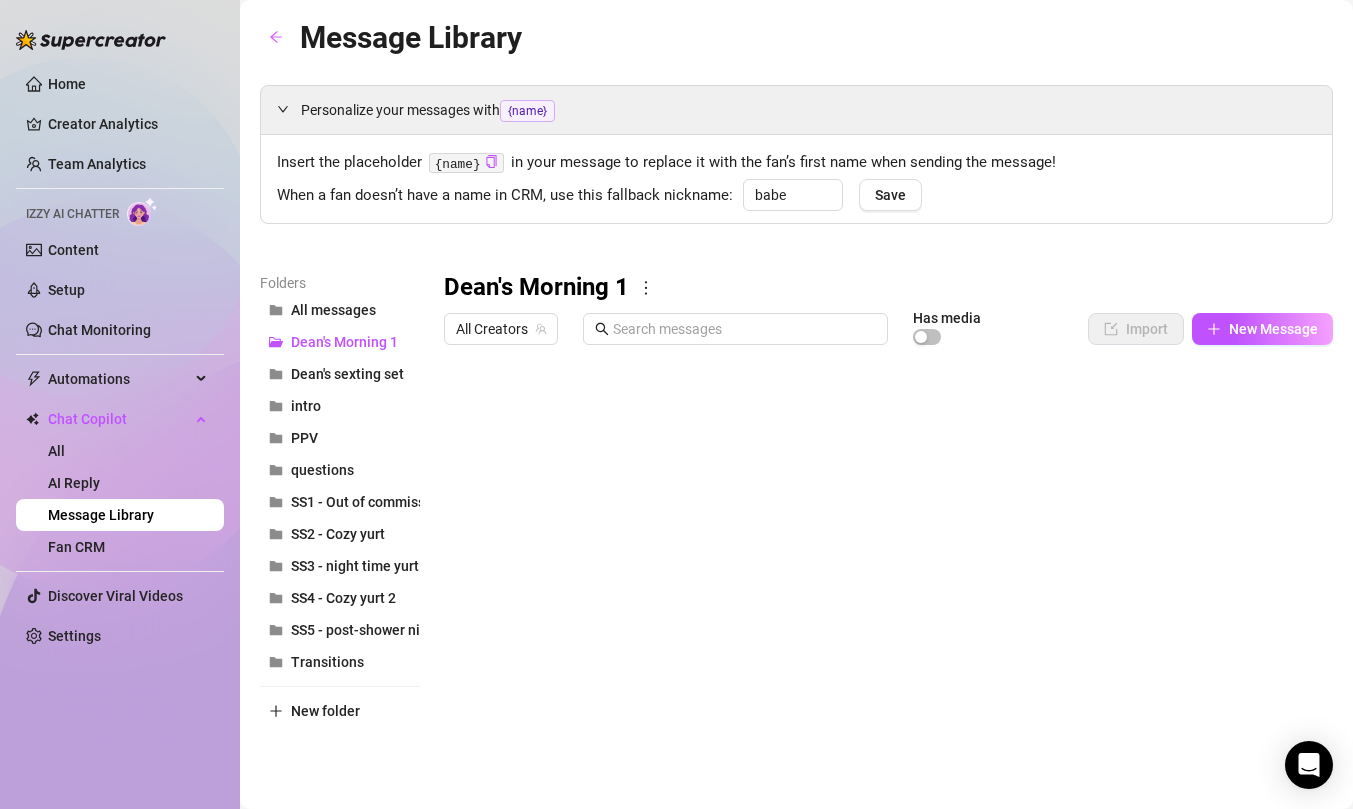 click at bounding box center [888, 577] 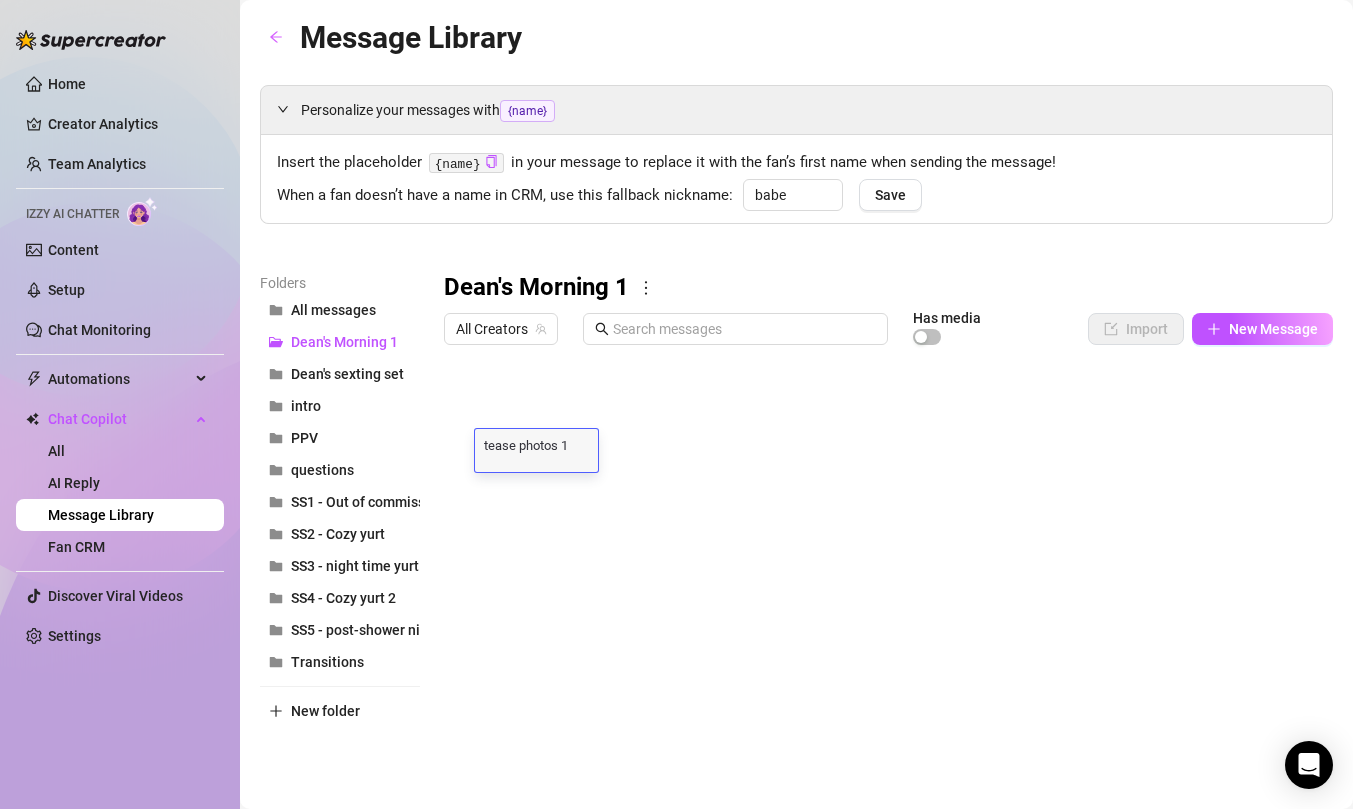 scroll, scrollTop: 0, scrollLeft: 0, axis: both 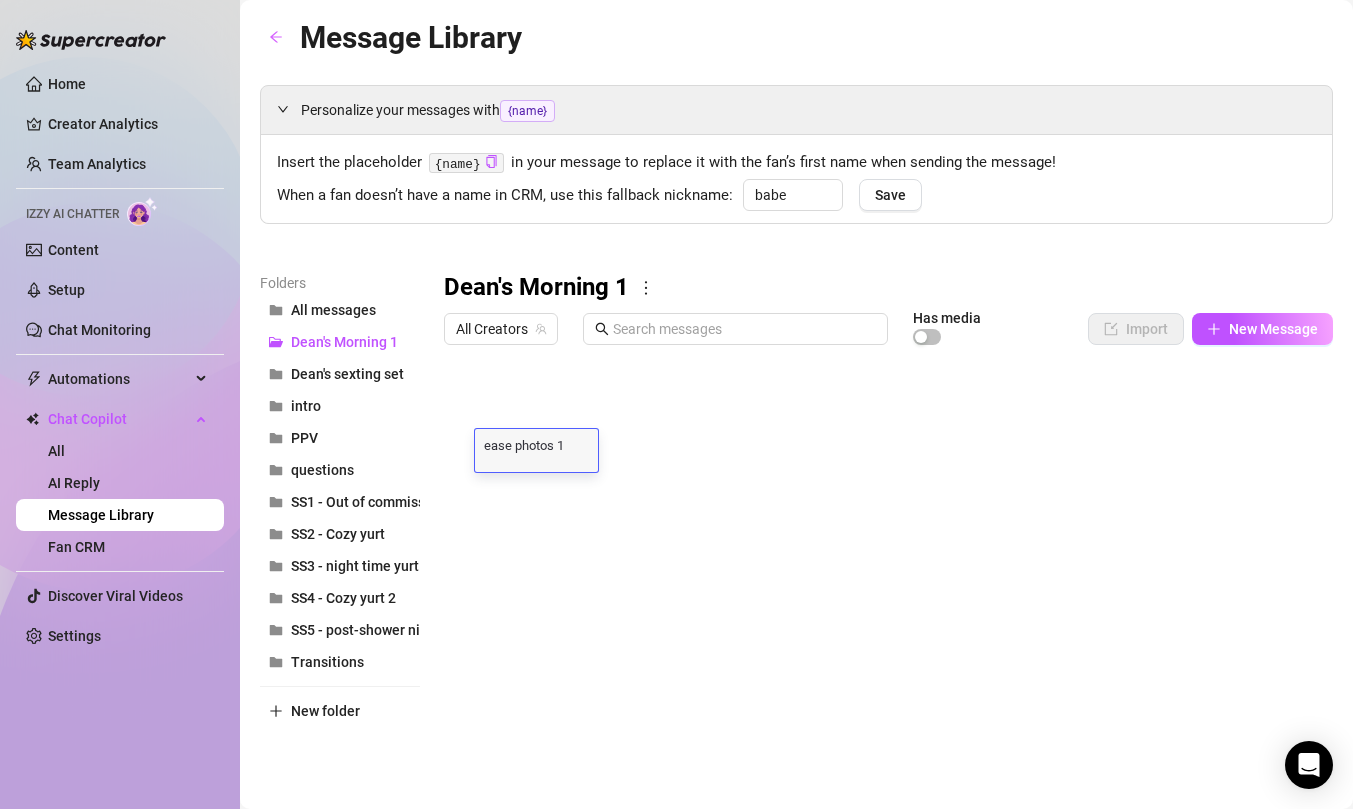 type on "Tease photos 1" 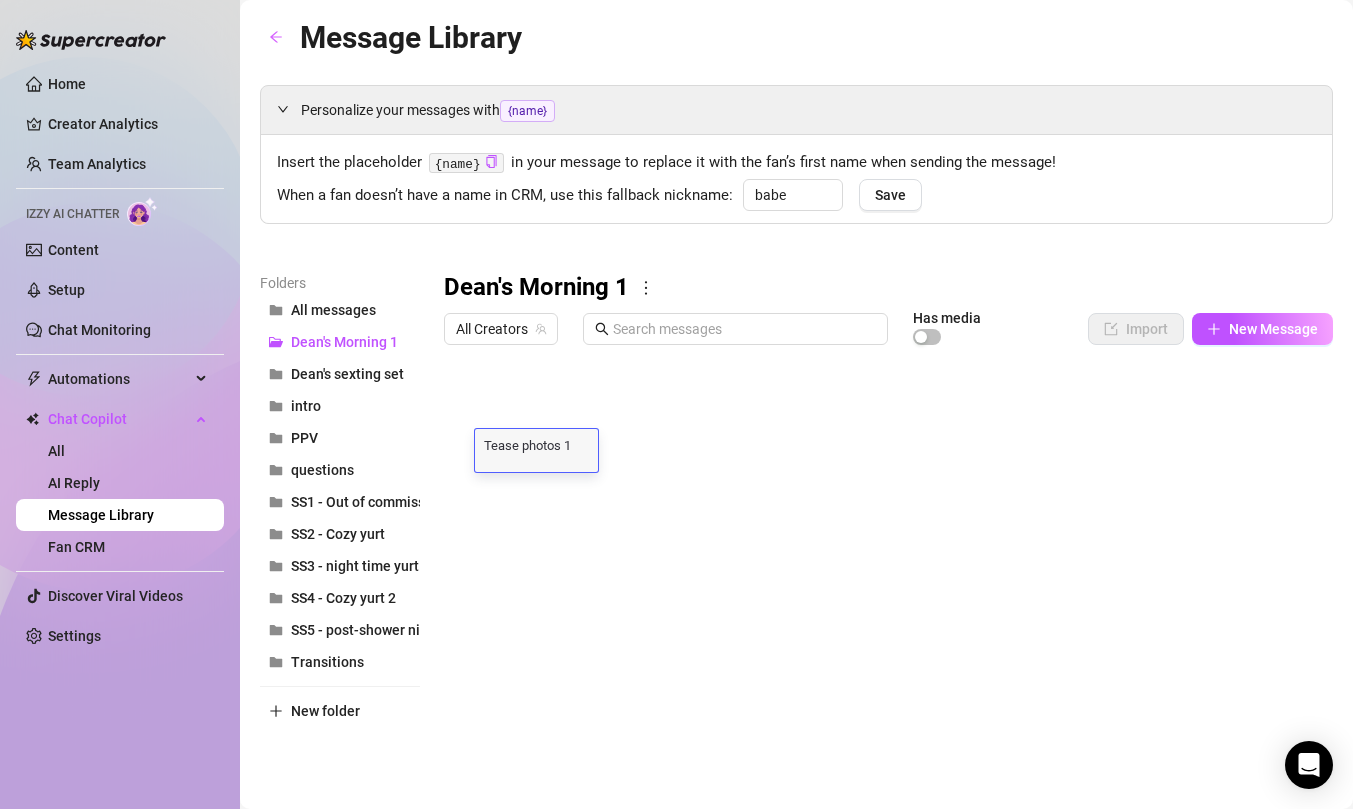 scroll, scrollTop: 0, scrollLeft: 0, axis: both 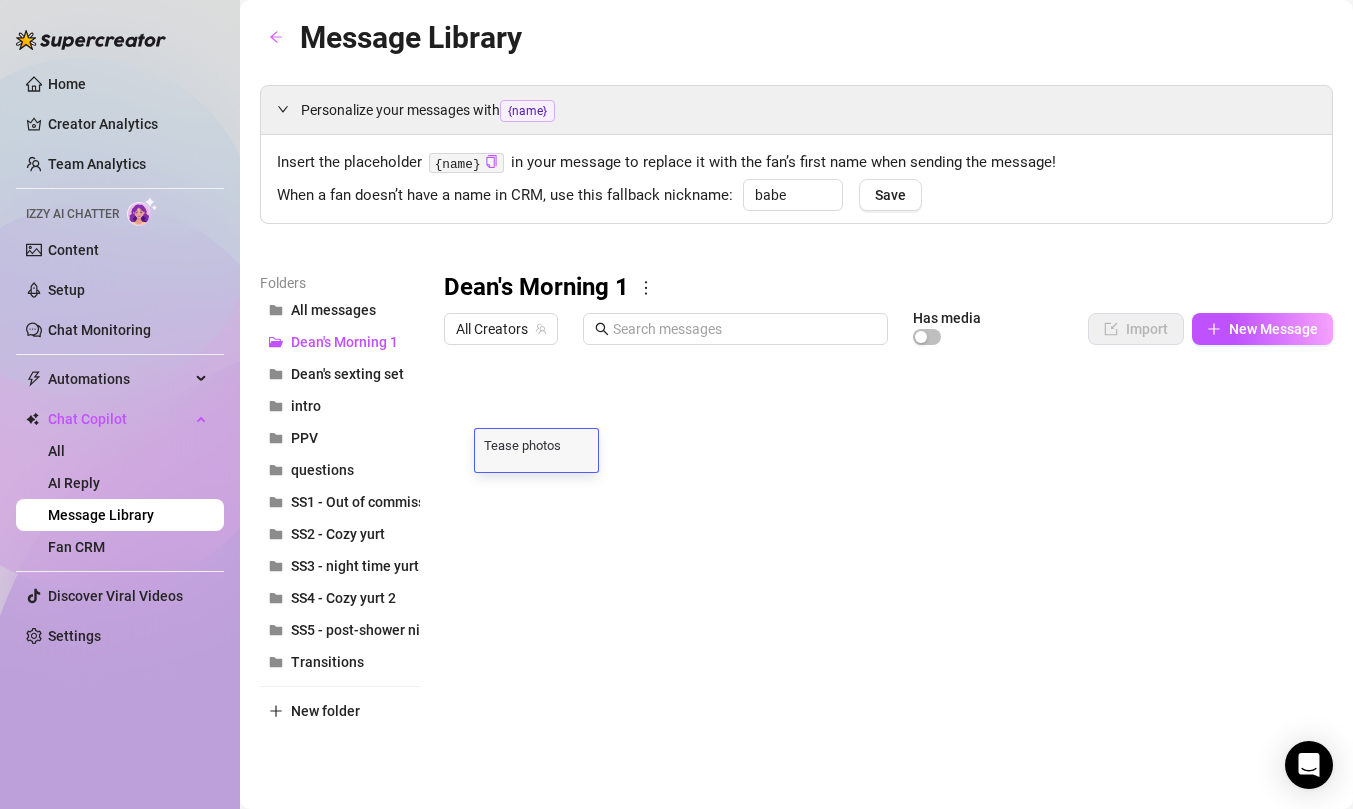 type on "Tease photos 2" 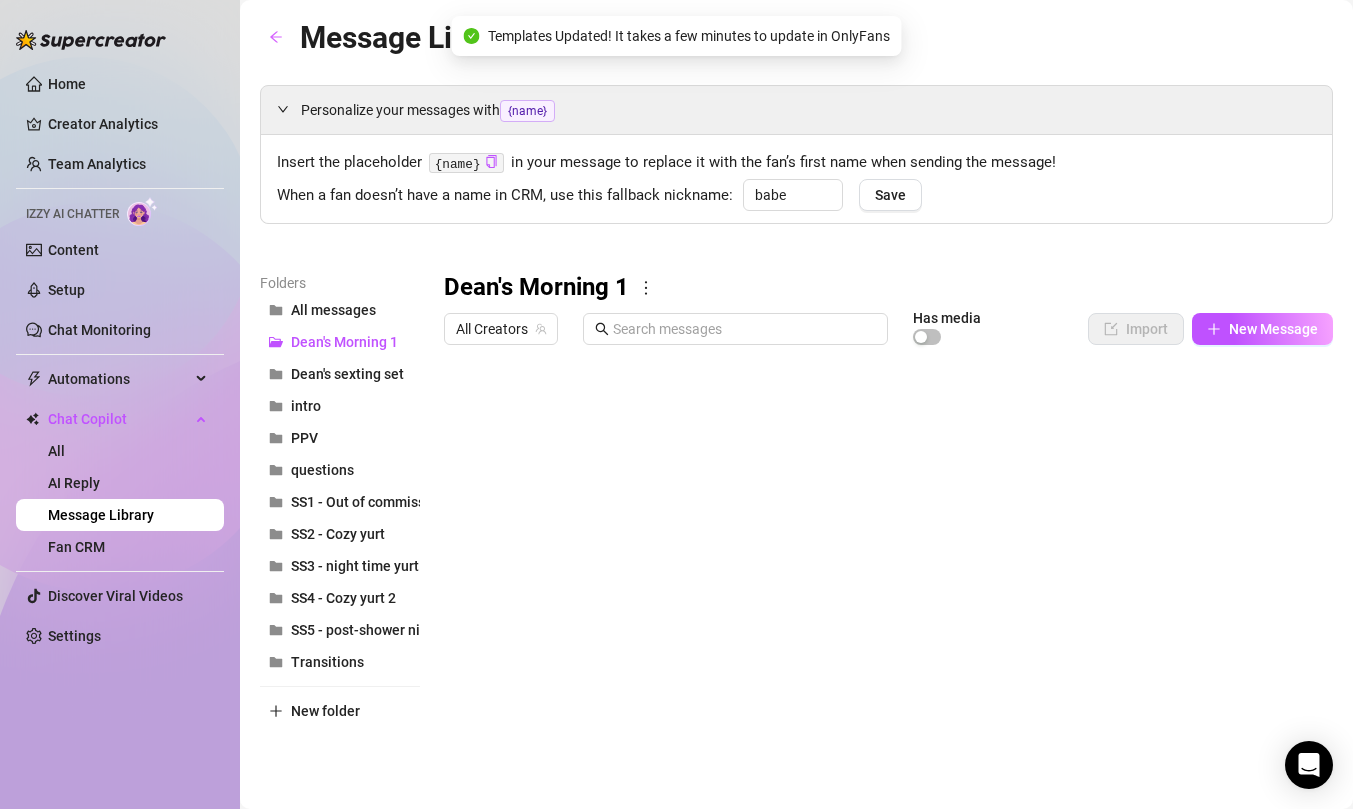 click at bounding box center (888, 577) 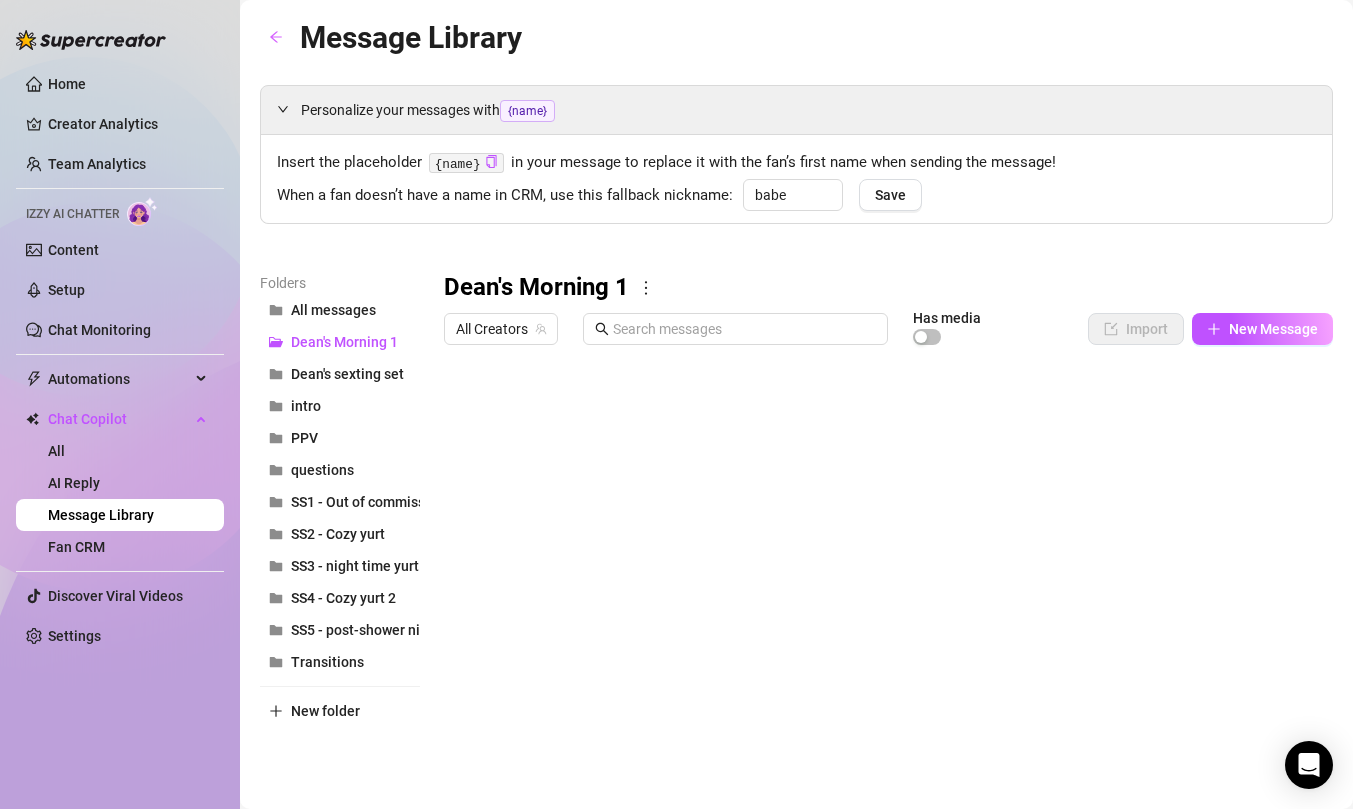 click at bounding box center (888, 577) 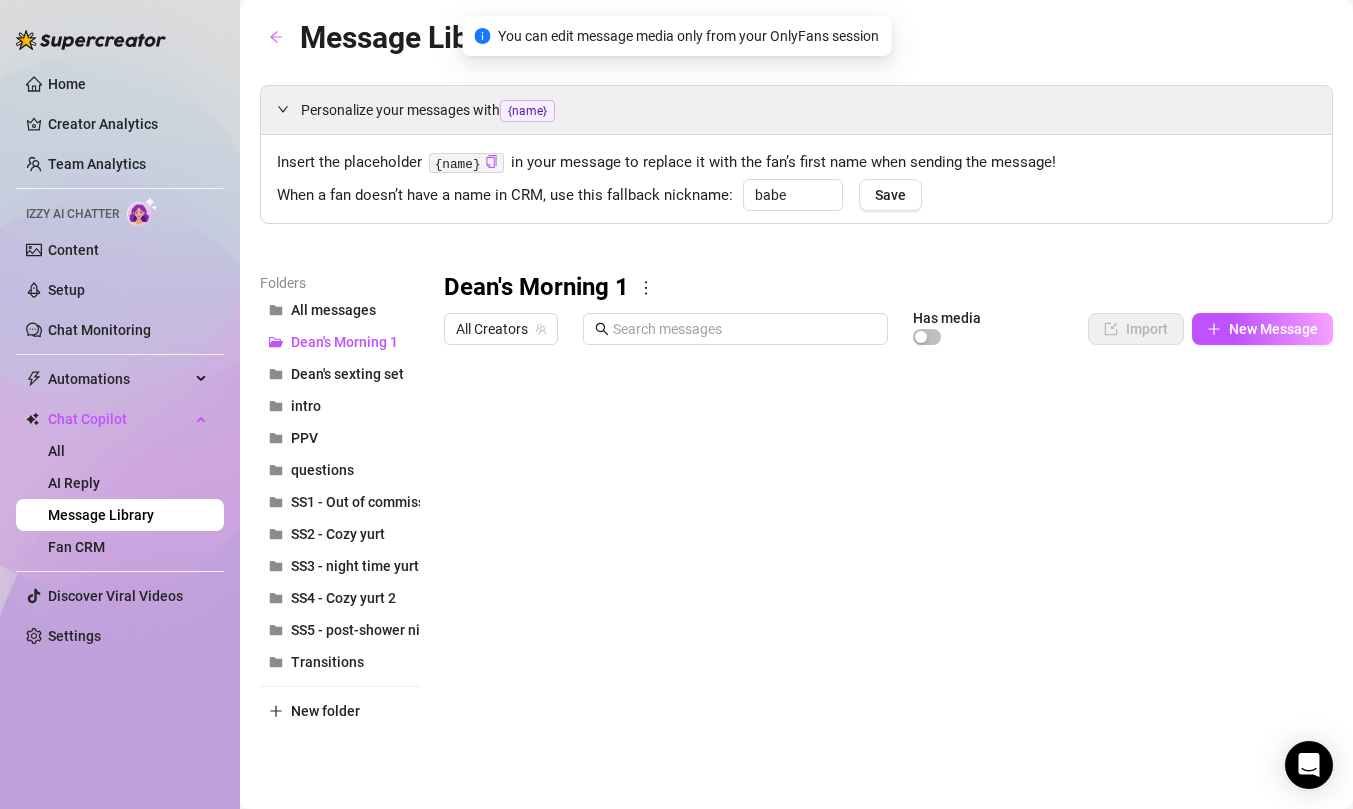 click at bounding box center (888, 577) 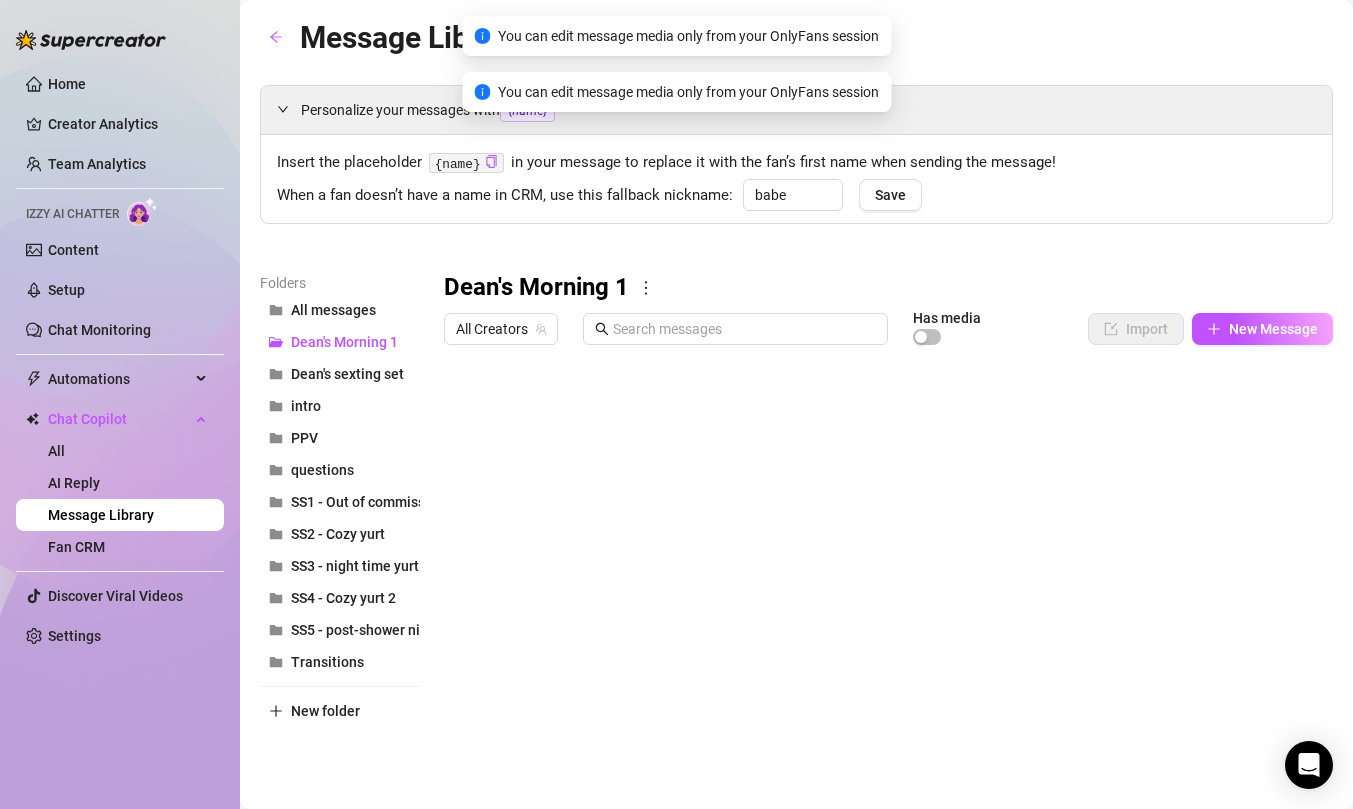 click at bounding box center [888, 577] 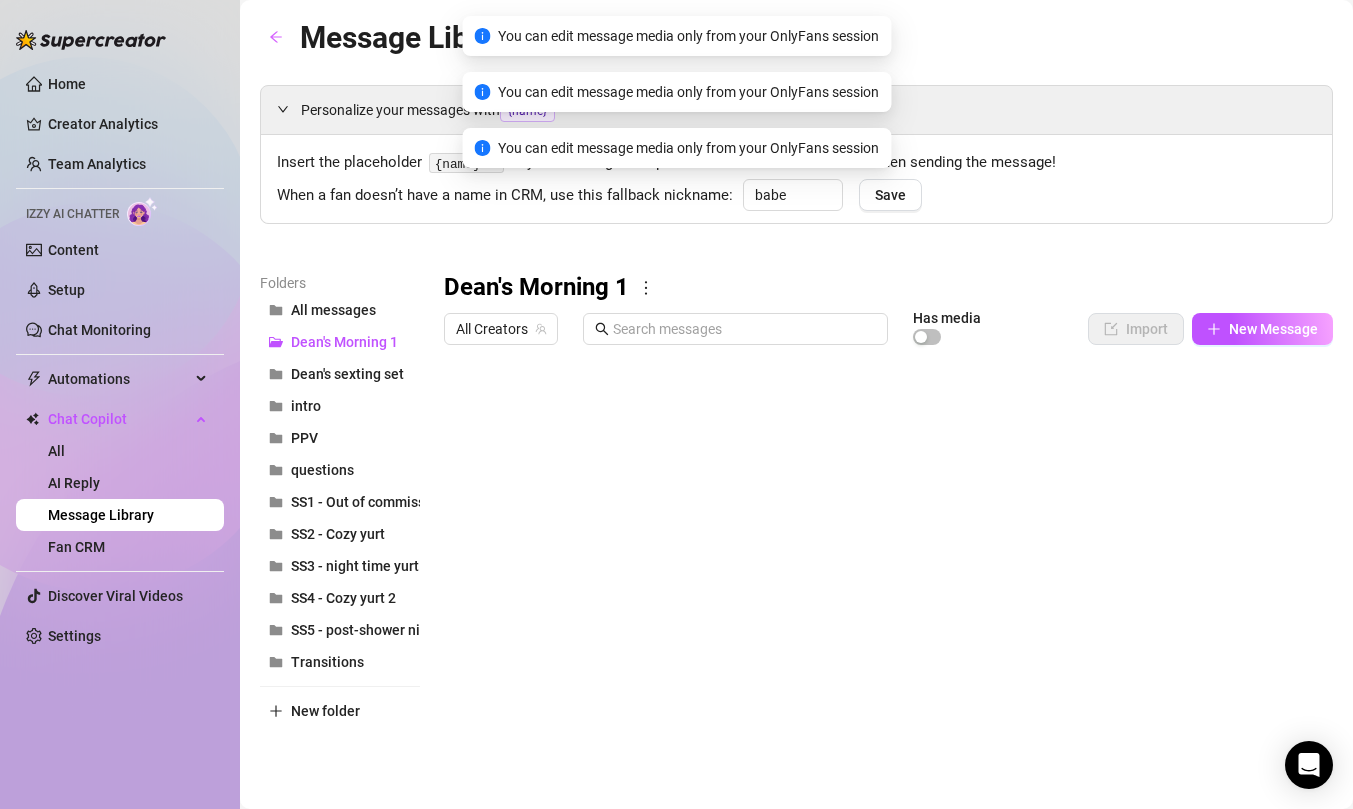click at bounding box center [888, 577] 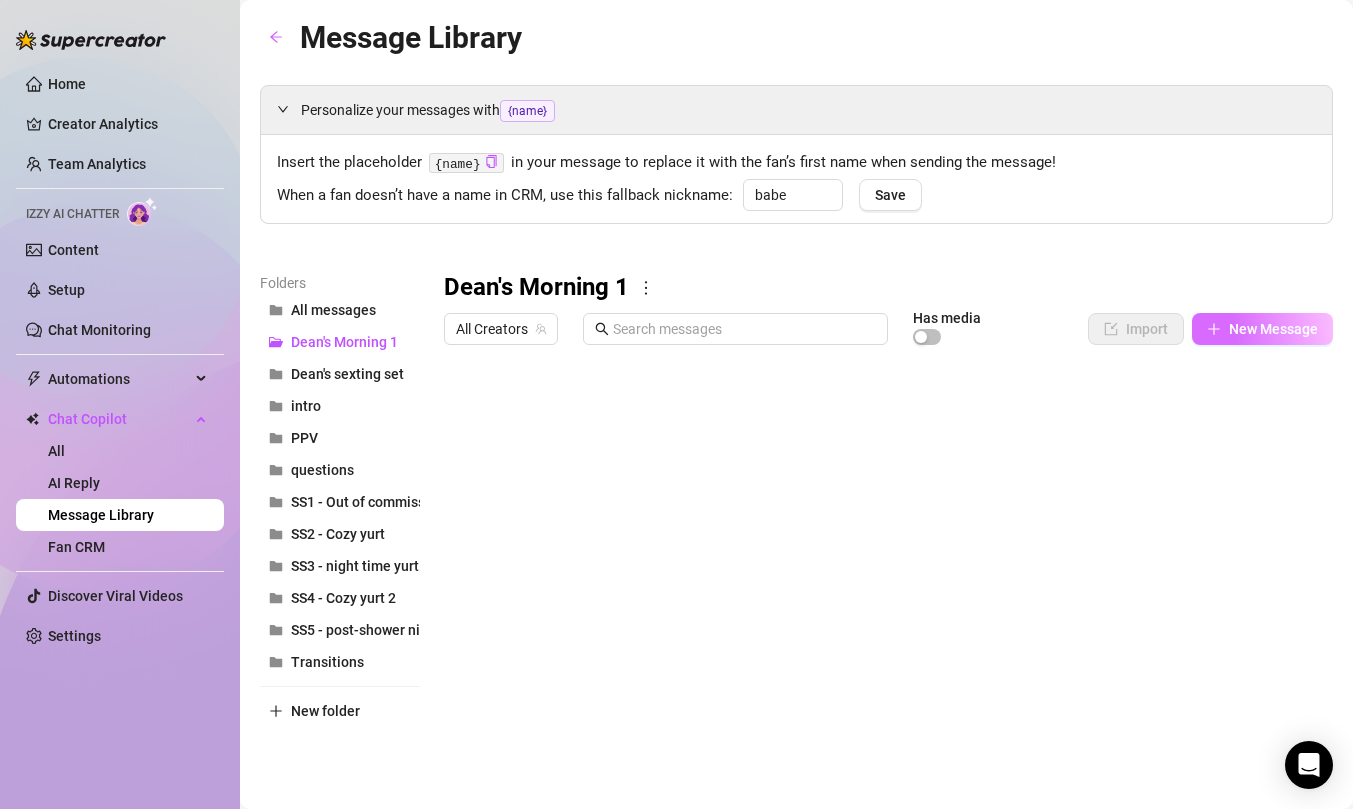 click on "New Message" at bounding box center (1273, 329) 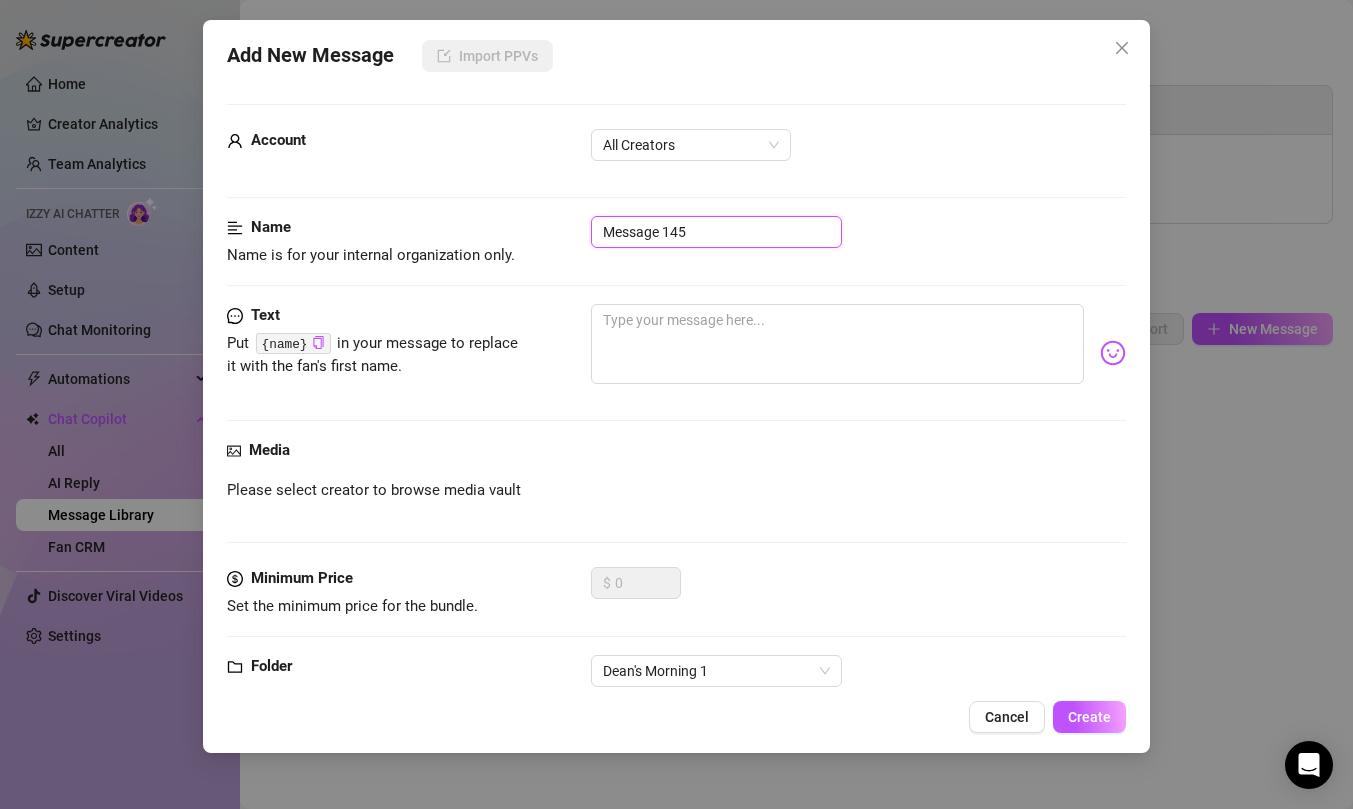click on "Message 145" at bounding box center (716, 232) 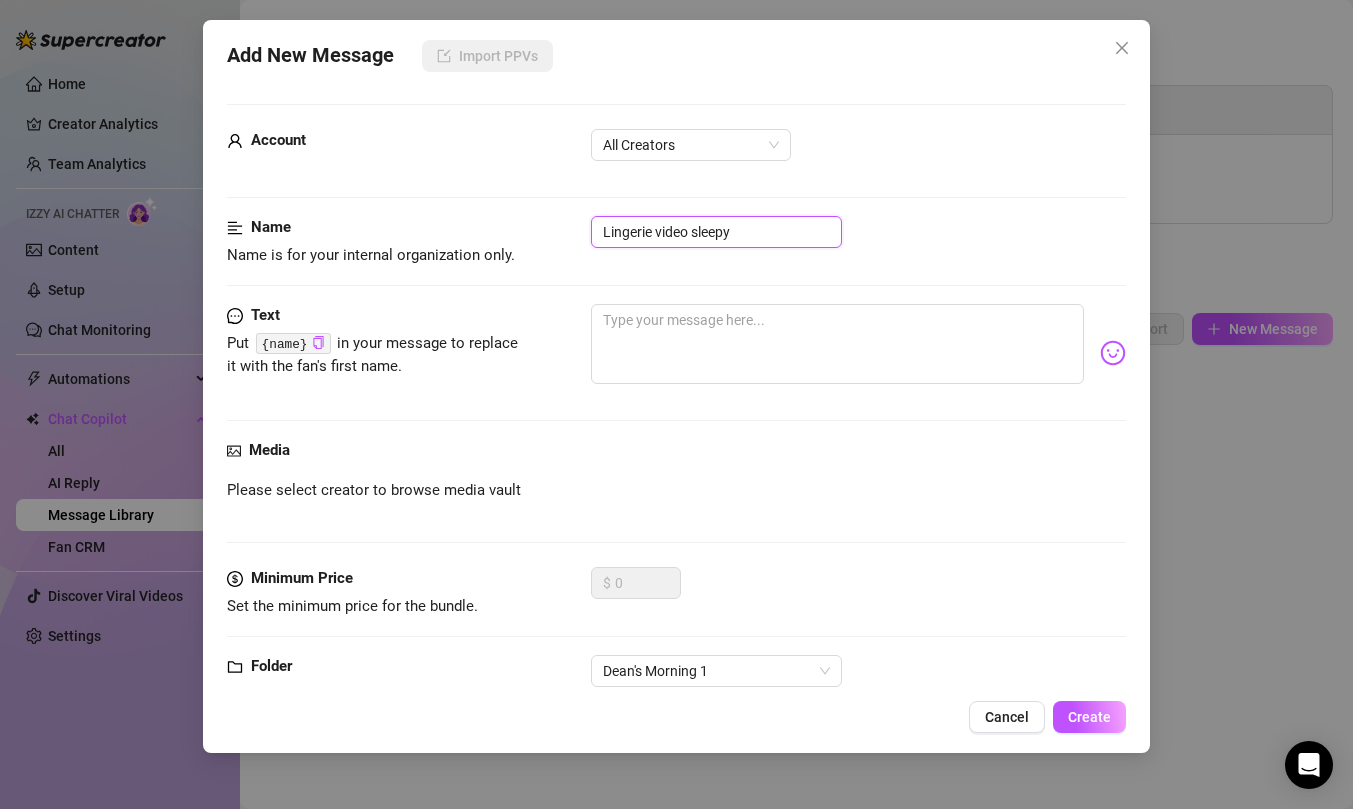 click on "Lingerie video sleepy" at bounding box center [716, 232] 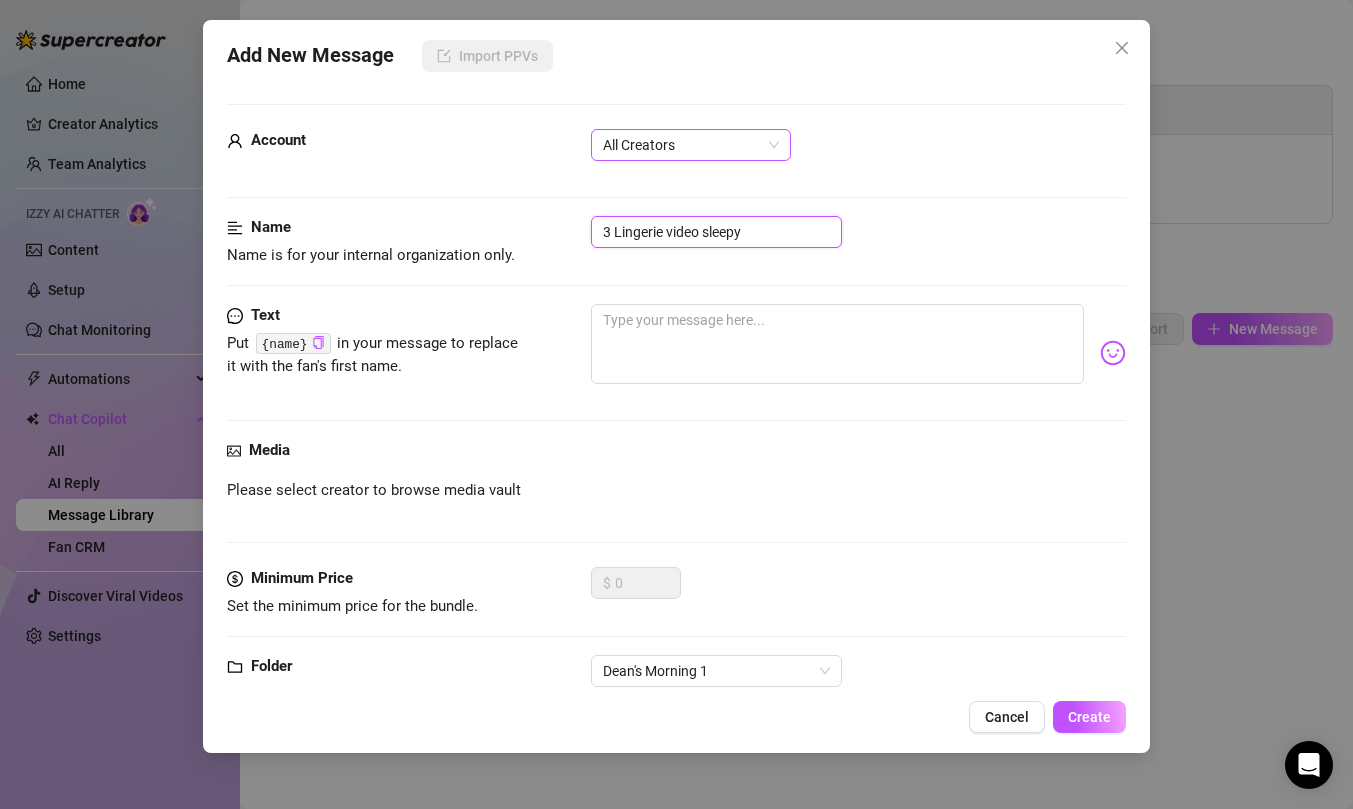 click on "All Creators" at bounding box center (691, 145) 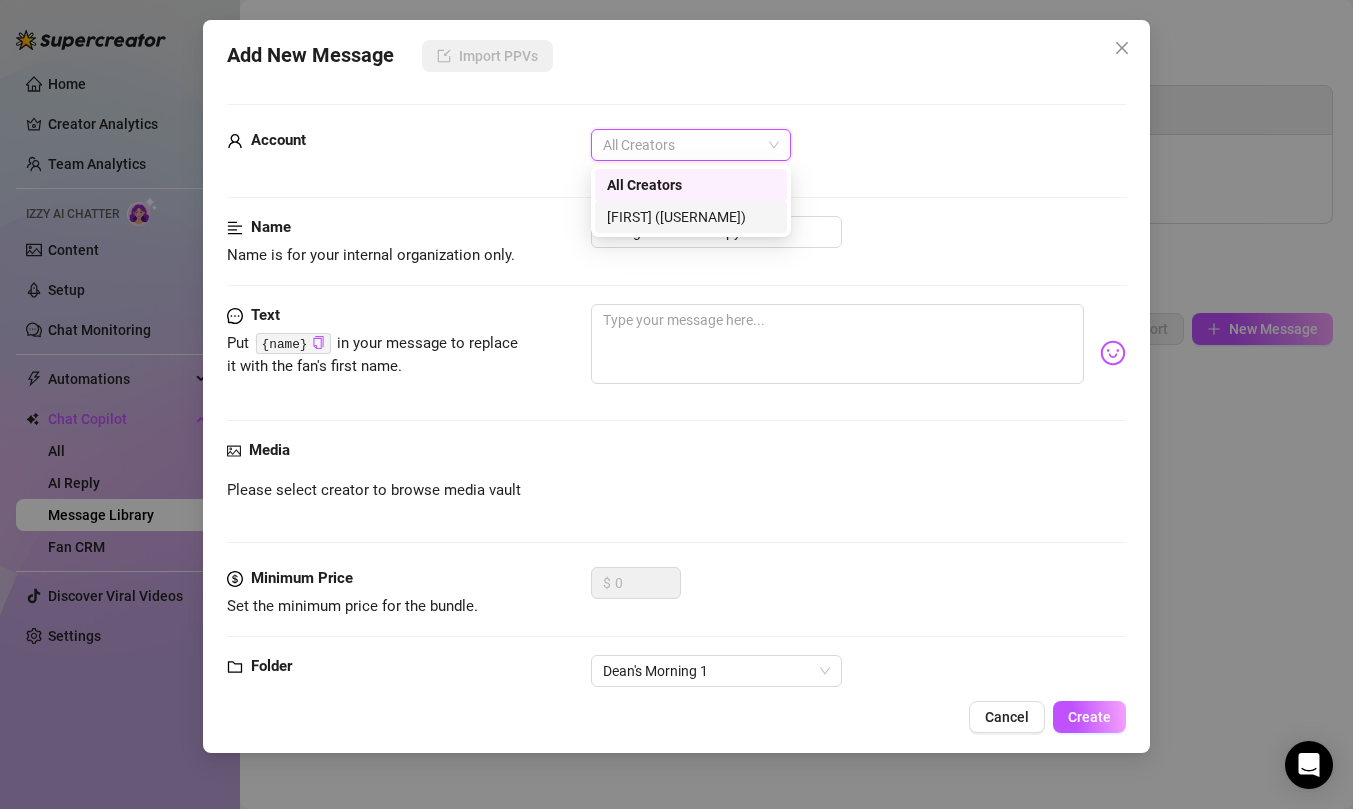 click on "[FIRST] ([USERNAME])" at bounding box center (691, 217) 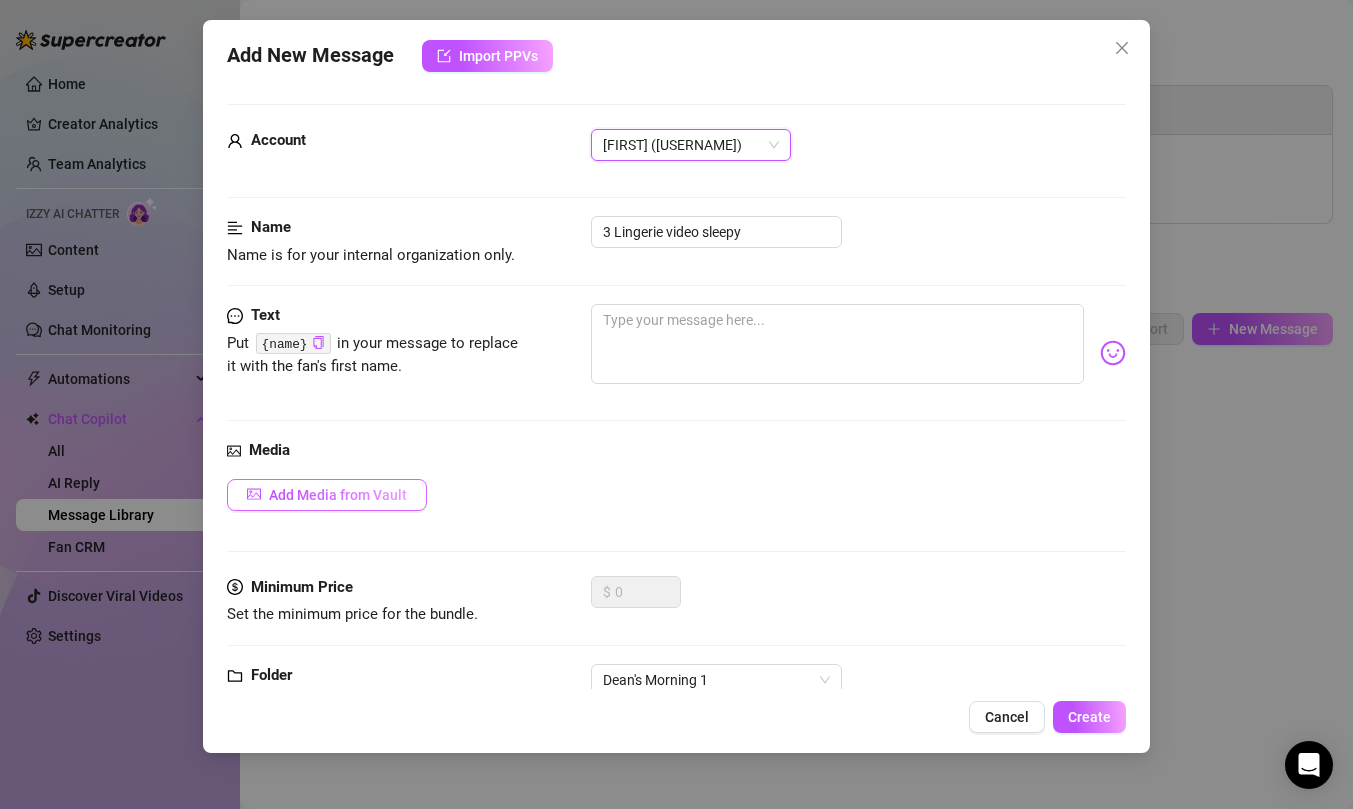 click on "Add Media from Vault" at bounding box center [338, 495] 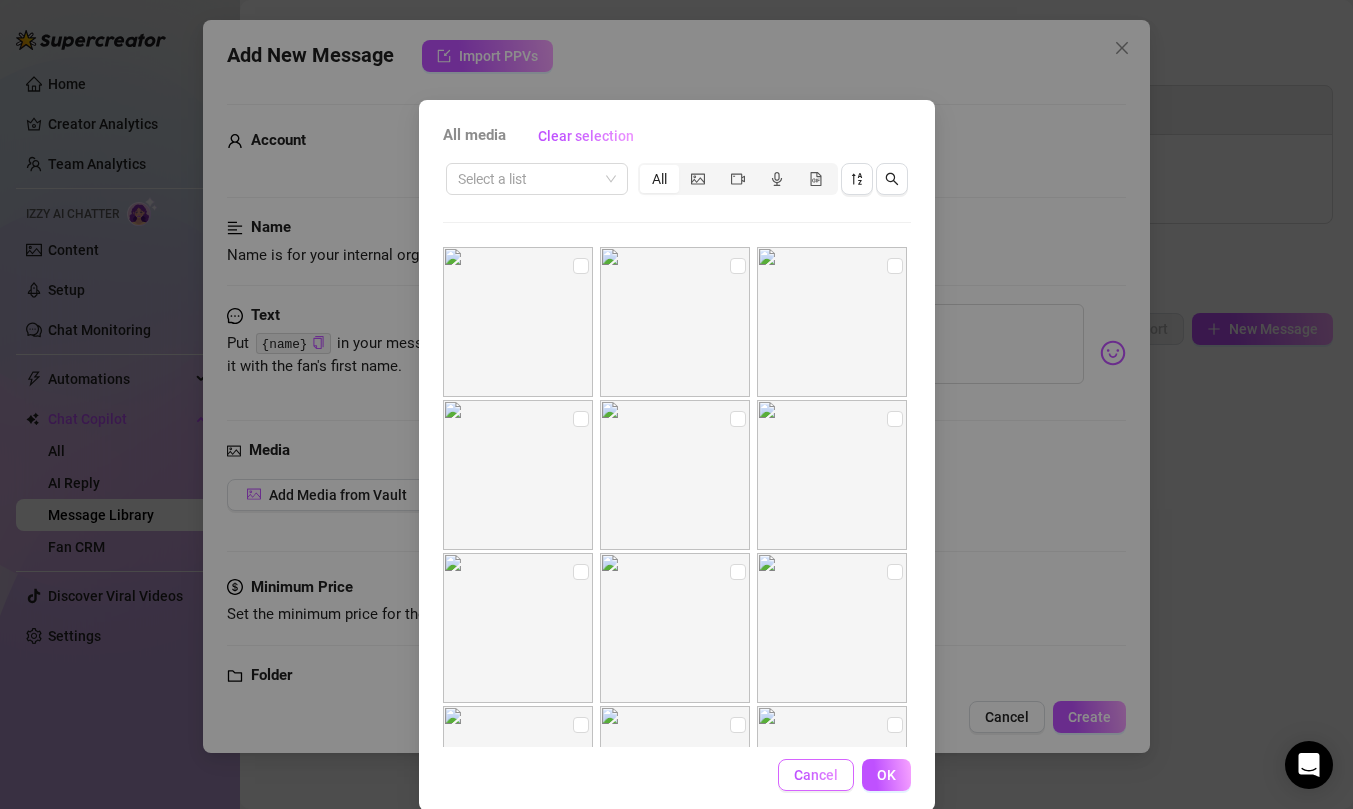 click on "Cancel" at bounding box center [816, 775] 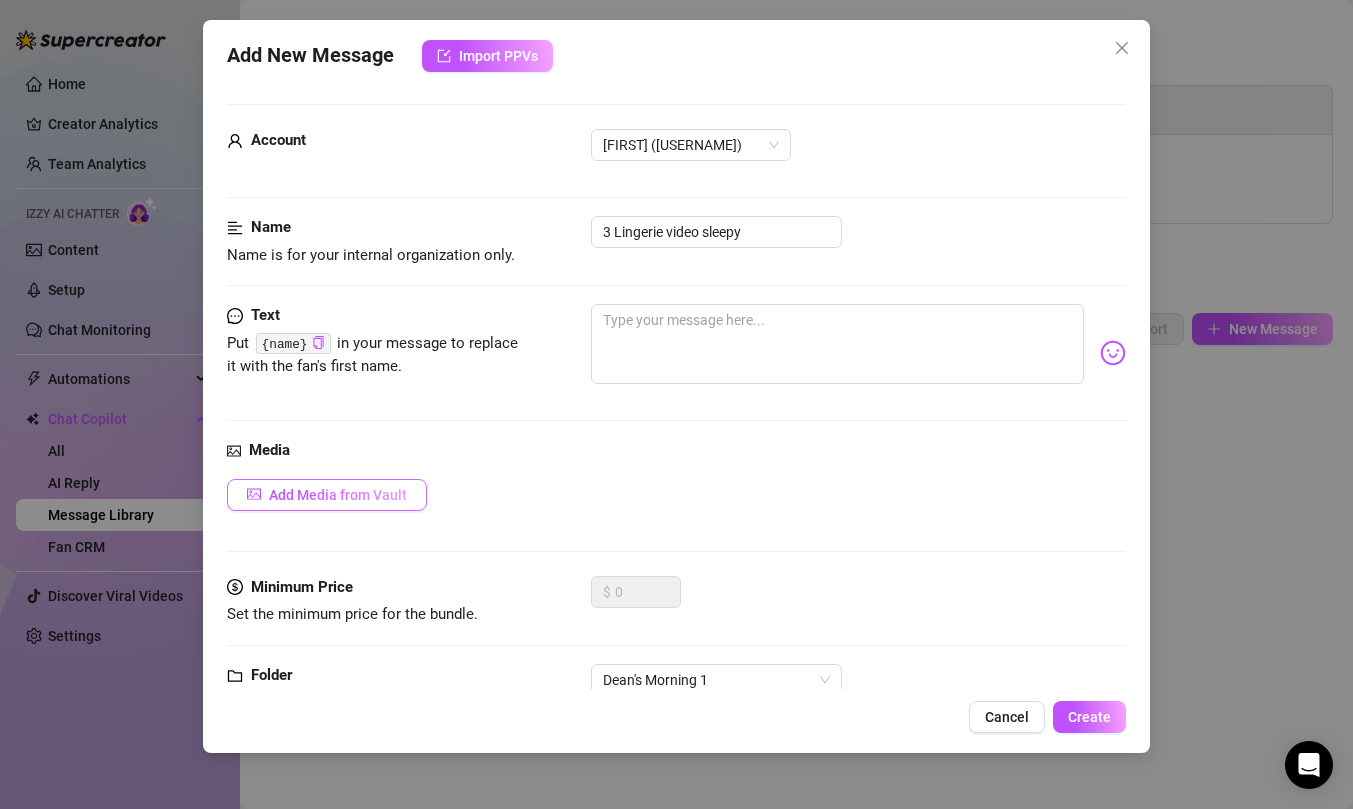 click on "Add Media from Vault" at bounding box center (338, 495) 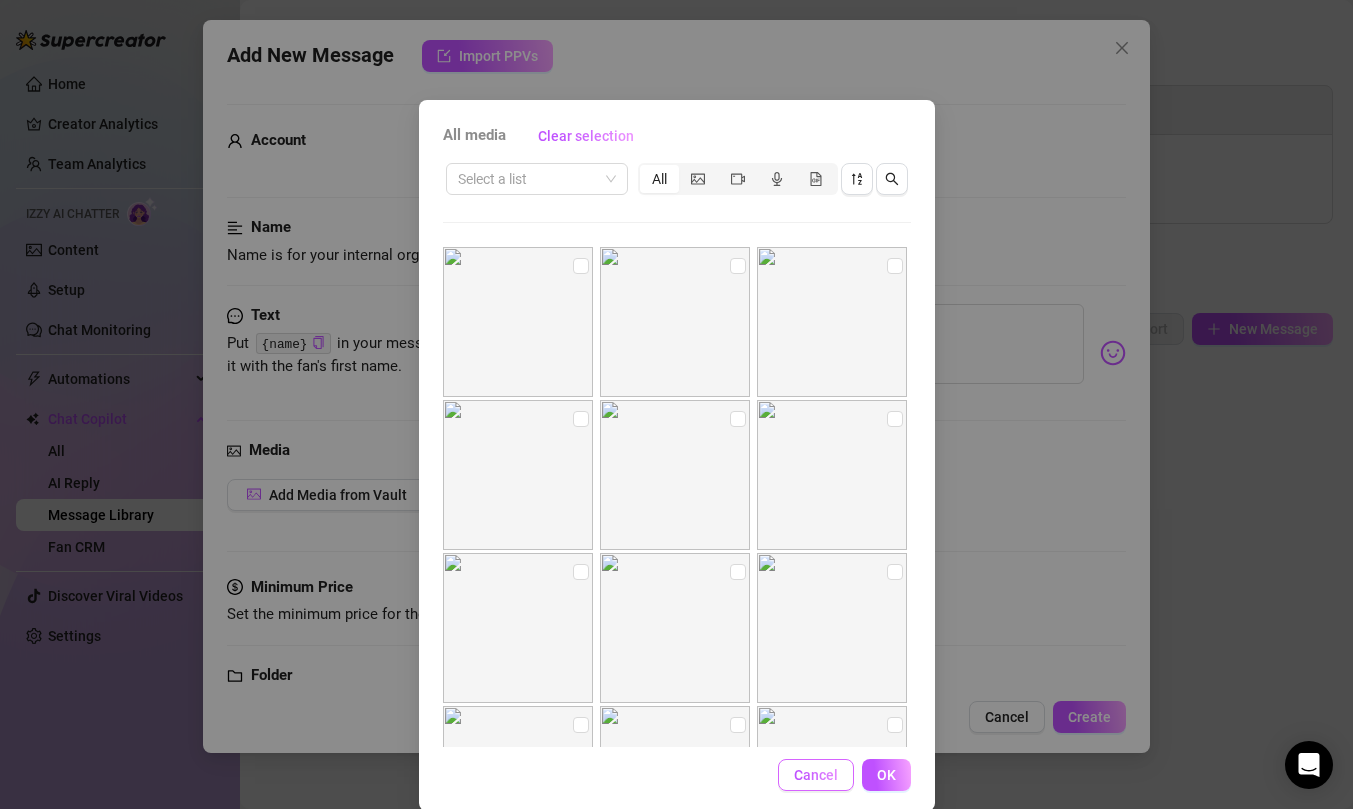 click on "Cancel" at bounding box center [816, 775] 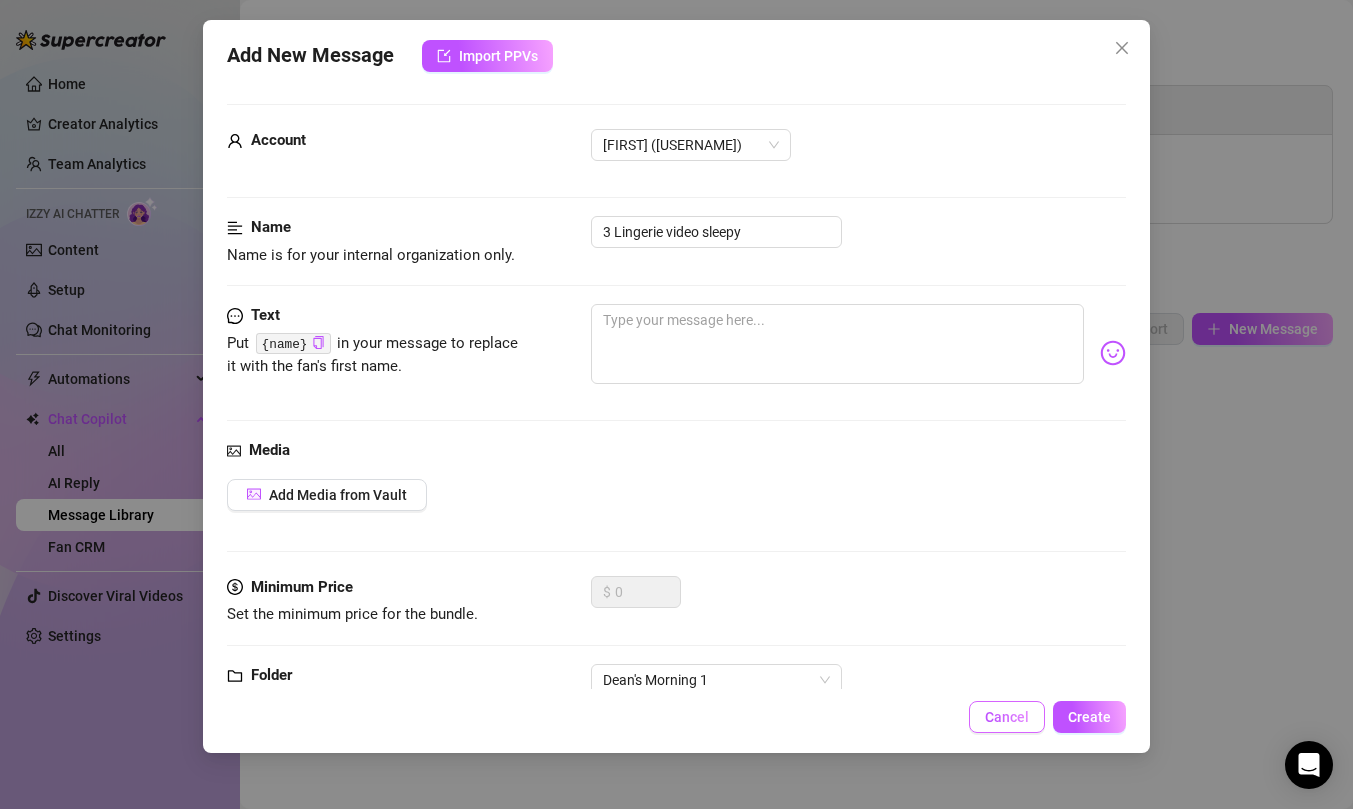 click on "Cancel" at bounding box center (1007, 717) 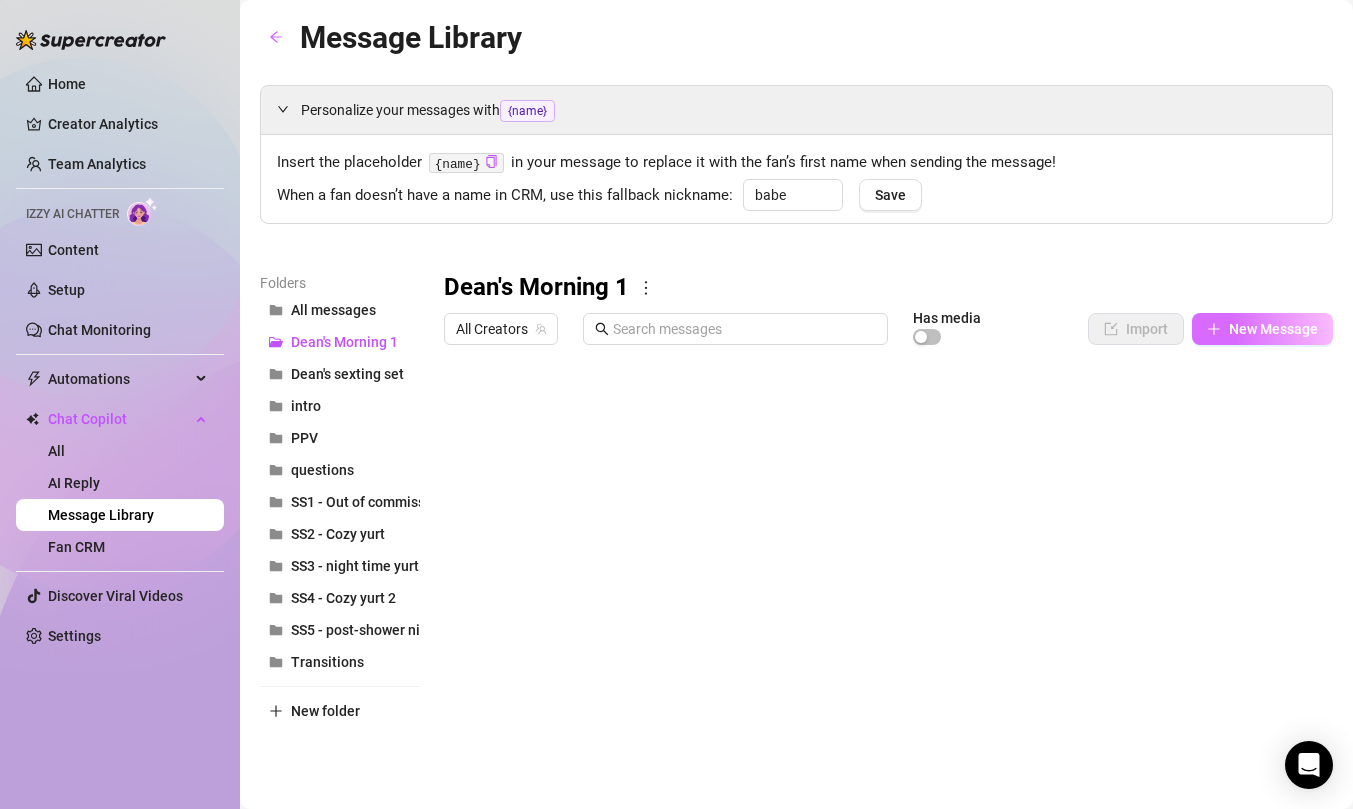 click on "New Message" at bounding box center [1273, 329] 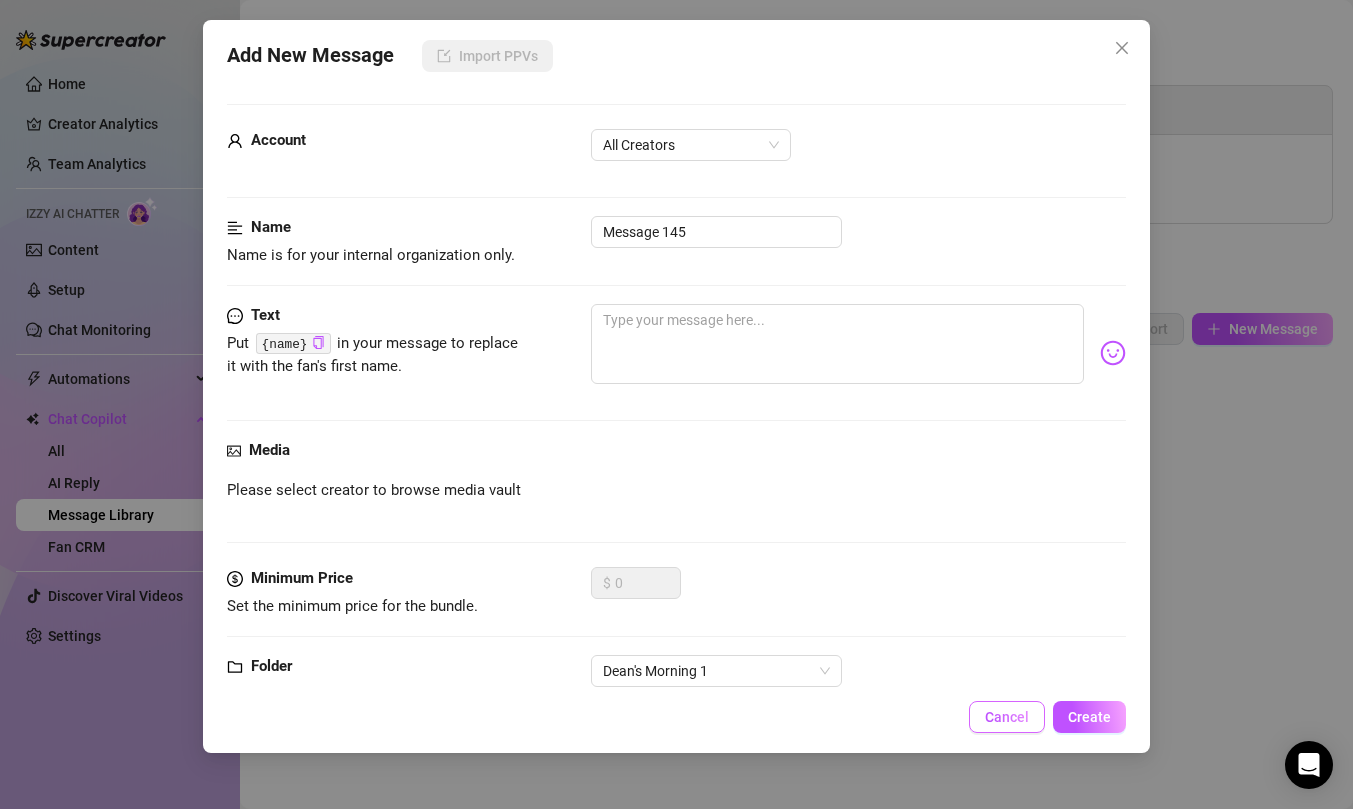 click on "Cancel" at bounding box center (1007, 717) 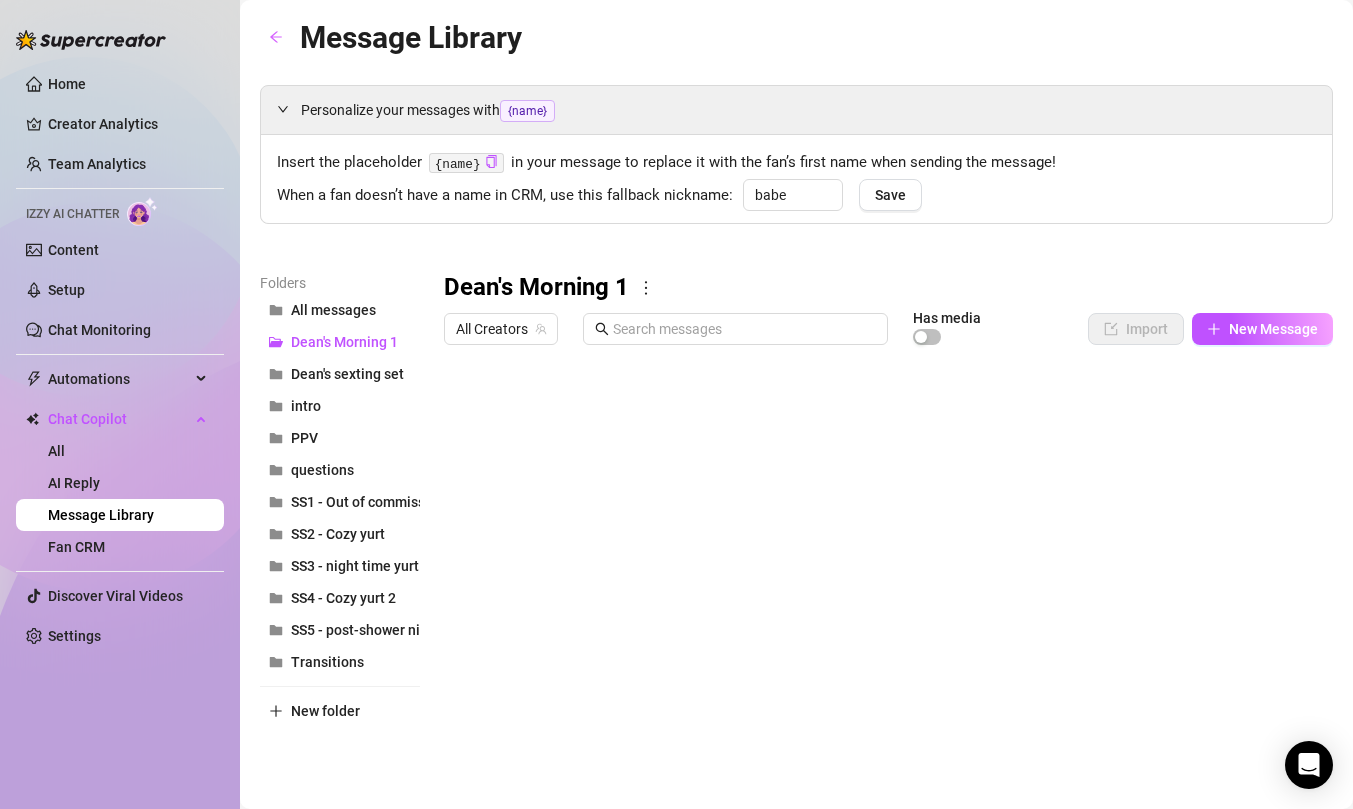 click at bounding box center (888, 577) 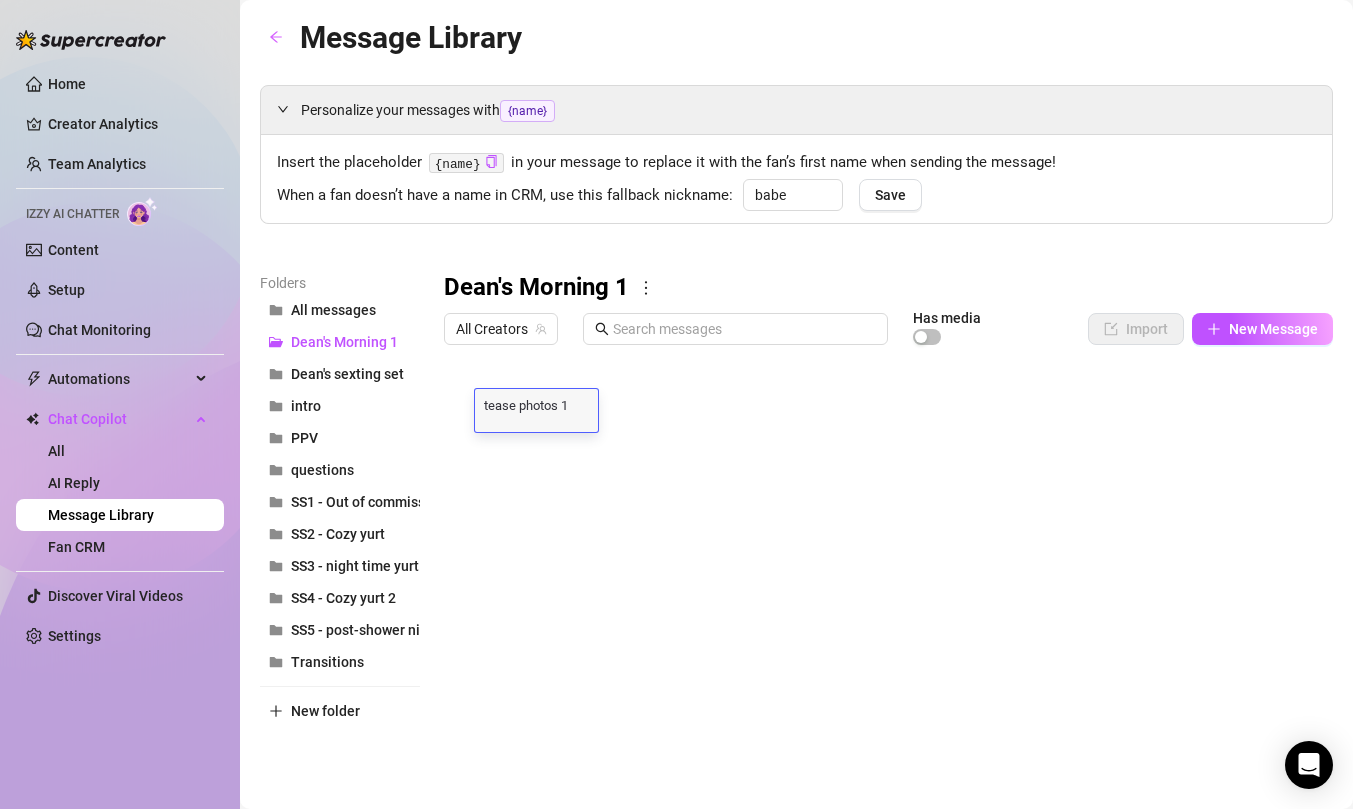 scroll, scrollTop: 0, scrollLeft: 0, axis: both 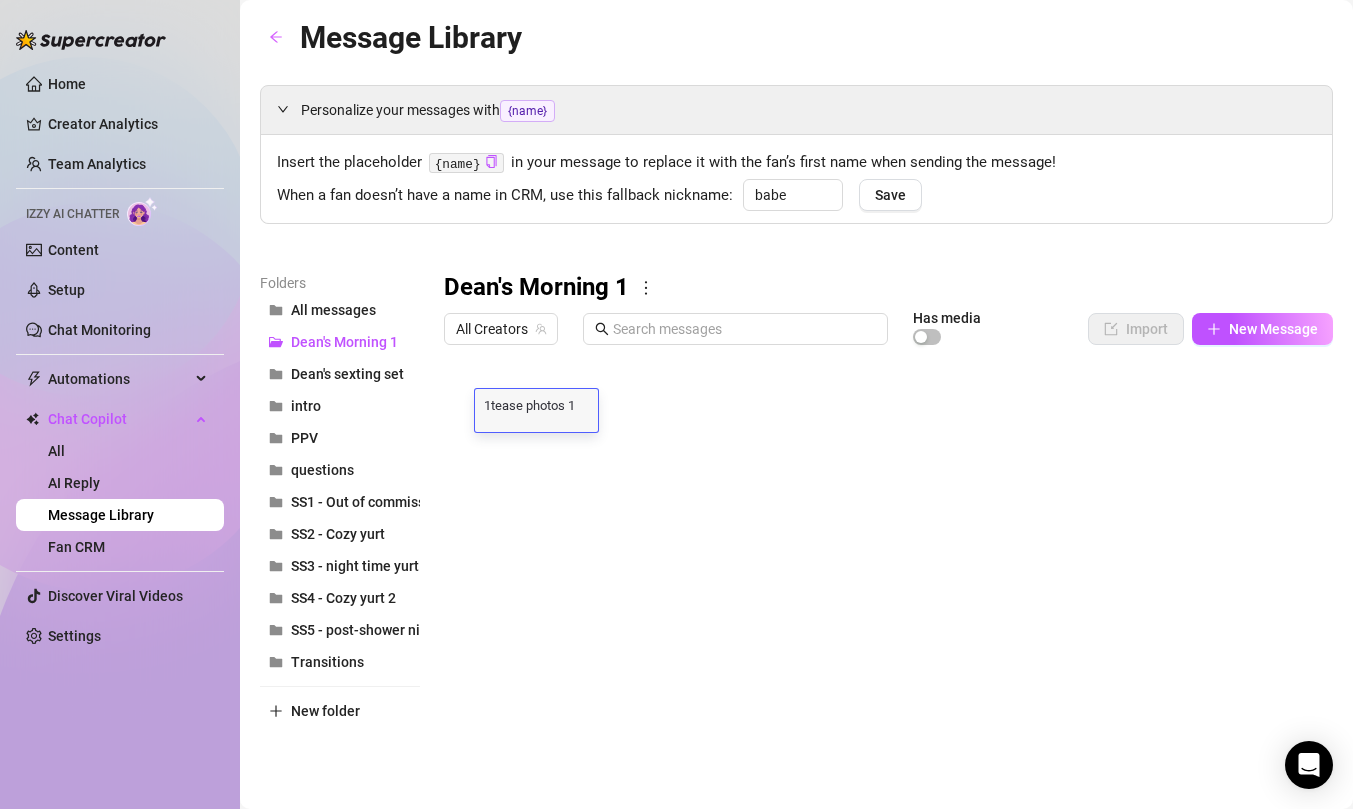 type on "1 tease photos 1" 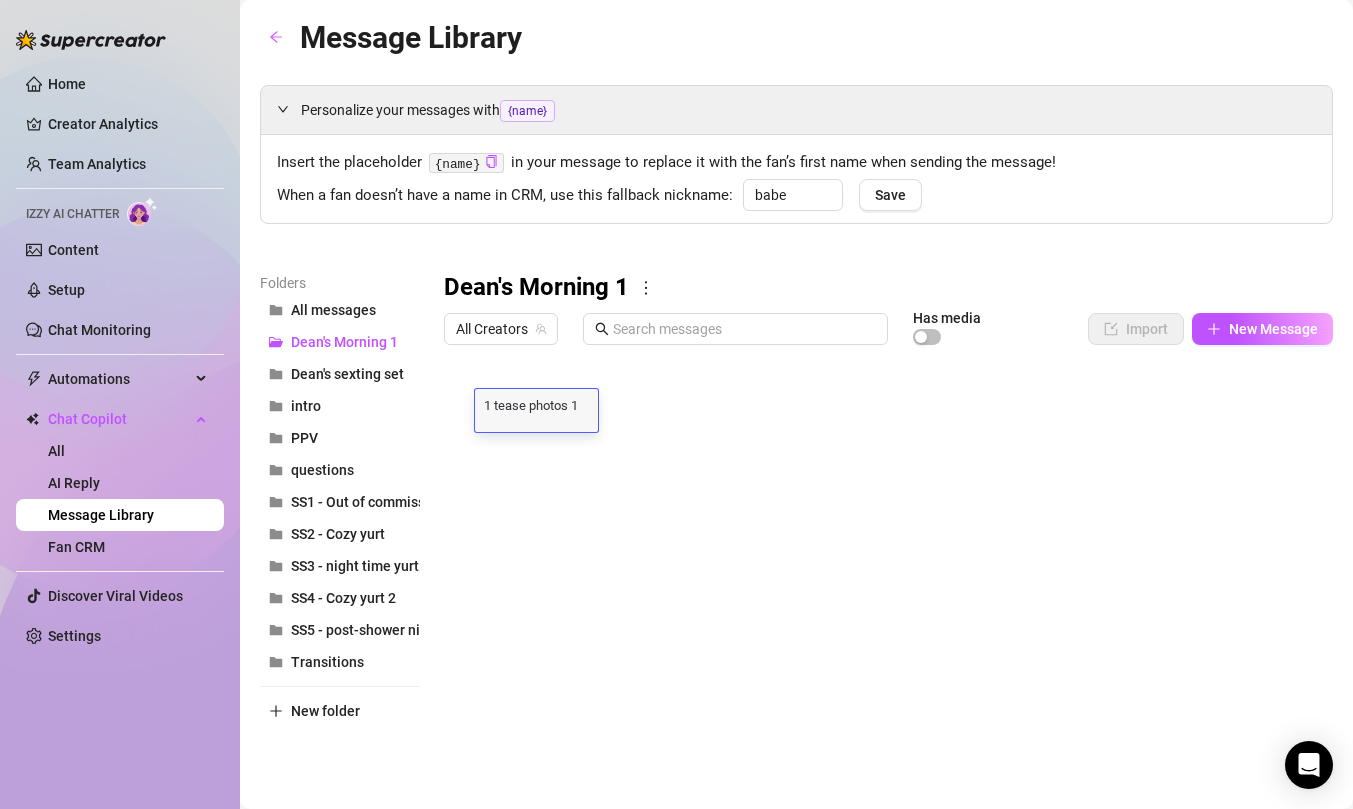 scroll, scrollTop: 0, scrollLeft: 0, axis: both 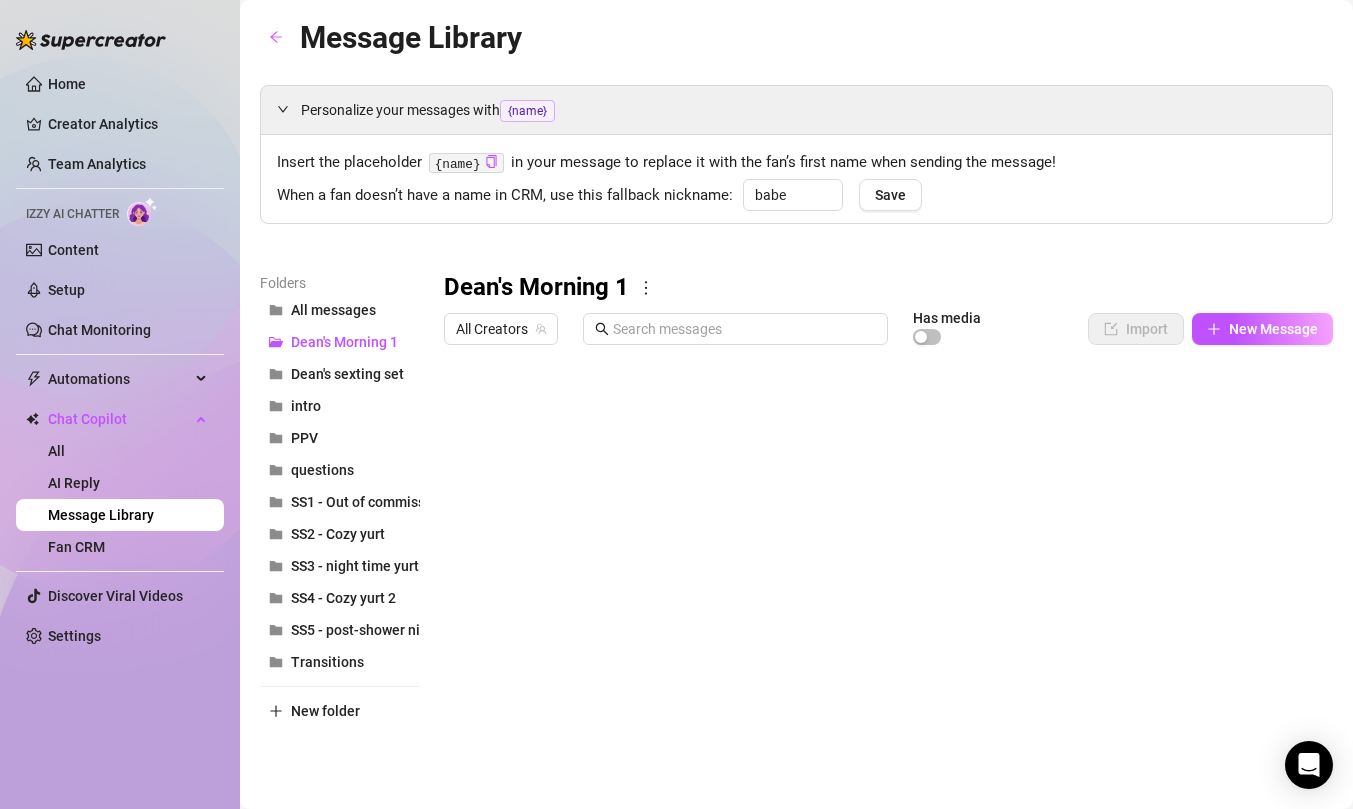 click at bounding box center [888, 577] 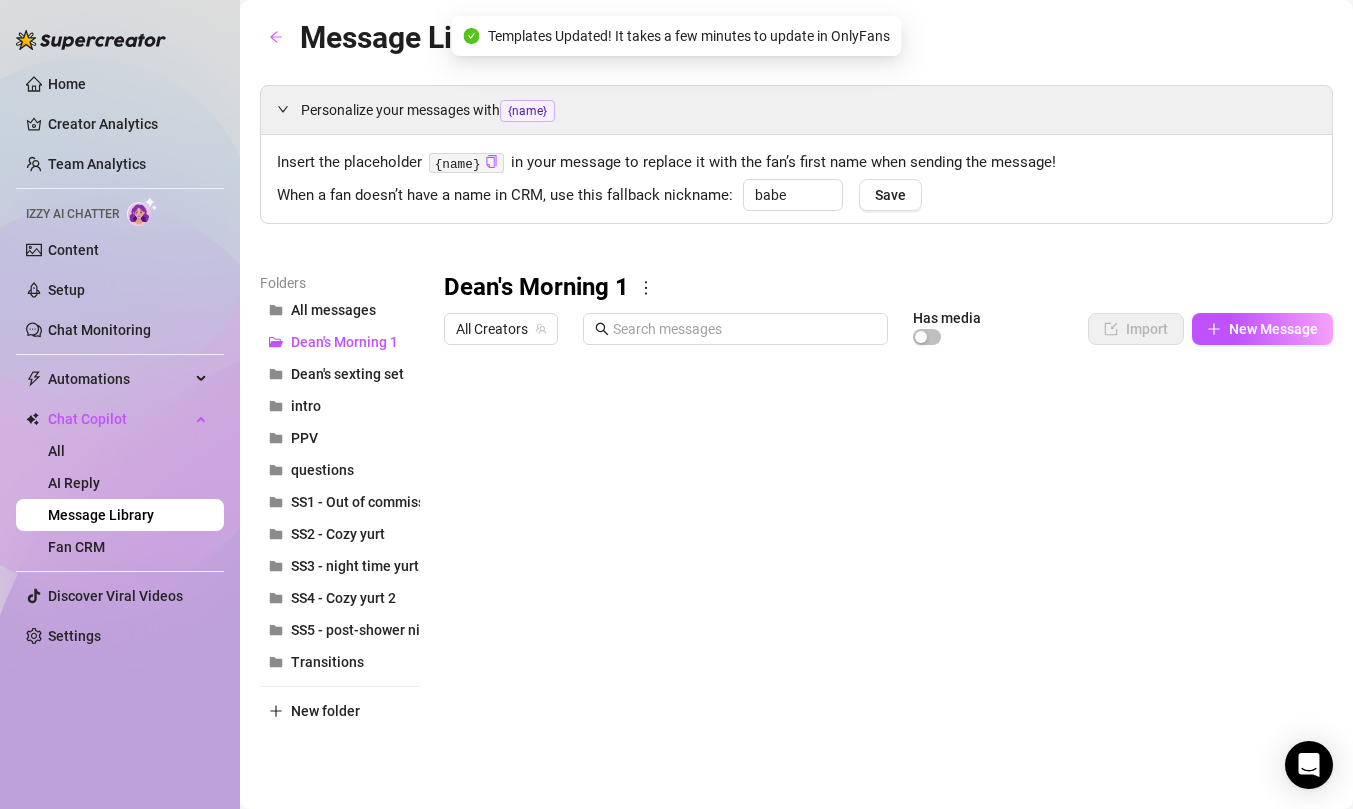 click at bounding box center (888, 577) 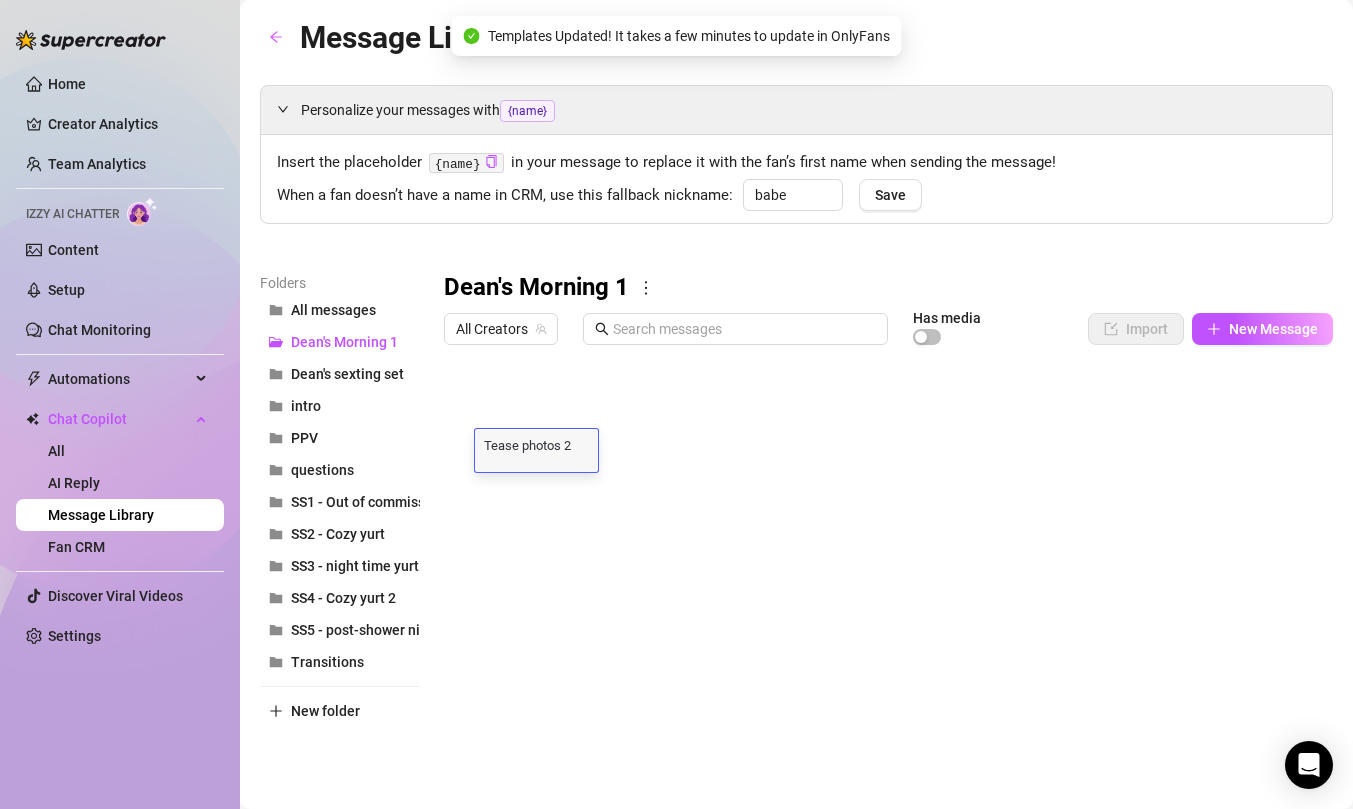 scroll, scrollTop: 0, scrollLeft: 0, axis: both 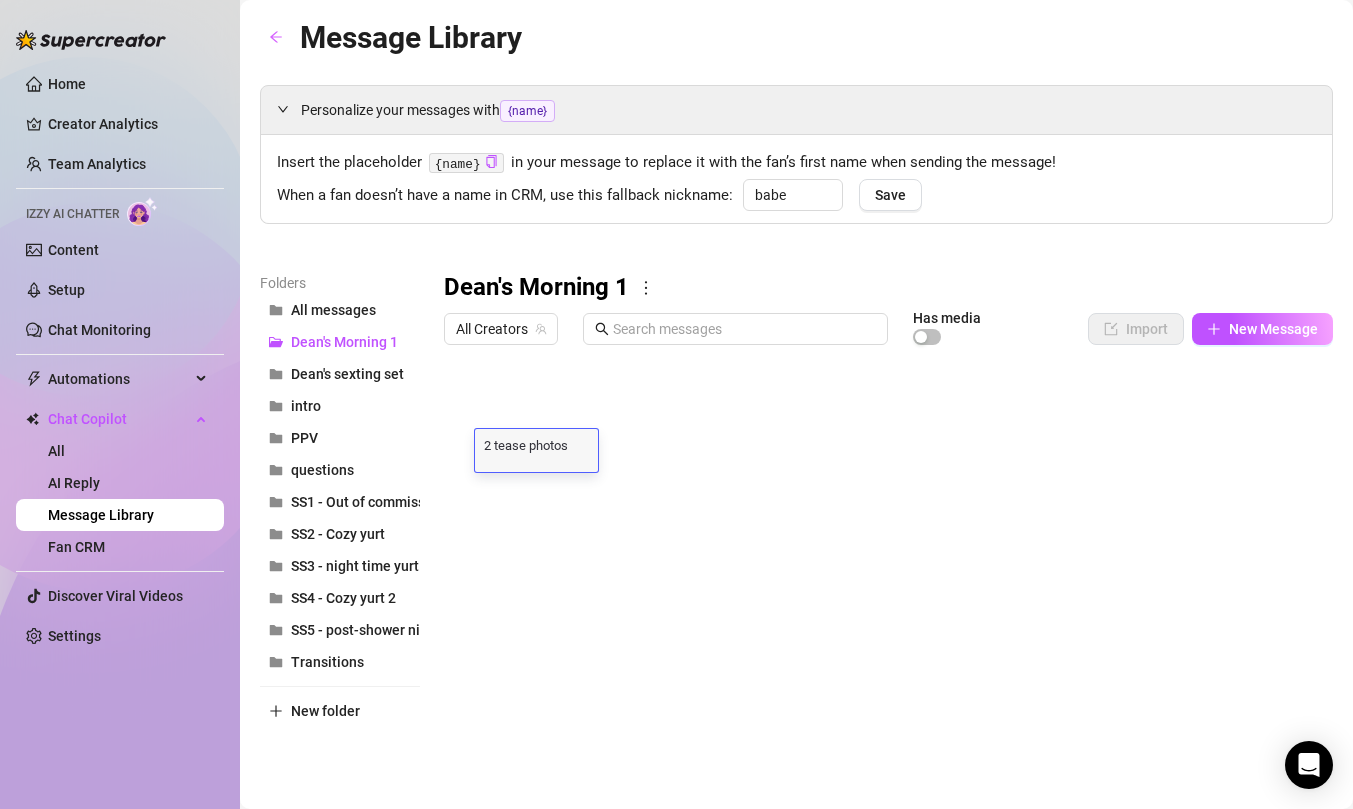type on "2 tease photos 2" 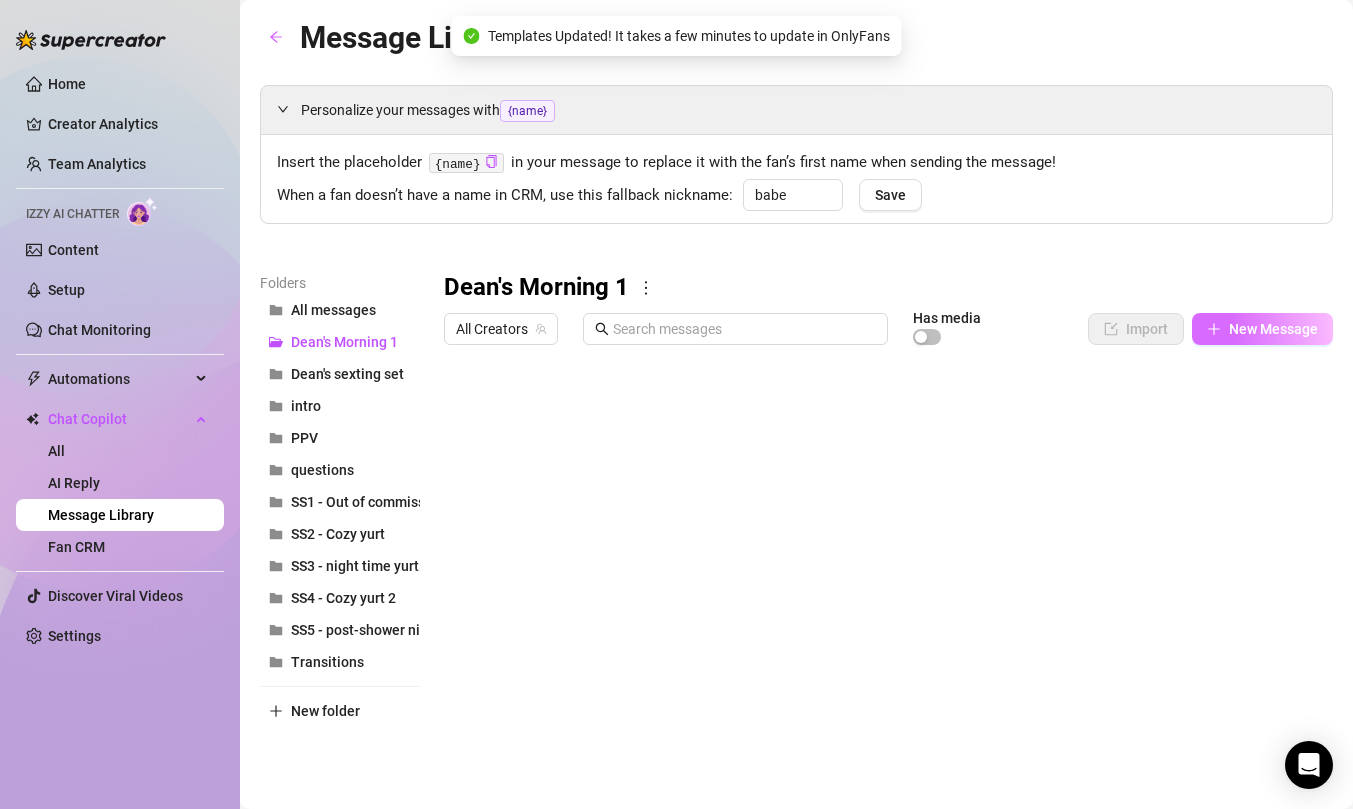 click on "New Message" at bounding box center [1273, 329] 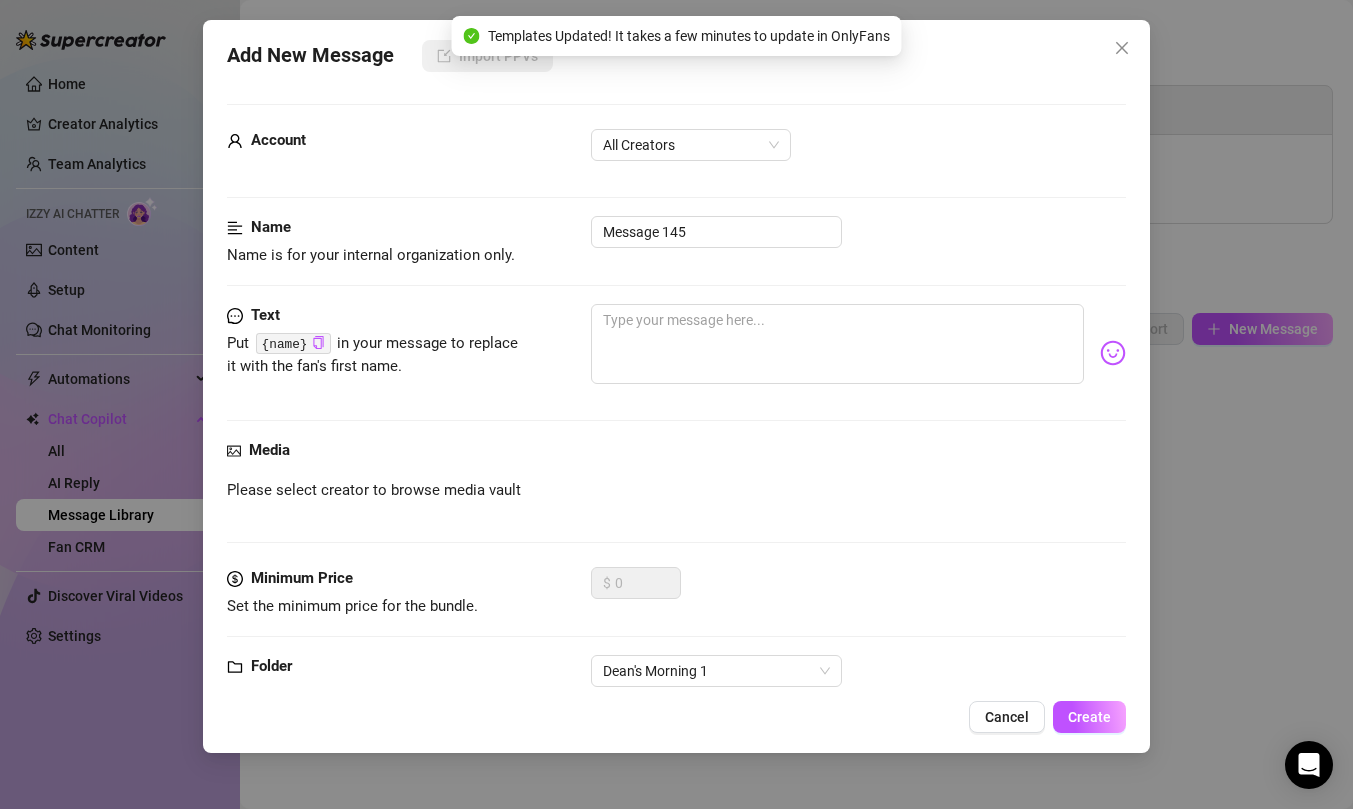 click on "Account All Creators" at bounding box center [676, 154] 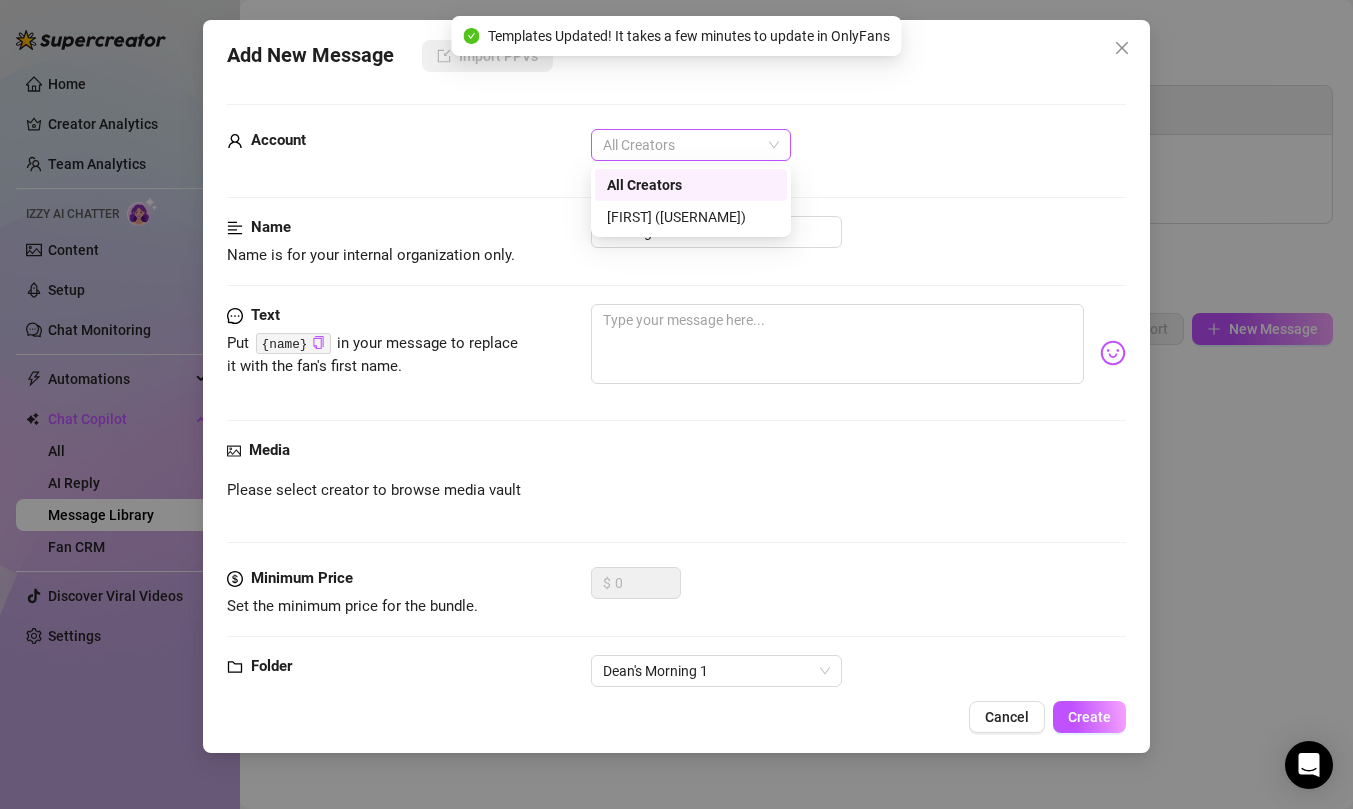click on "All Creators" at bounding box center (691, 145) 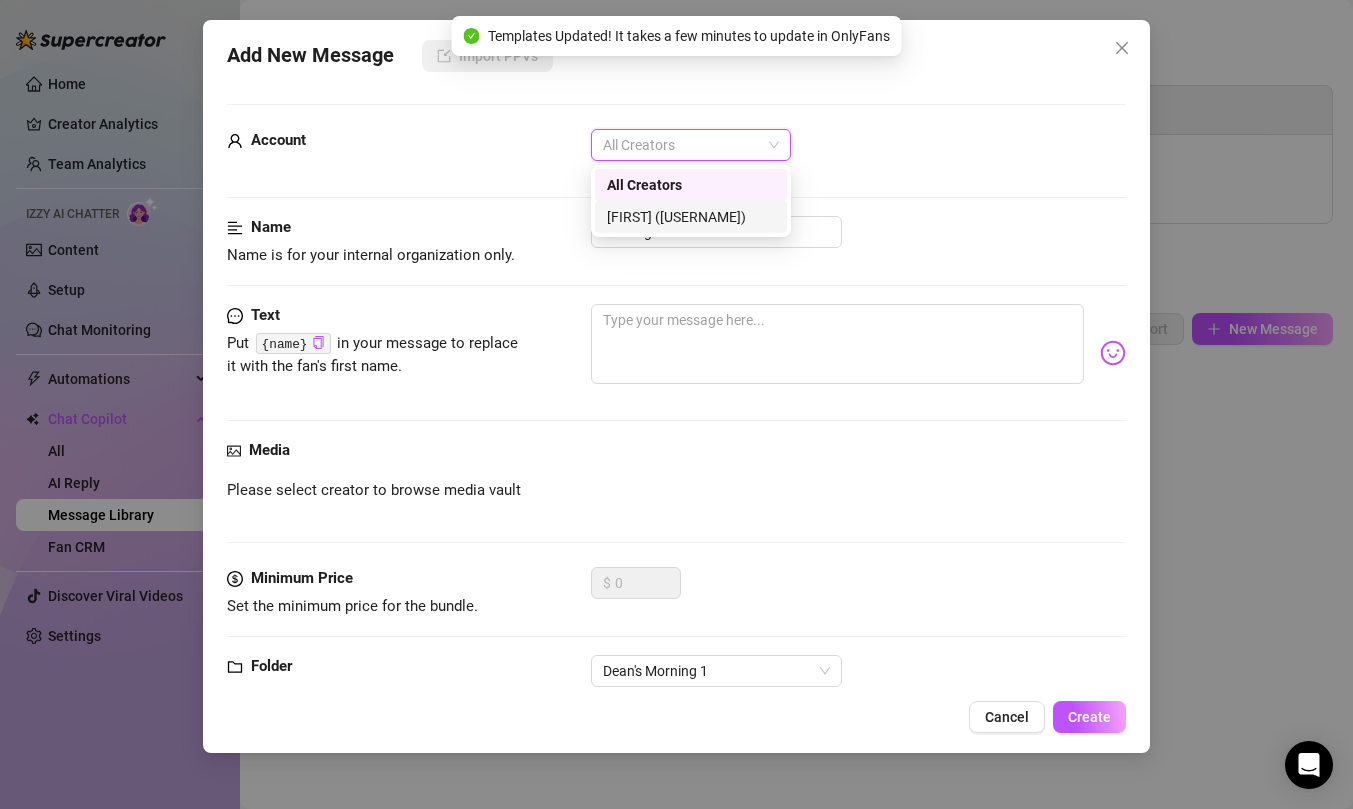 click on "[FIRST] ([USERNAME])" at bounding box center [691, 217] 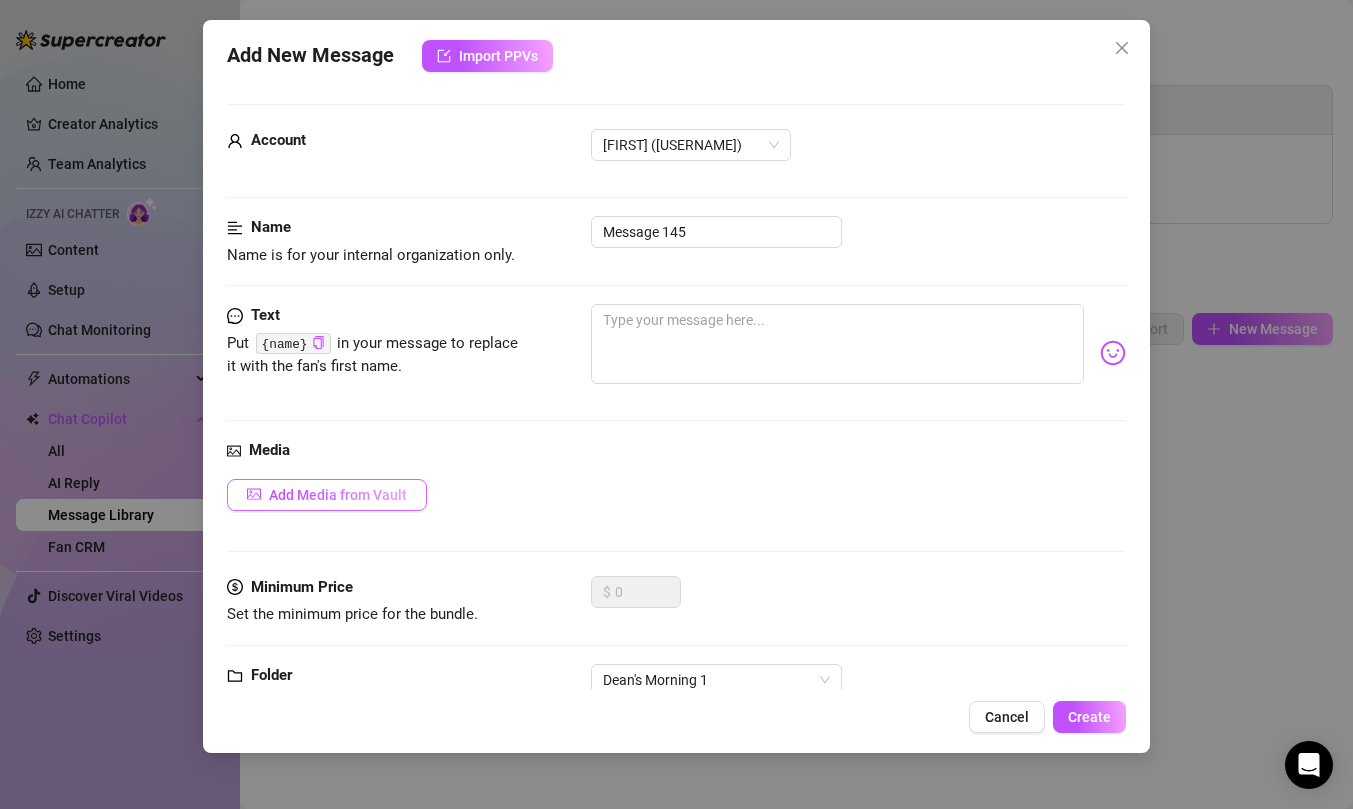 click on "Add Media from Vault" at bounding box center [327, 495] 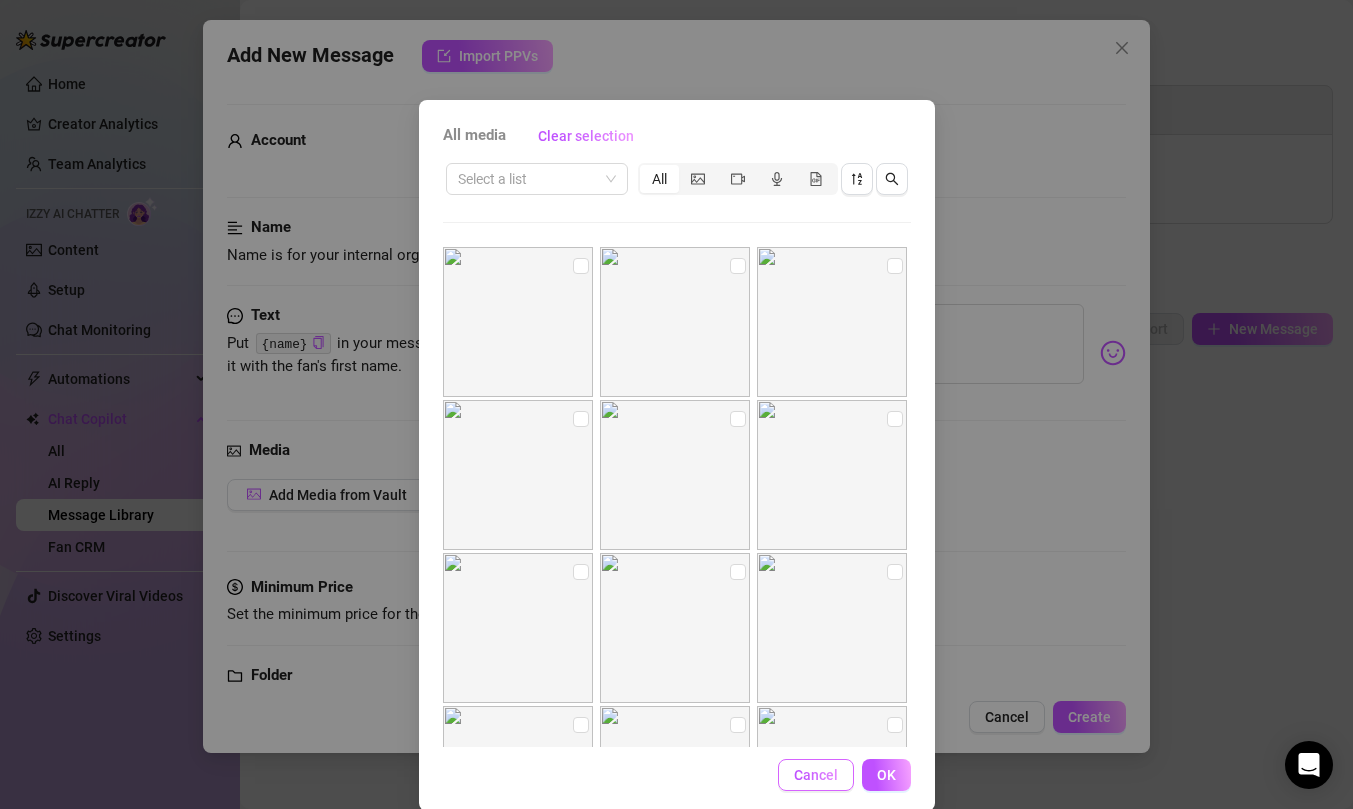 click on "Cancel" at bounding box center (816, 775) 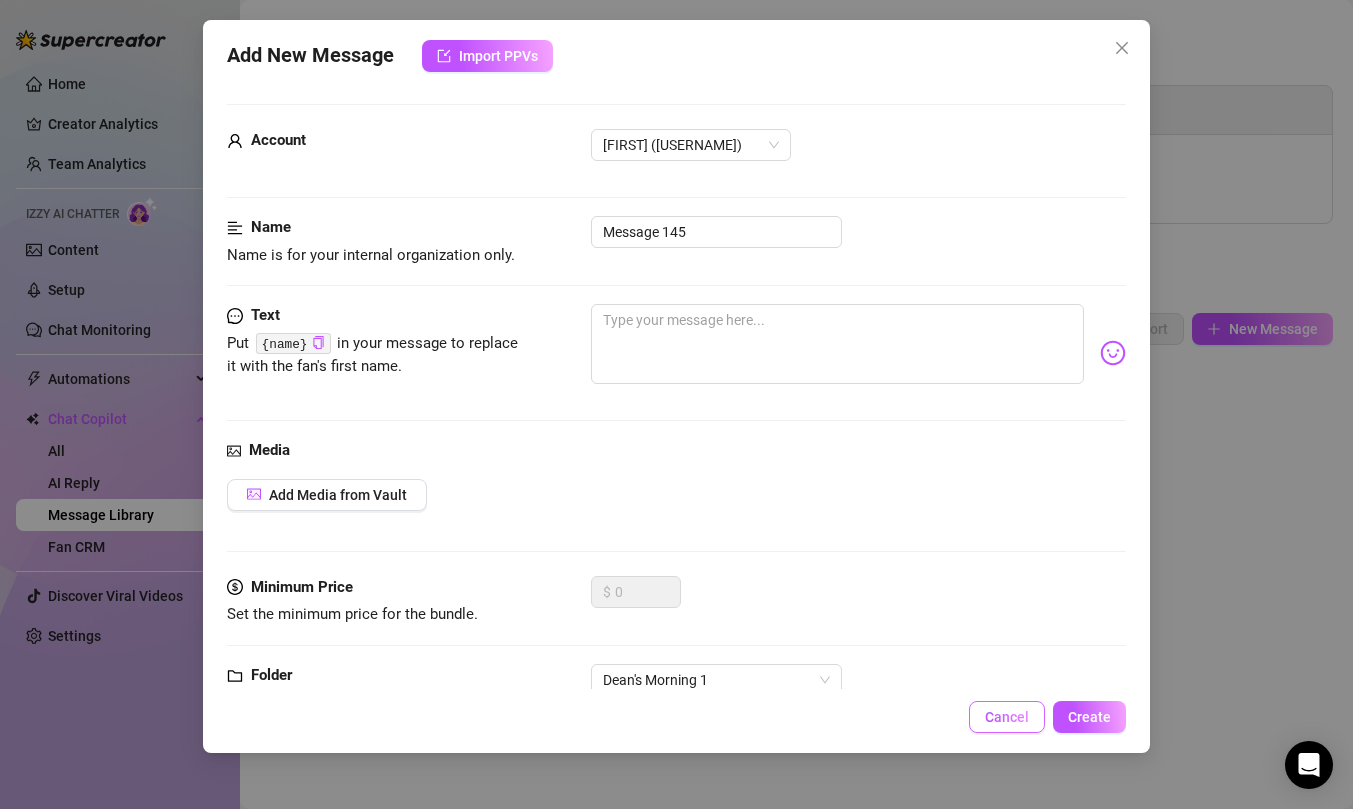 click on "Cancel" at bounding box center (1007, 717) 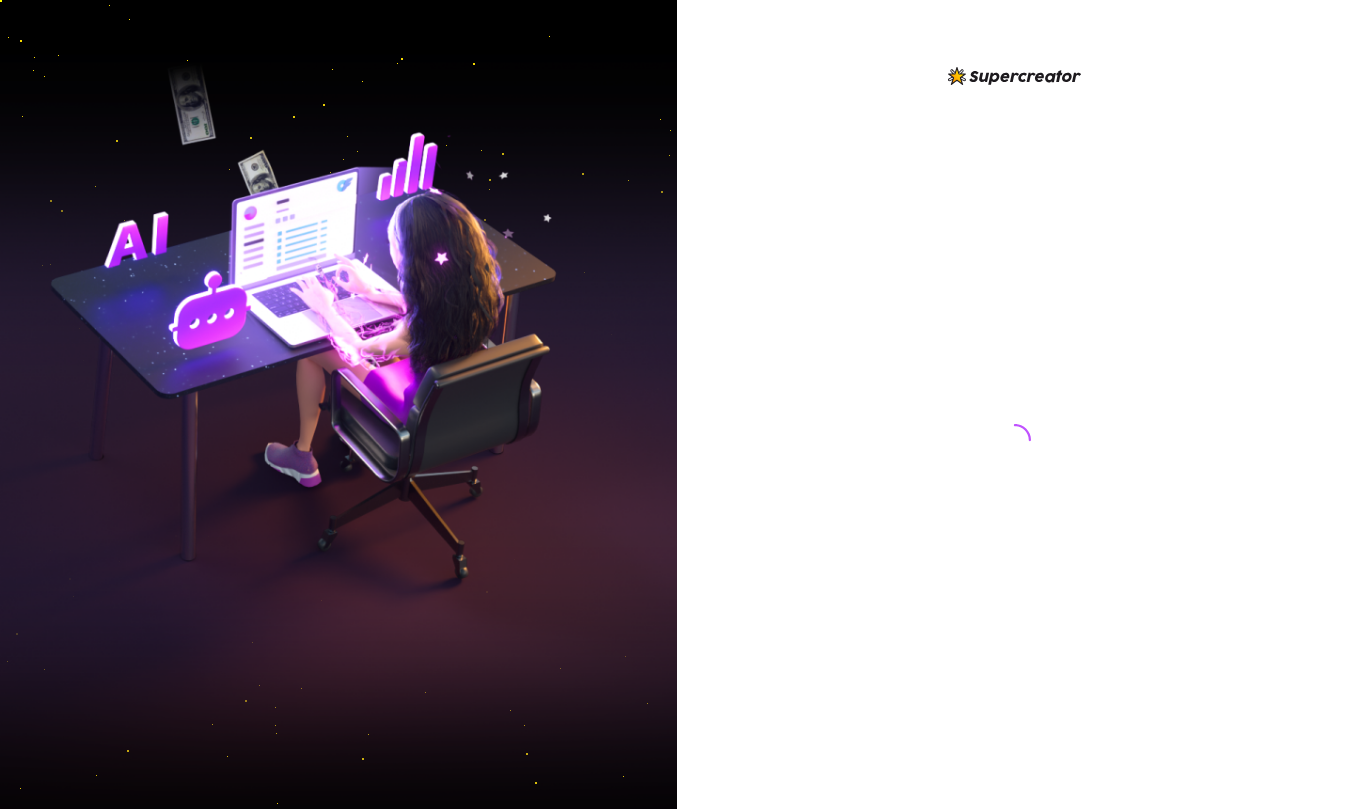 scroll, scrollTop: 0, scrollLeft: 0, axis: both 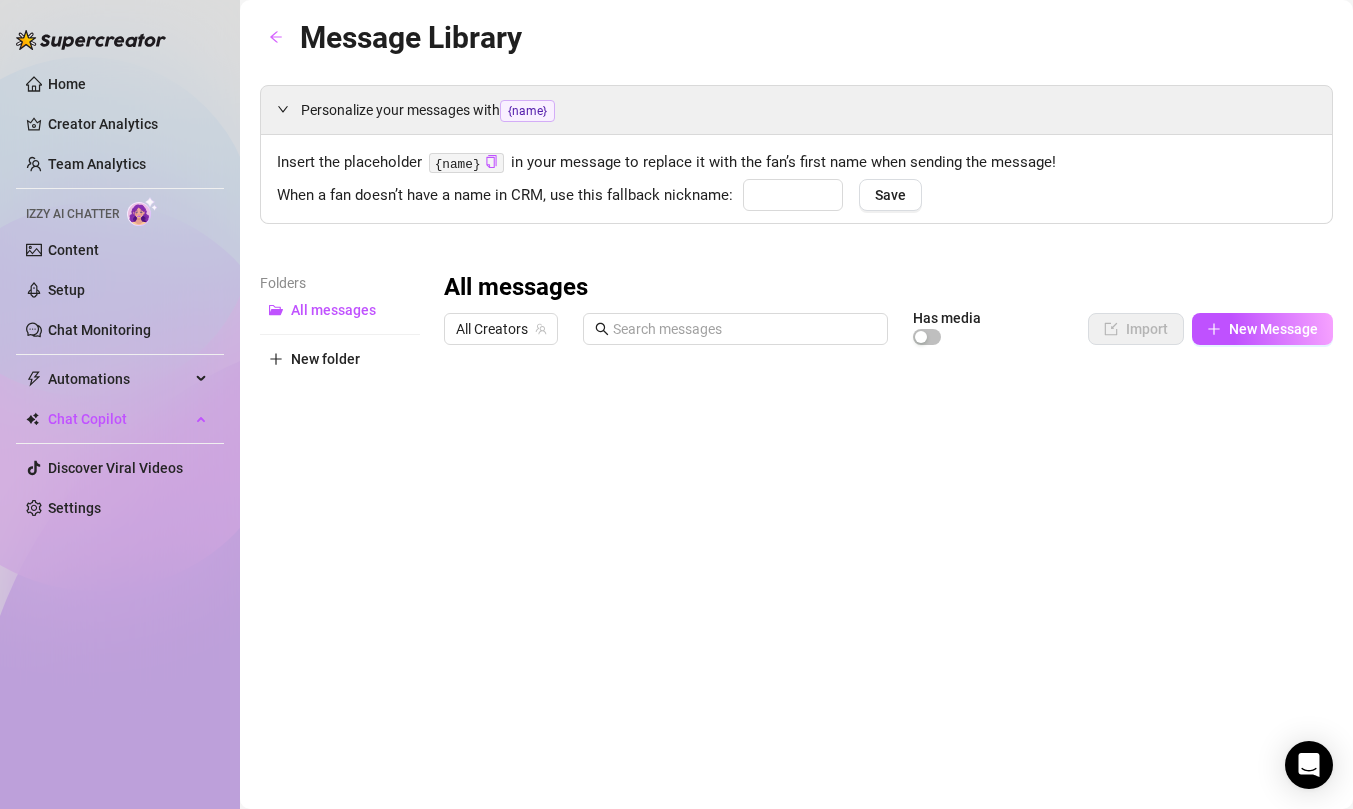 type on "babe" 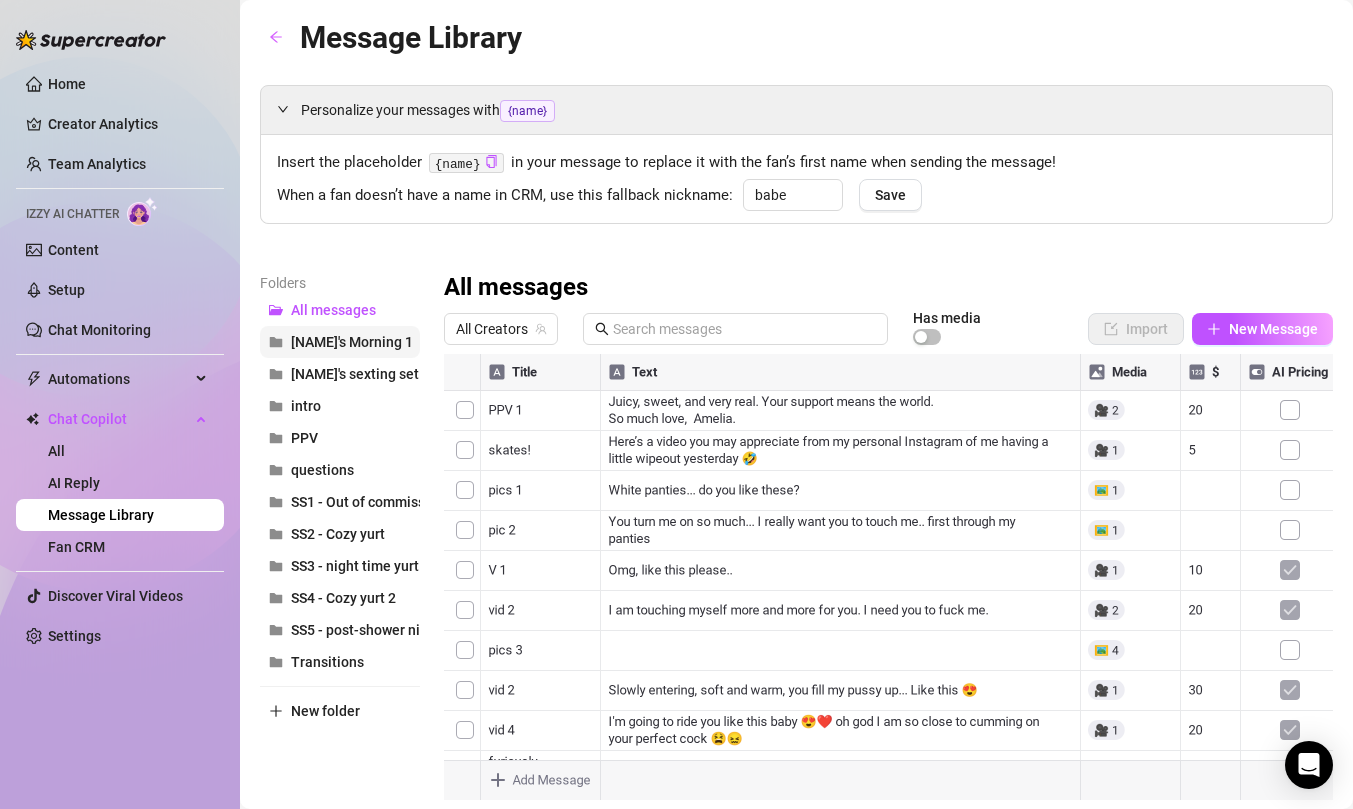 click on "[NAME]'s Morning 1" at bounding box center (352, 342) 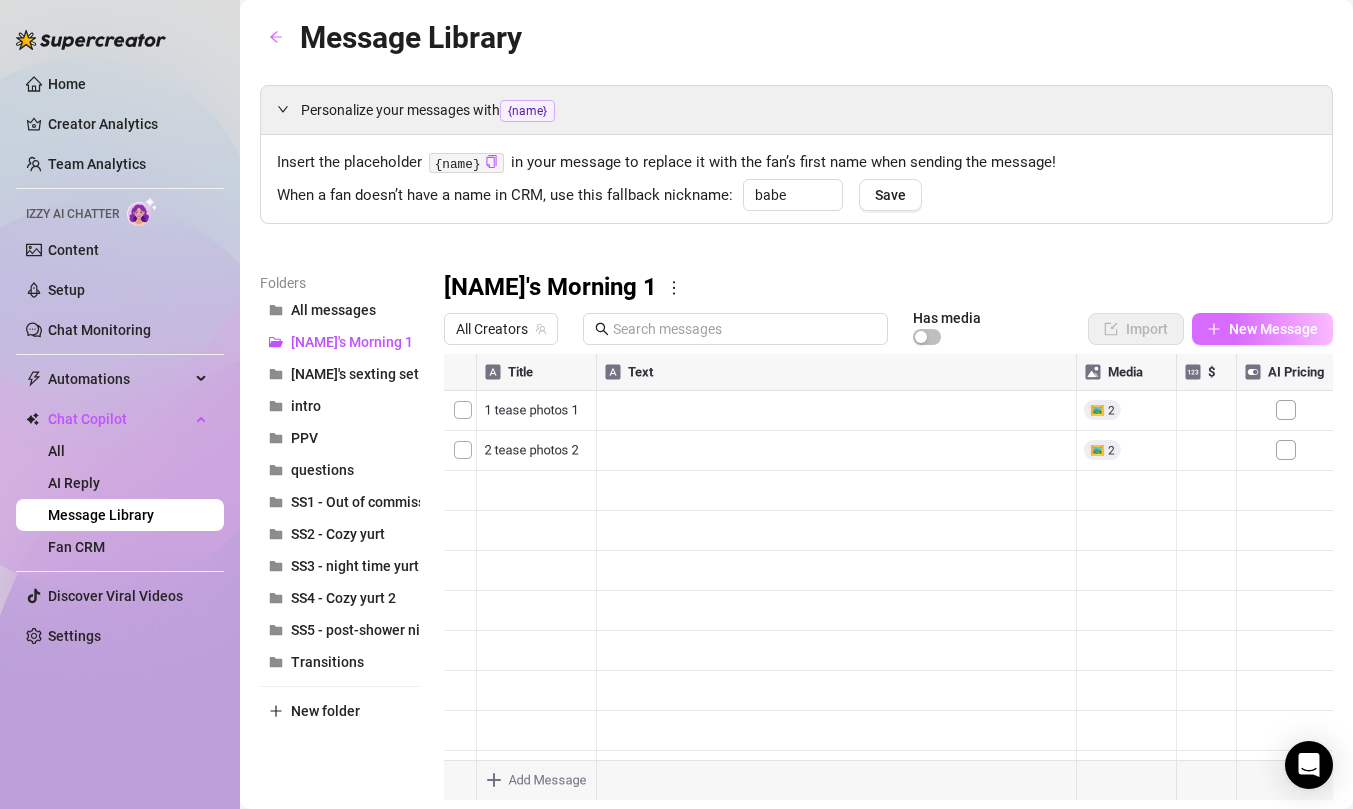 click on "New Message" at bounding box center (1262, 329) 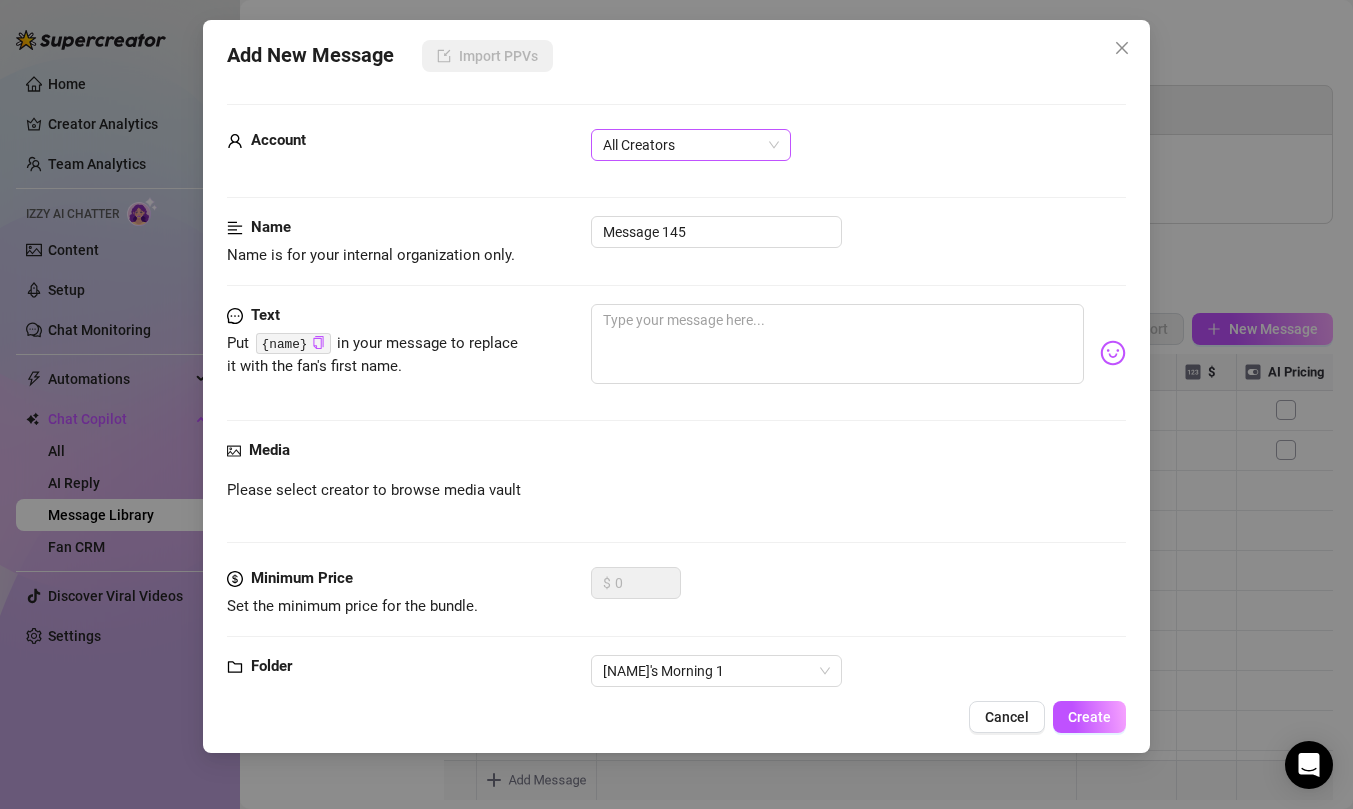click on "All Creators" at bounding box center [691, 145] 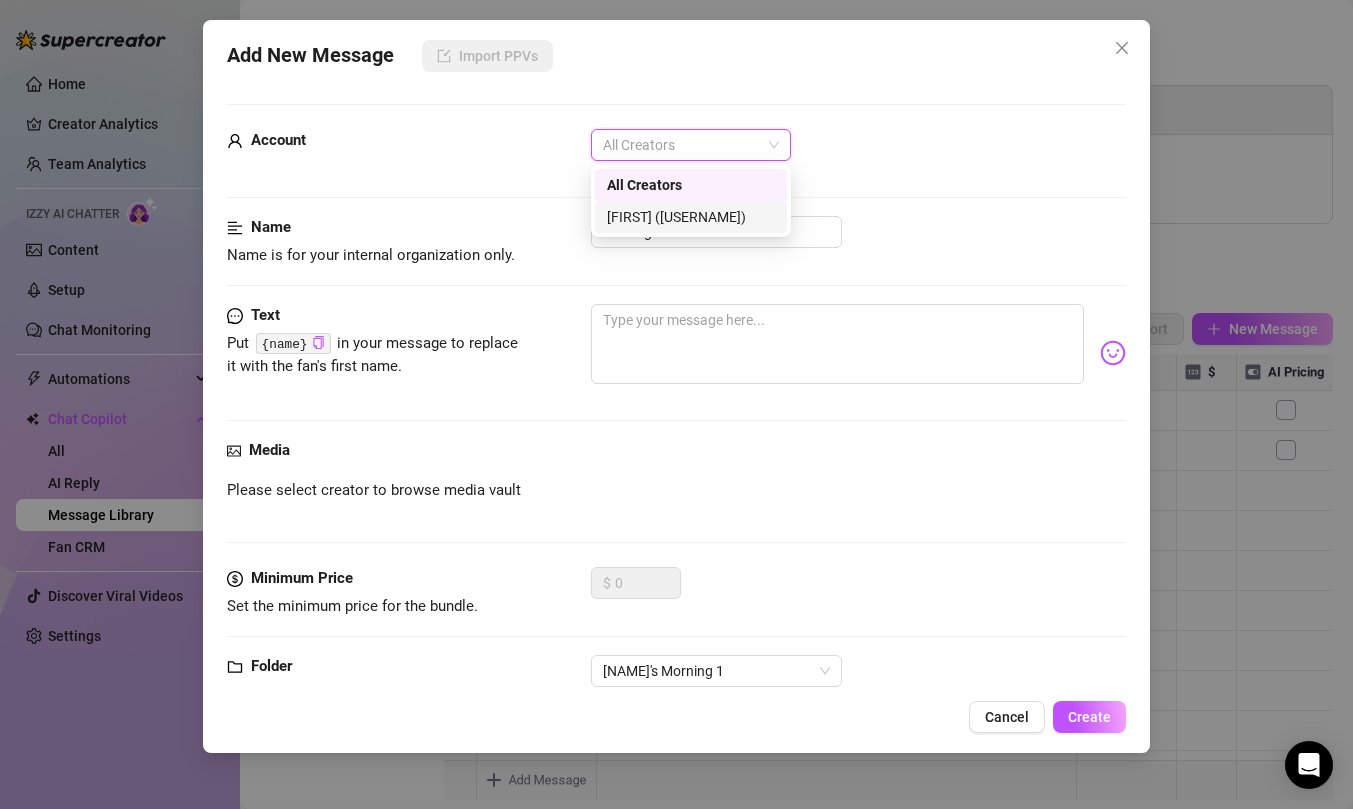 click on "[FIRST] ([USERNAME])" at bounding box center (691, 217) 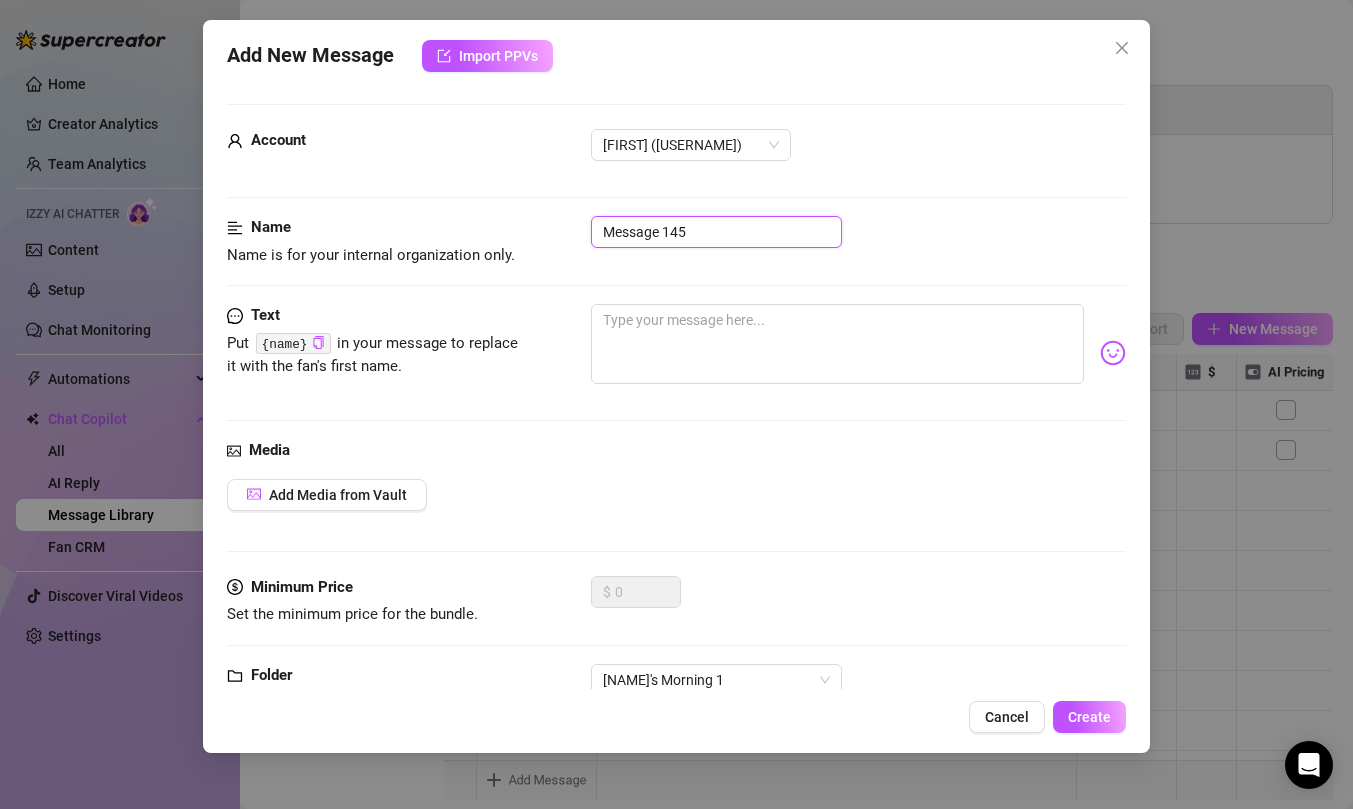 click on "Message 145" at bounding box center (716, 232) 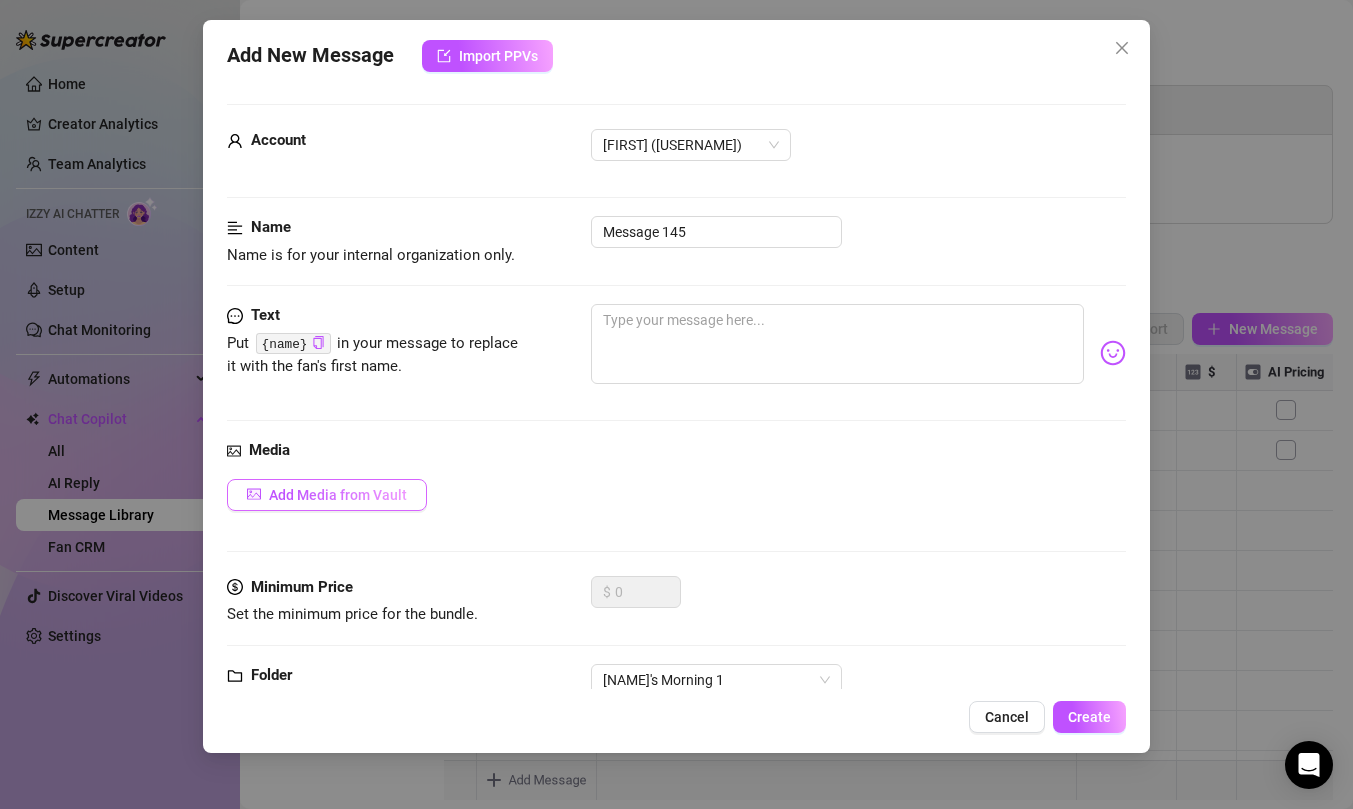 click on "Add Media from Vault" at bounding box center (338, 495) 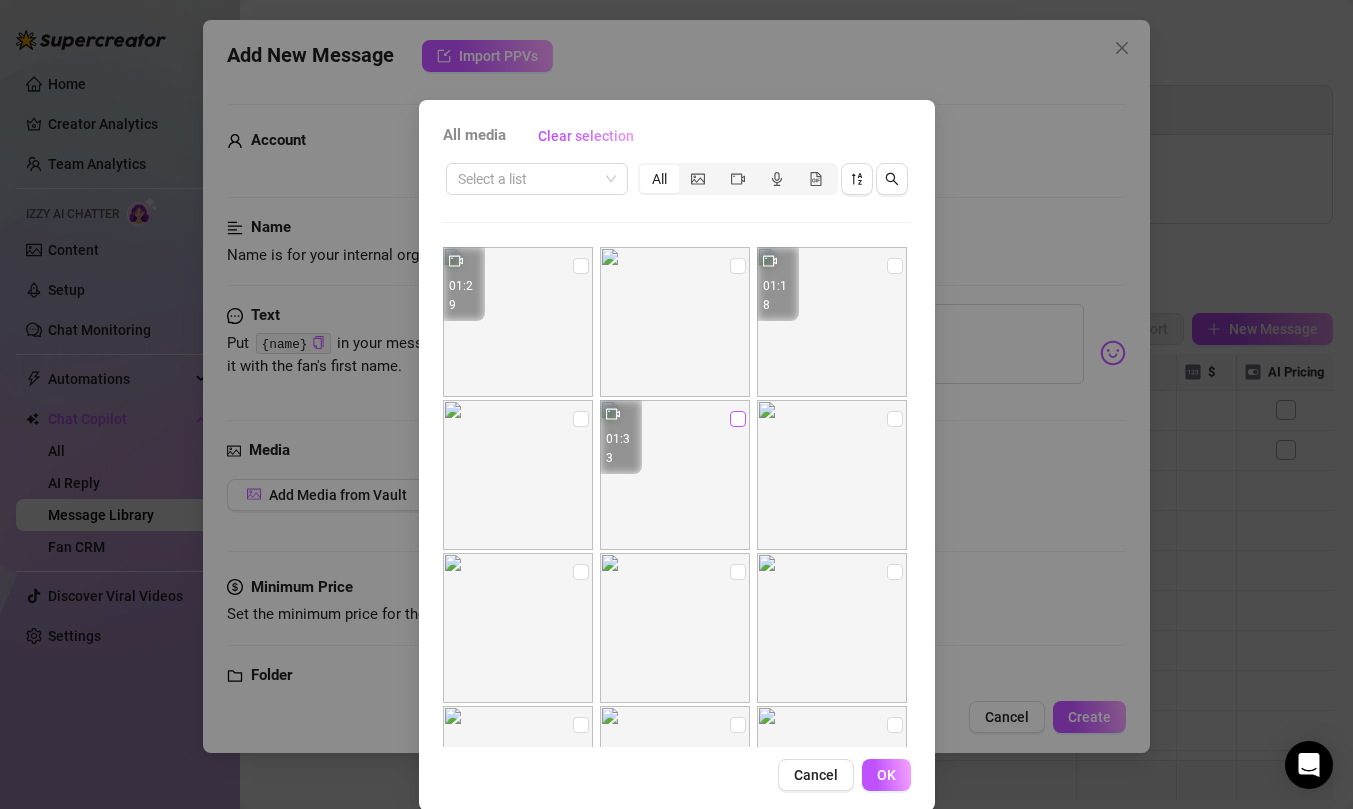 click at bounding box center (738, 419) 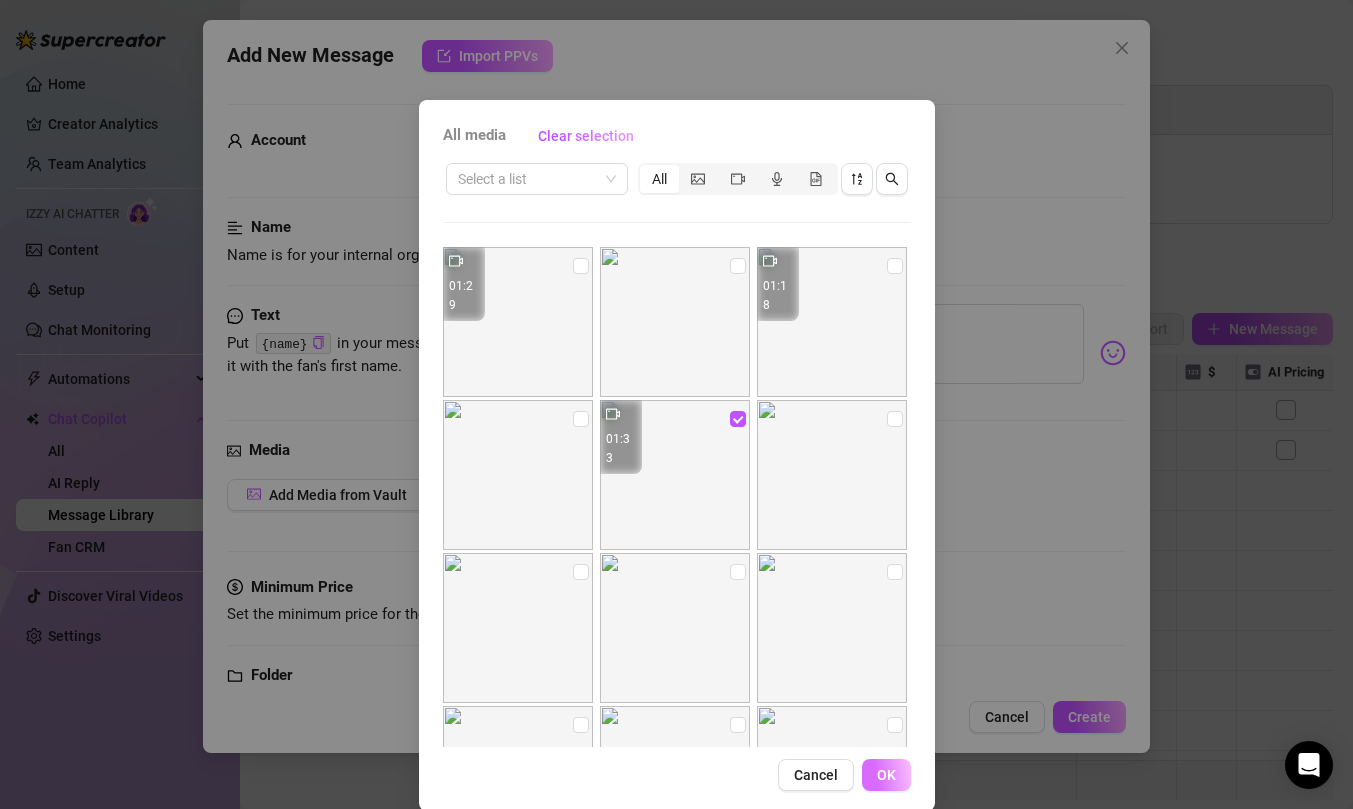 click on "OK" at bounding box center [886, 775] 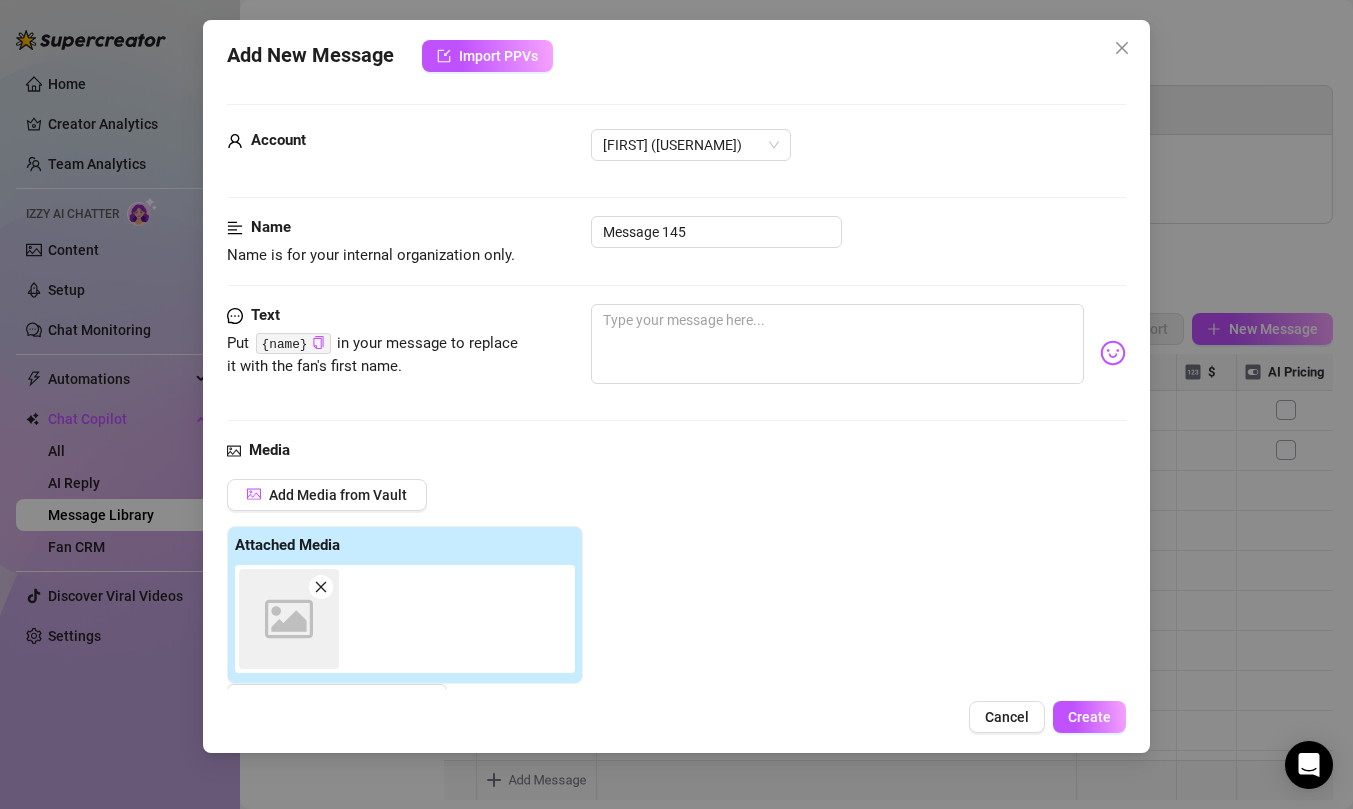 scroll, scrollTop: 7, scrollLeft: 0, axis: vertical 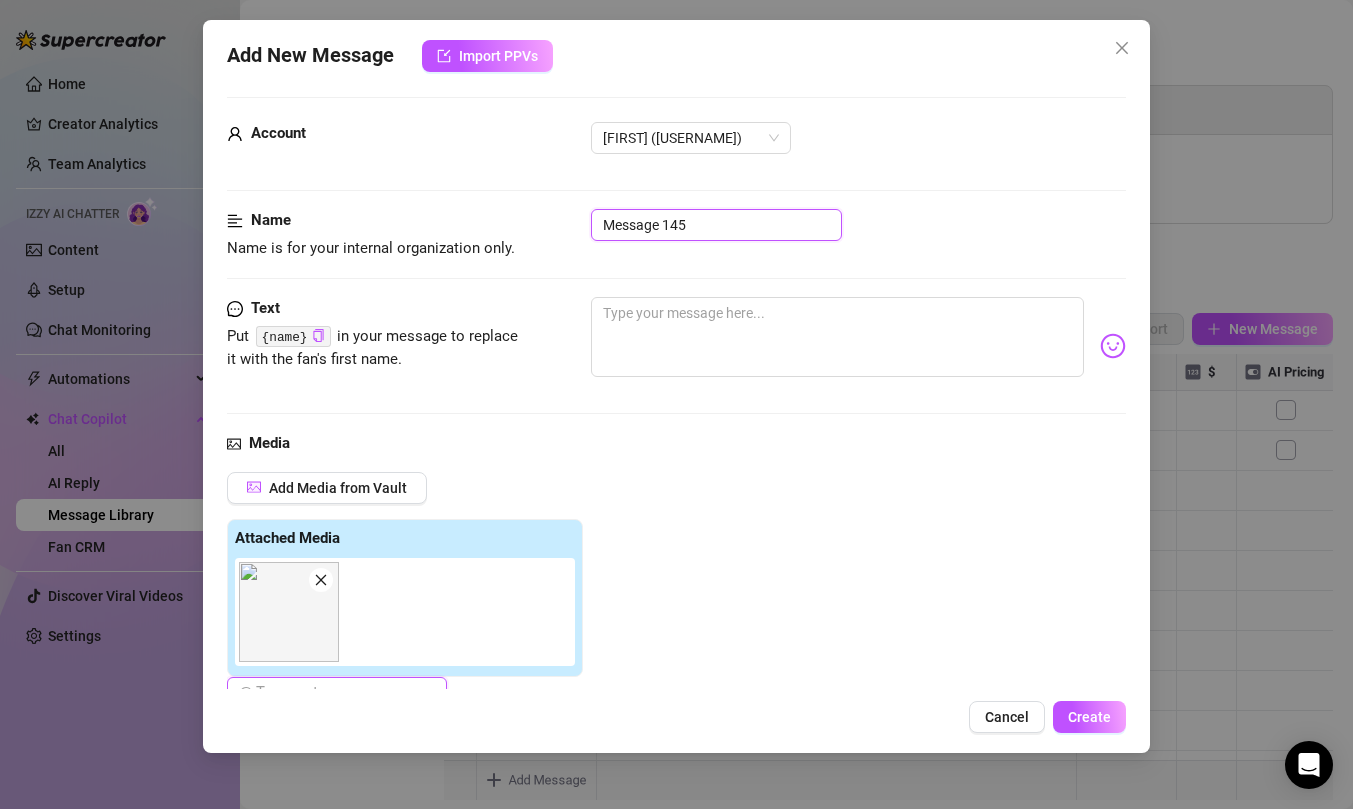 click on "Message 145" at bounding box center [716, 225] 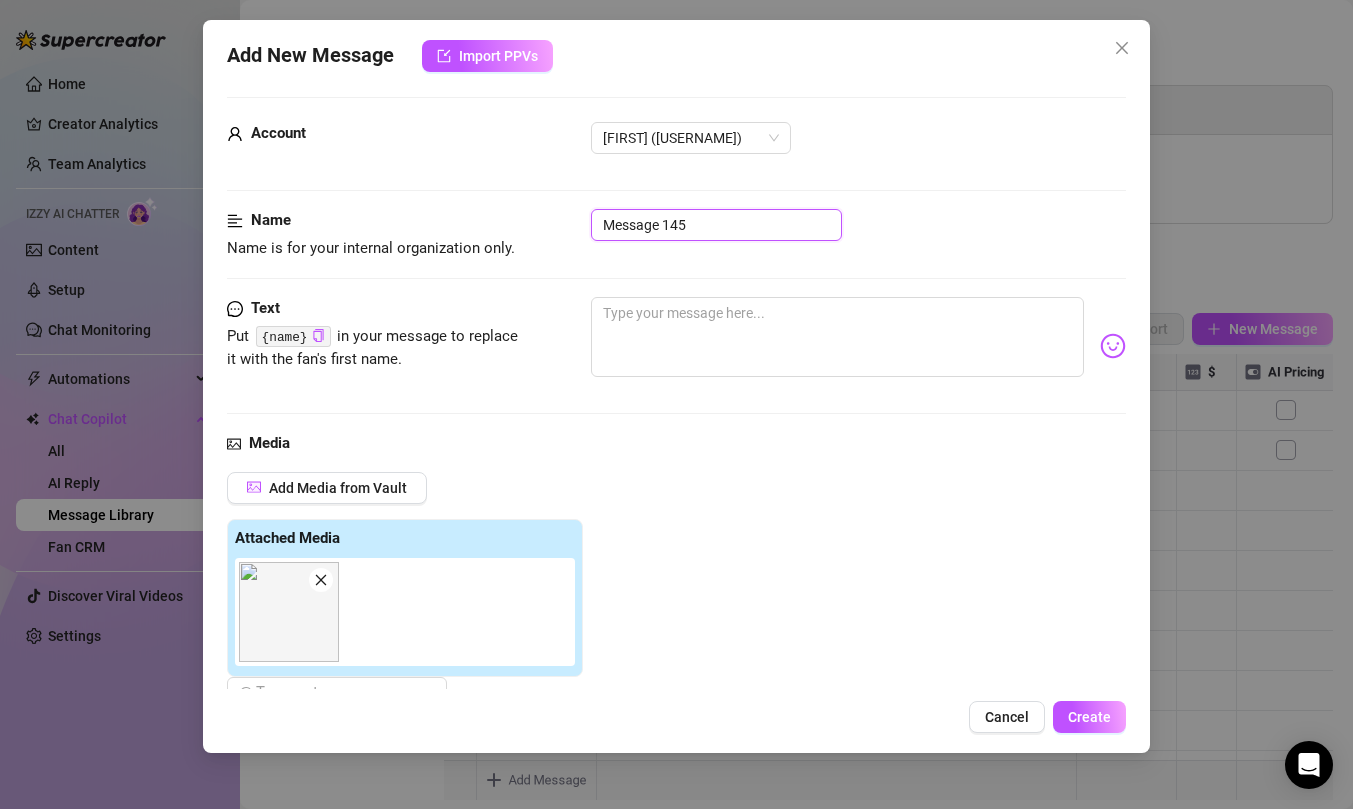 click on "Message 145" at bounding box center [716, 225] 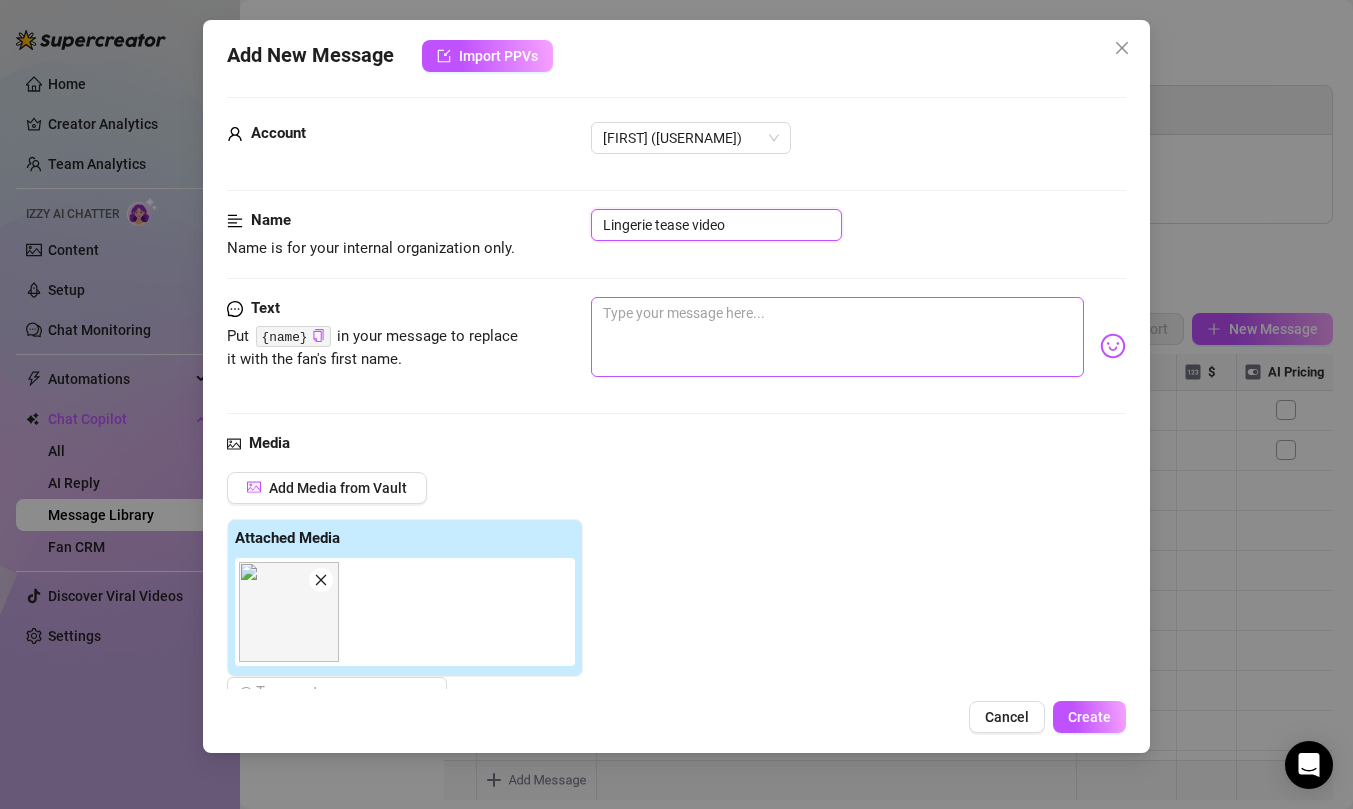 type on "Lingerie tease video" 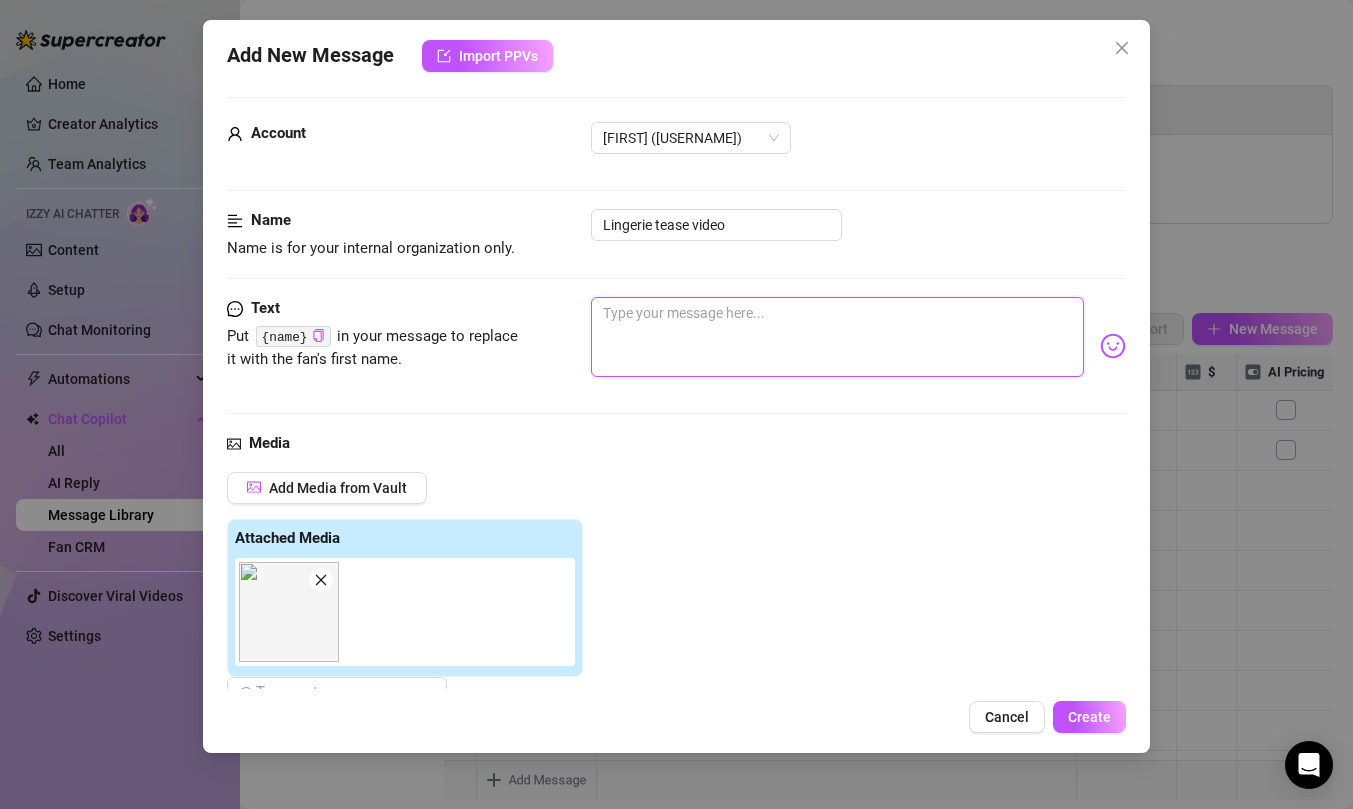 click at bounding box center (837, 337) 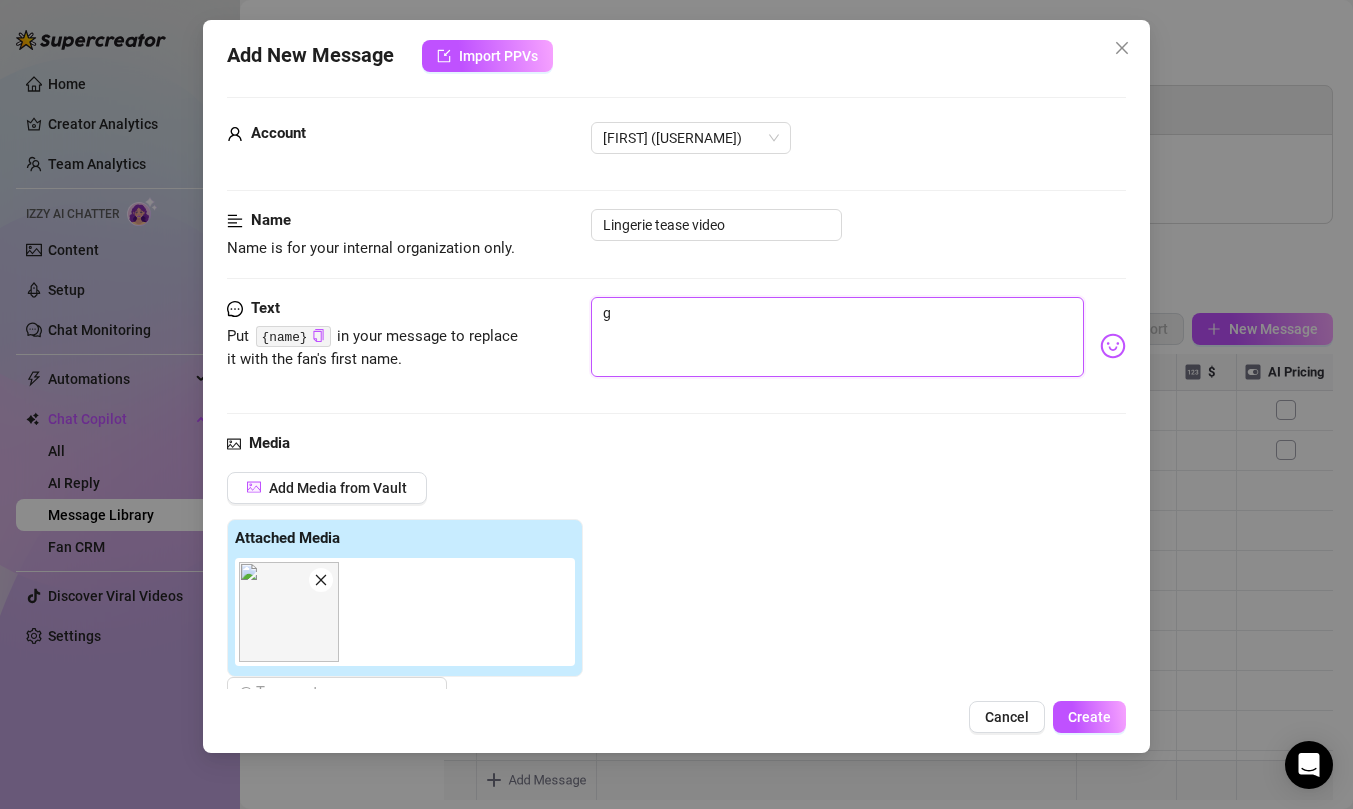 type on "go" 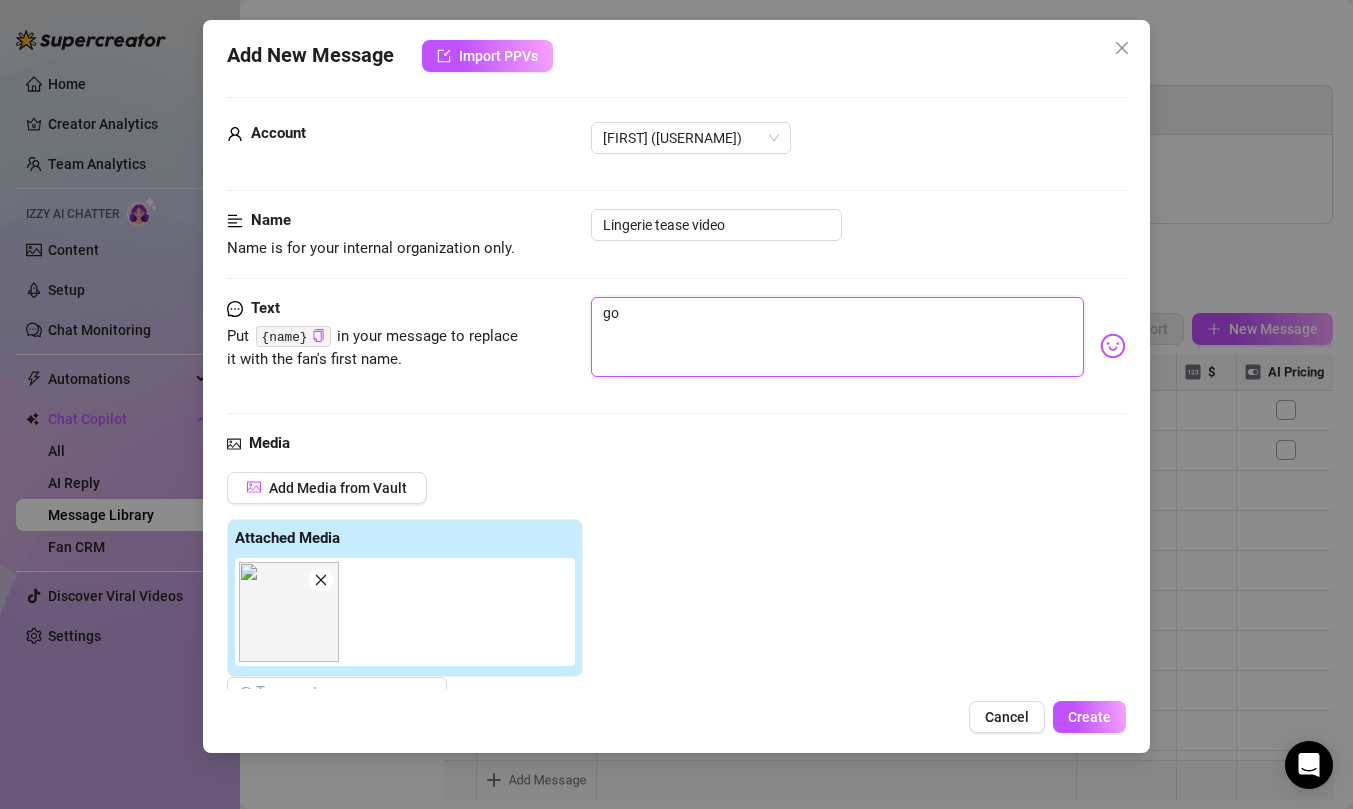 type on "goo" 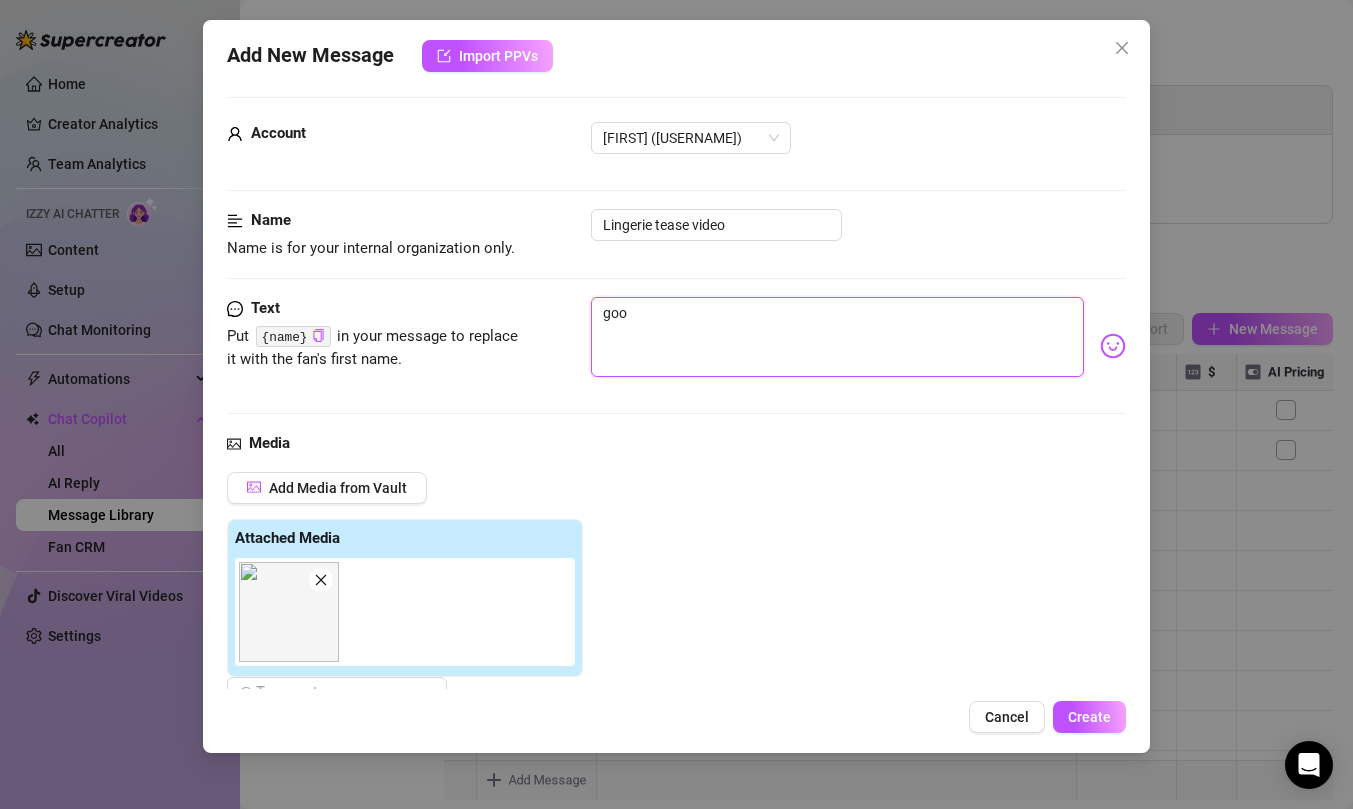 type on "good" 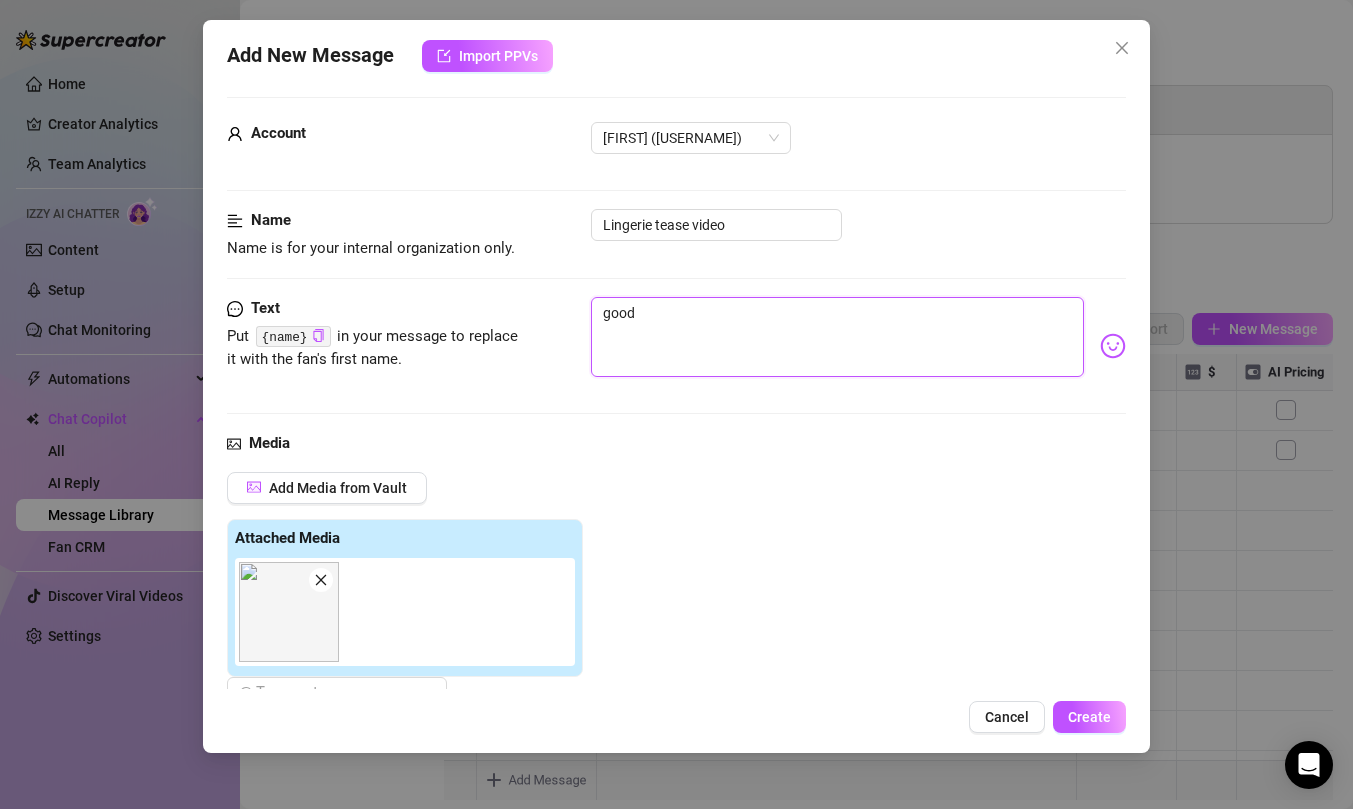 type on "good" 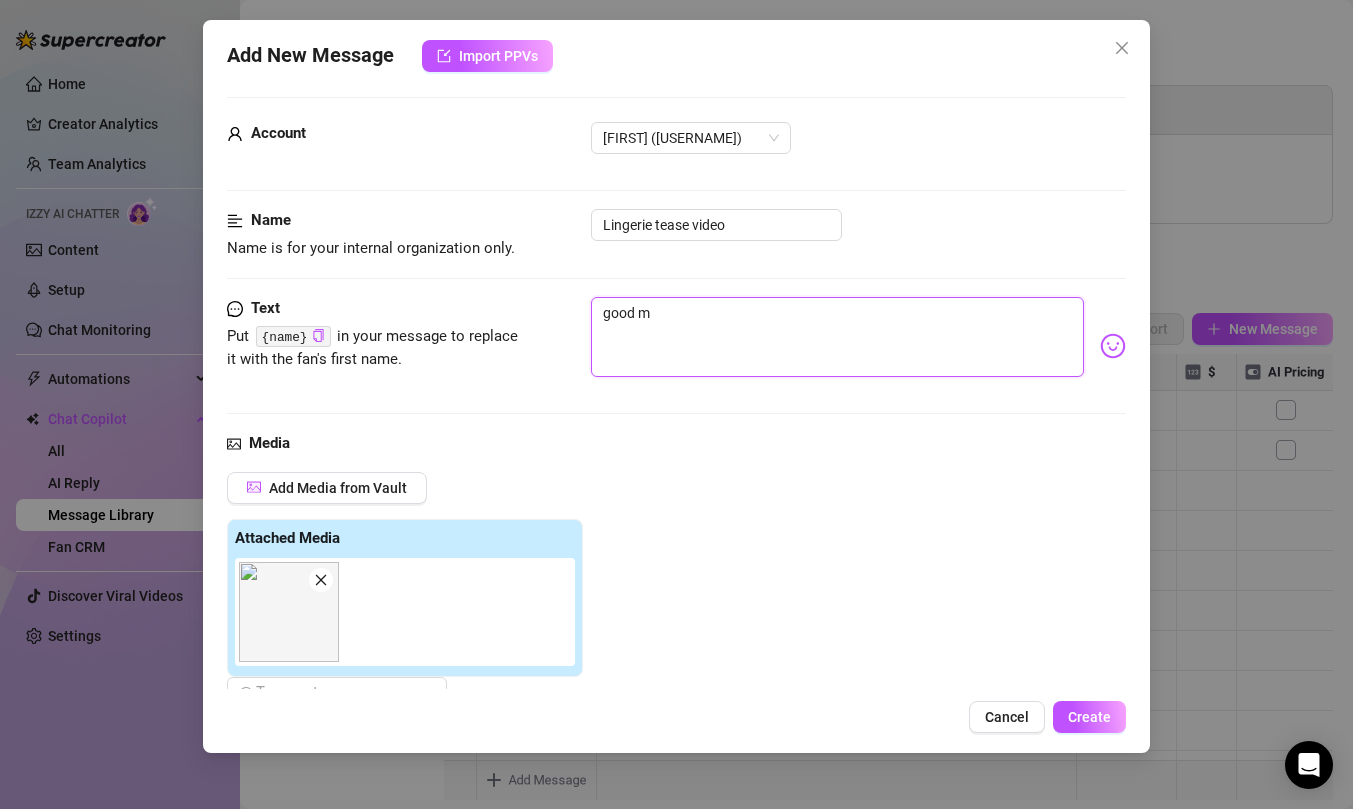 type on "good mo" 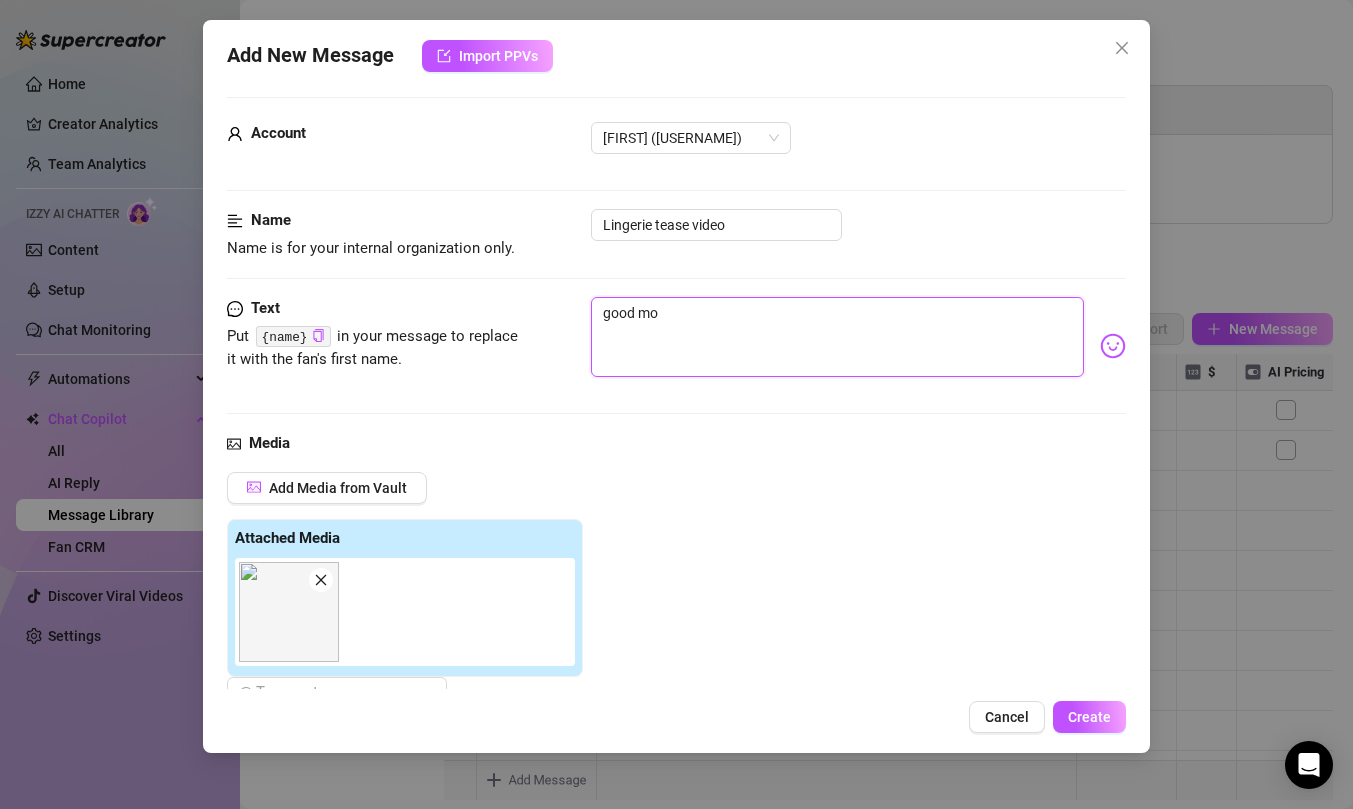 type on "good mor" 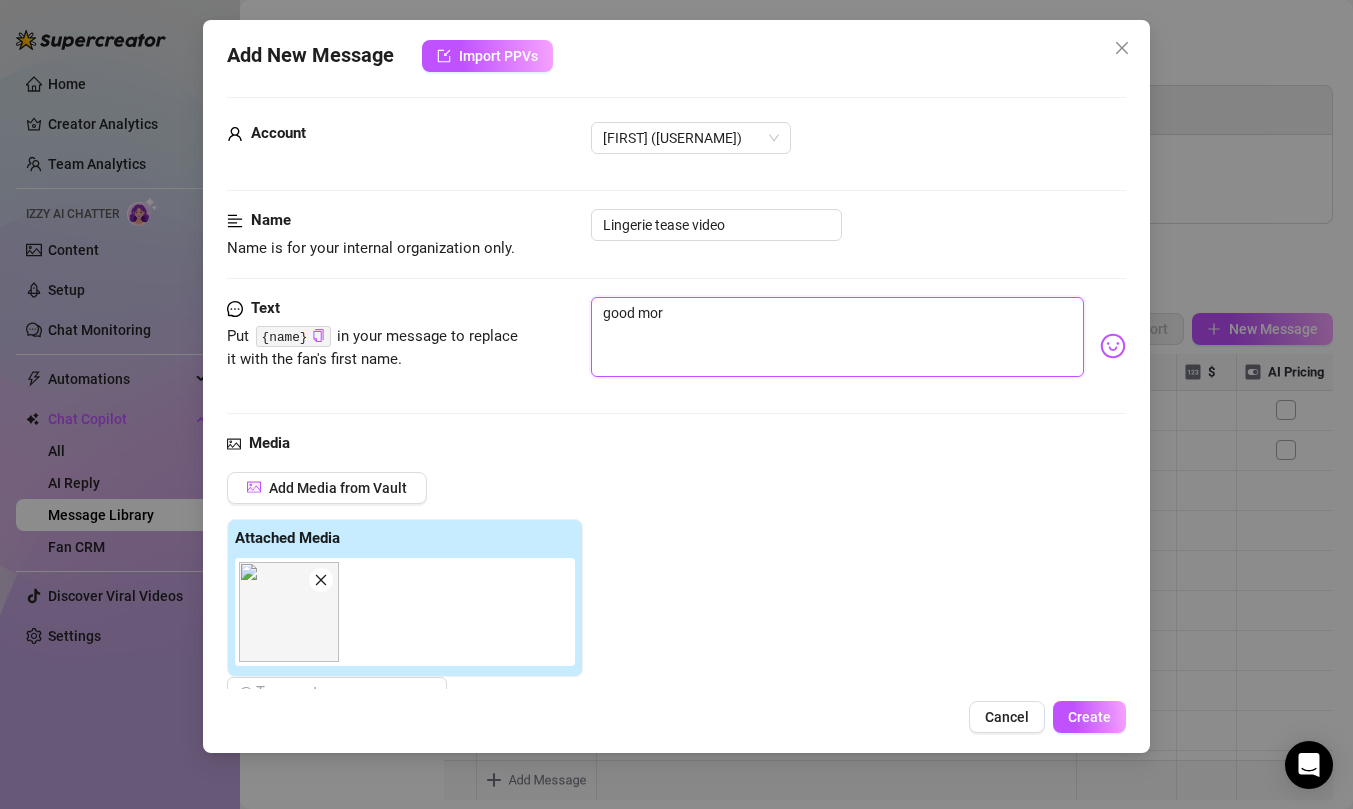 type on "good morn" 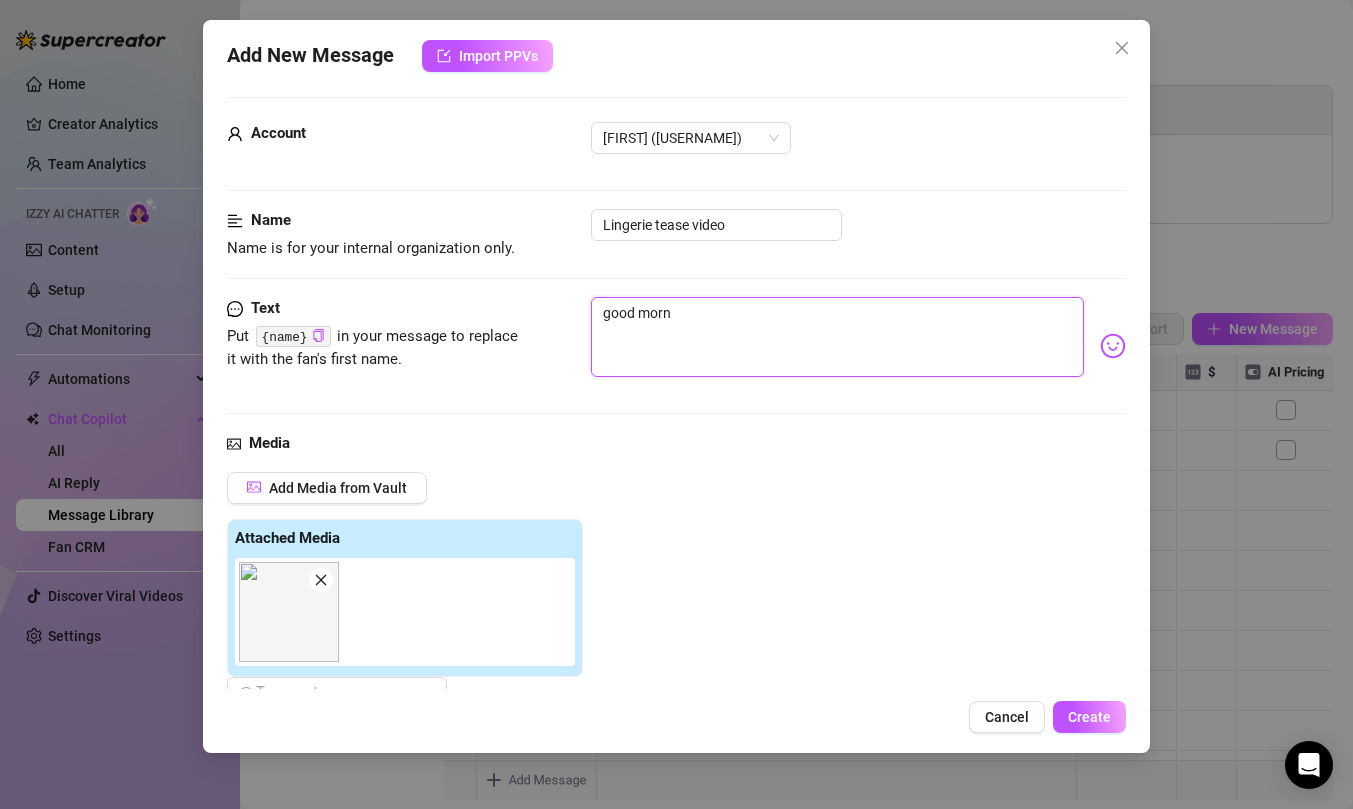 type on "good morn" 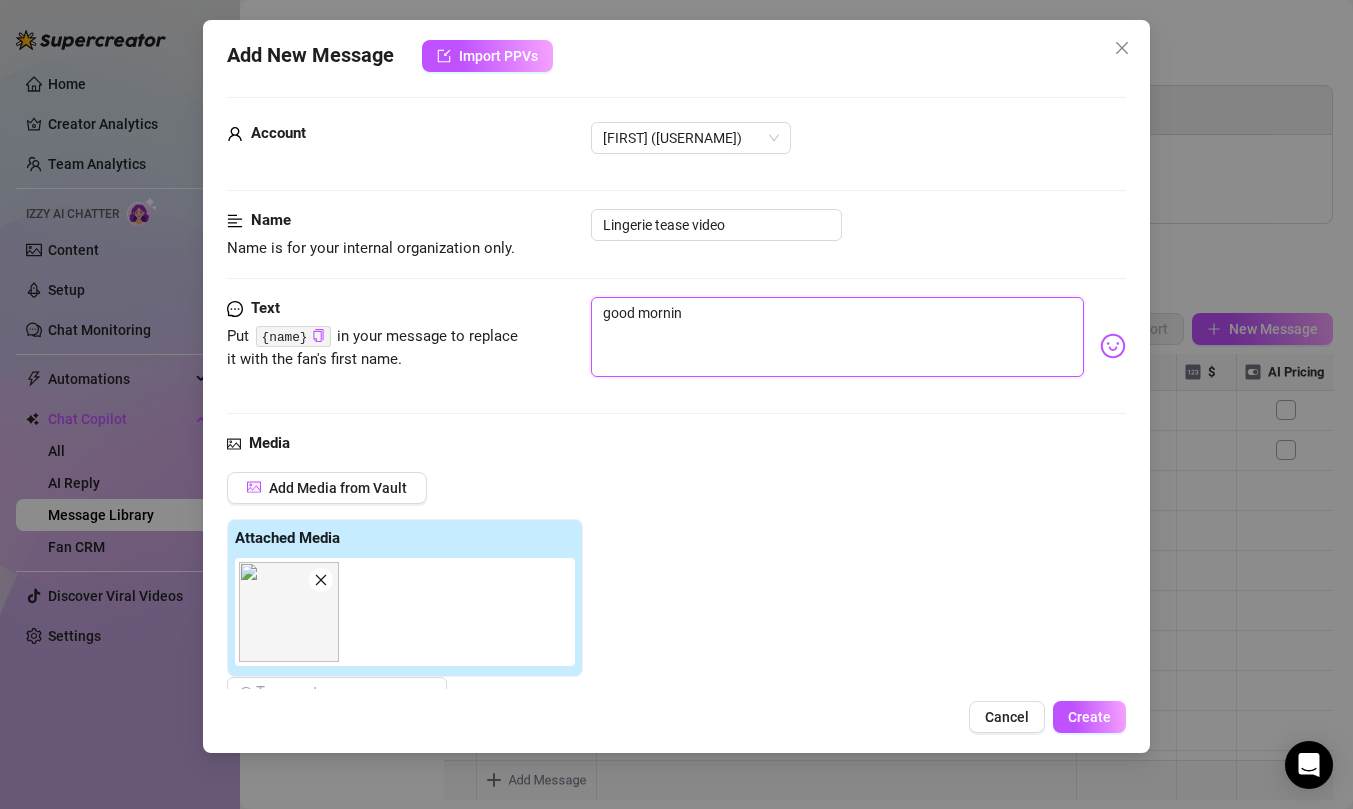 type on "good morning" 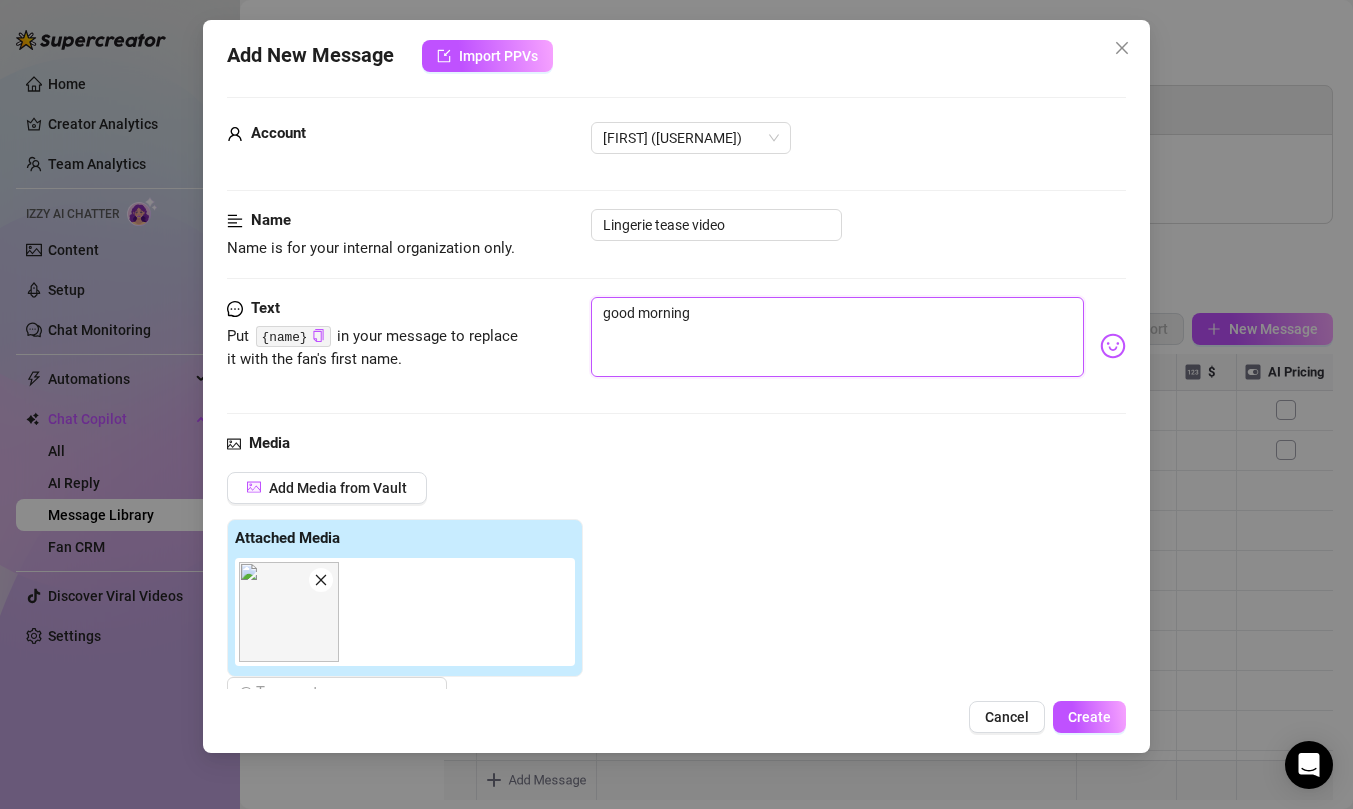 type on "good morning" 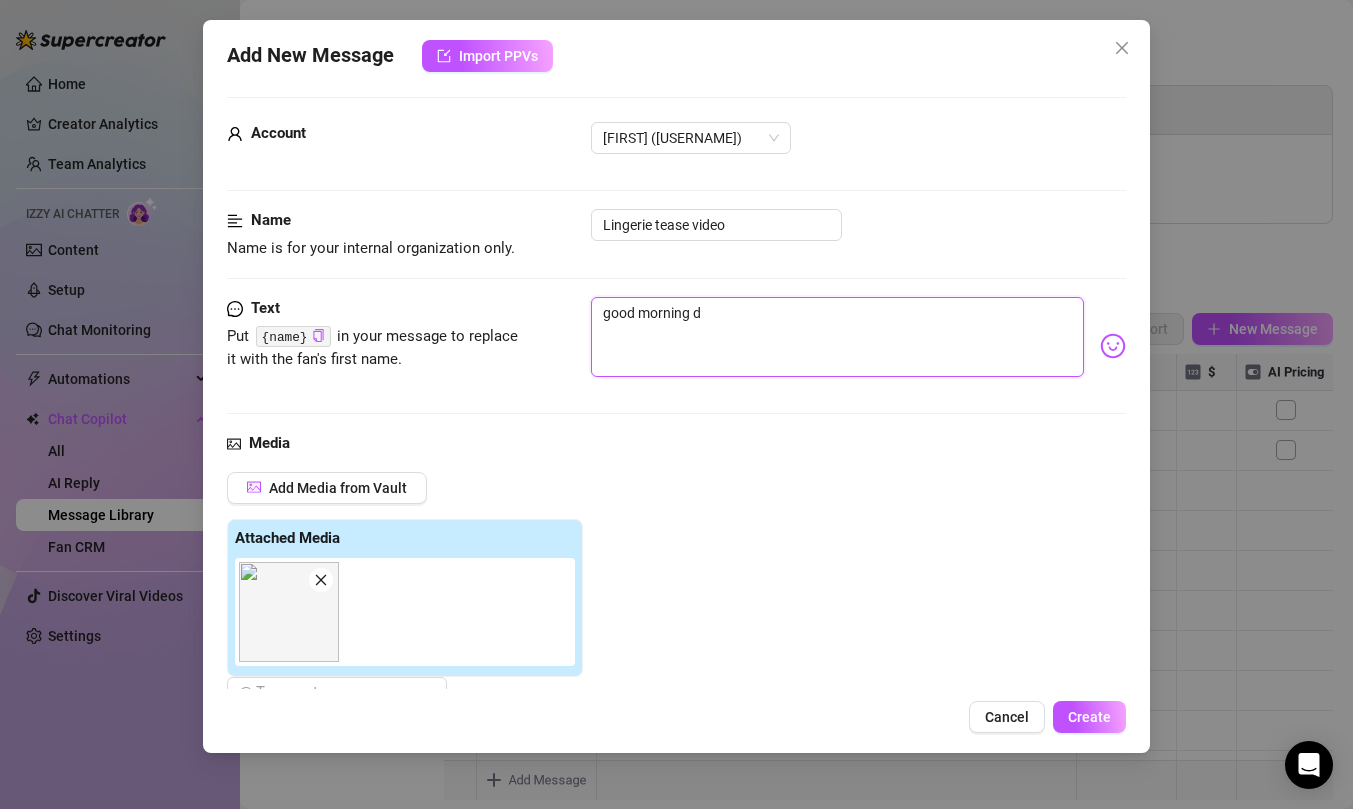 type on "good morning d" 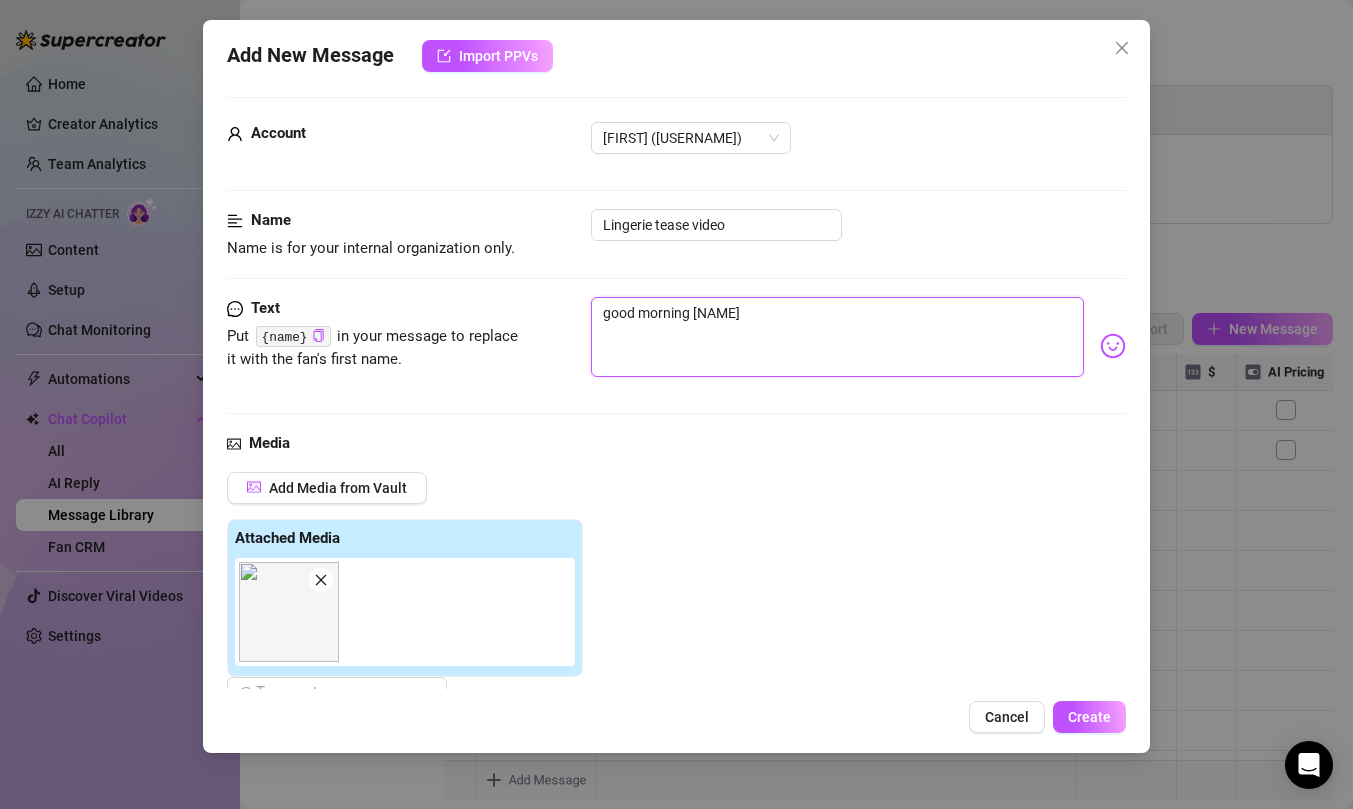 type on "good morning dea" 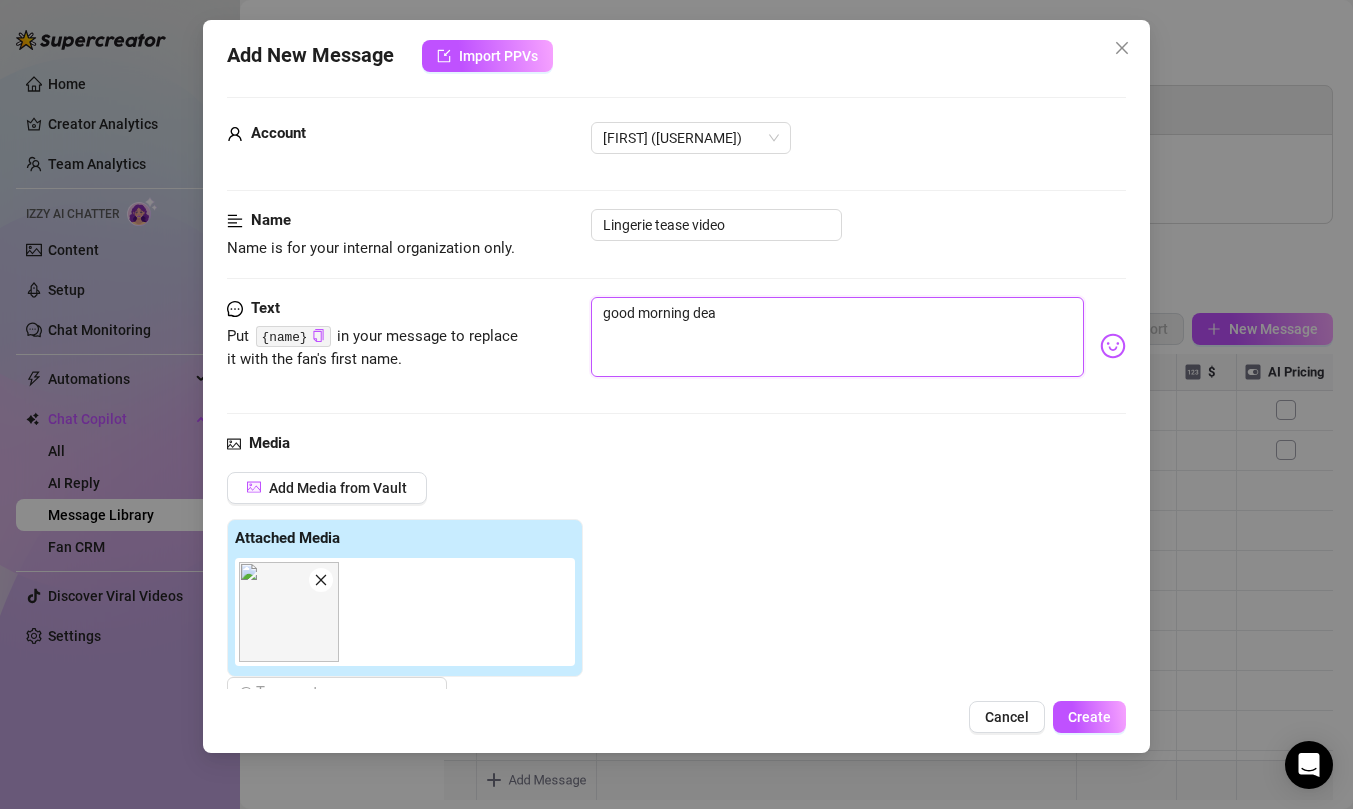 type on "good morning [NAME]" 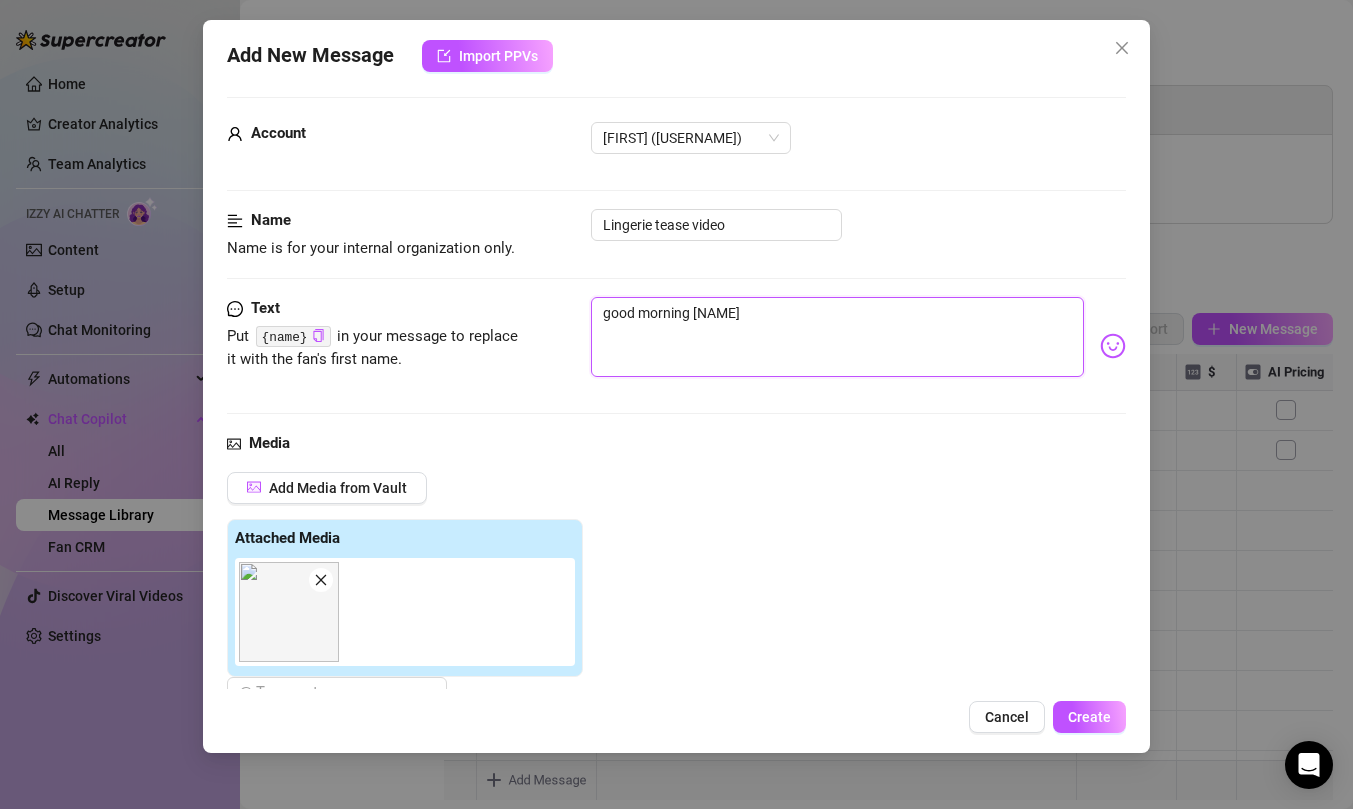 type on "good morning [NAME]." 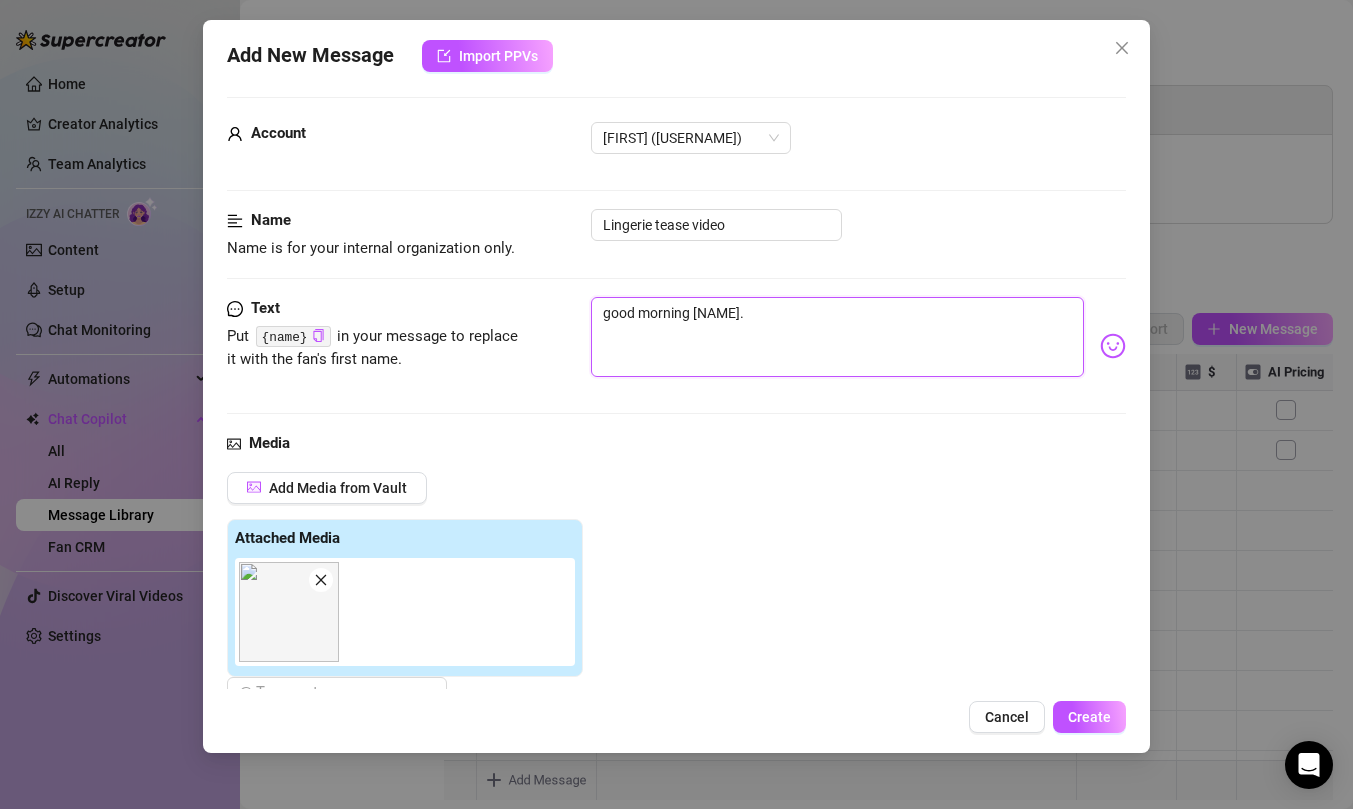 type on "good morning [NAME]." 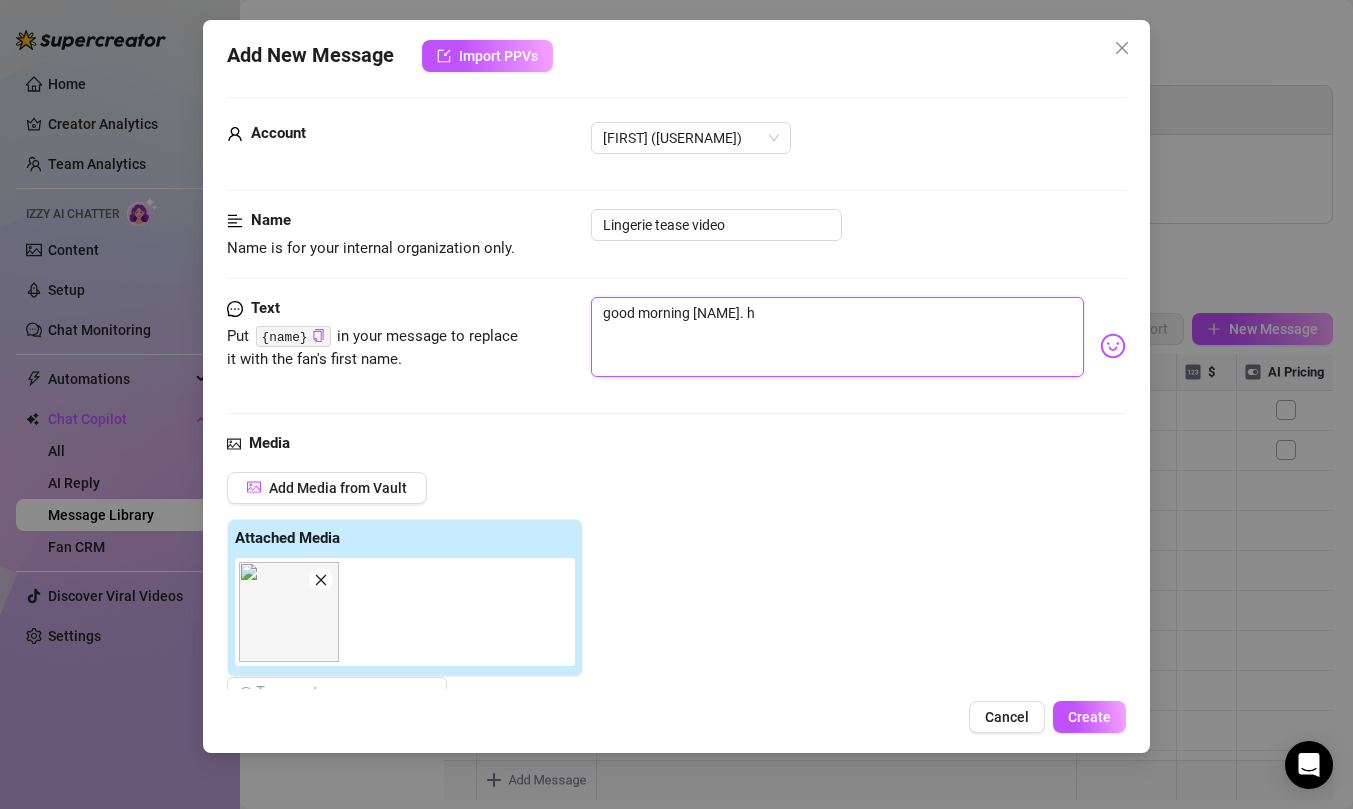 type on "good morning [NAME]. he" 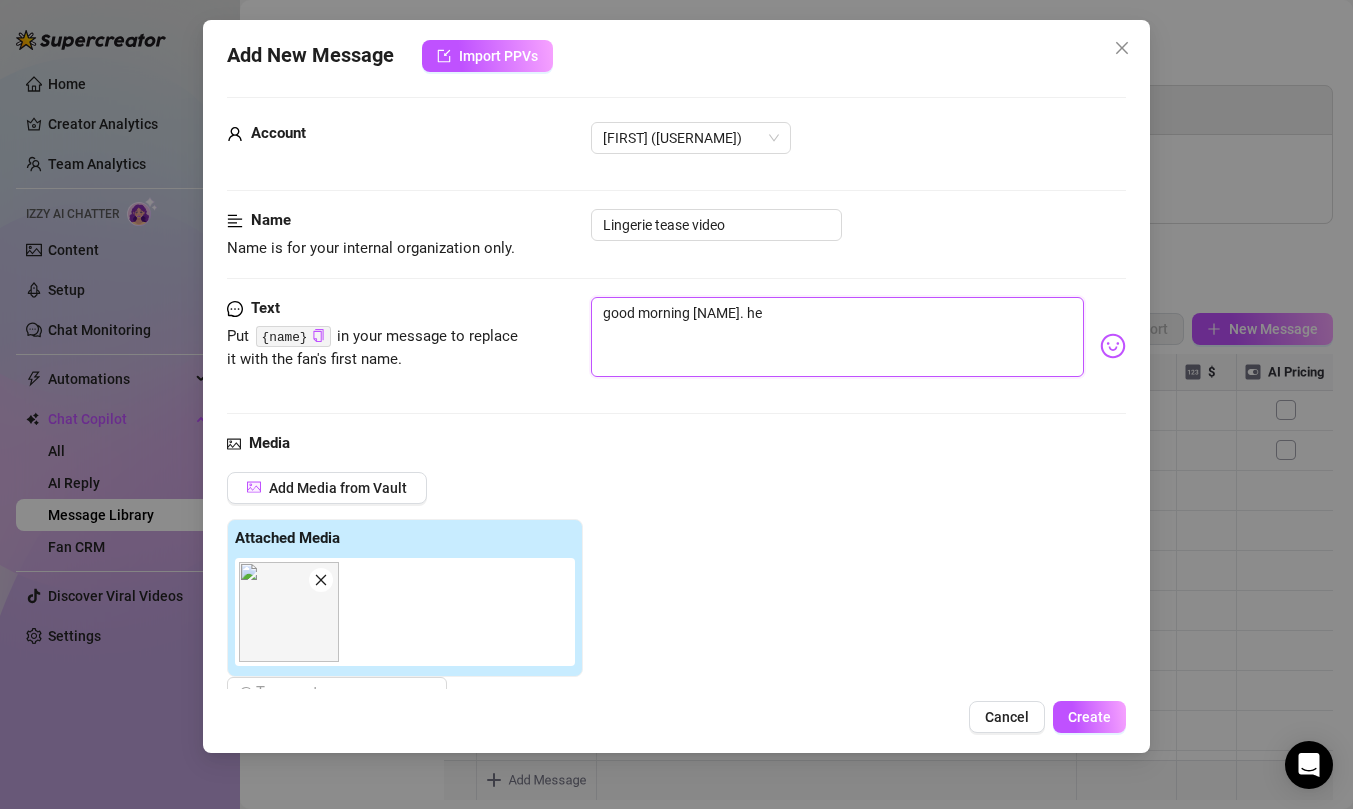 type on "good morning [NAME]. her" 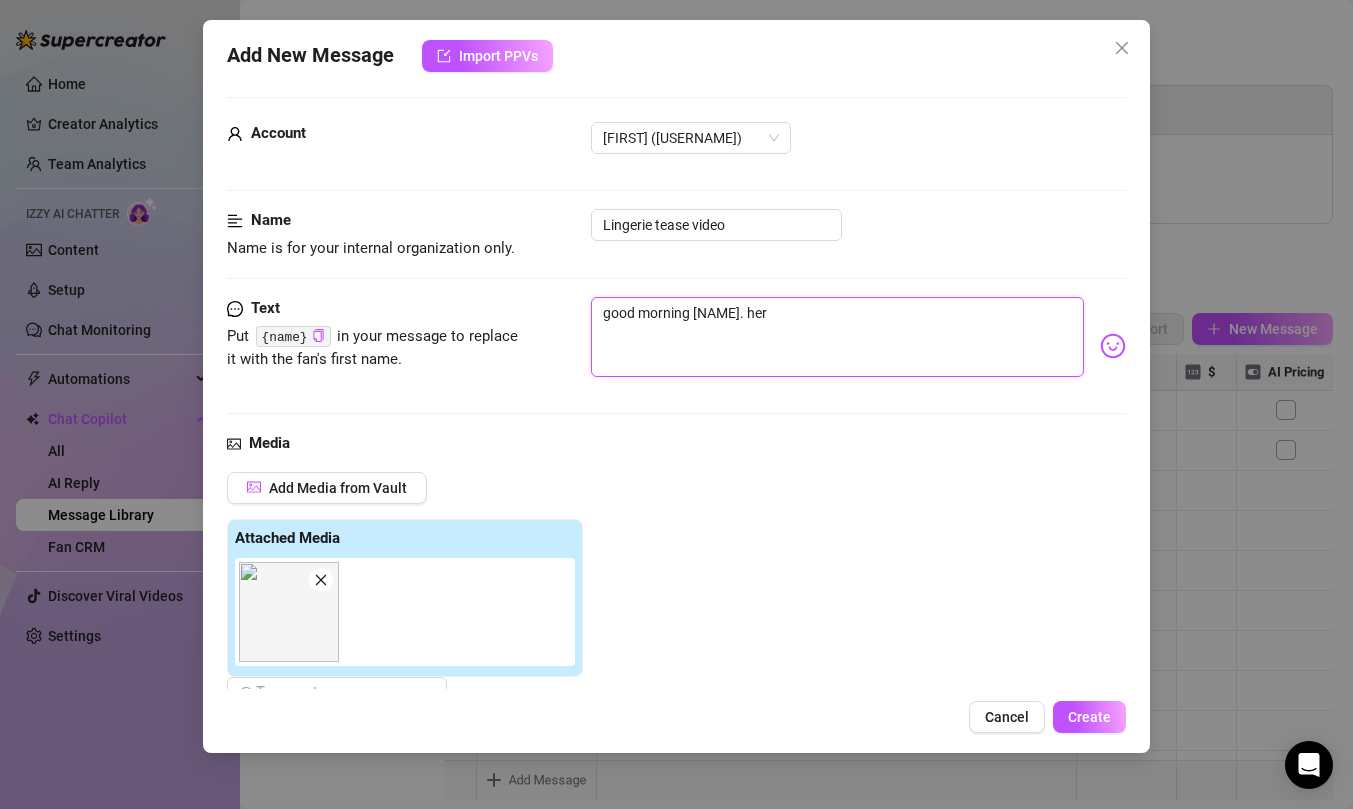 type on "good morning [NAME]. her" 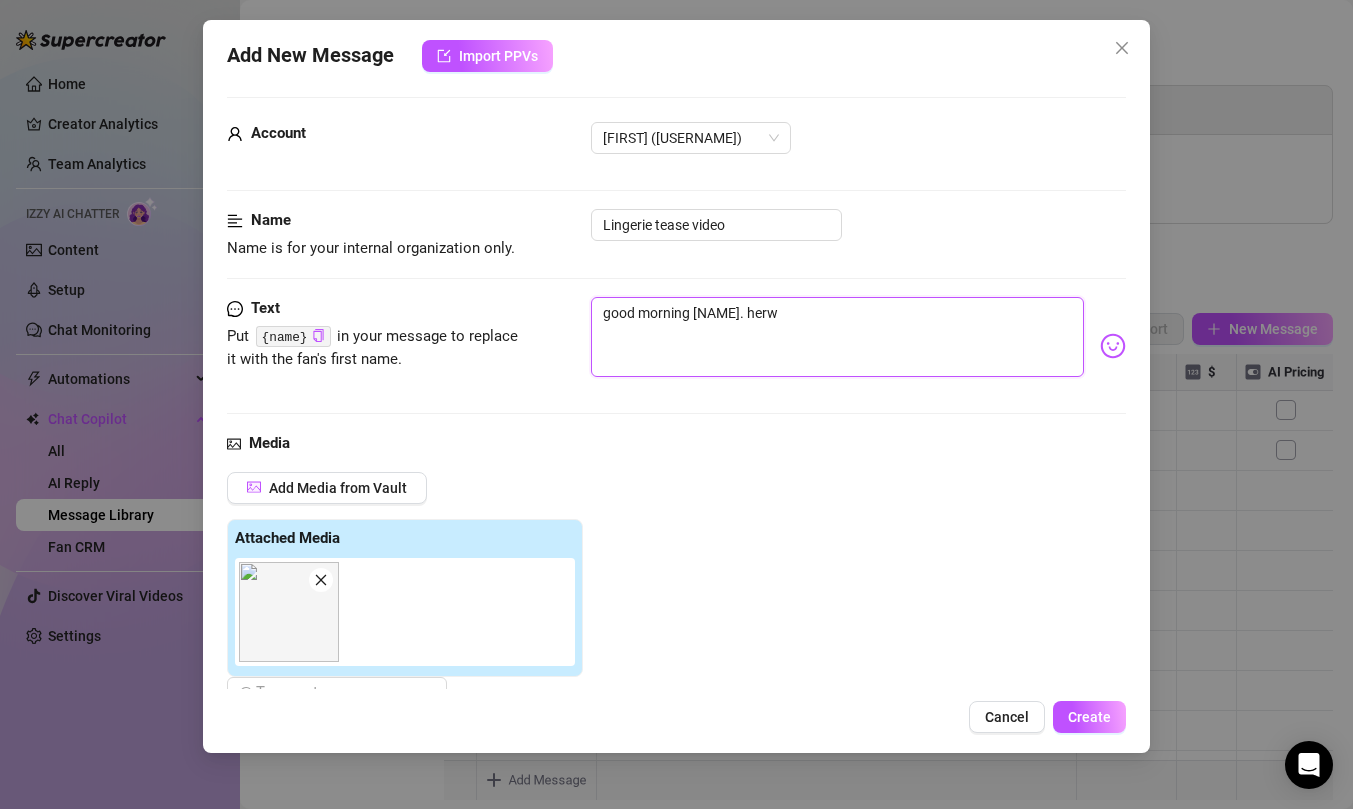 type on "good morning [NAME]. her" 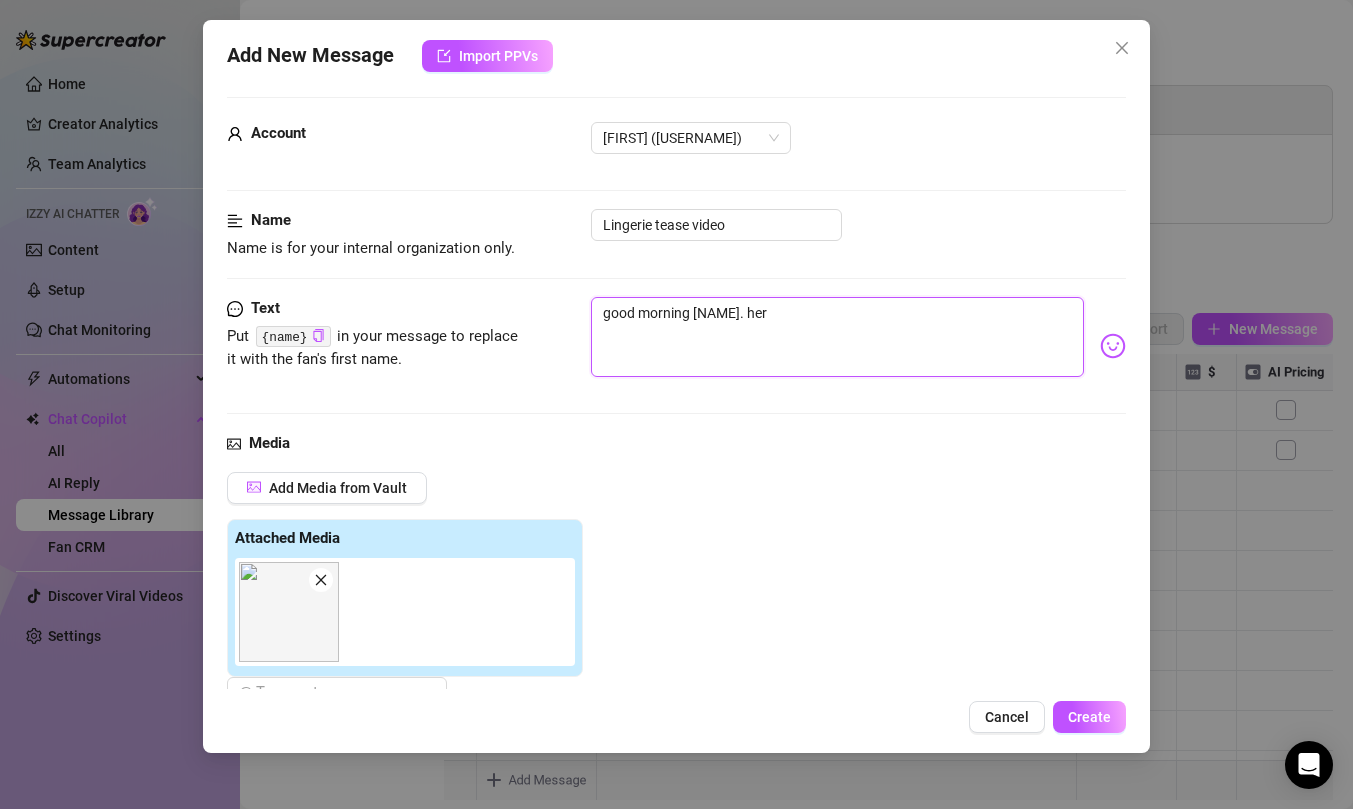 type on "good morning [NAME]. here" 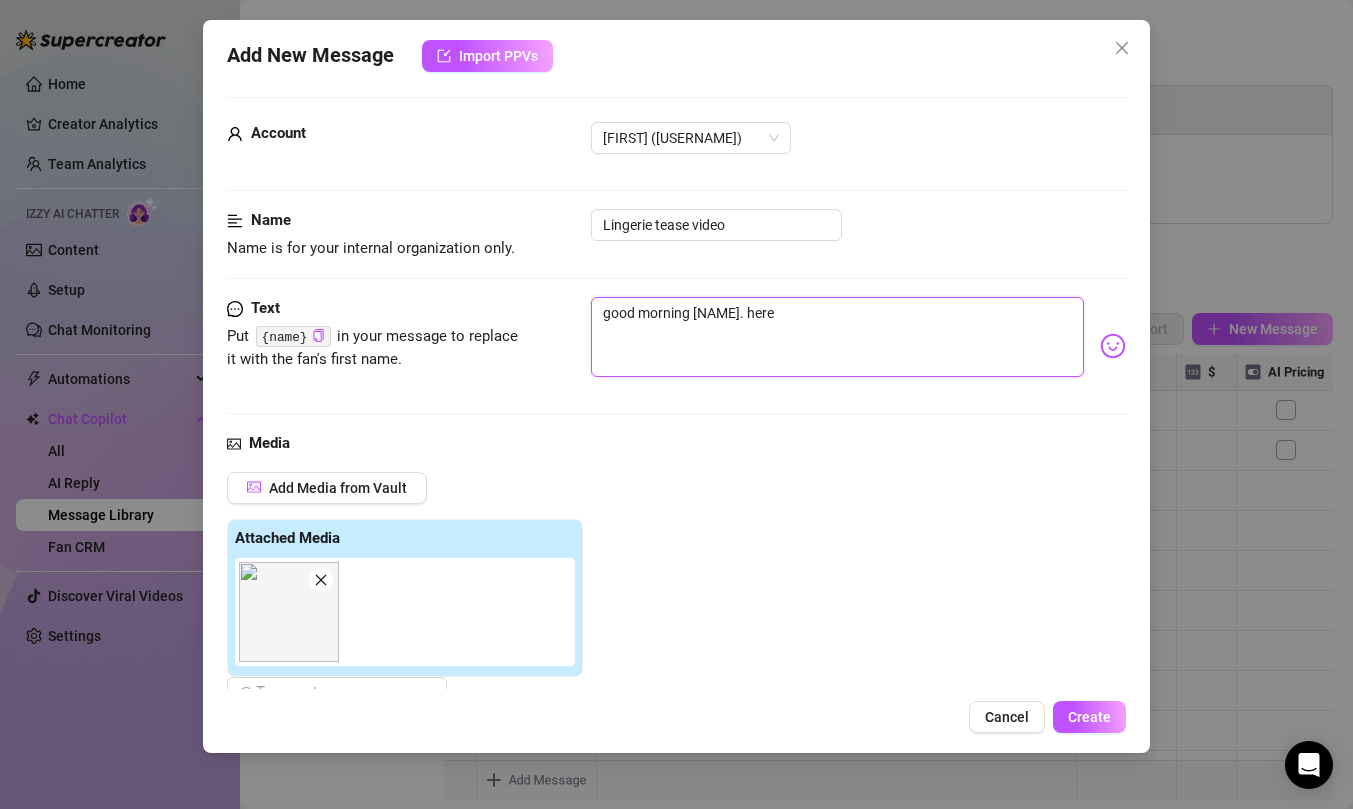 type on "good morning [NAME]. here'" 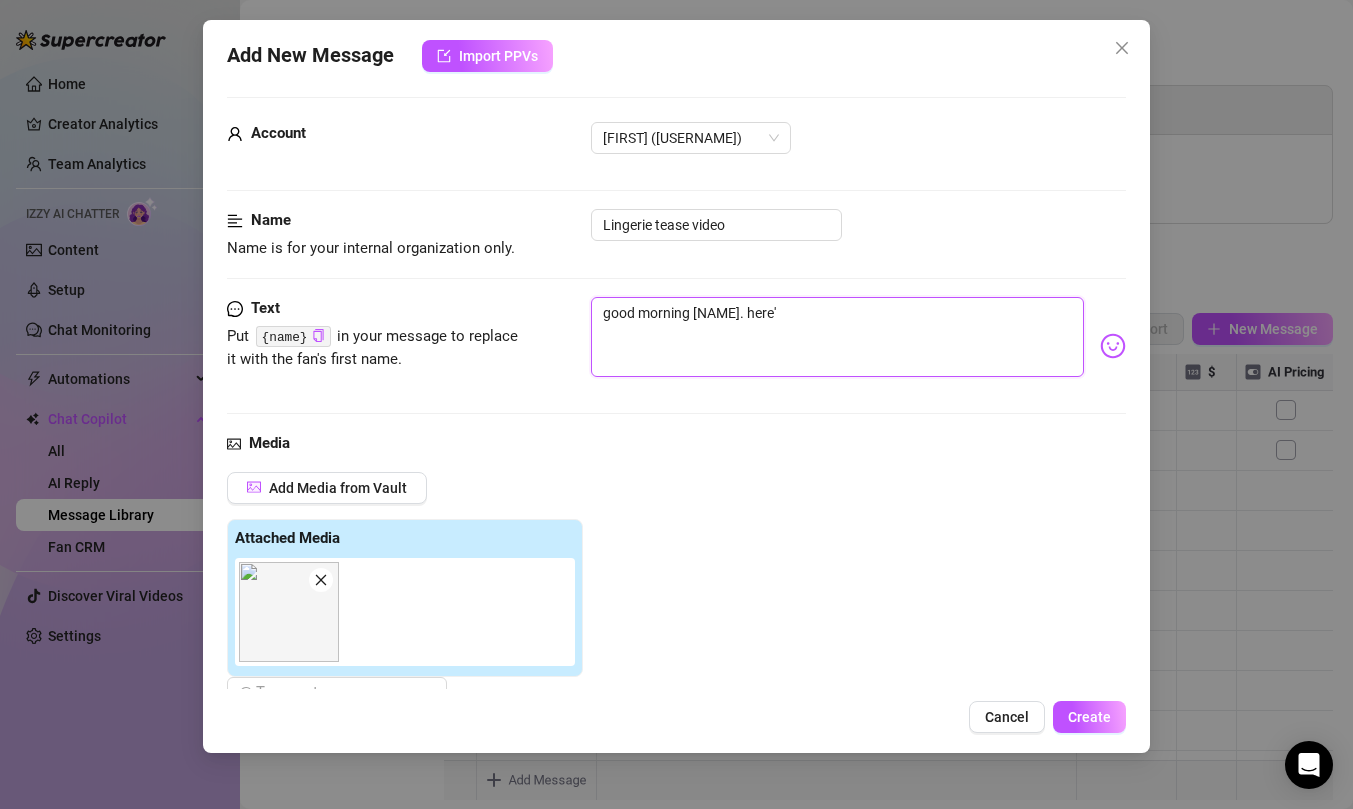 type on "good morning [NAME]. here's" 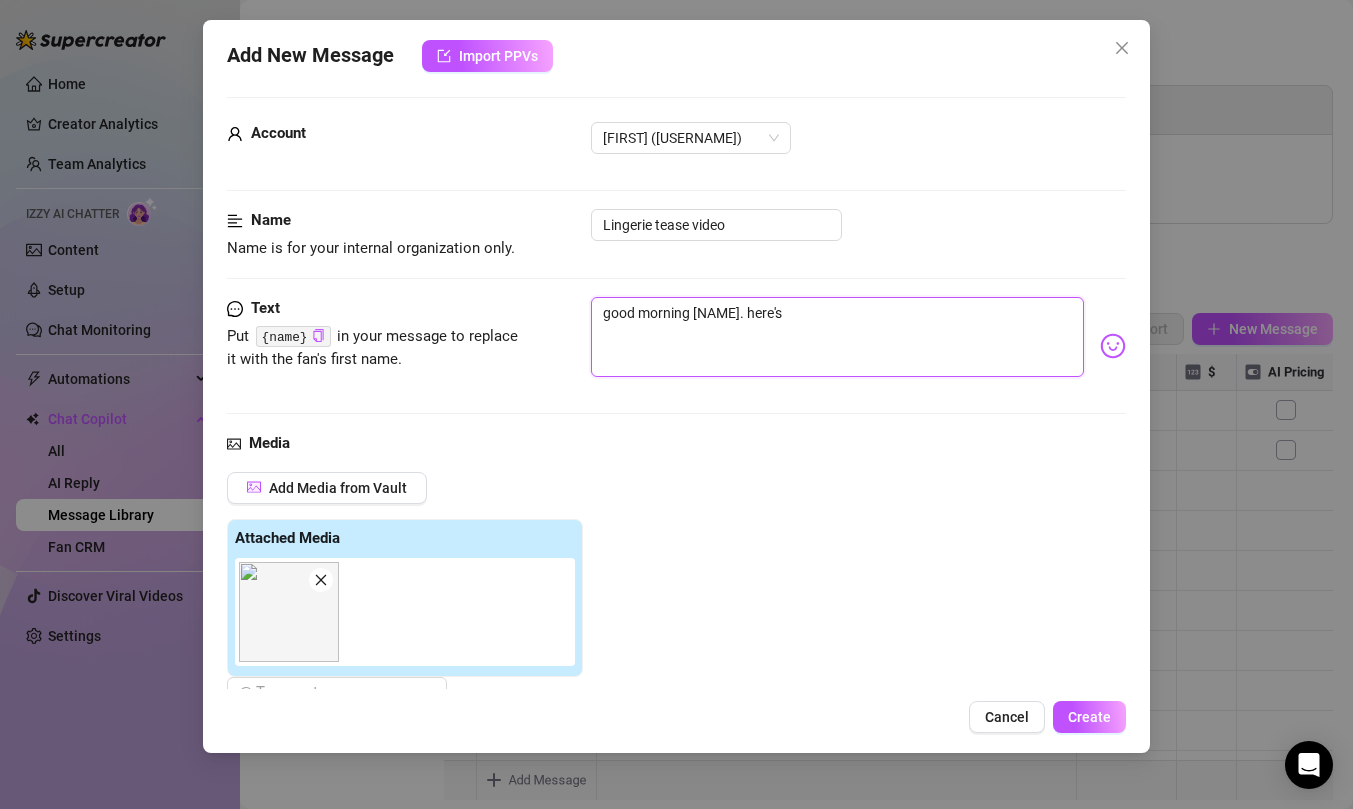 type on "good morning [NAME]. here's" 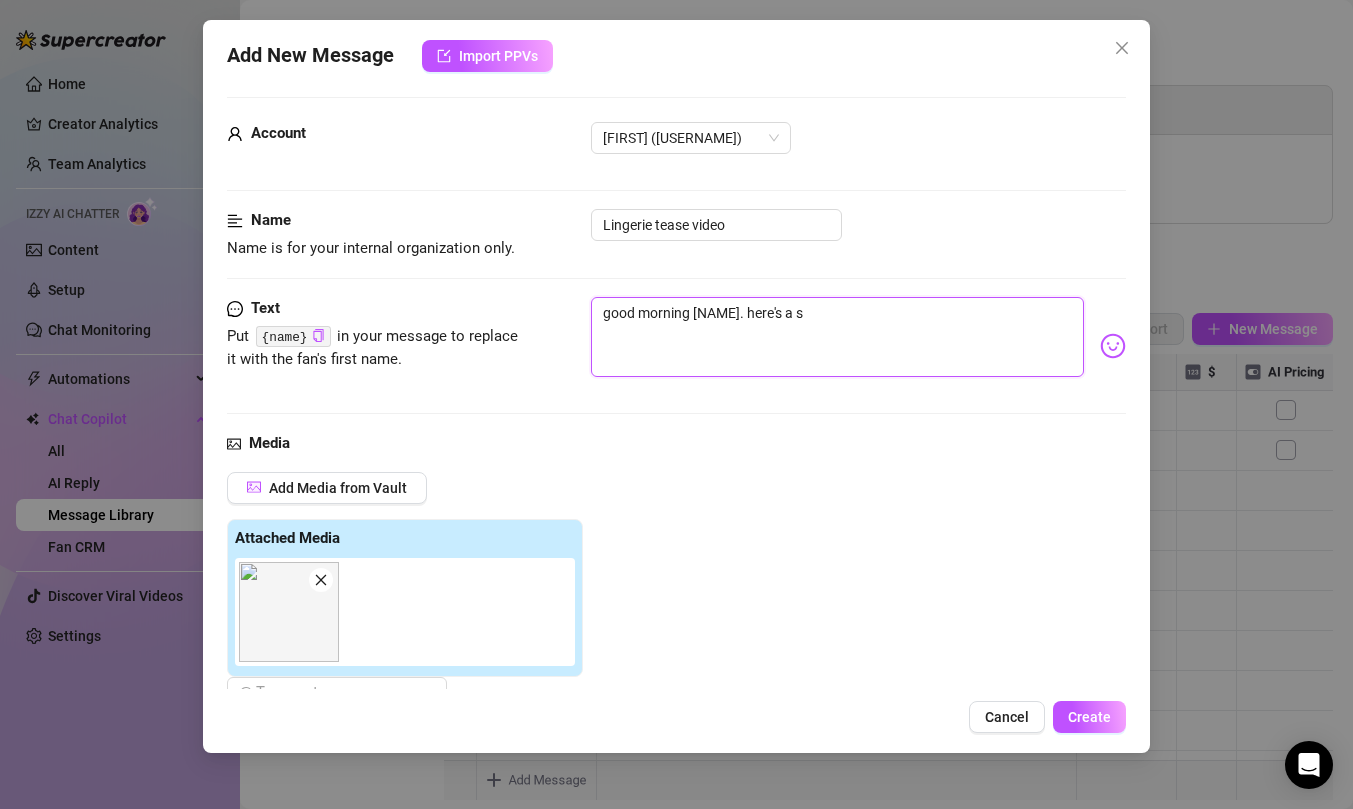 type on "good morning [NAME]. here's a s" 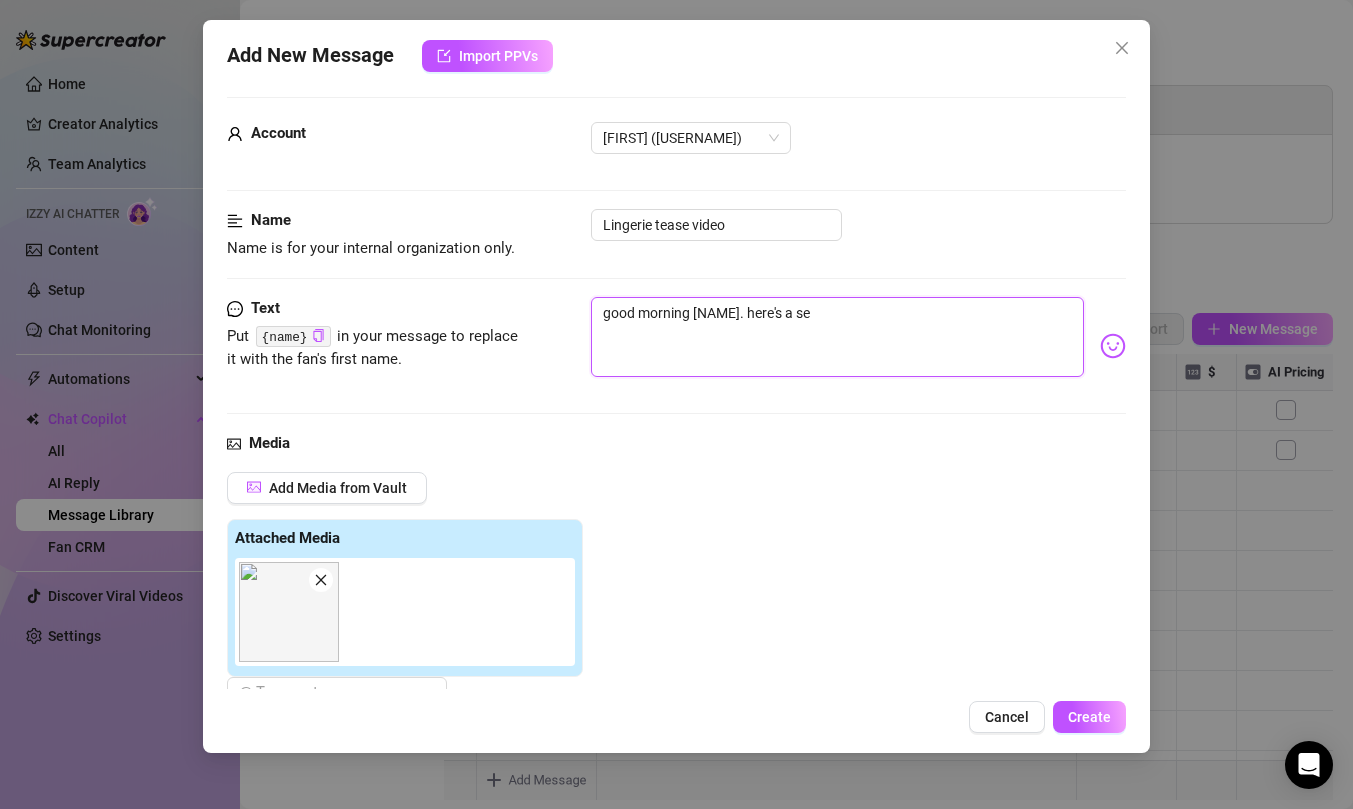 type on "good morning [NAME]. here's a ser" 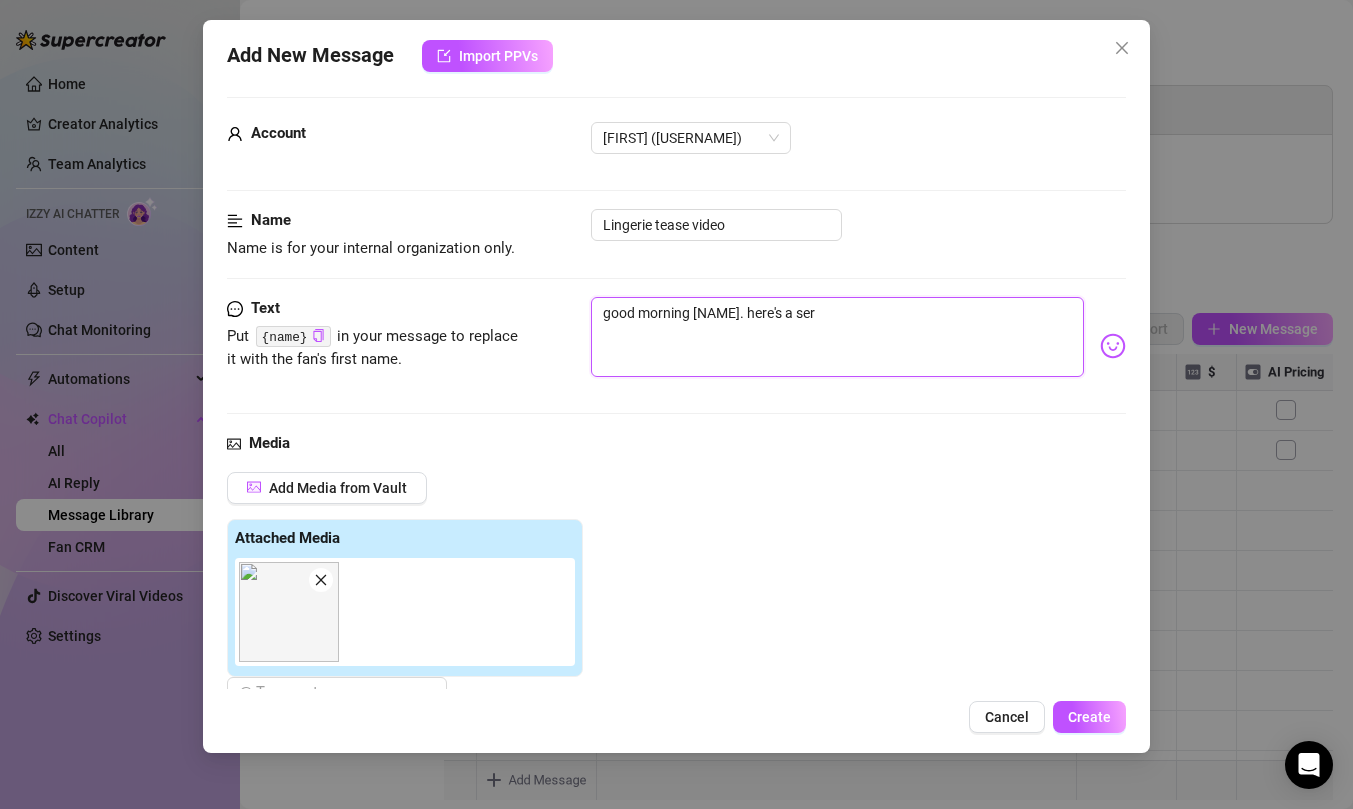 type on "good morning dean. here's a sere" 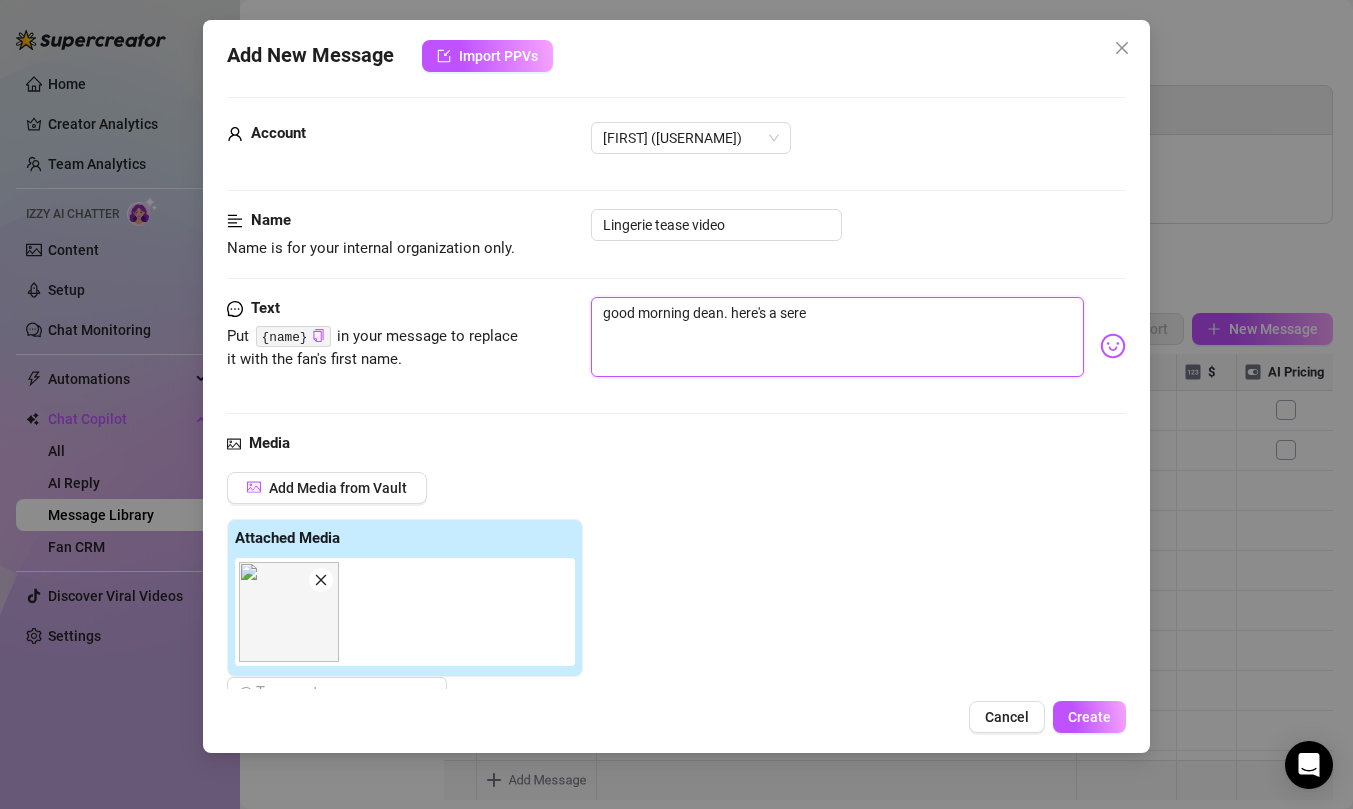 type on "good morning [NAME]. here's a ser" 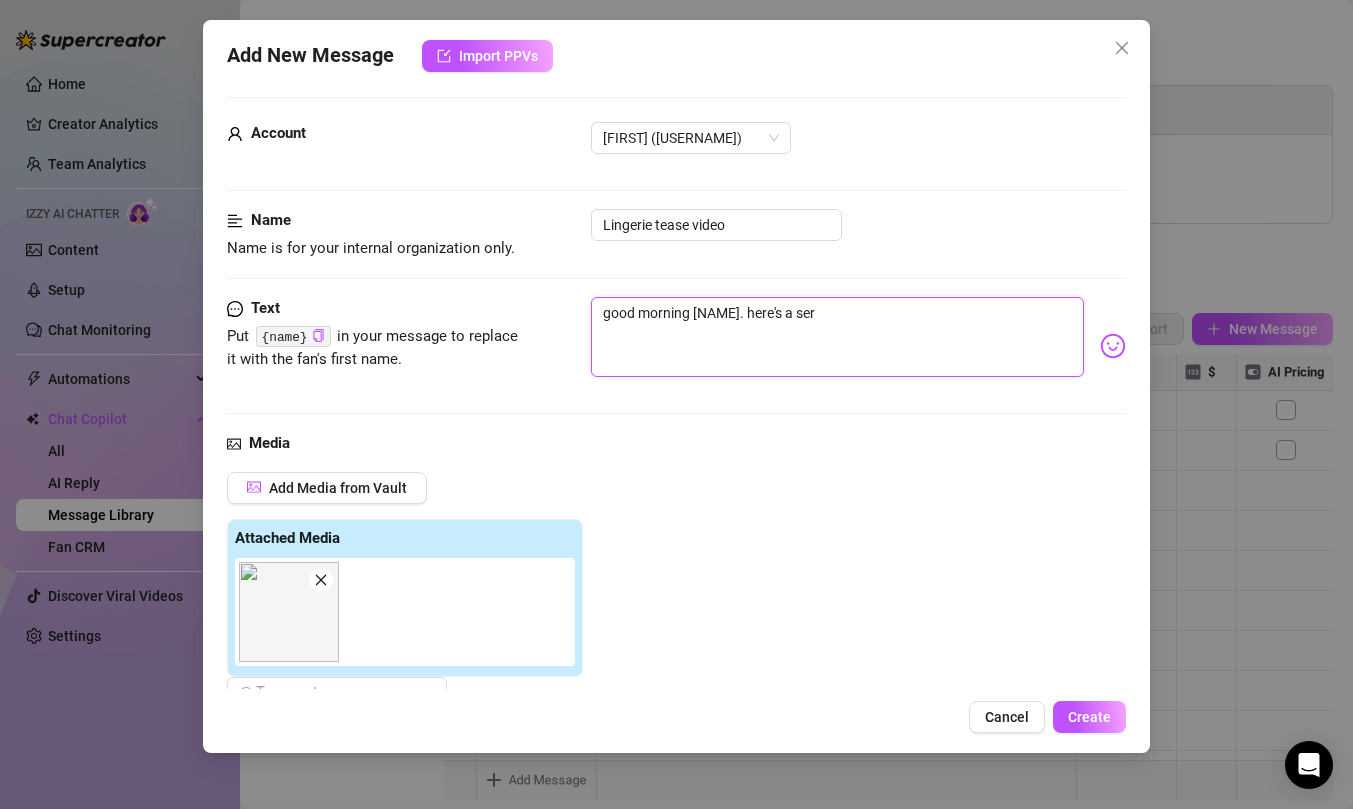 type on "good morning [NAME]. here's a se" 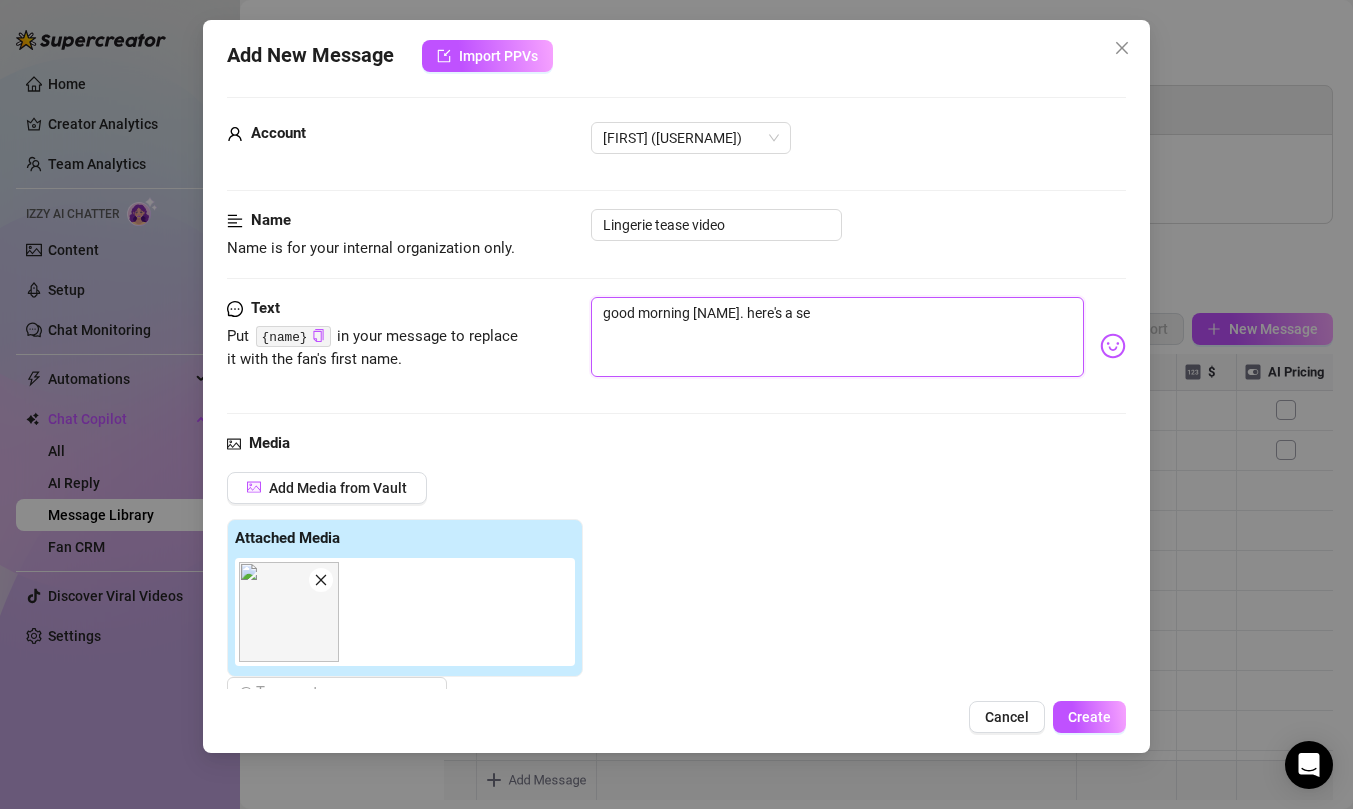 type on "good morning [NAME]. here's a sec" 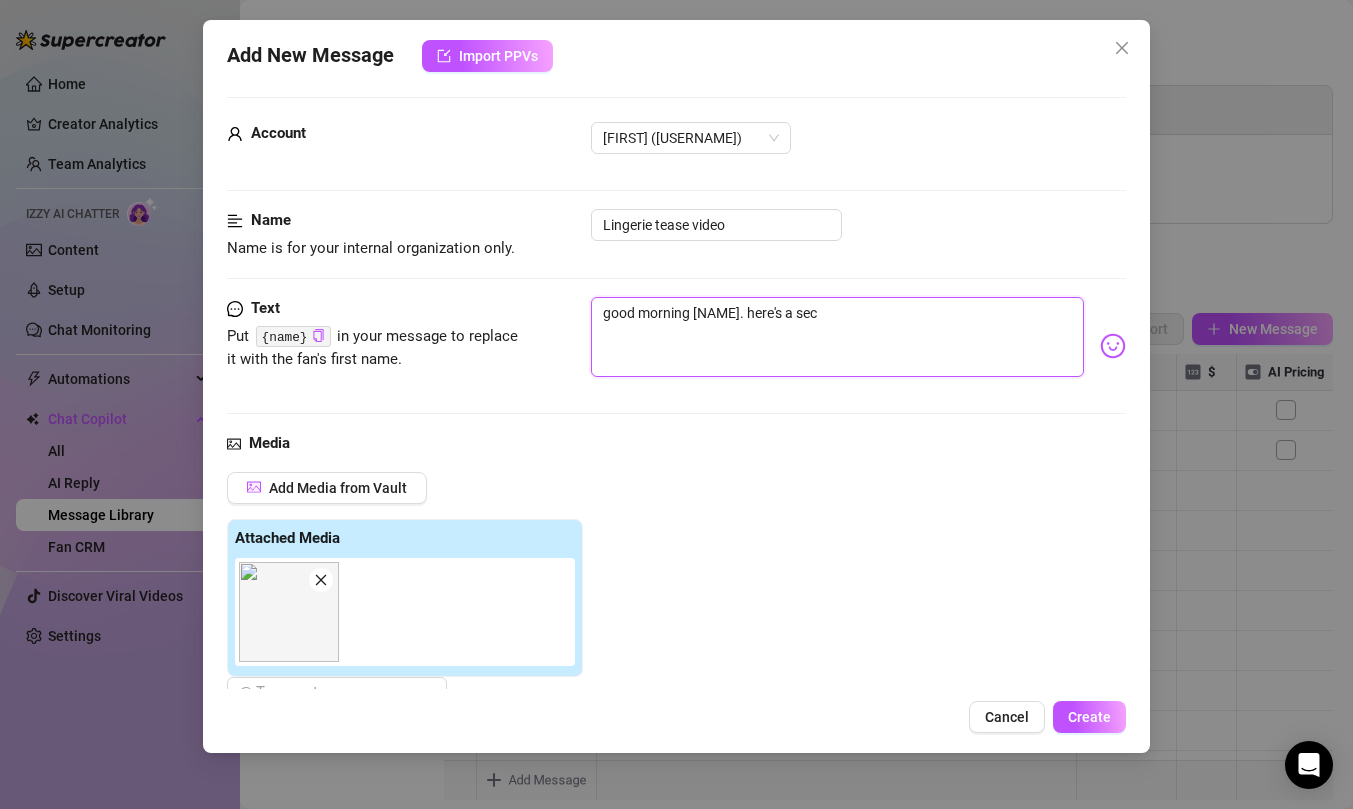 type on "good morning [NAME]. here's a sec" 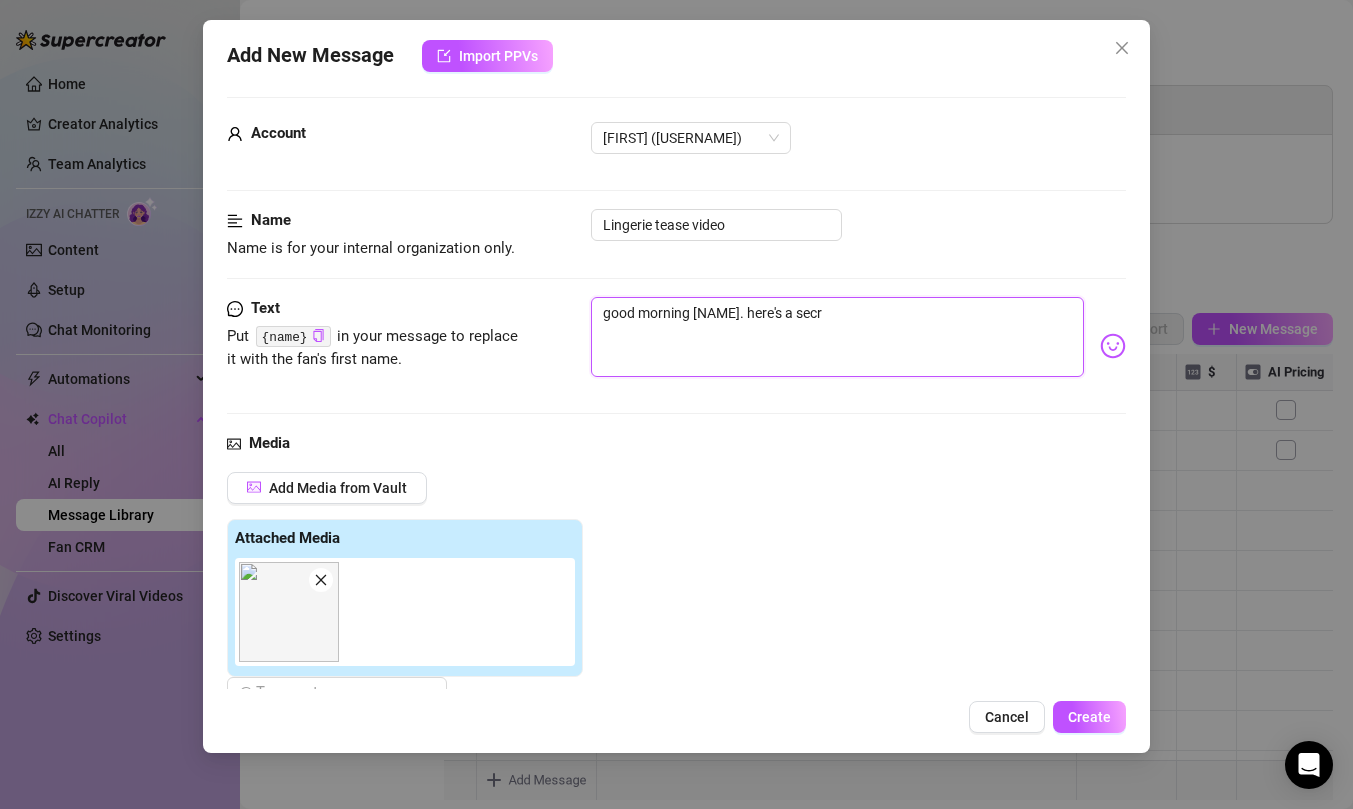 type on "good morning [NAME]. here's a secre" 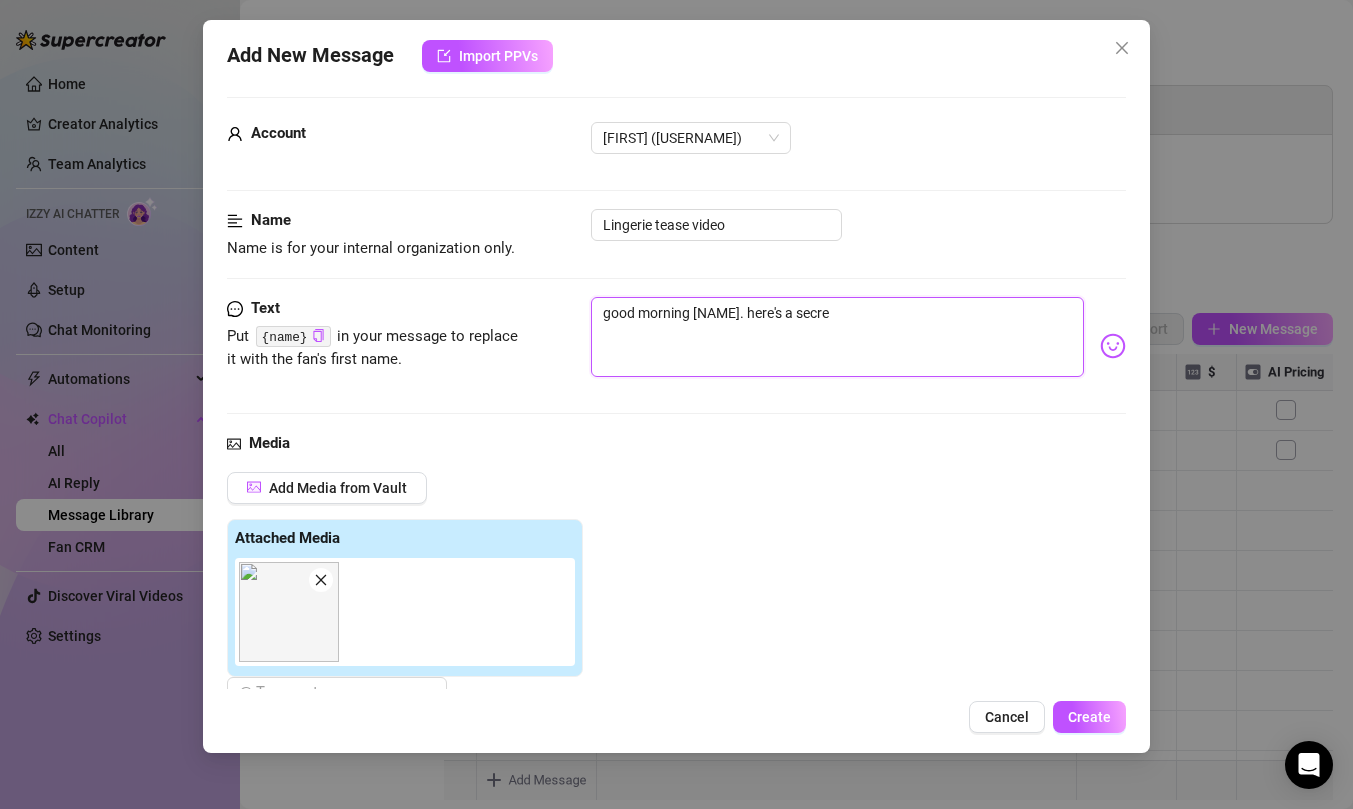 type on "good morning [NAME]. here's a secret" 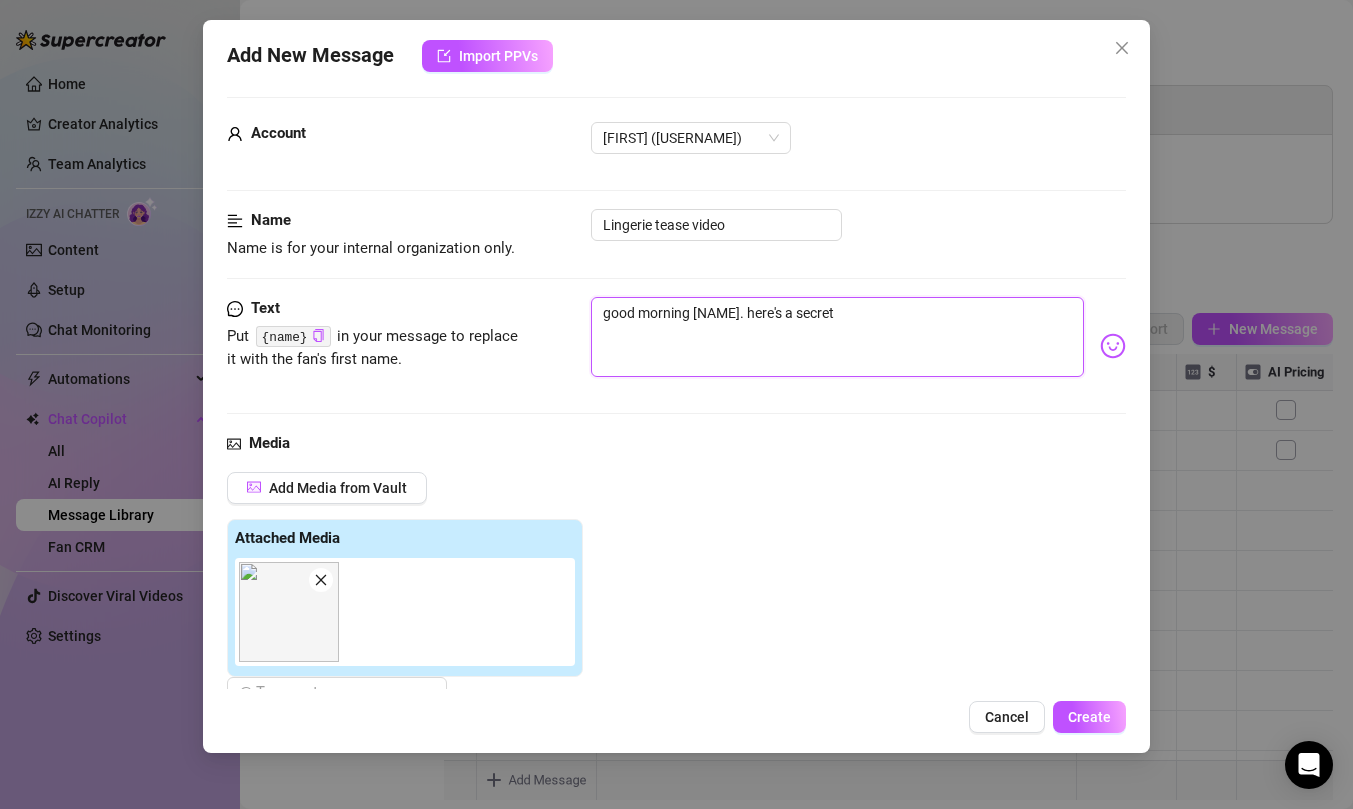 type on "good morning [NAME]. here's a secret:" 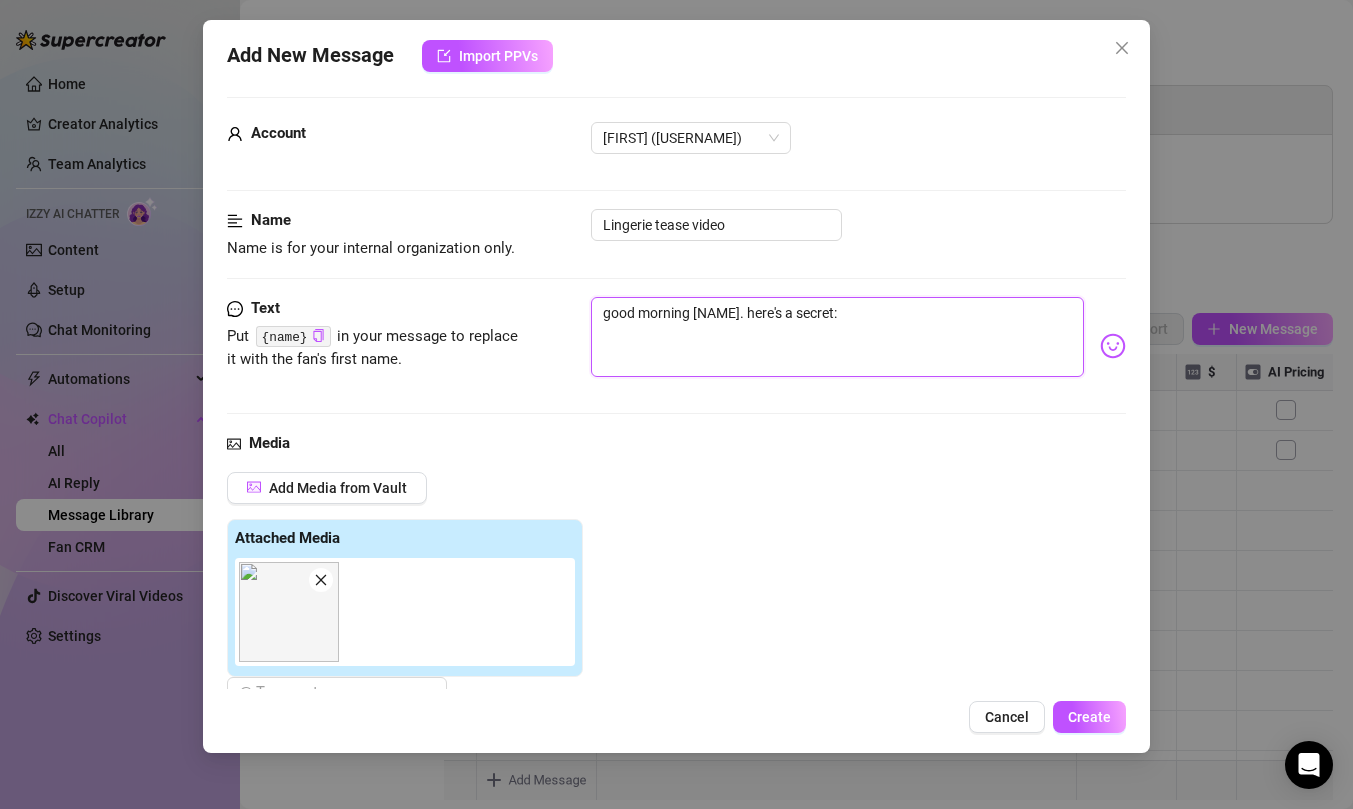 type on "good morning [NAME]. here's a secret:" 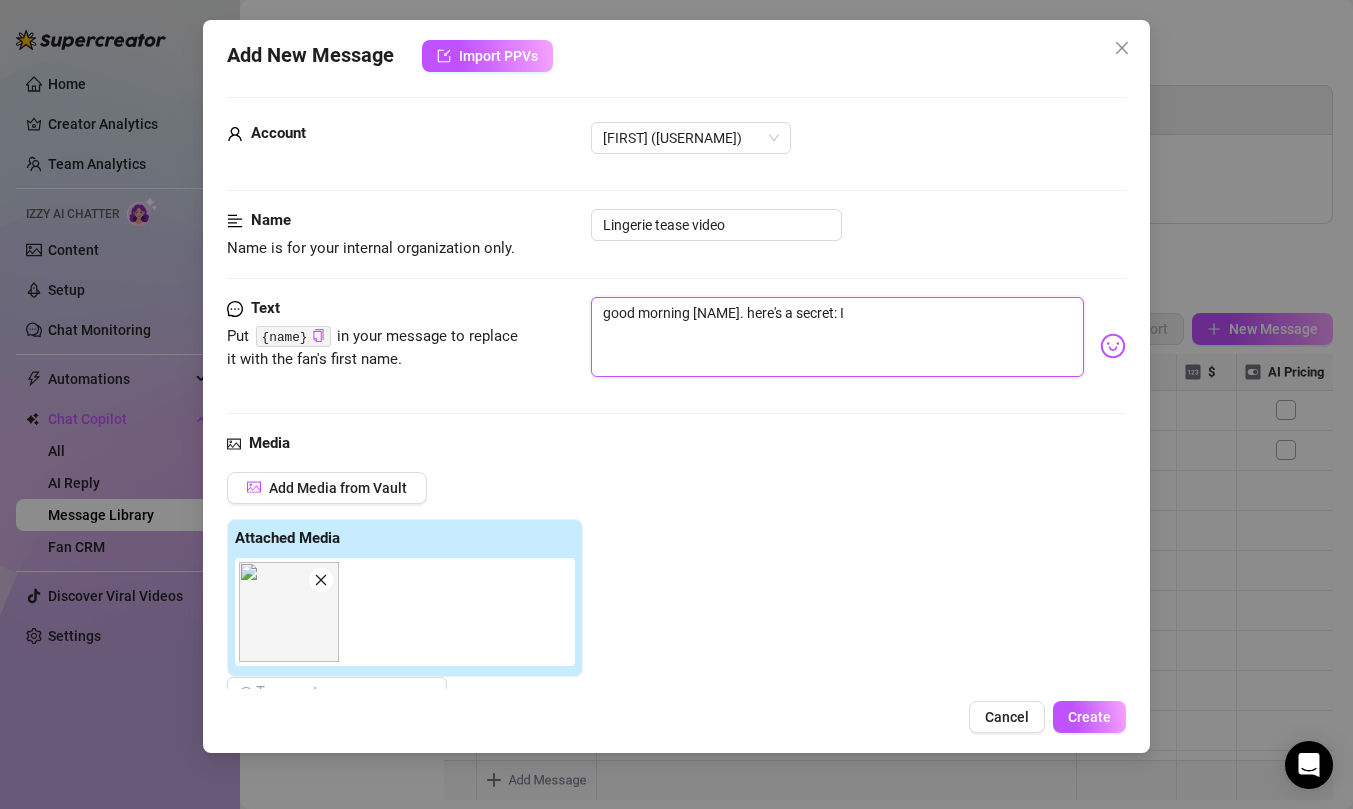 type on "good morning [NAME]. here's a secret: I" 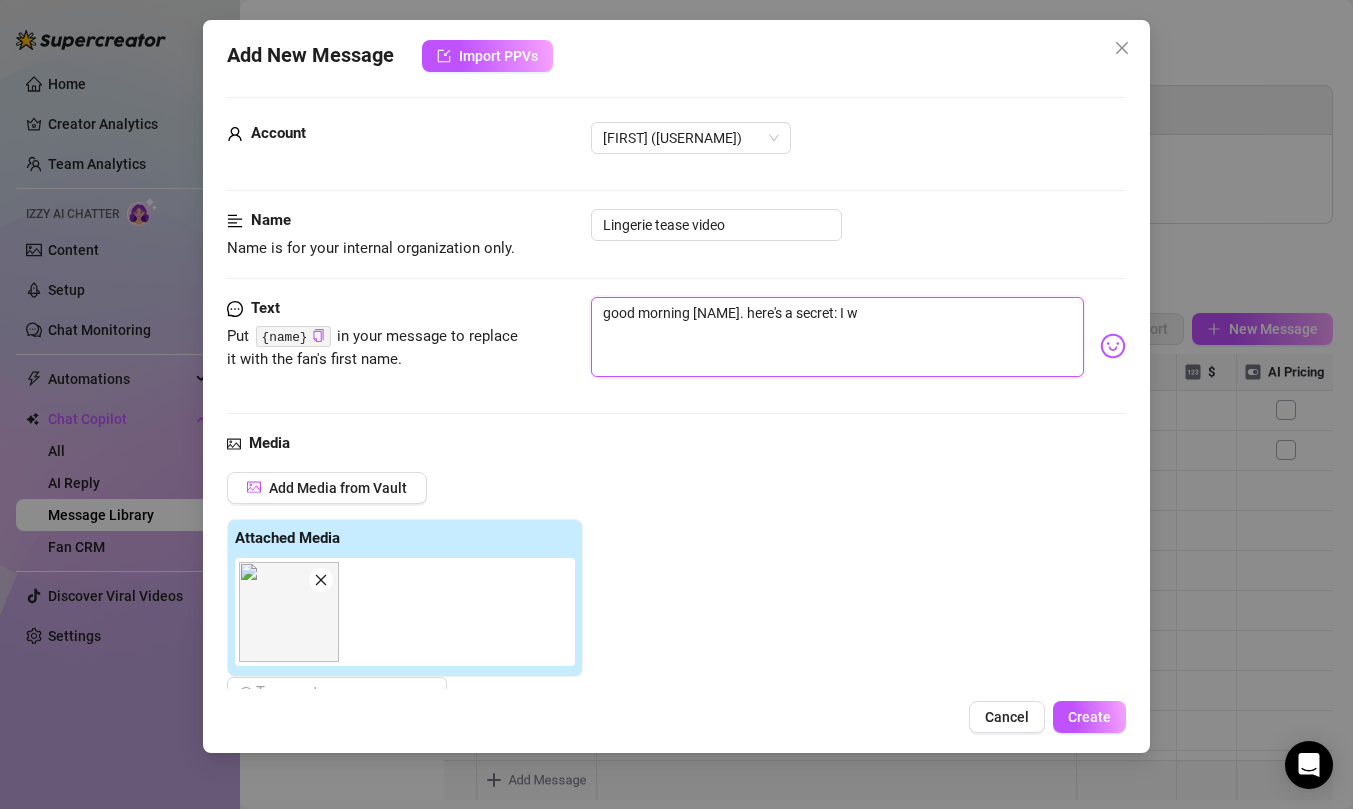 type on "good morning [NAME]. here's a secret: I wa" 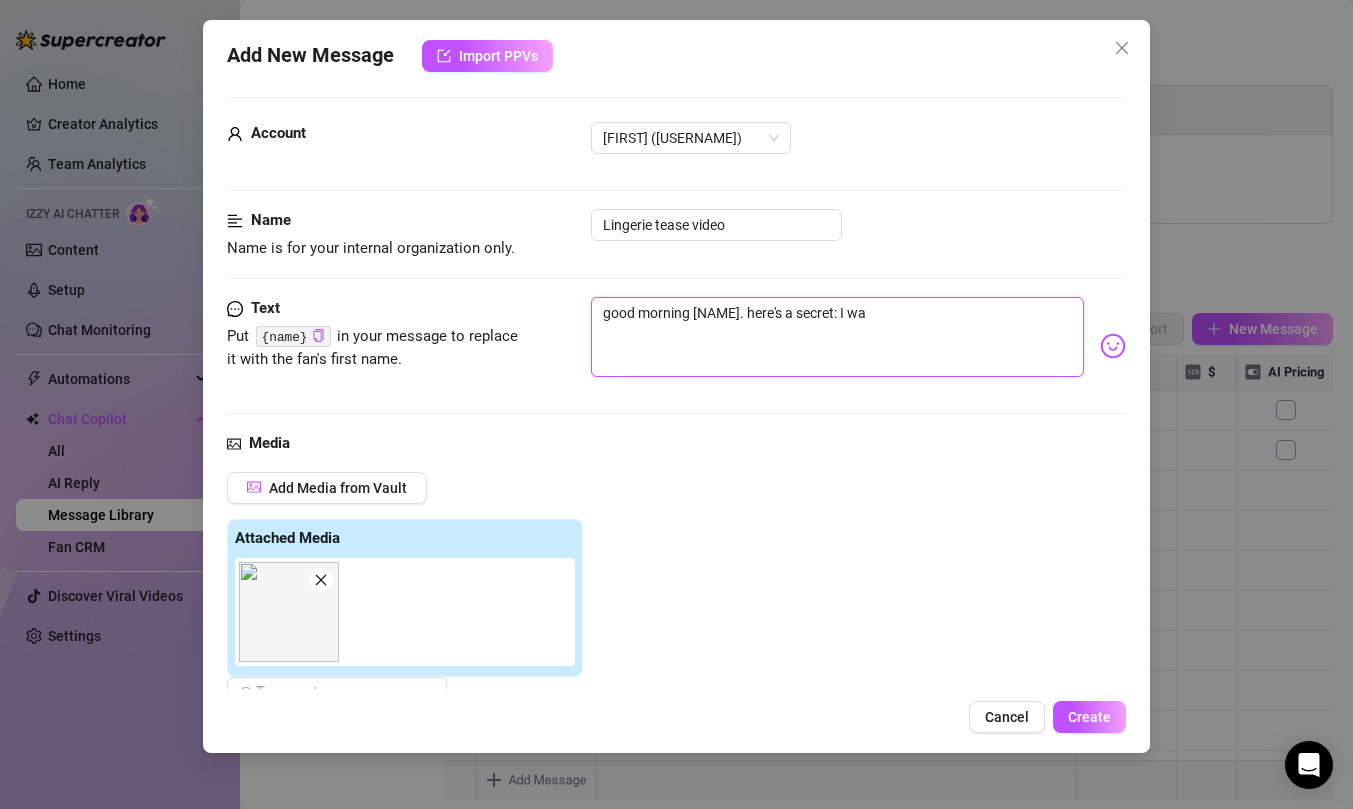 type on "good morning [NAME]. here's a secret: I wak" 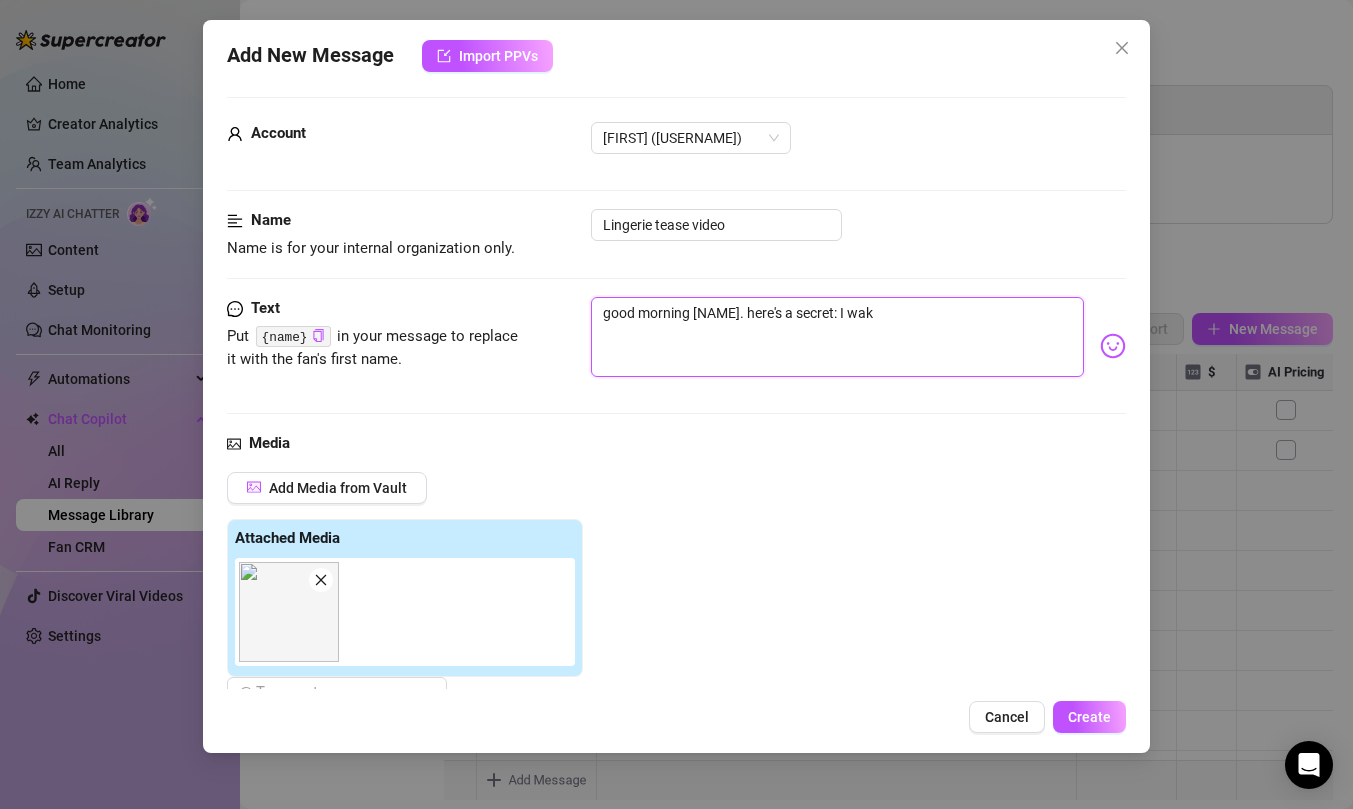 type on "good morning [NAME]. here's a secret: I wake" 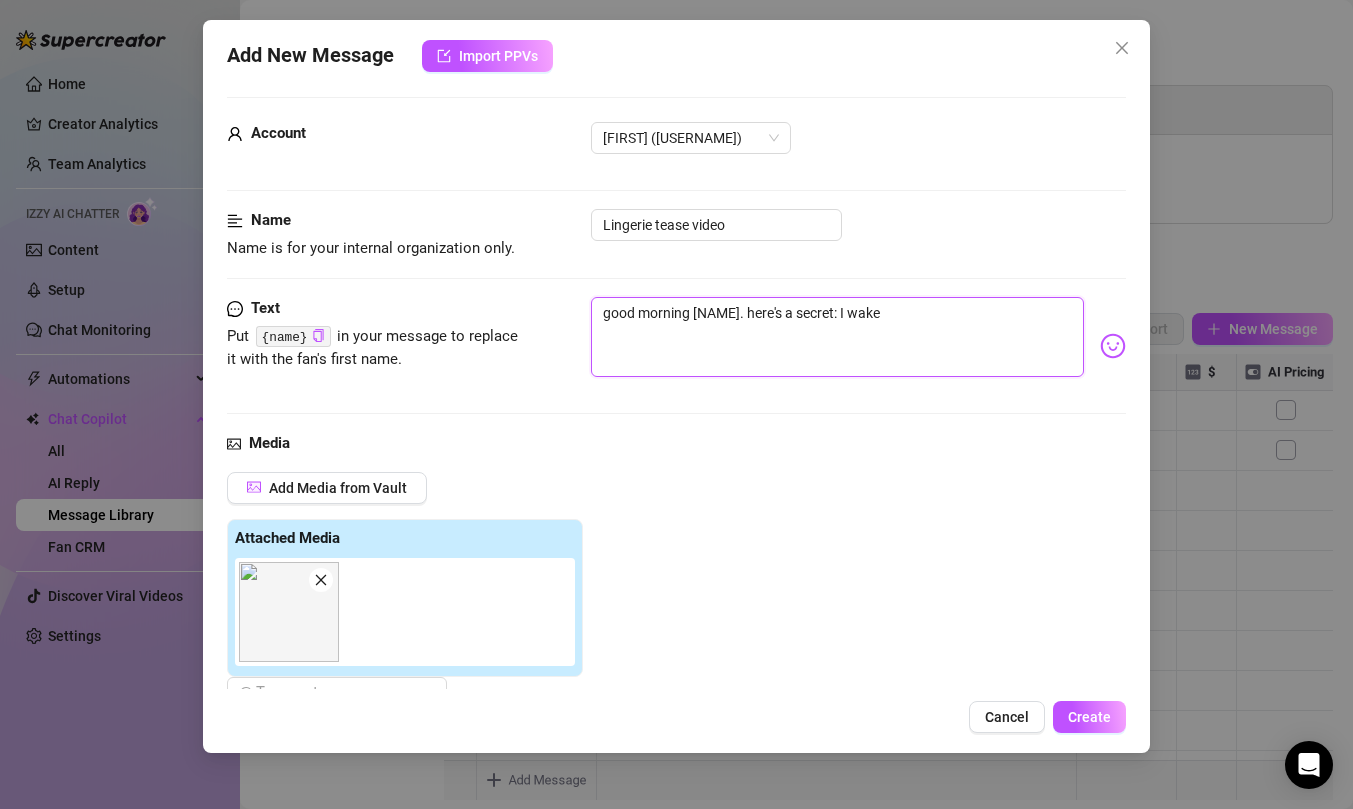 type on "good morning [NAME]. here's a secret: I wake" 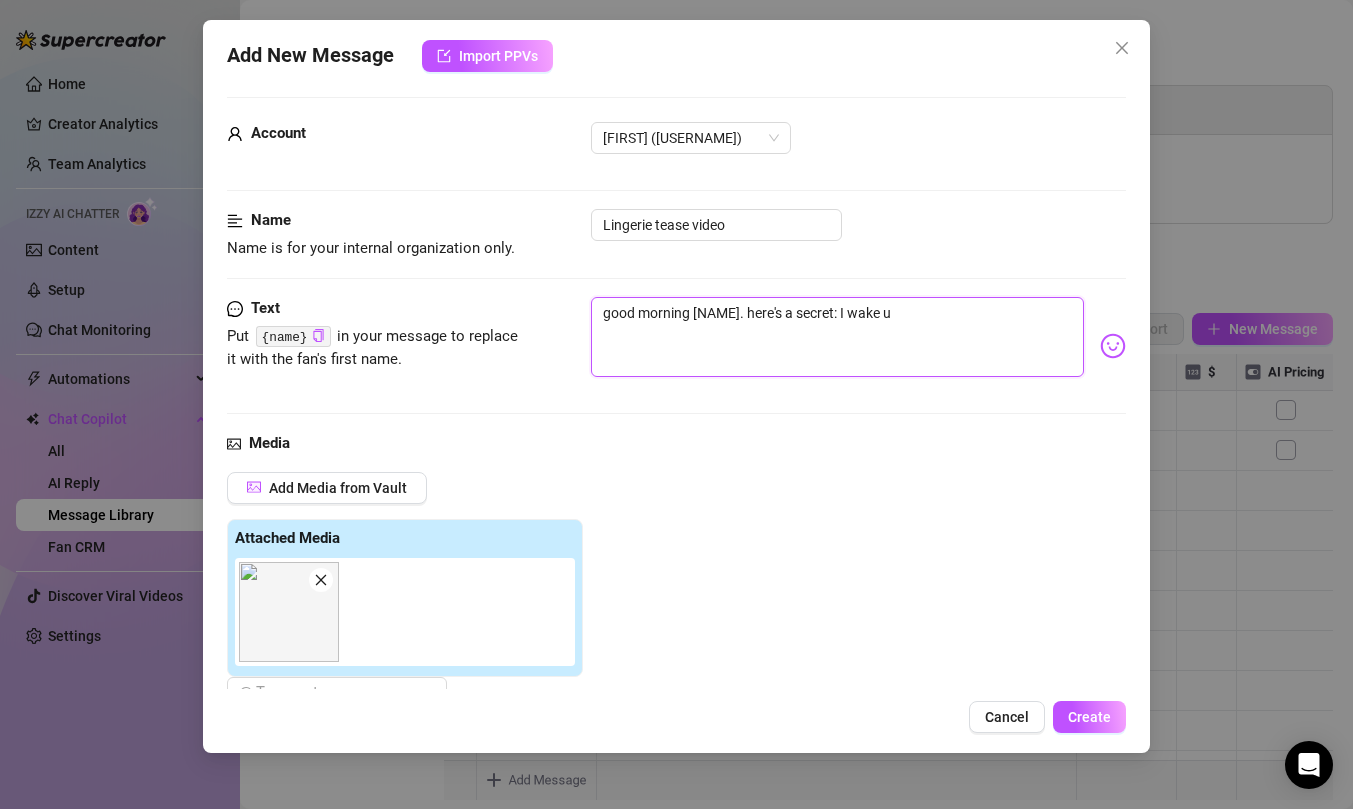 type on "good morning [NAME]. here's a secret: I wake up" 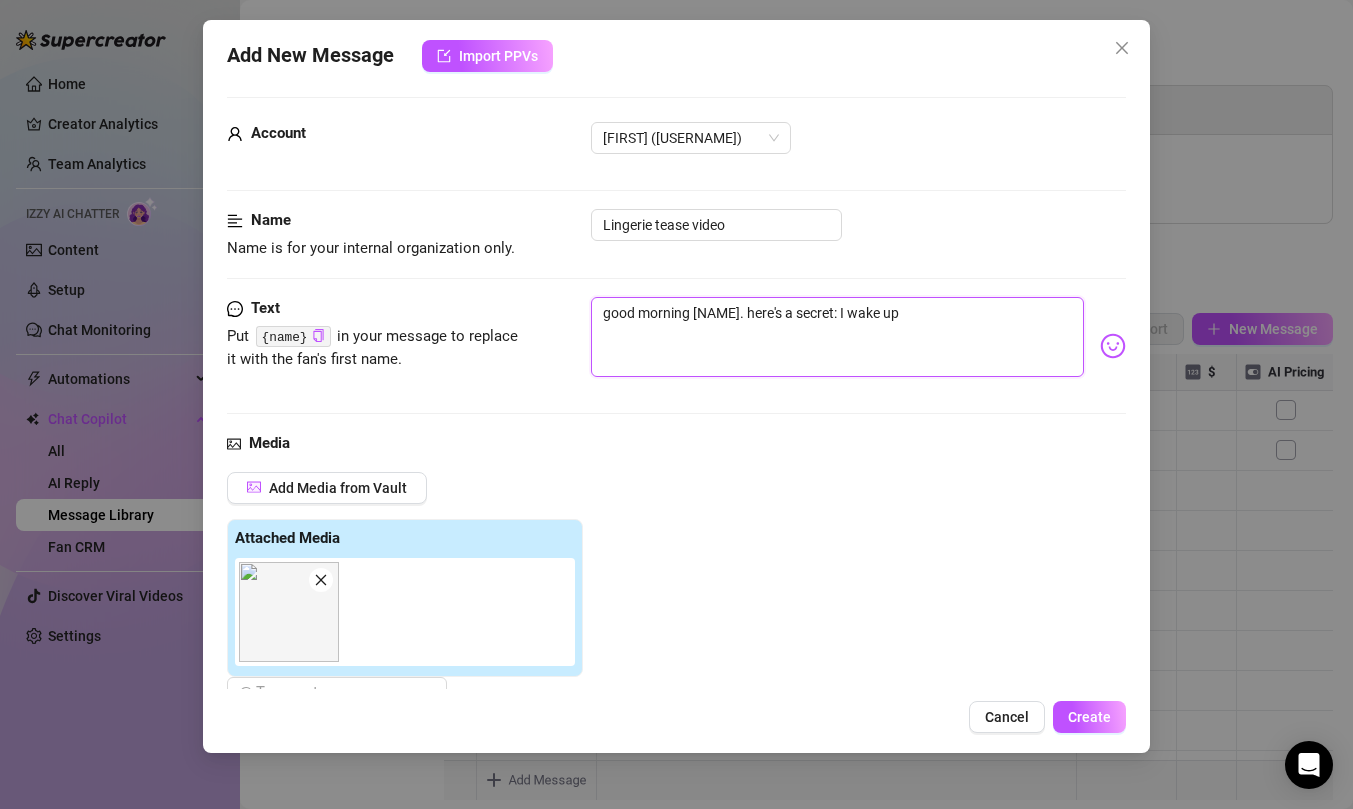 type on "good morning [NAME]. here's a secret: I wake up" 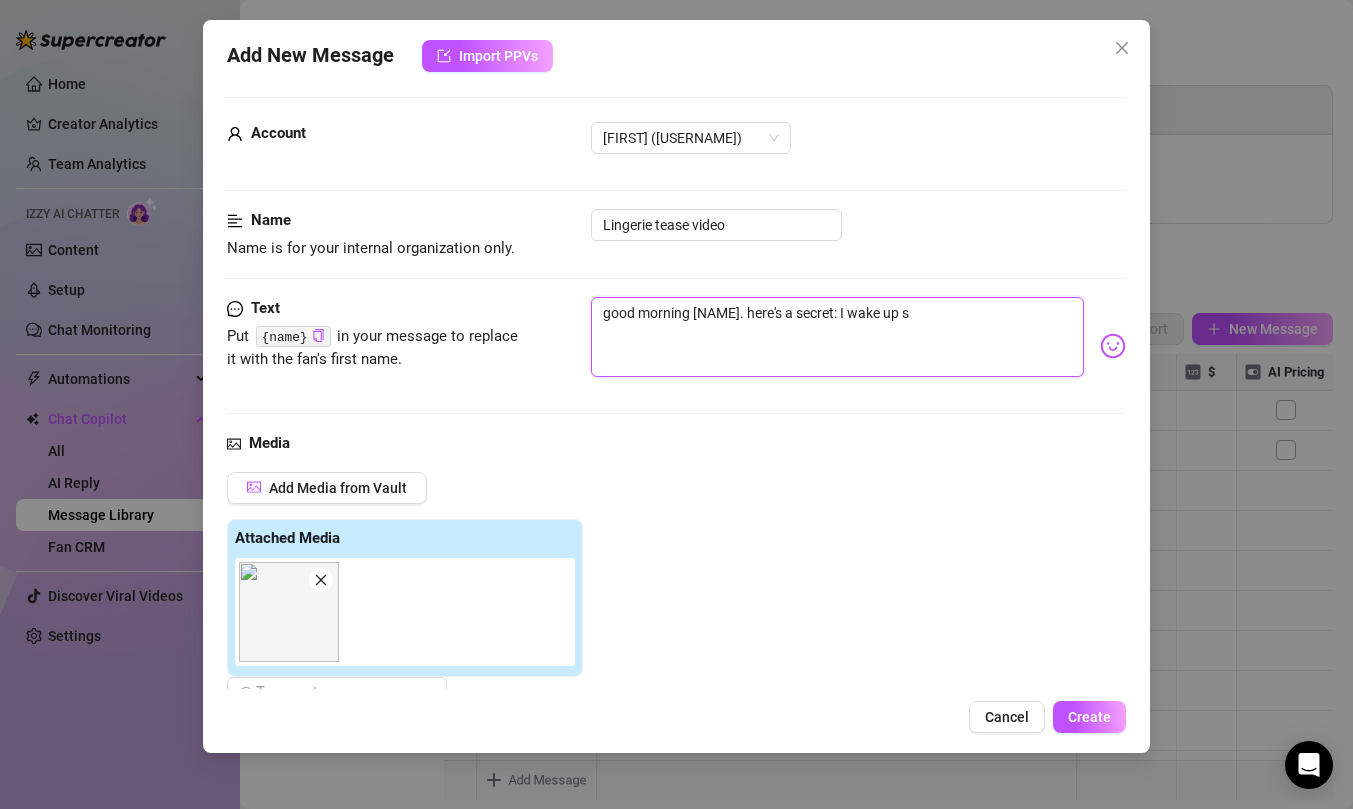 type on "good morning [NAME]. here's a secret: I wake up so" 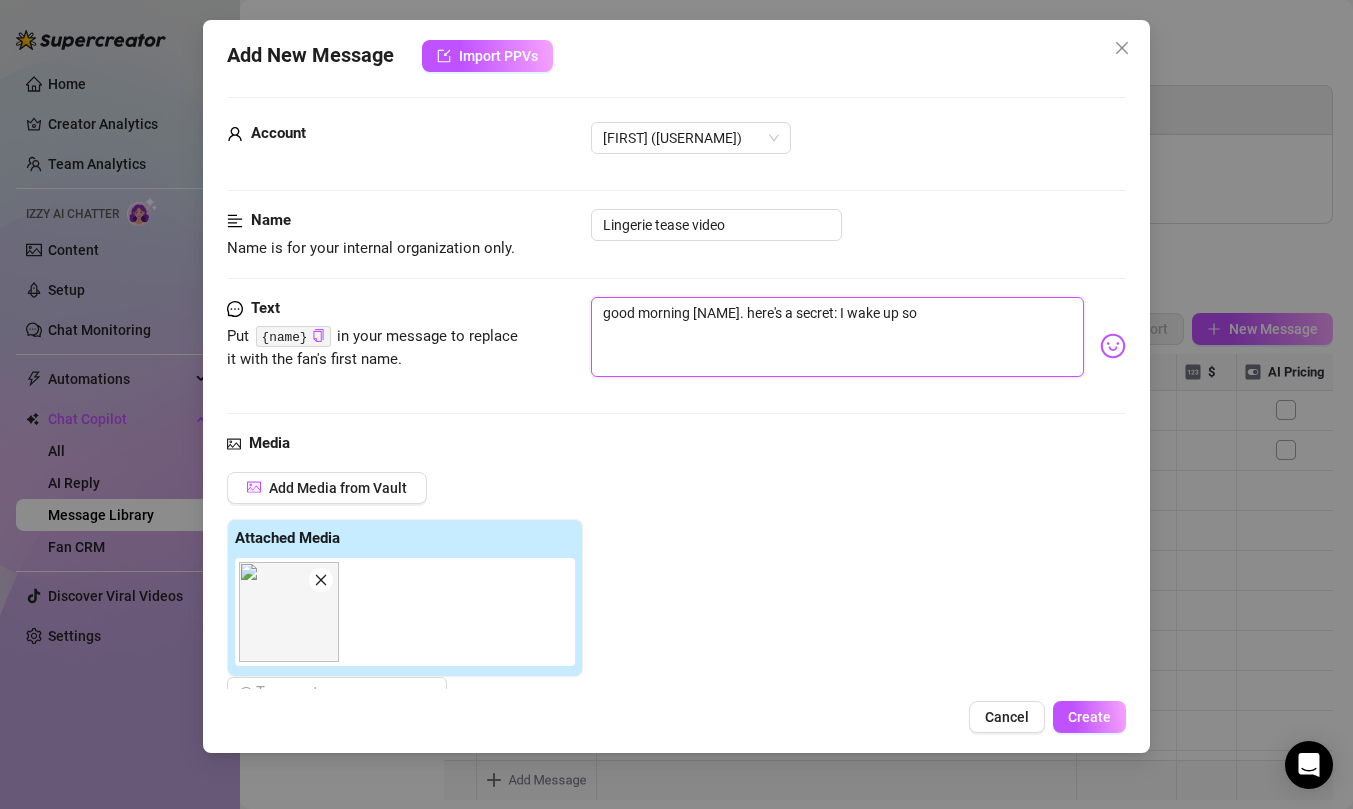 type on "good morning [NAME]. here's a secret: I wake up so" 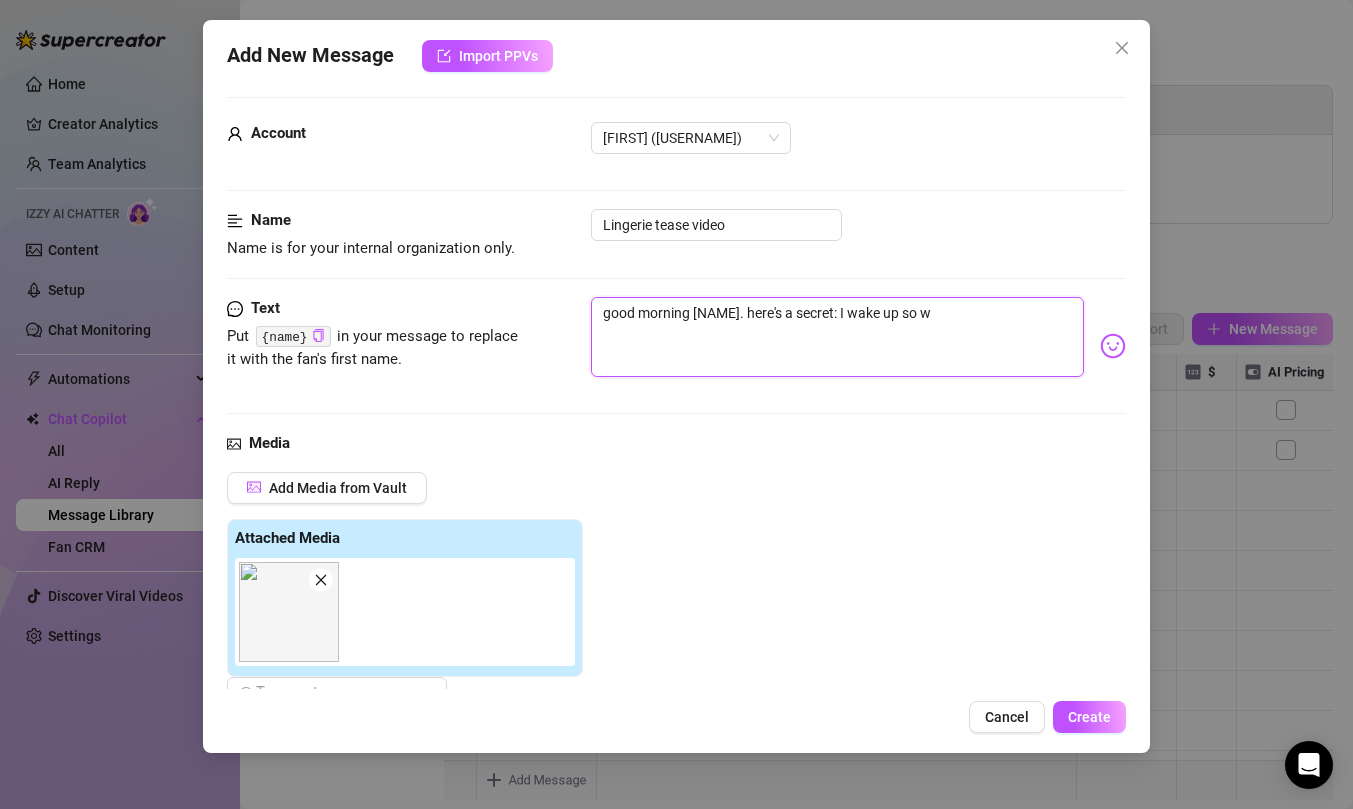 type on "good morning [NAME]. here's a secret: I wake up so we" 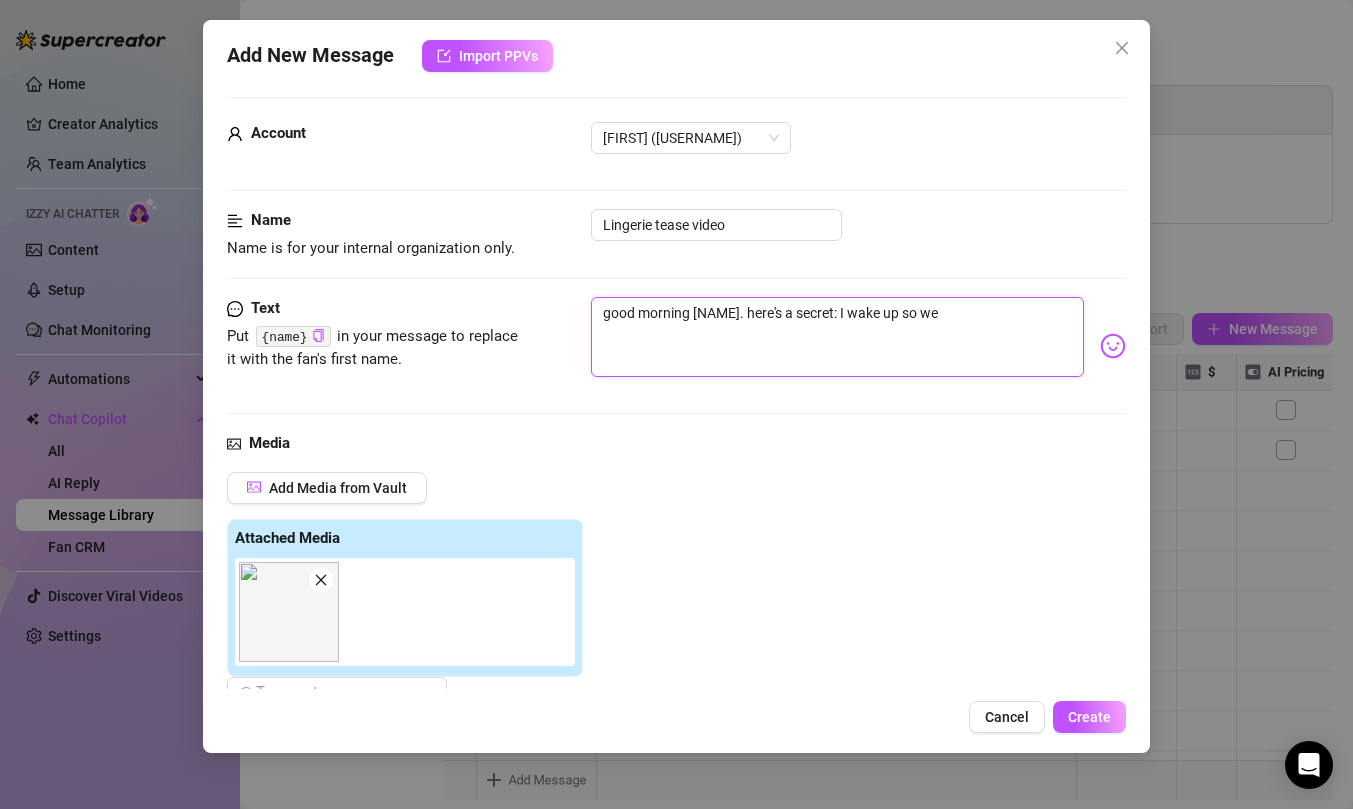type on "good morning [NAME]. here's a secret: I wake up so wet" 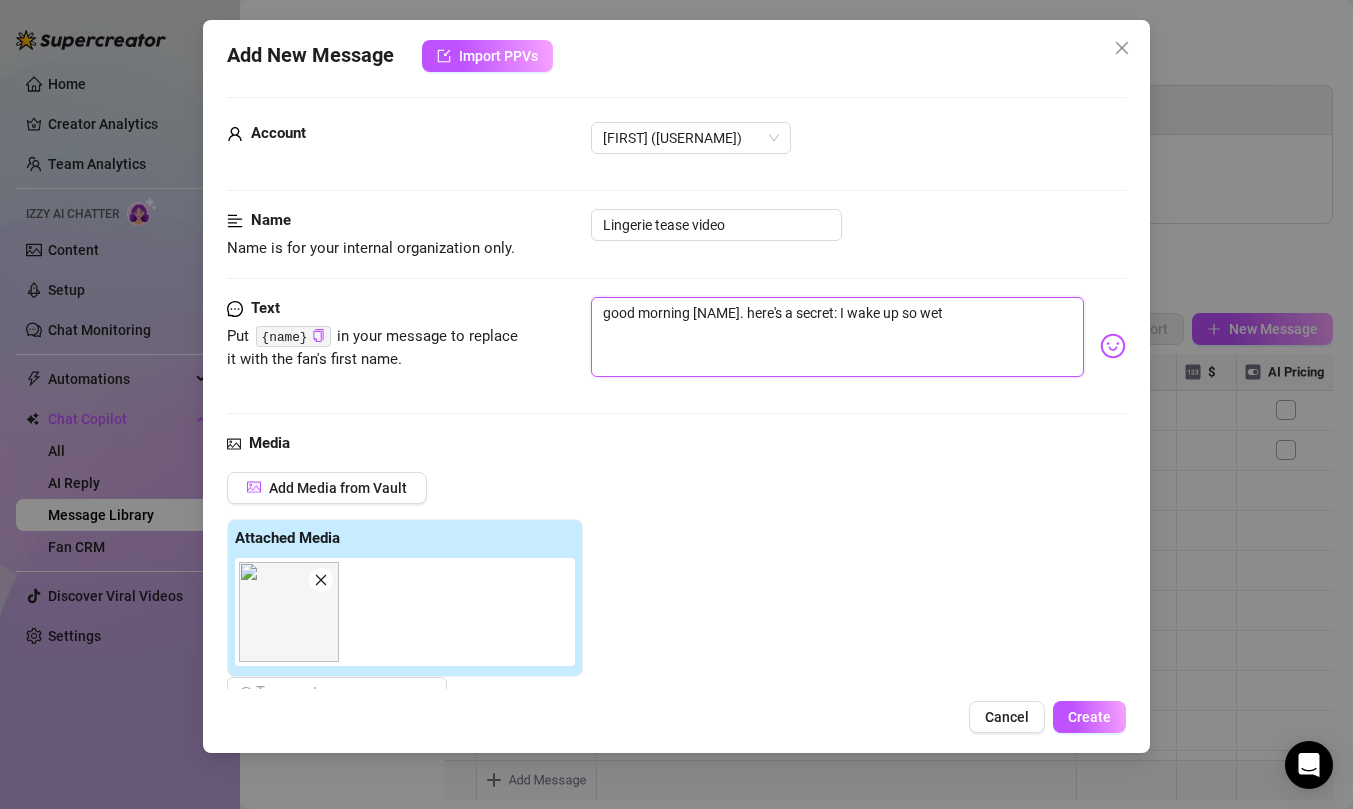 click on "good morning [NAME]. here's a secret: I wake up so wet" at bounding box center [837, 337] 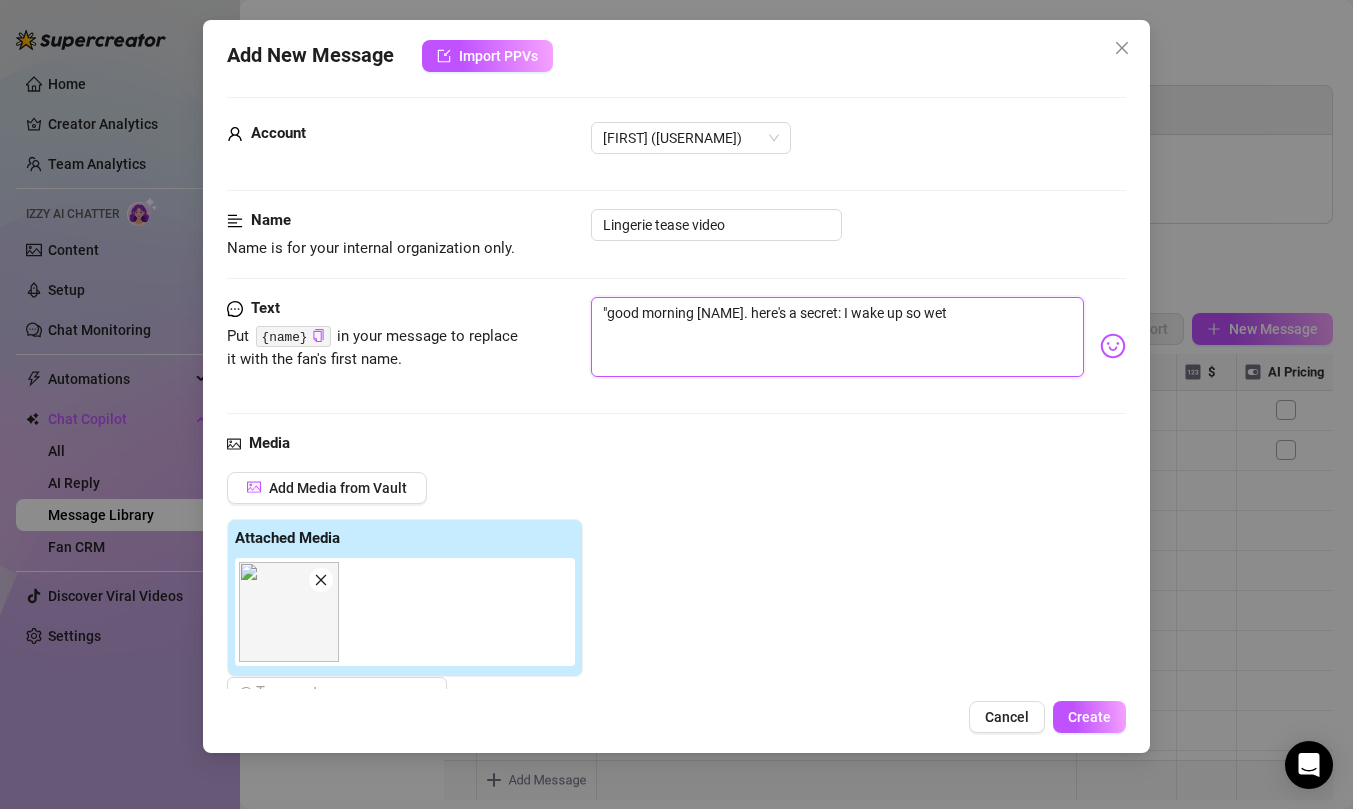 click on ""good morning [NAME]. here's a secret: I wake up so wet" at bounding box center (837, 337) 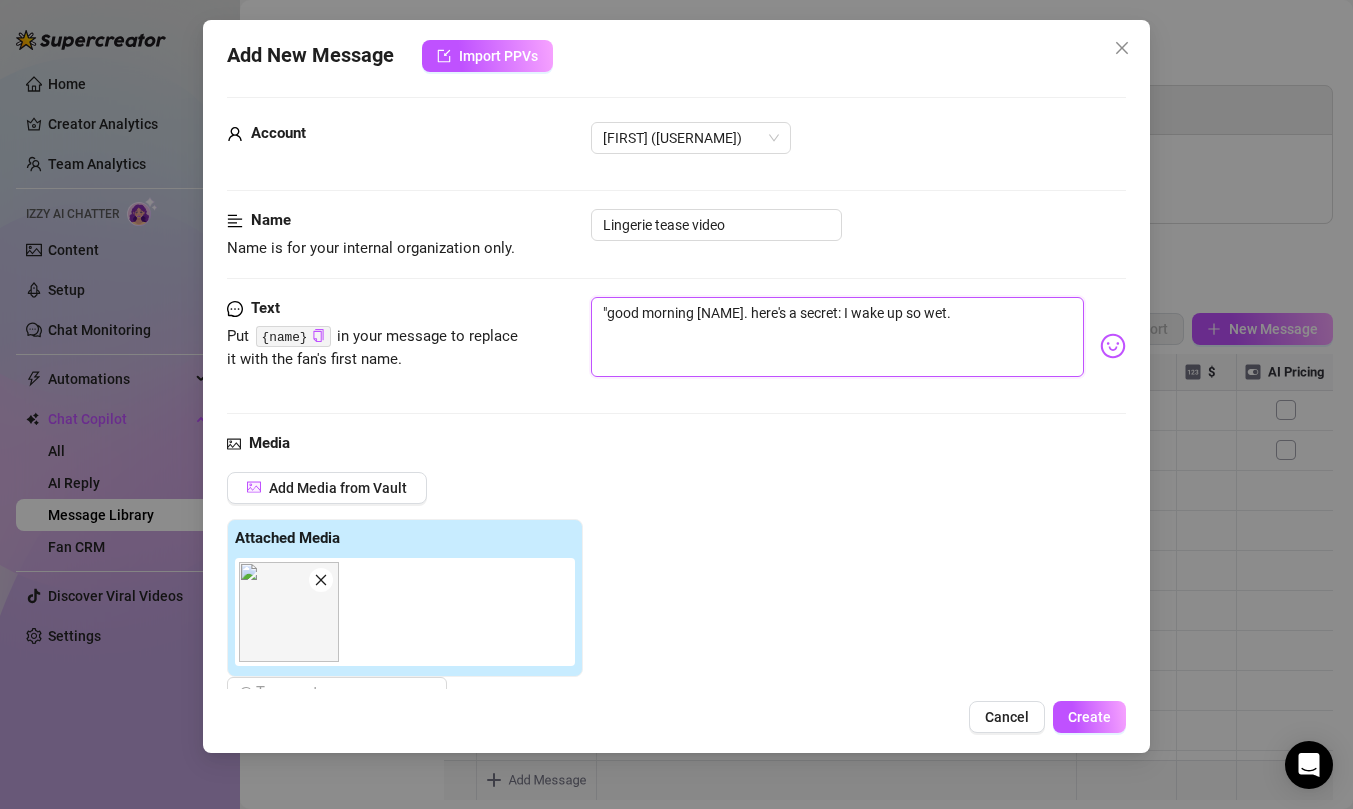 type on ""good morning [NAME]. here's a secret: I wake up so wet." 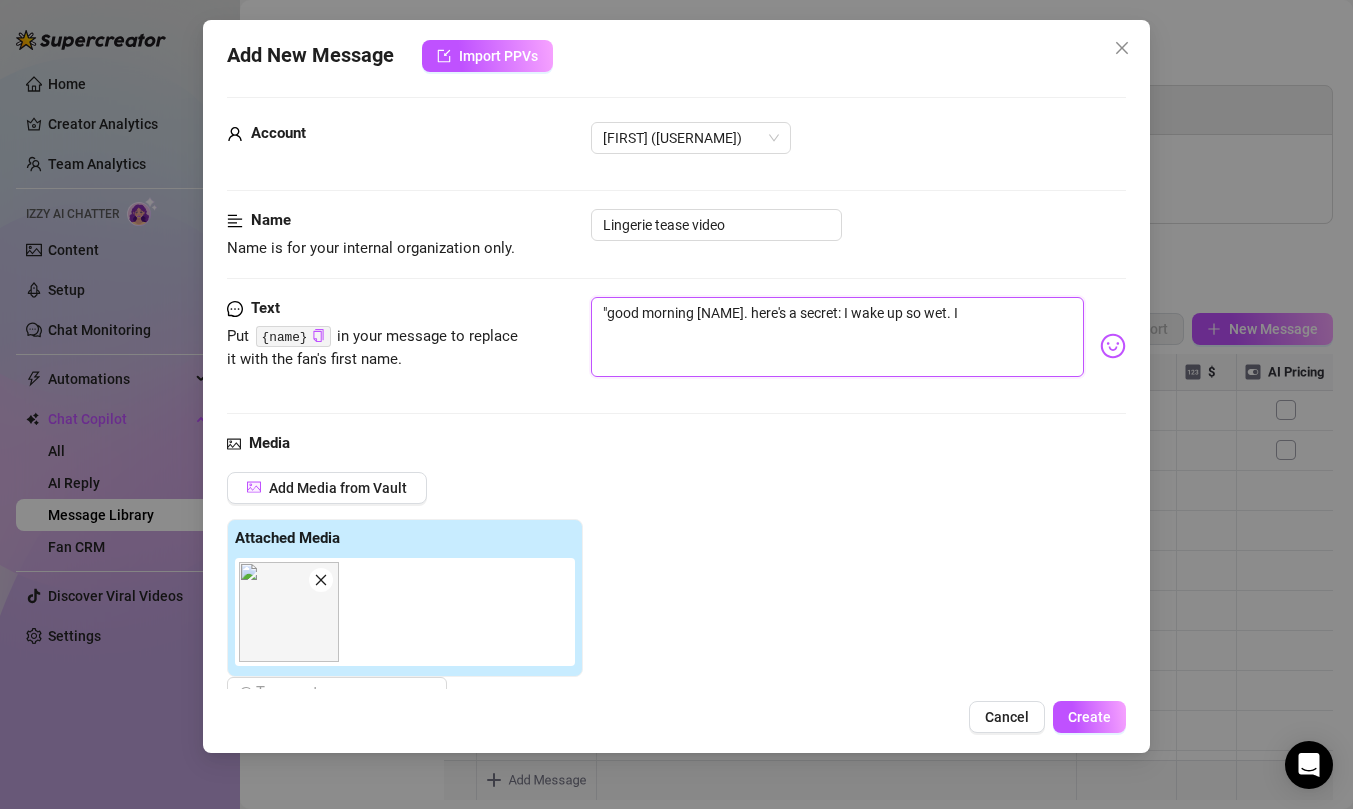 type on ""good morning [NAME]. here's a secret: I wake up so wet. I" 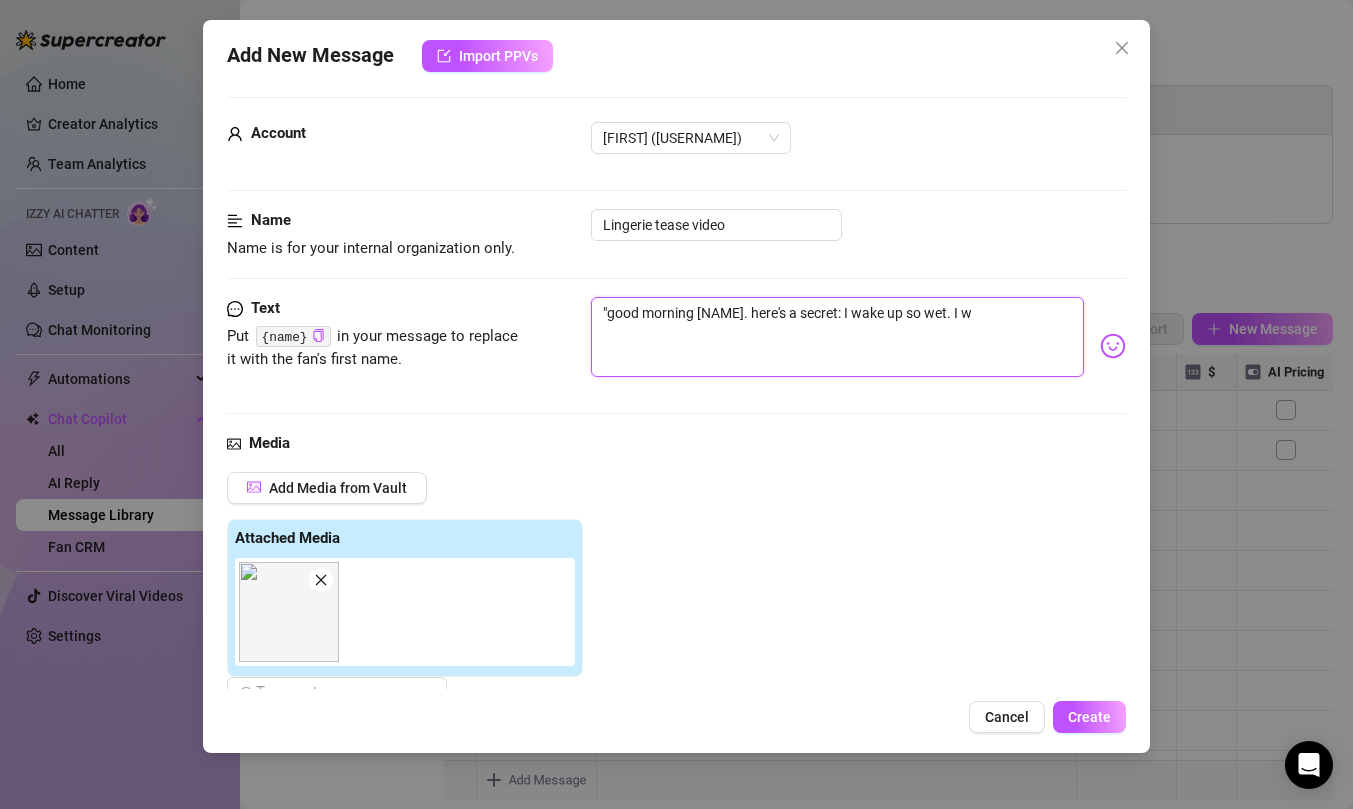 type on ""good morning [NAME]. here's a secret: I wake up so wet. I wi" 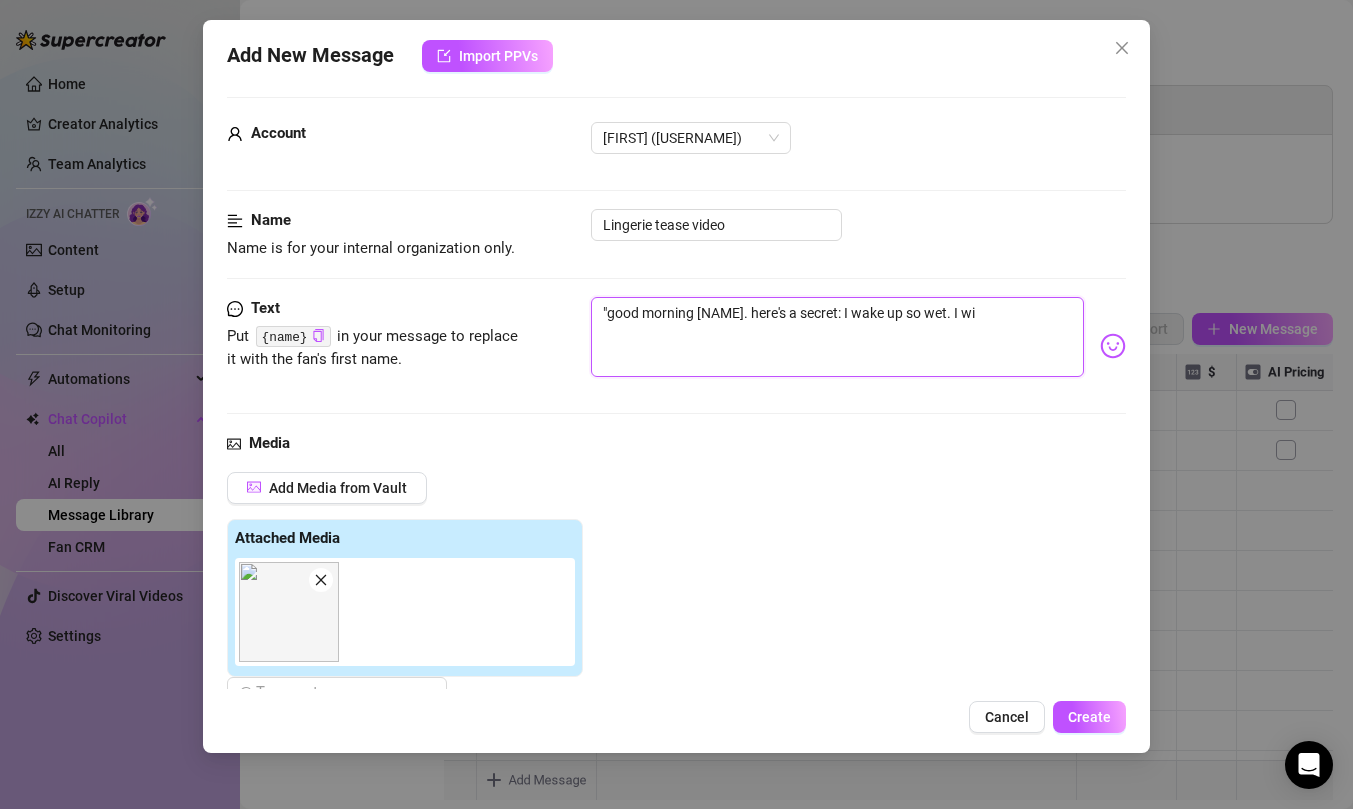 type on ""good morning [NAME]. here's a secret: I wake up so wet. I wis" 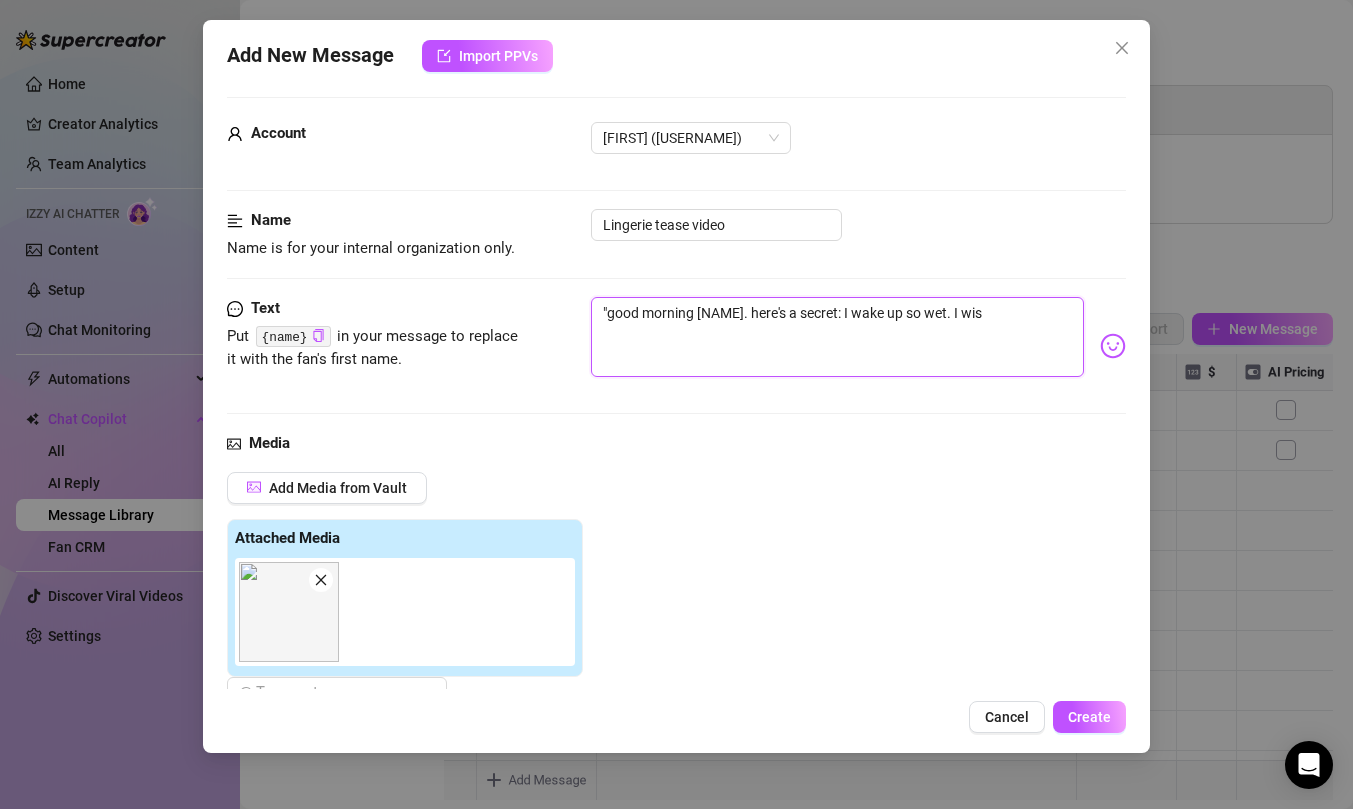 type on ""good morning [NAME]. here's a secret: I wake up so wet. I wish" 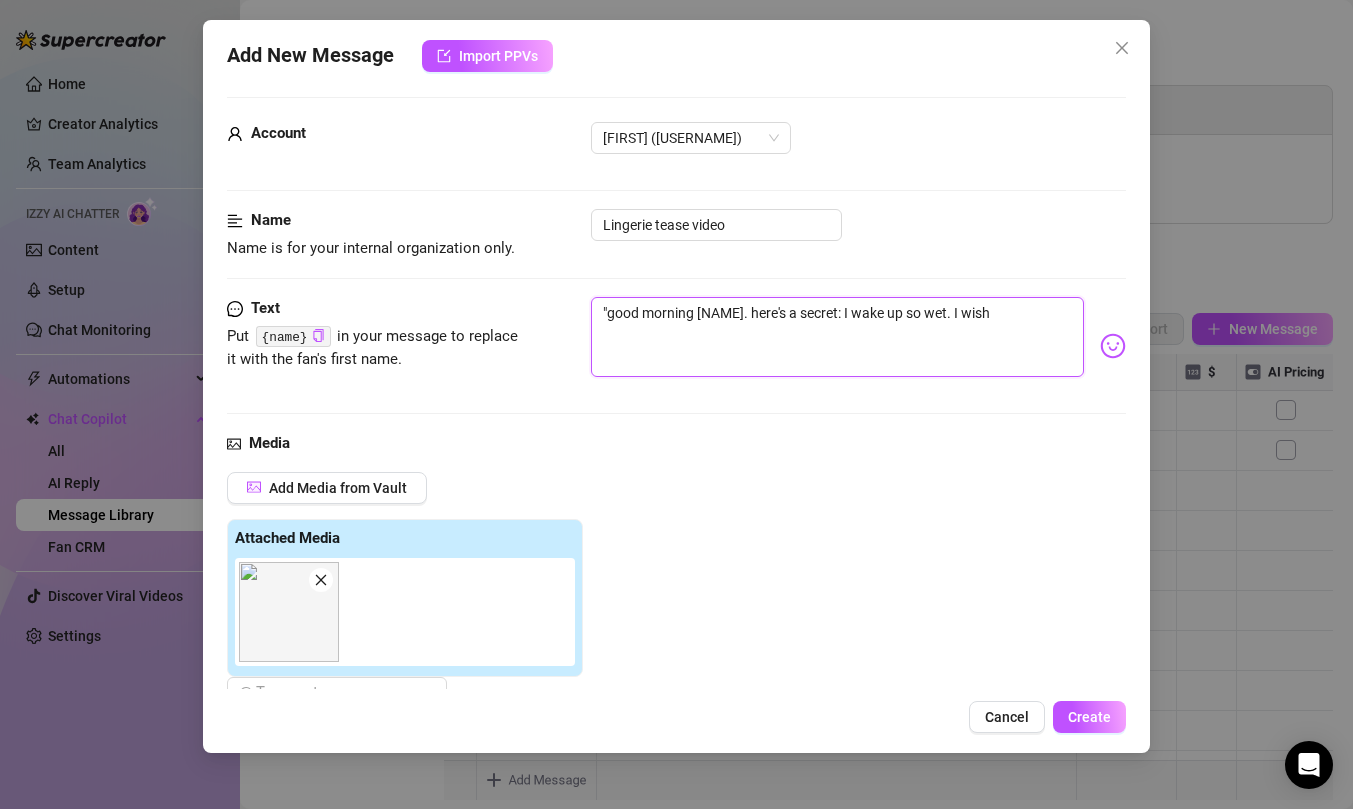 type on ""good morning [NAME]. here's a secret: I wake up so wet. I wish" 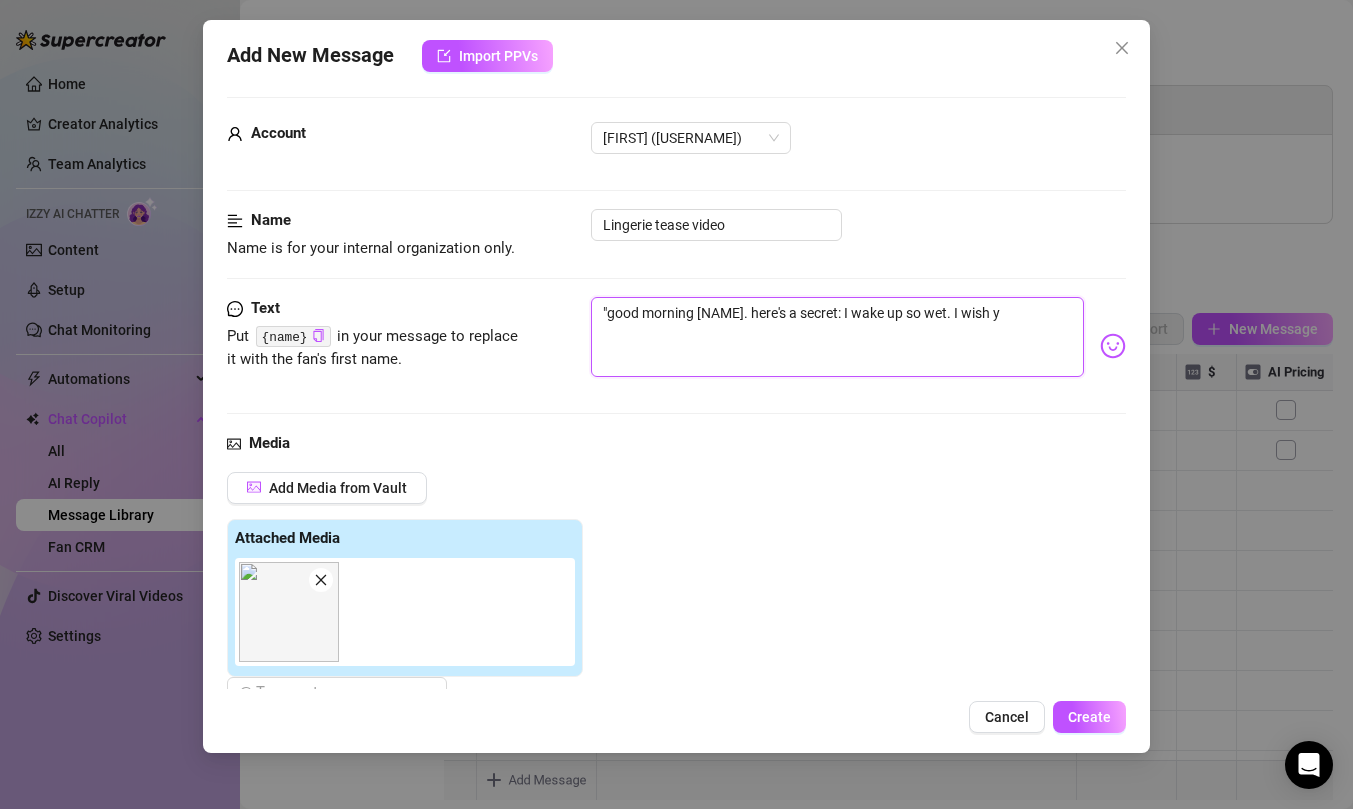 type on ""good morning [NAME]. here's a secret: I wake up so wet. I wish yo" 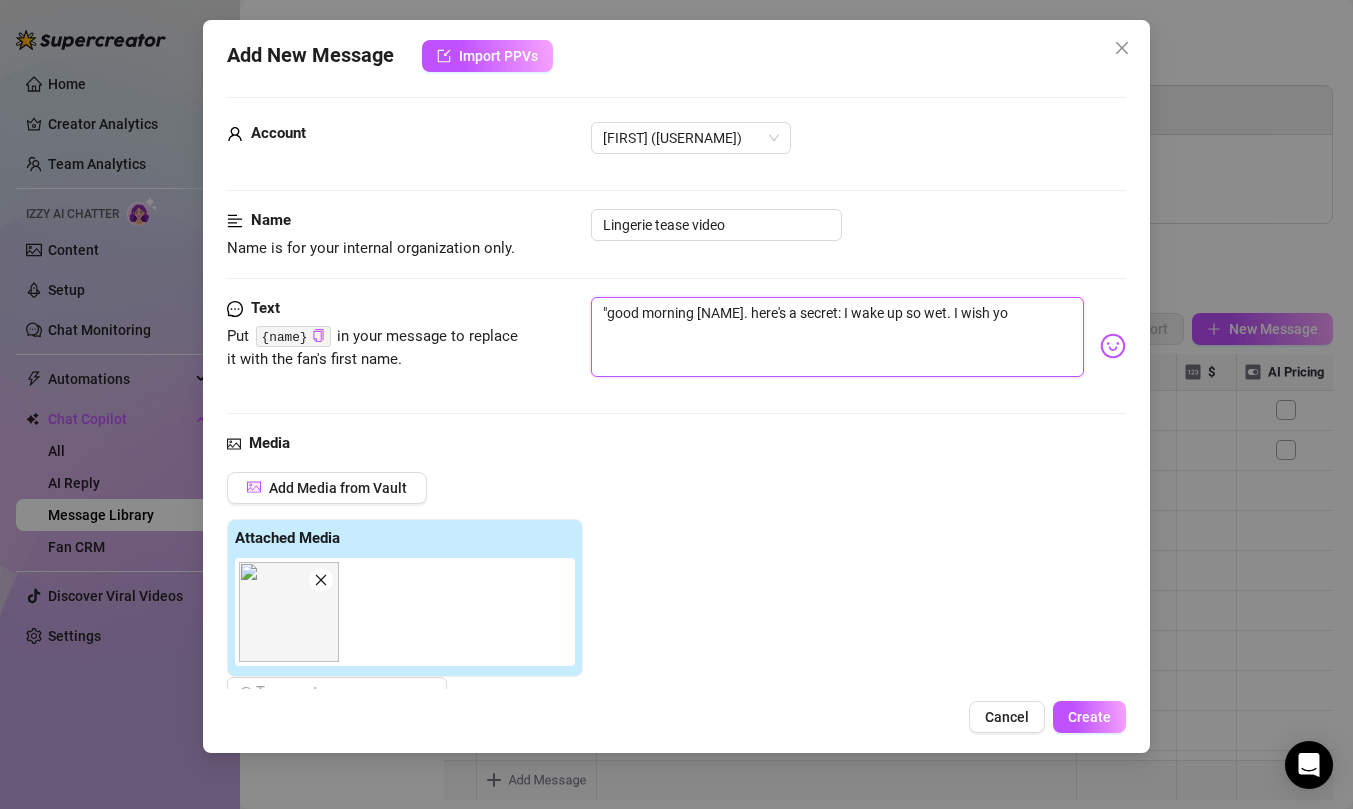 type on ""good morning [NAME]. here's a secret: I wake up so wet. I wish you" 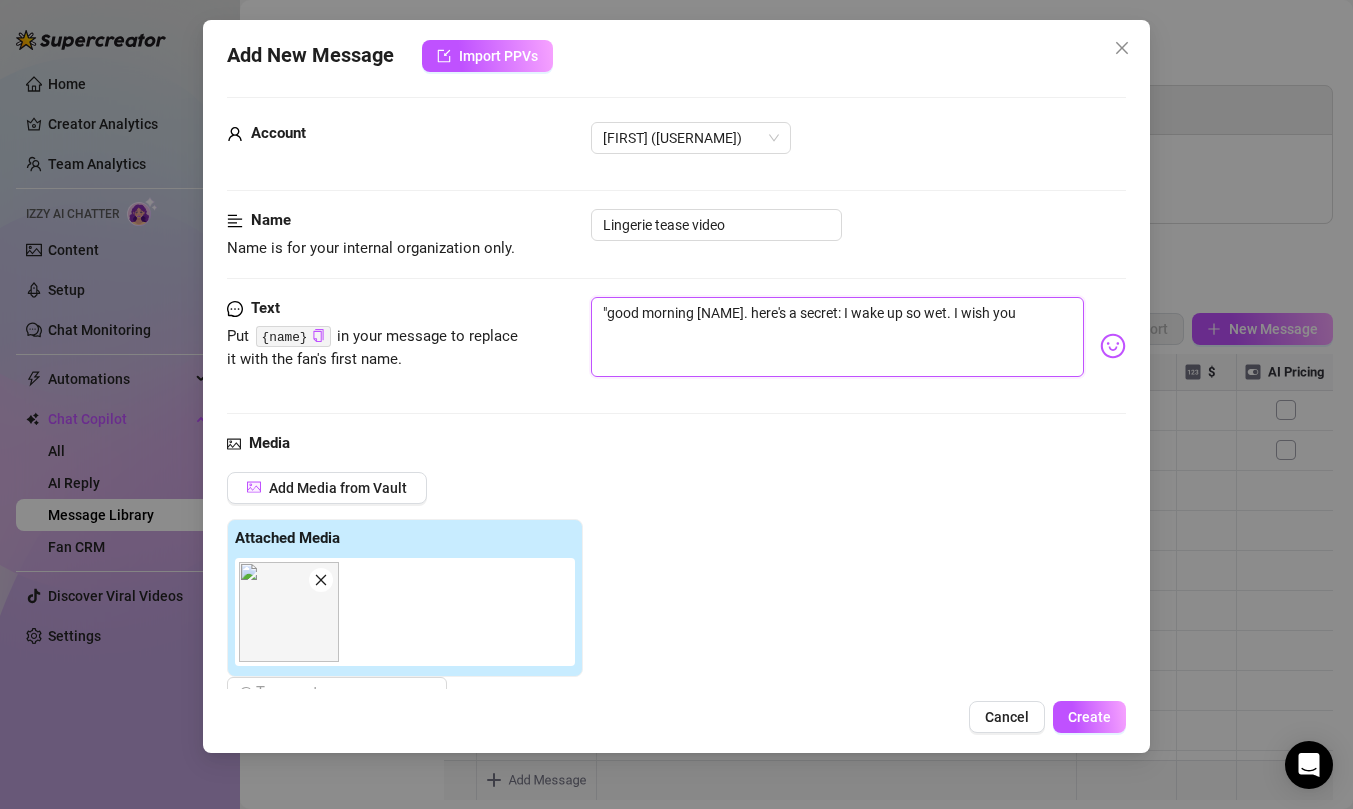 type on ""good morning [NAME]. here's a secret: I wake up so wet. I wish you" 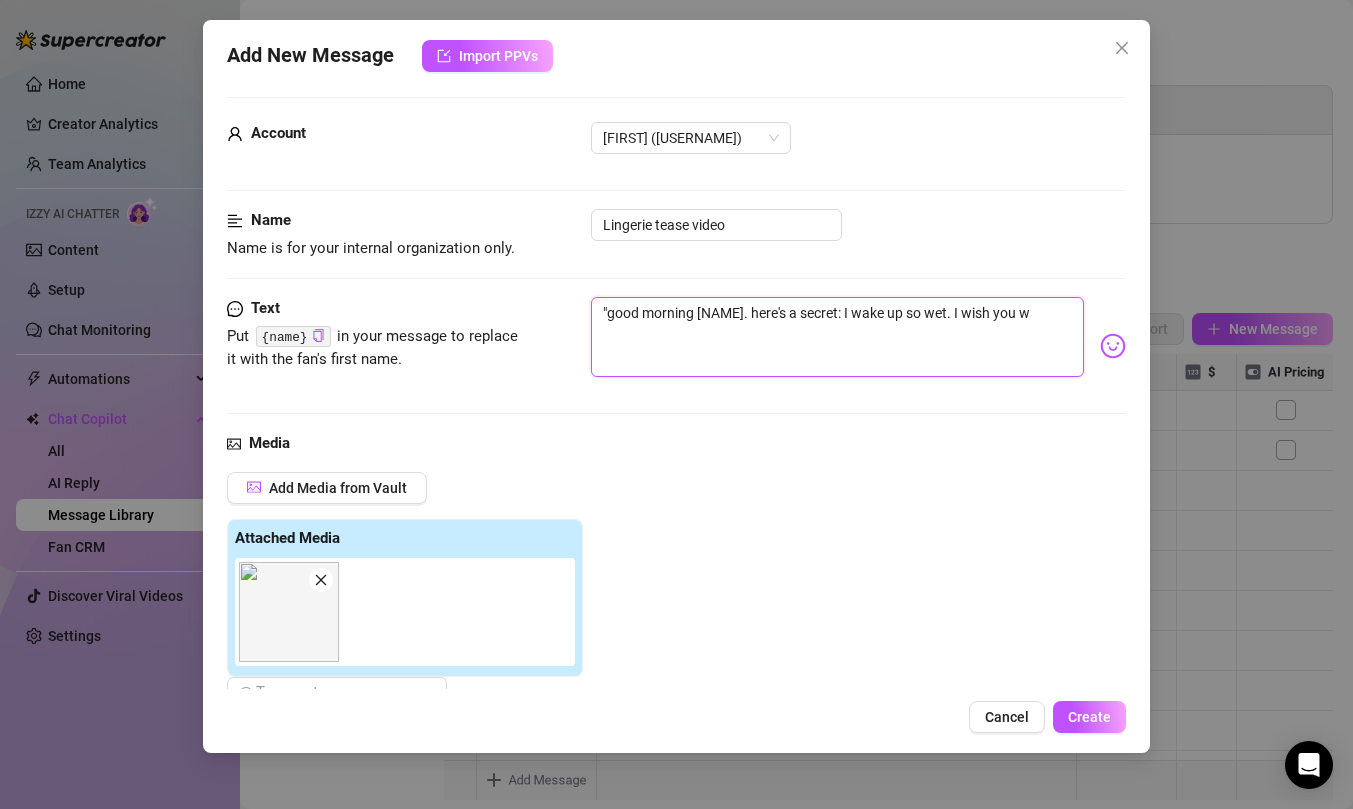 type on ""good morning [NAME]. here's a secret: I wake up so wet. I wish you we" 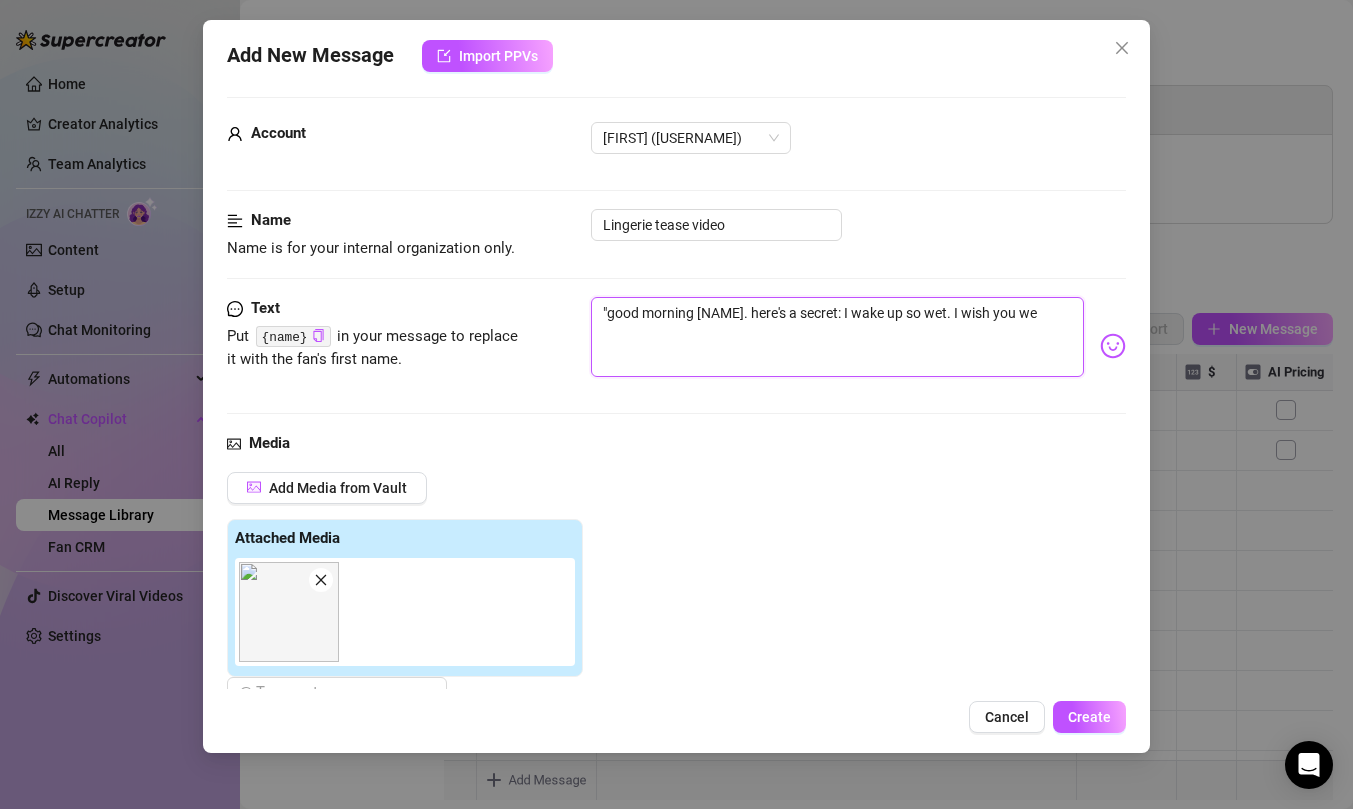 type on ""good morning [NAME]. here's a secret: I wake up so wet. I wish you wer" 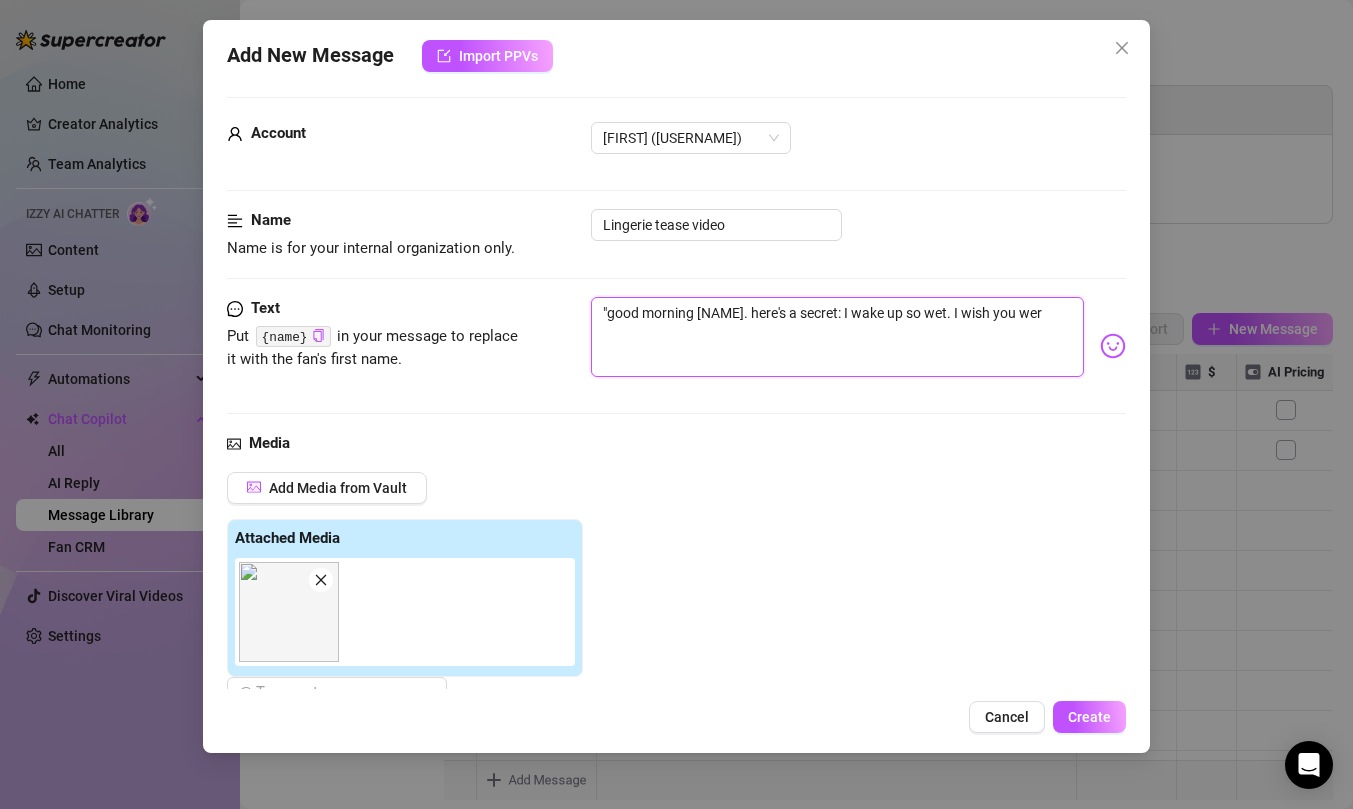 type on ""good morning [NAME]. here's a secret: I wake up so wet. I wish you were" 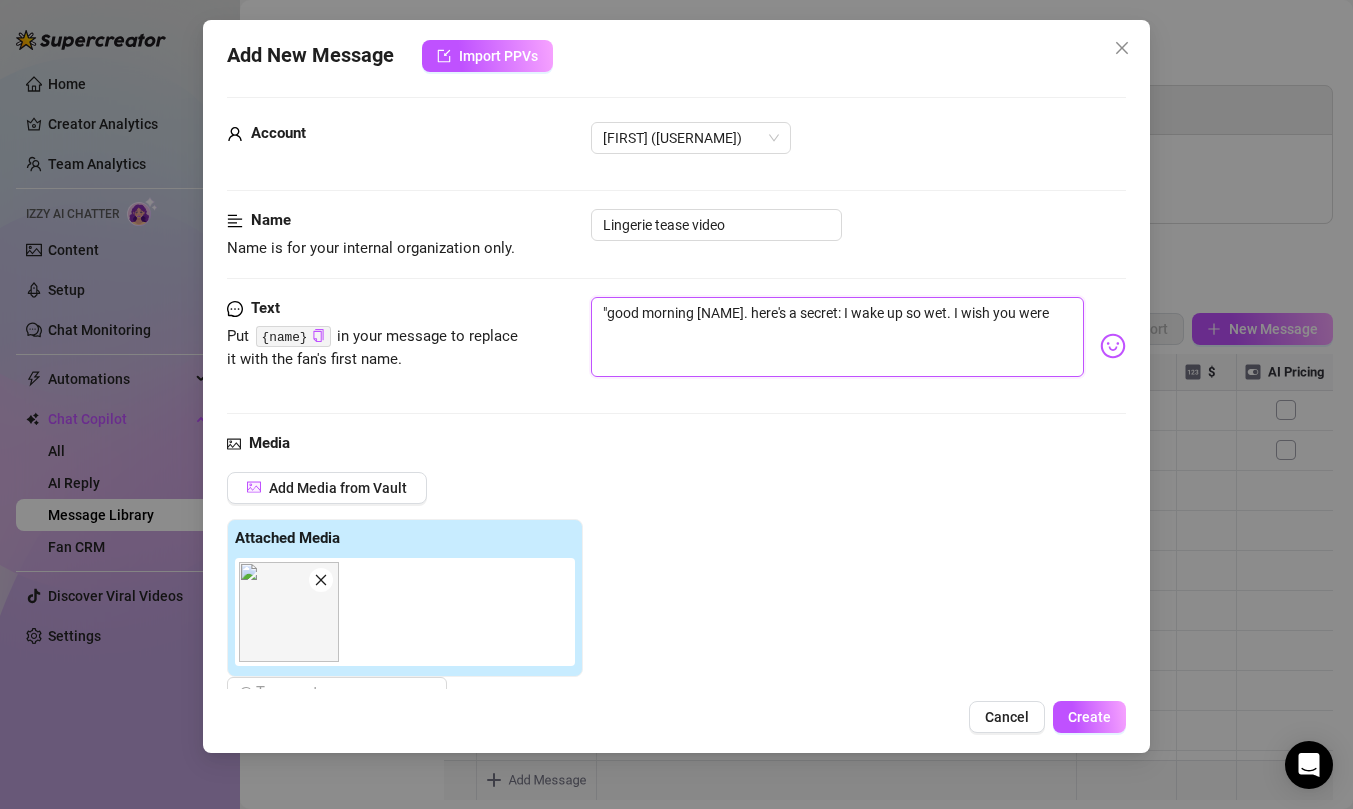 type on ""good morning [NAME]. here's a secret: I wake up so wet. I wish you were" 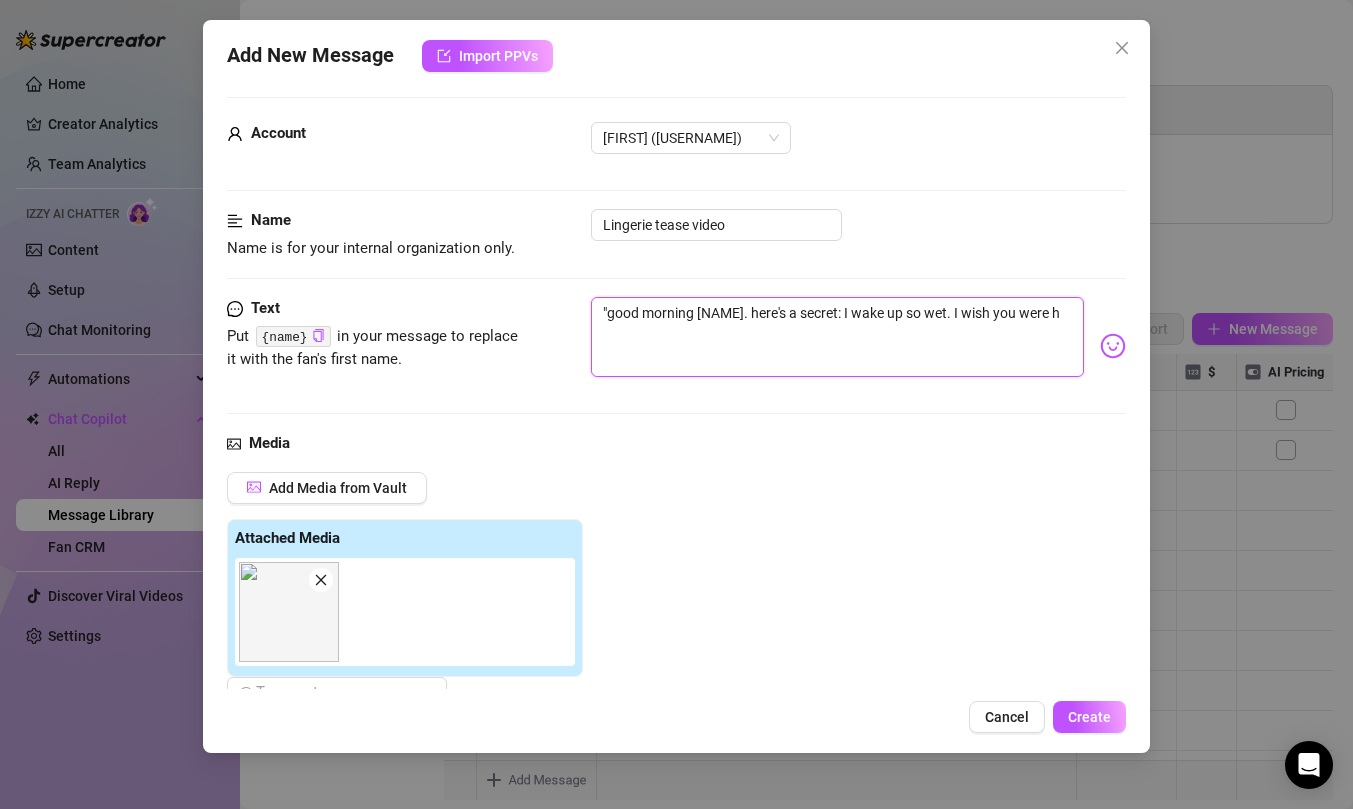 type on ""good morning [NAME]. here's a secret: I wake up so wet. I wish you were he" 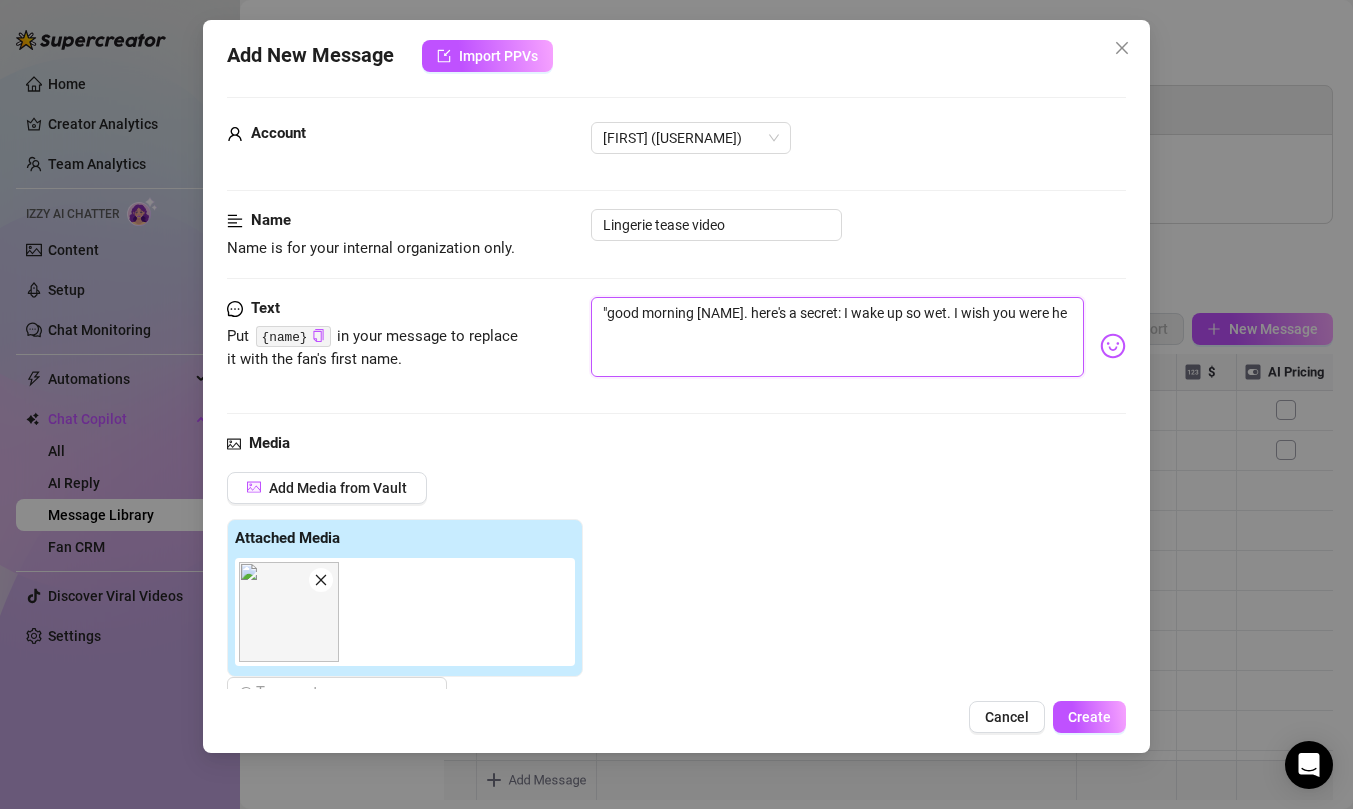 type on ""good morning [NAME]. here's a secret: I wake up so wet. I wish you were her" 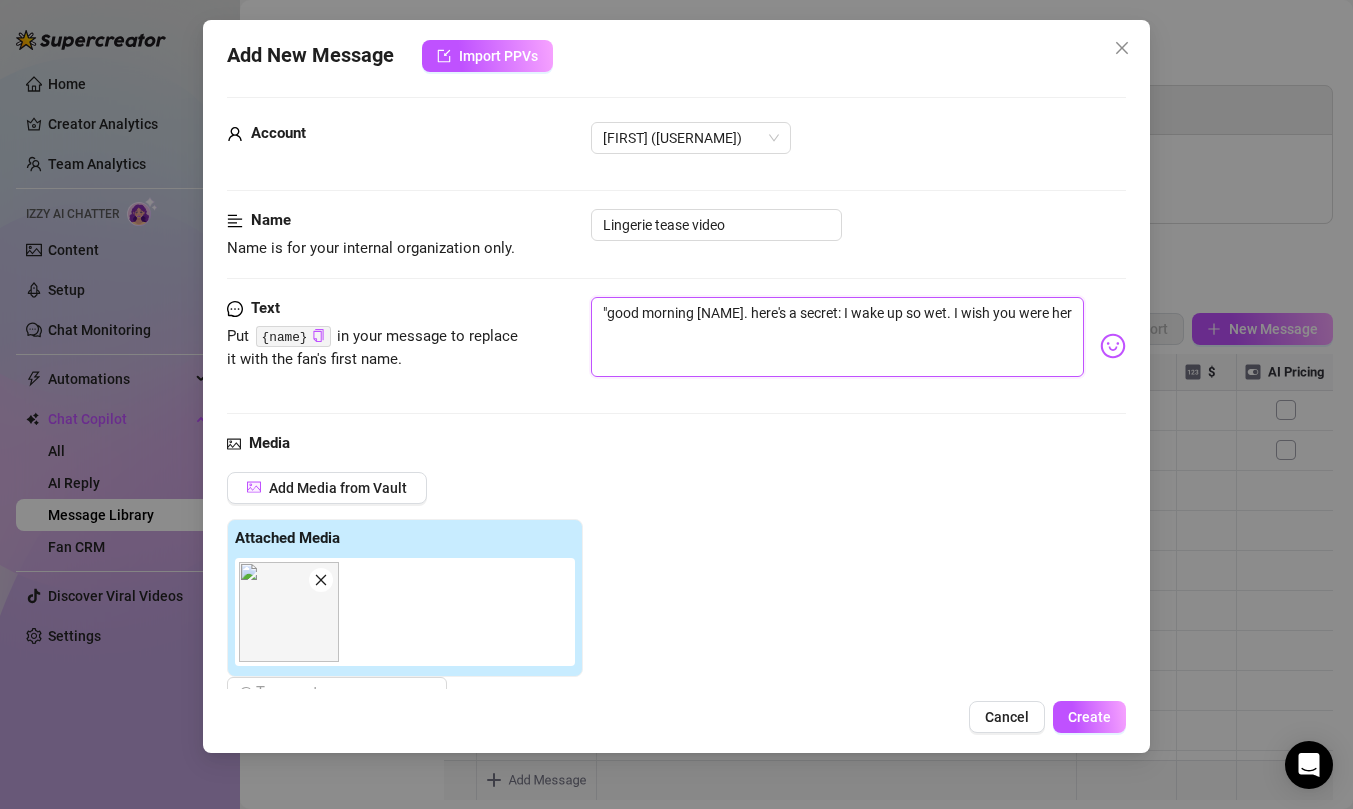 type on ""good morning [NAME]. here's a secret: I wake up so wet. I wish you were here" 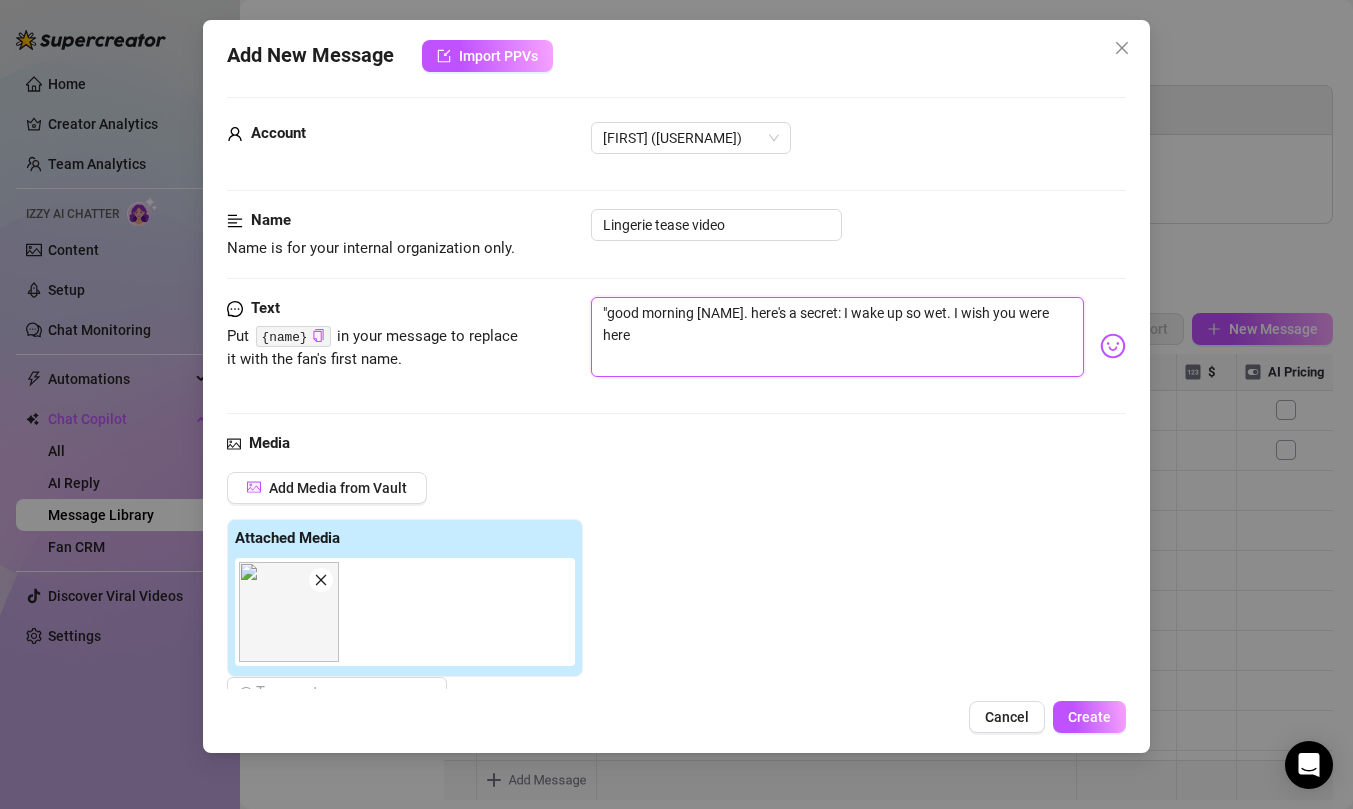 type on ""good morning [NAME]. here's a secret: I wake up so wet. I wish you were here" 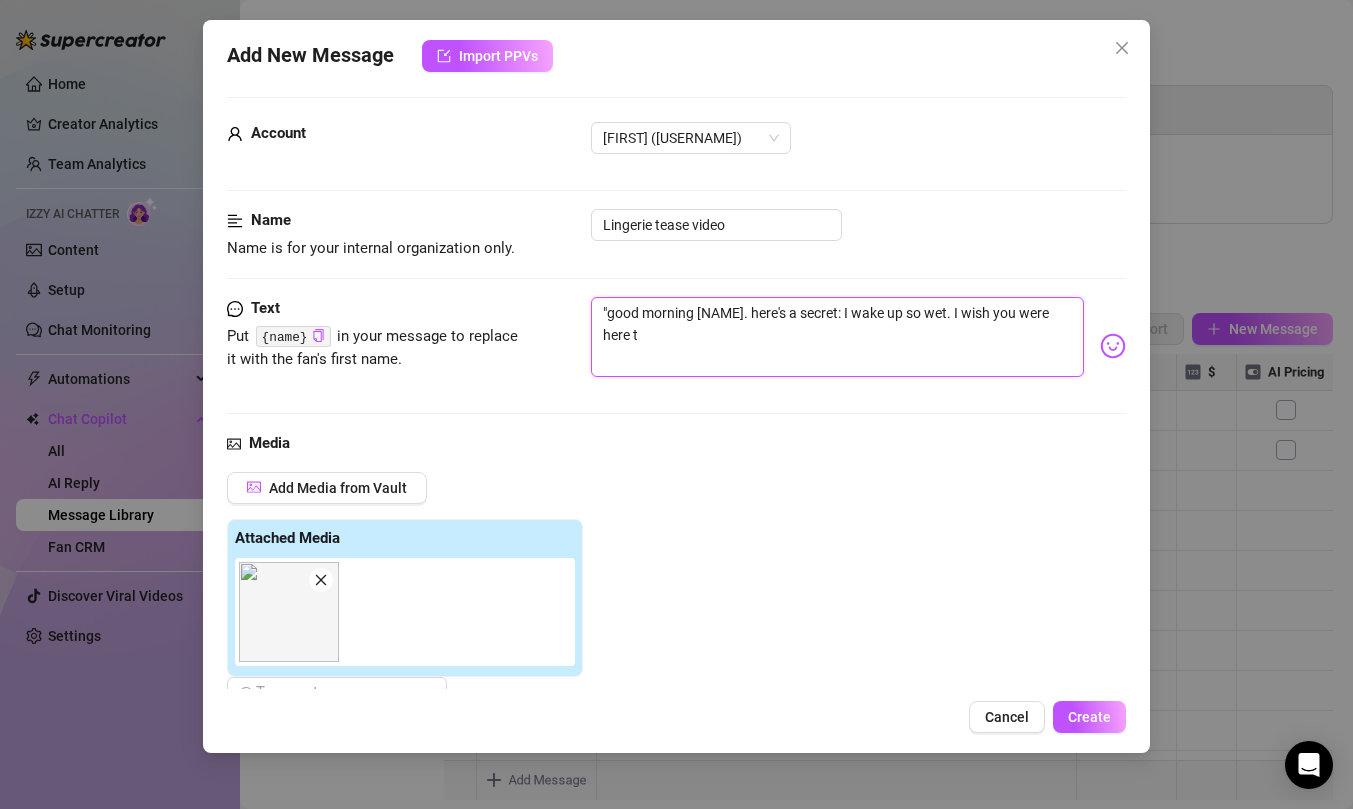 type on ""good morning [NAME]. here's a secret: I wake up so wet. I wish you were here to" 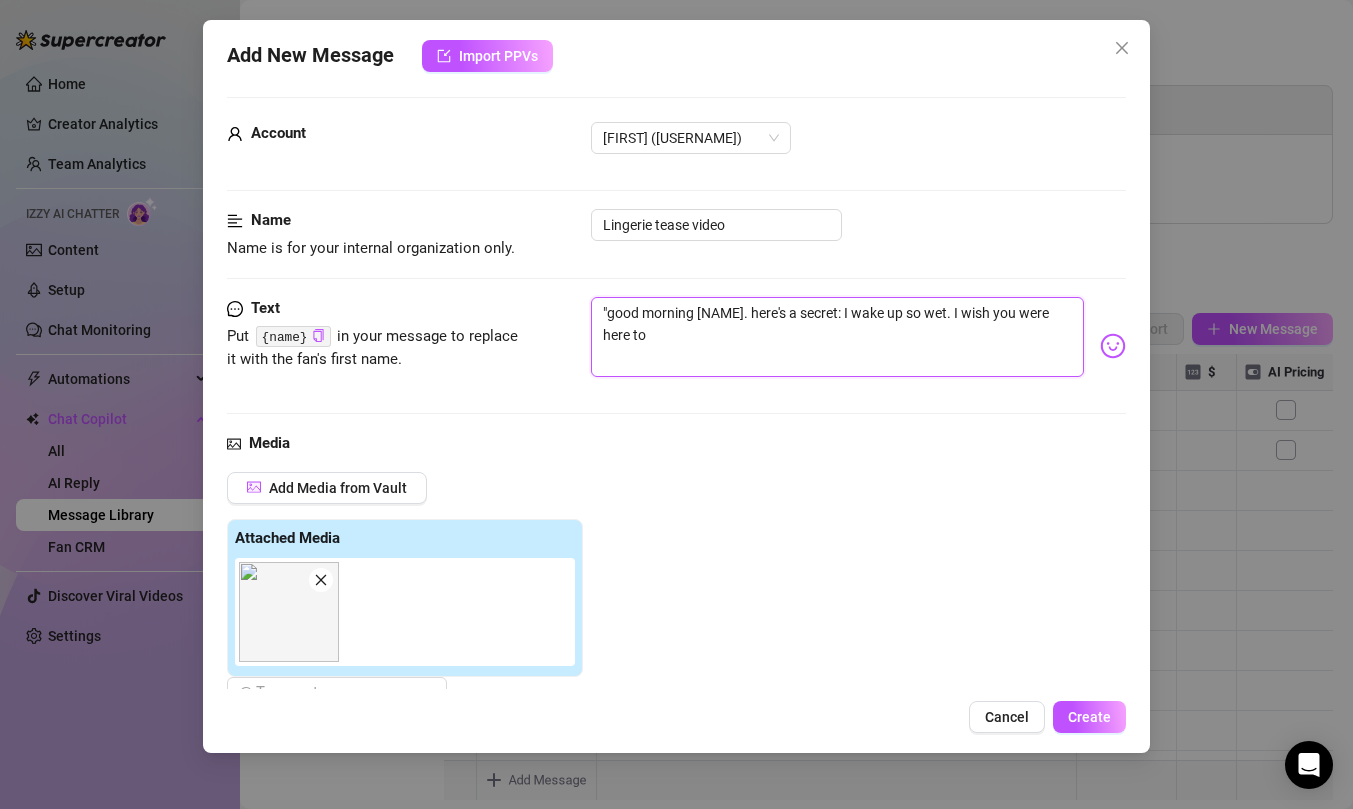 type on ""good morning [NAME]. here's a secret: I wake up so wet. I wish you were here to" 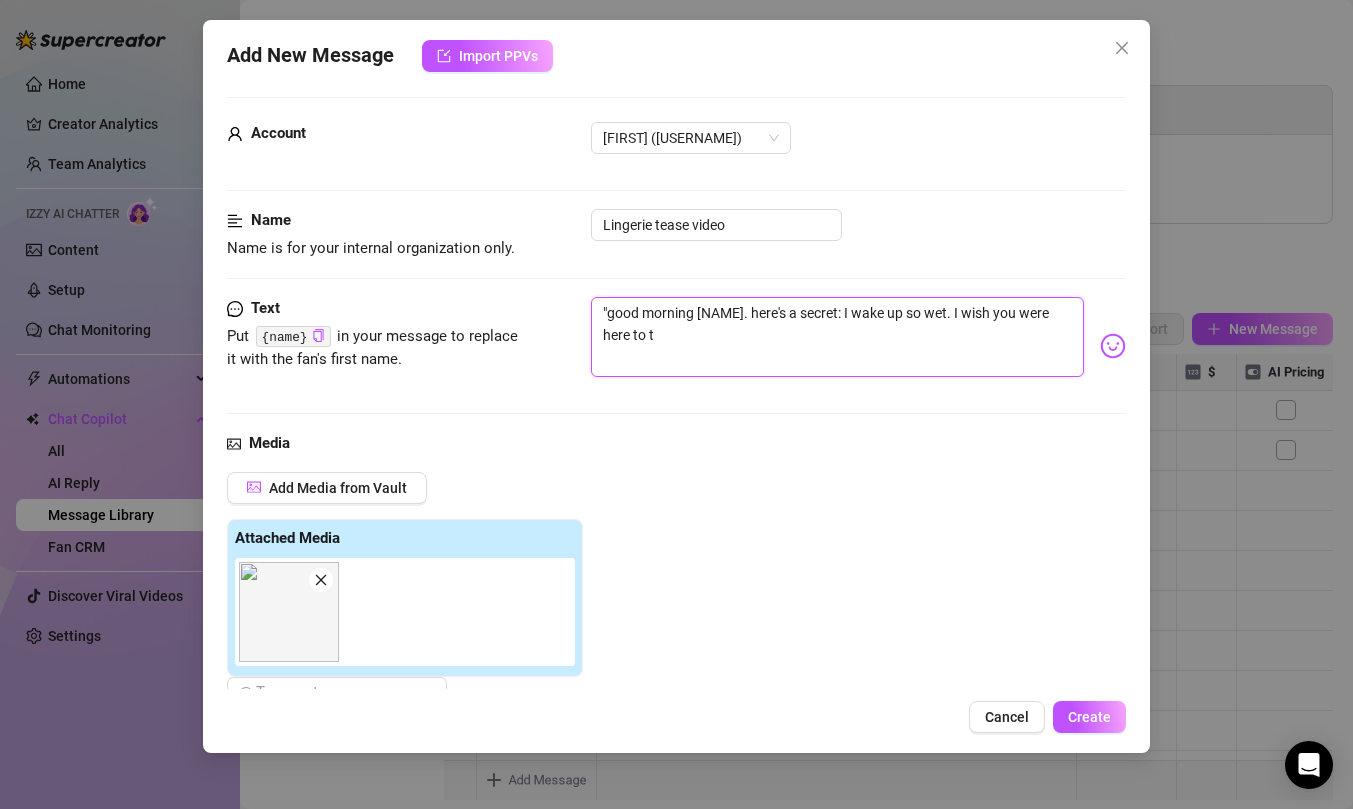 type on ""good morning [NAME]. here's a secret: I wake up so wet. I wish you were here to t" 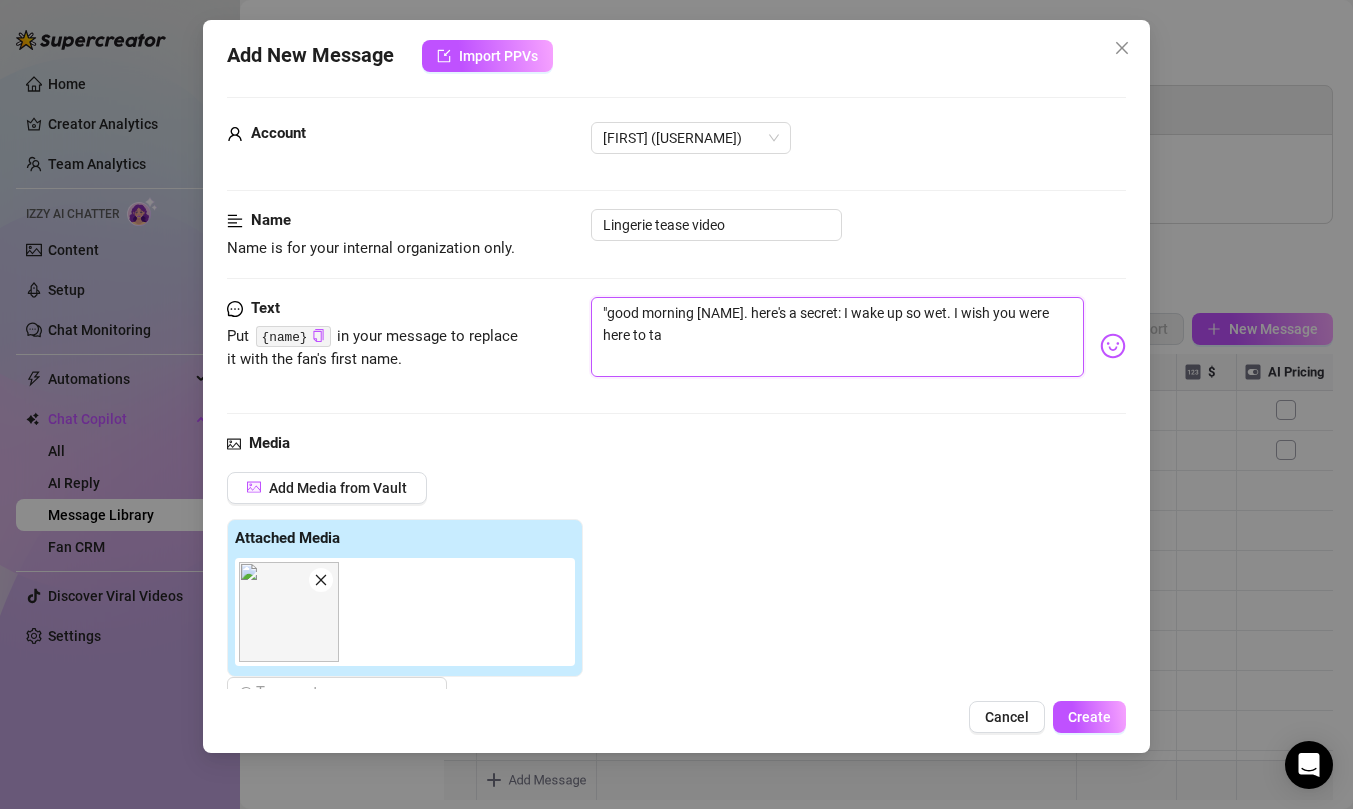 type on ""good morning [NAME]. here's a secret: I wake up so wet. I wish you were here to tak" 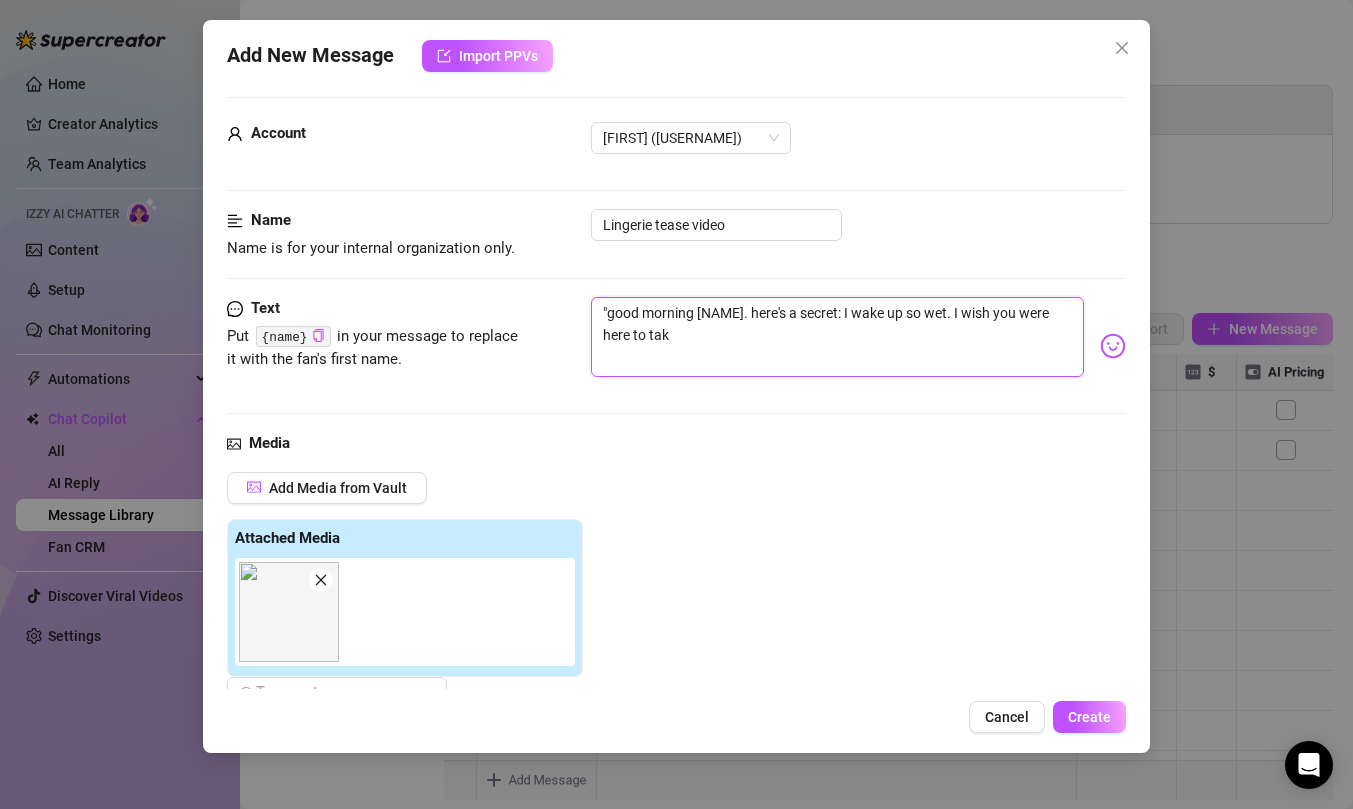 type on ""good morning [NAME]. here's a secret: I wake up so wet. I wish you were here to tak" 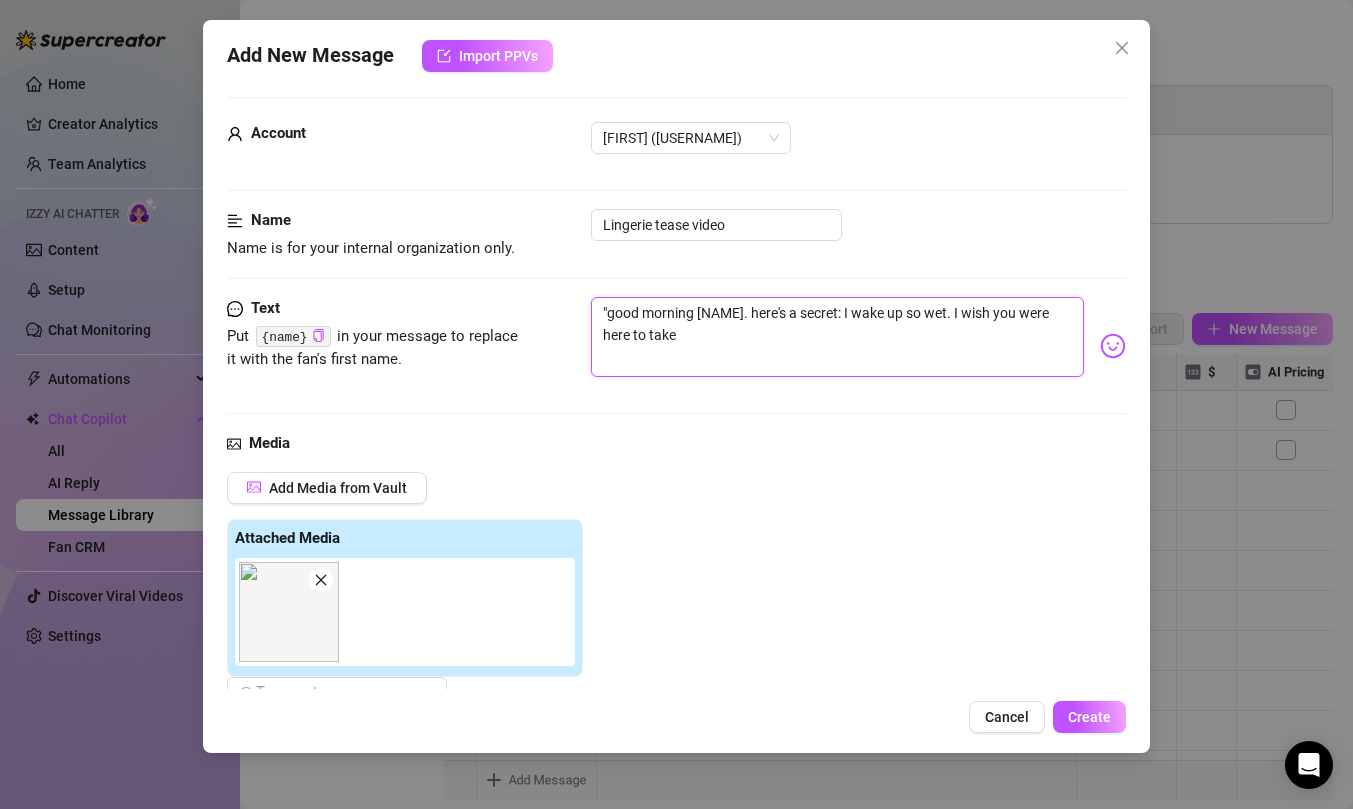 type on ""good morning [NAME]. here's a secret: I wake up so wet. I wish you were here to take" 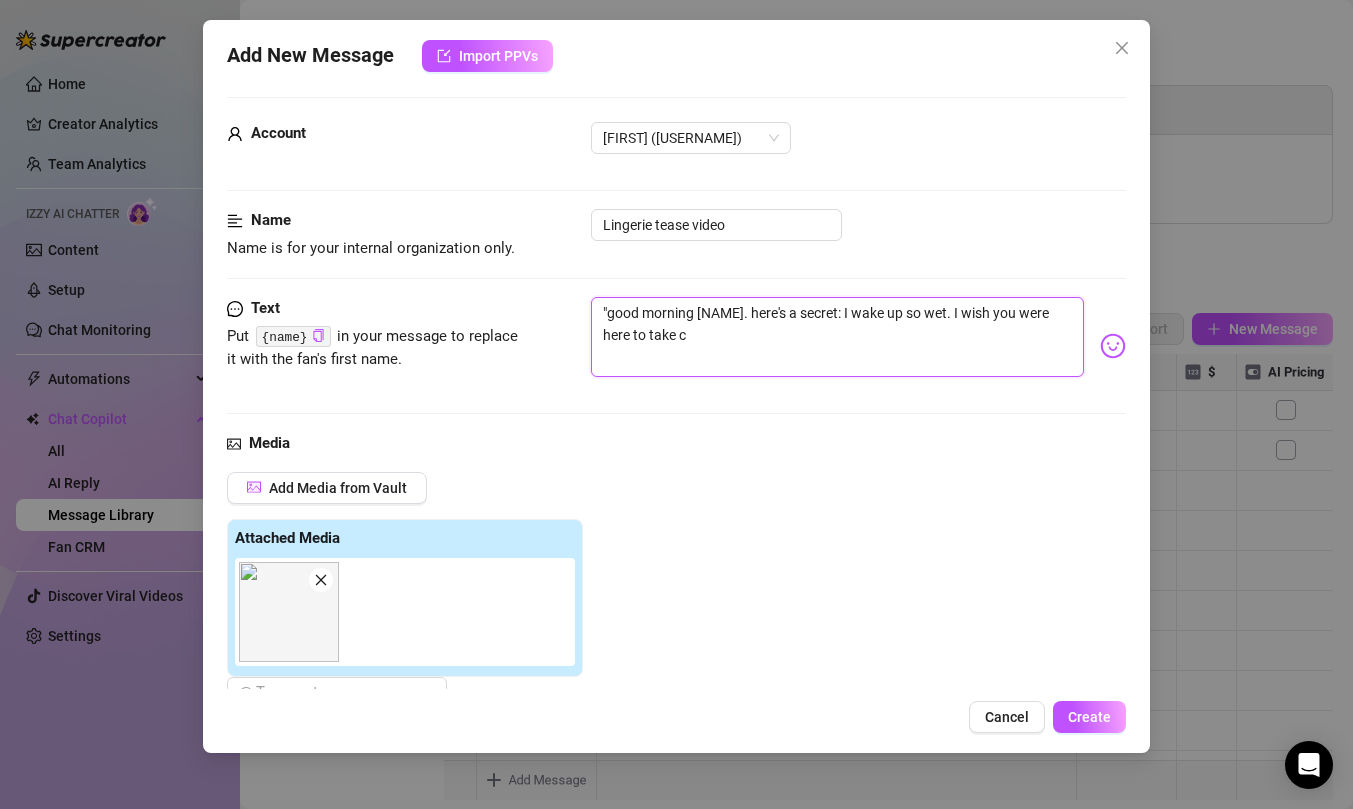 type on ""good morning [NAME]. here's a secret: I wake up so wet. I wish you were here to take ca" 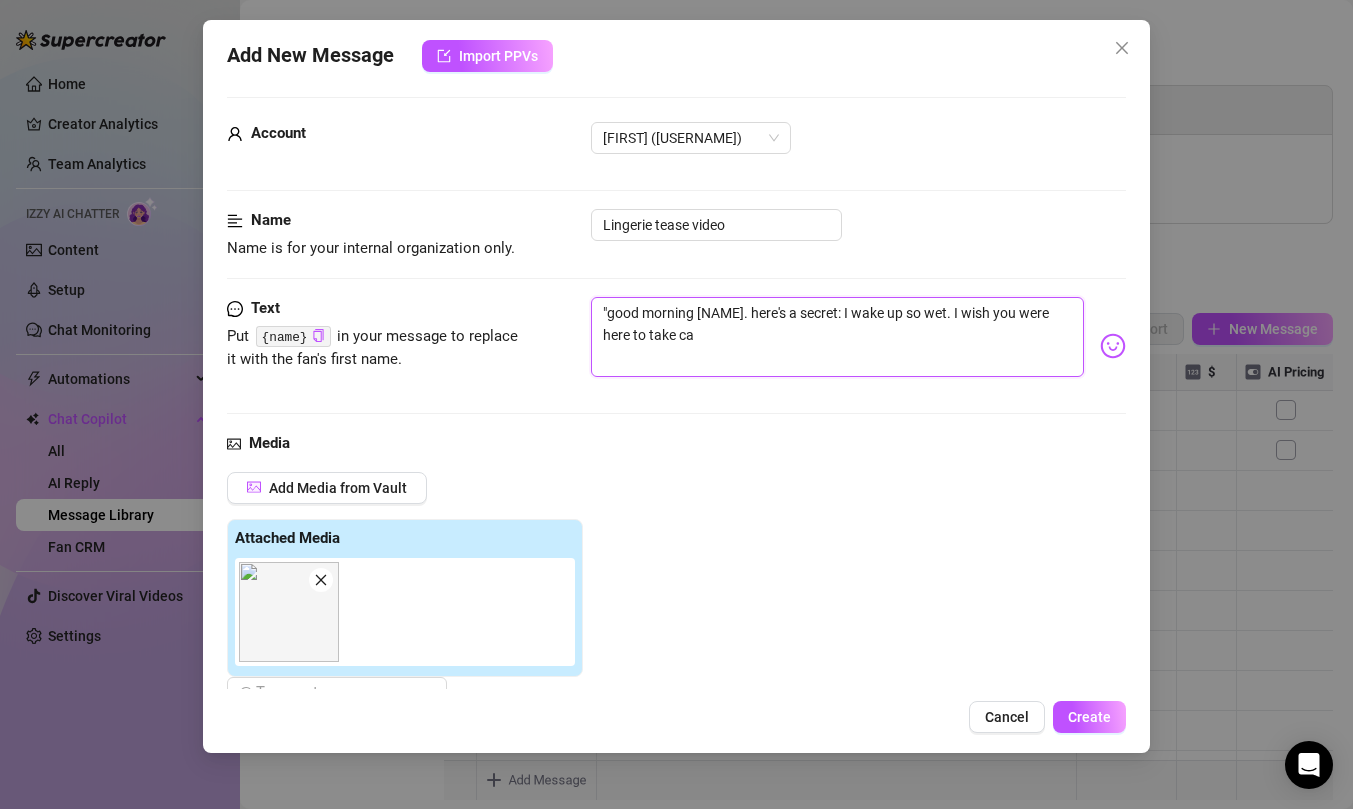 type on ""good morning [NAME]. here's a secret: I wake up so wet. I wish you were here to take car" 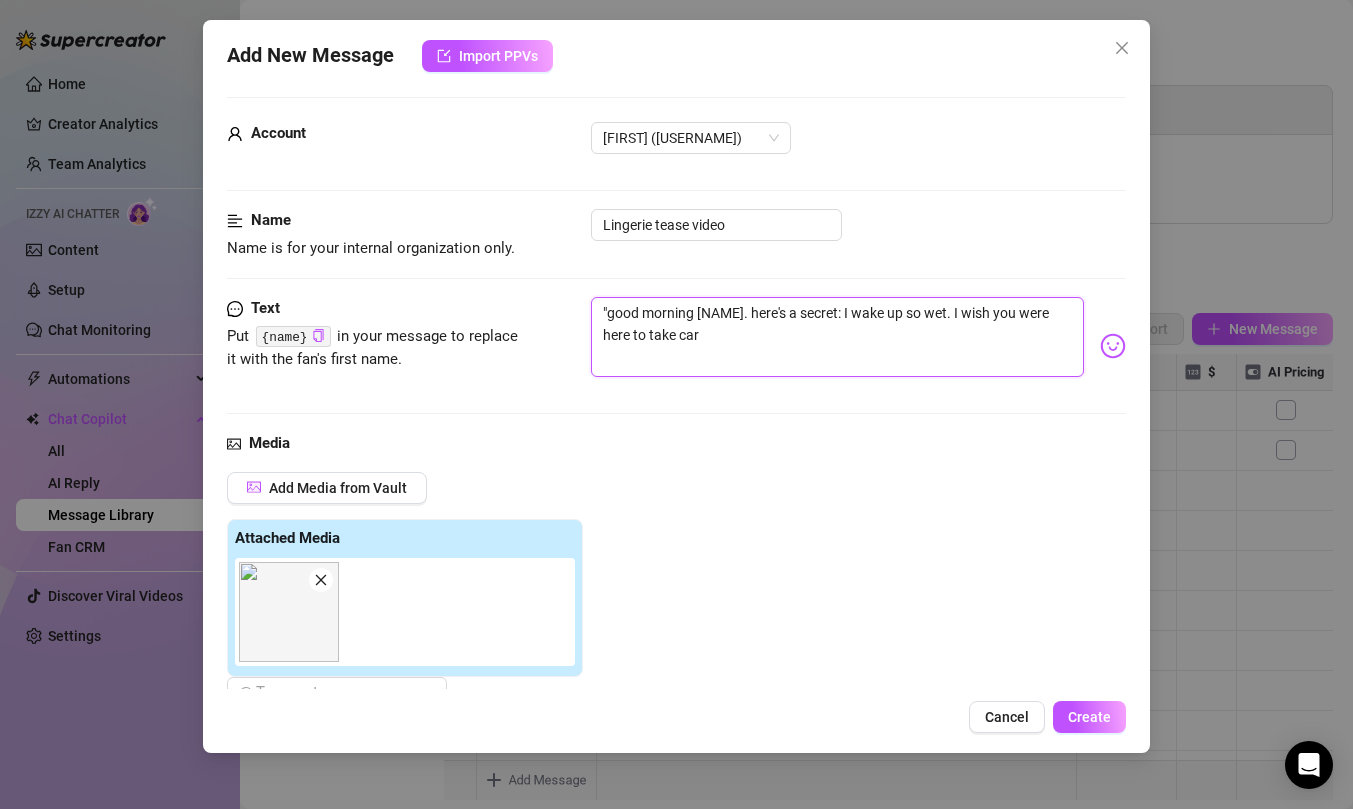 type on ""good morning [NAME]. here's a secret: I wake up so wet. I wish you were here to take care" 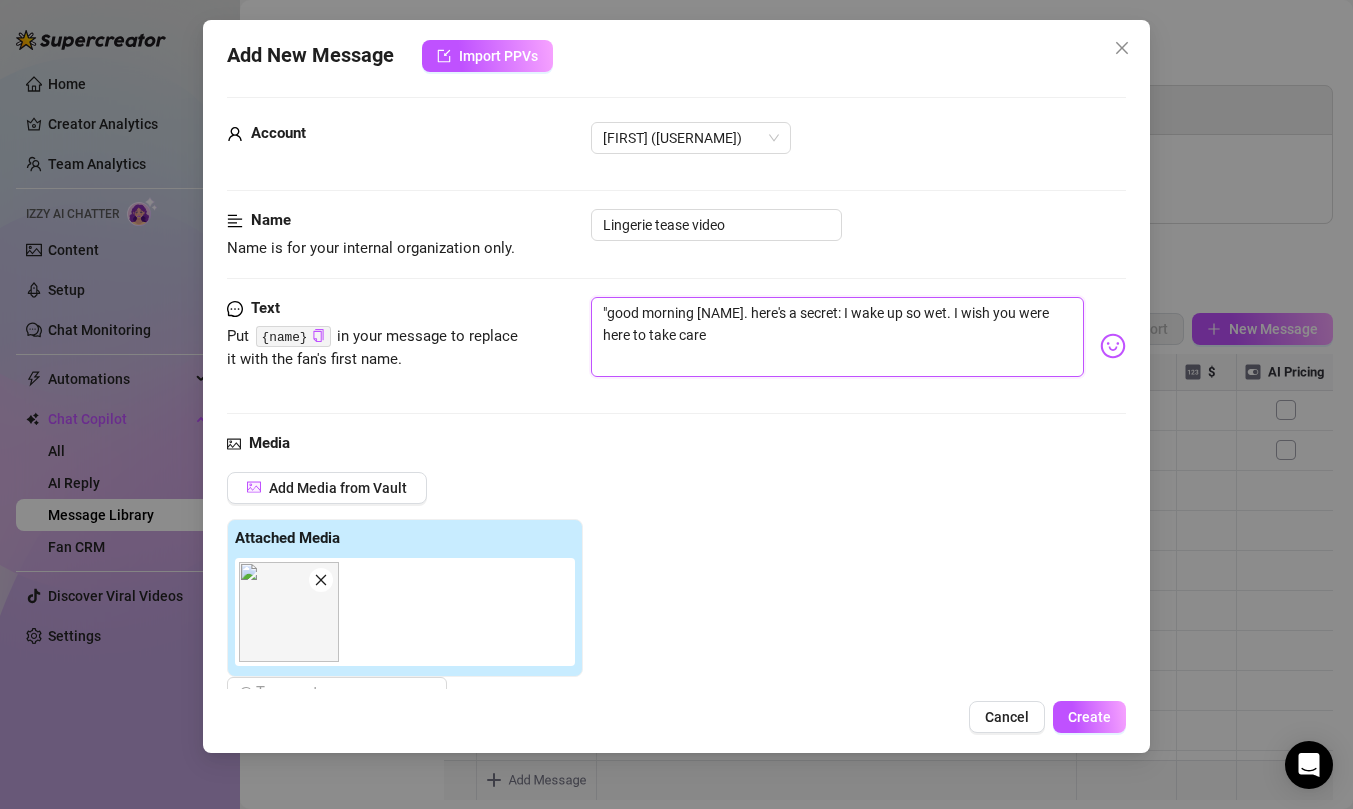 type on ""good morning [NAME]. here's a secret: I wake up so wet. I wish you were here to take care" 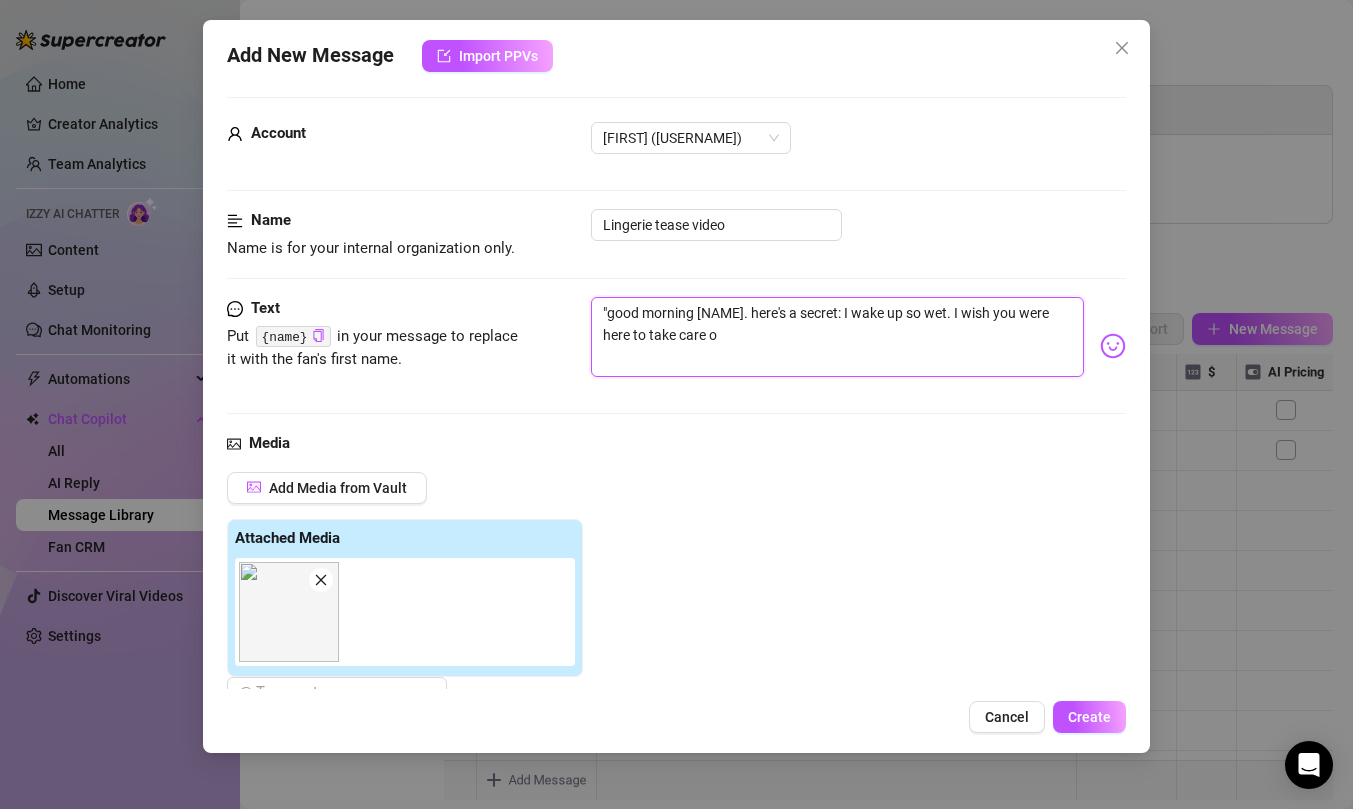 type on ""good morning [NAME]. here's a secret: I wake up so wet. I wish you were here to take care of" 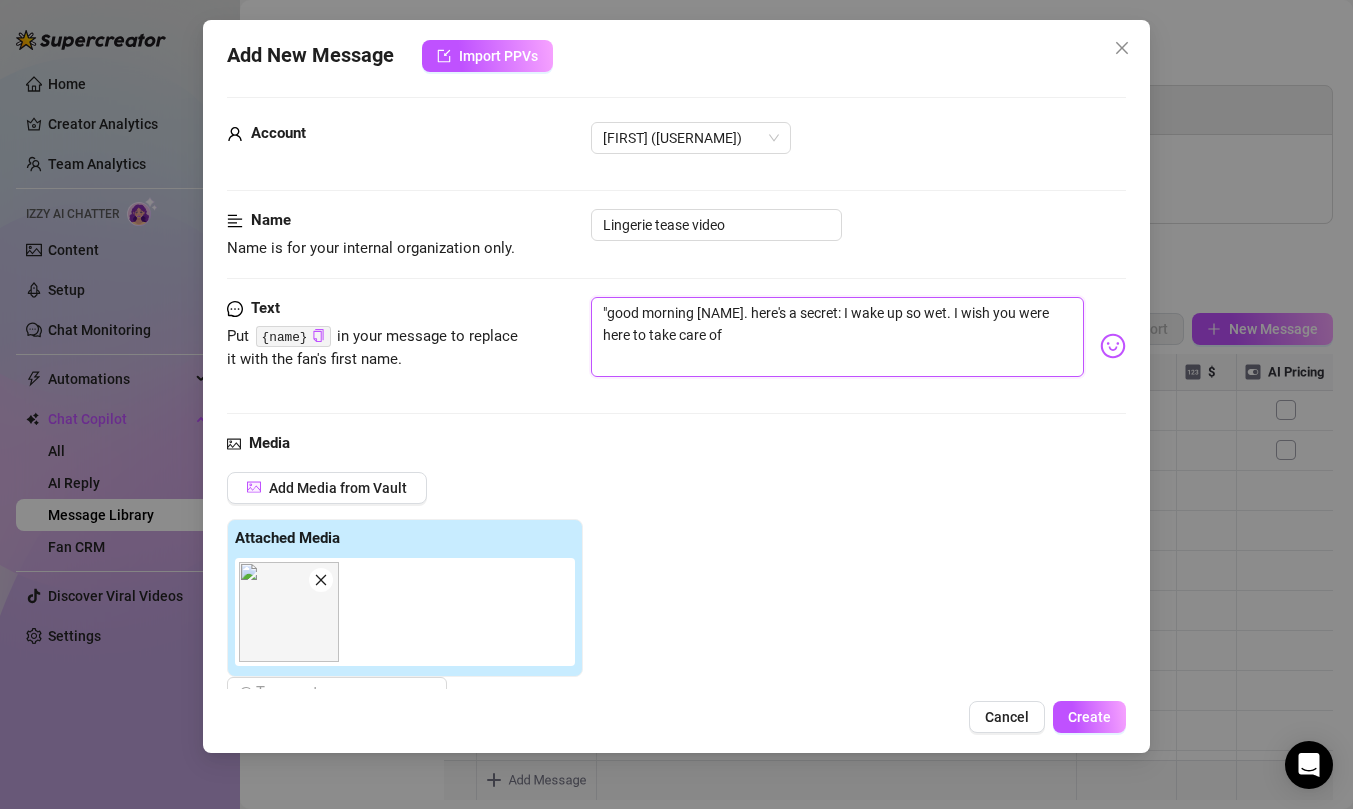 type on ""good morning [NAME]. here's a secret: I wake up so wet. I wish you were here to take care of" 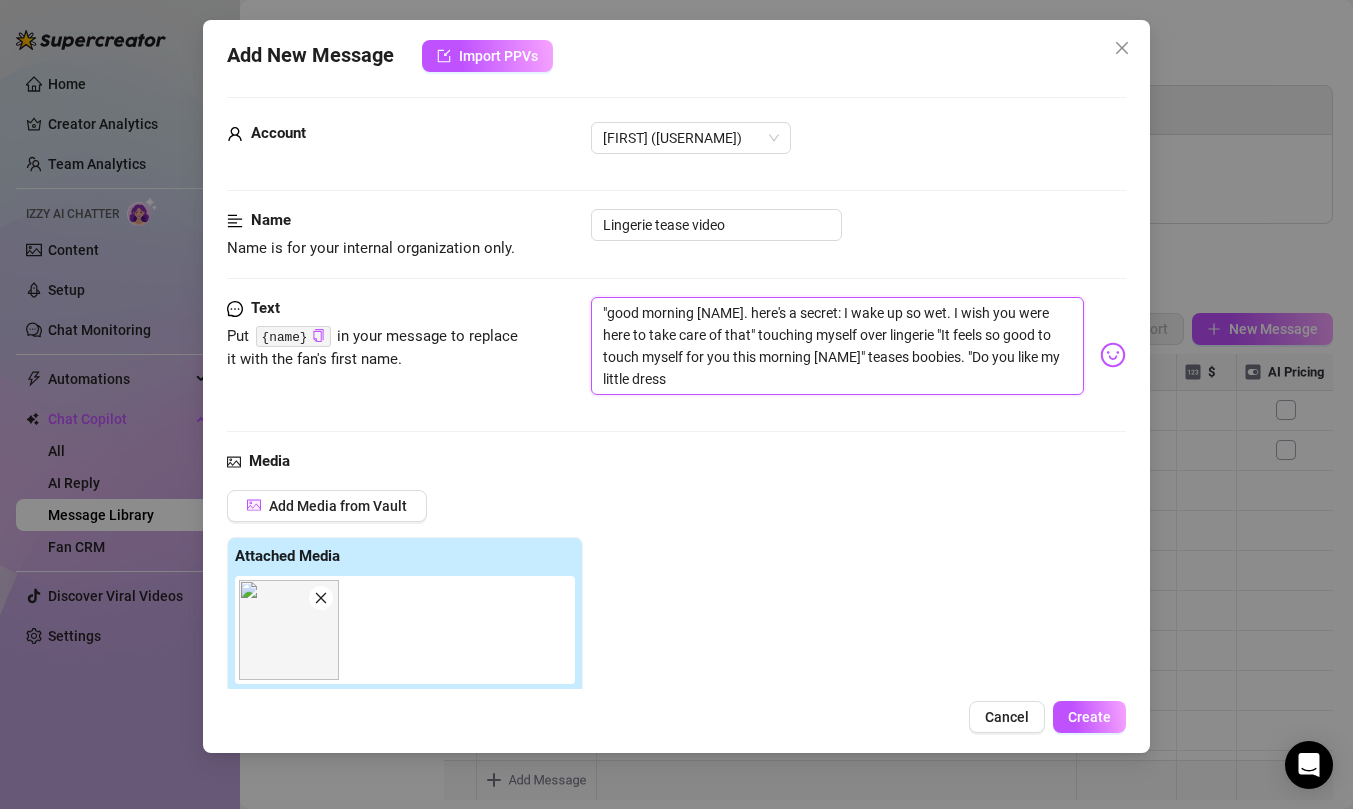 scroll, scrollTop: 0, scrollLeft: 0, axis: both 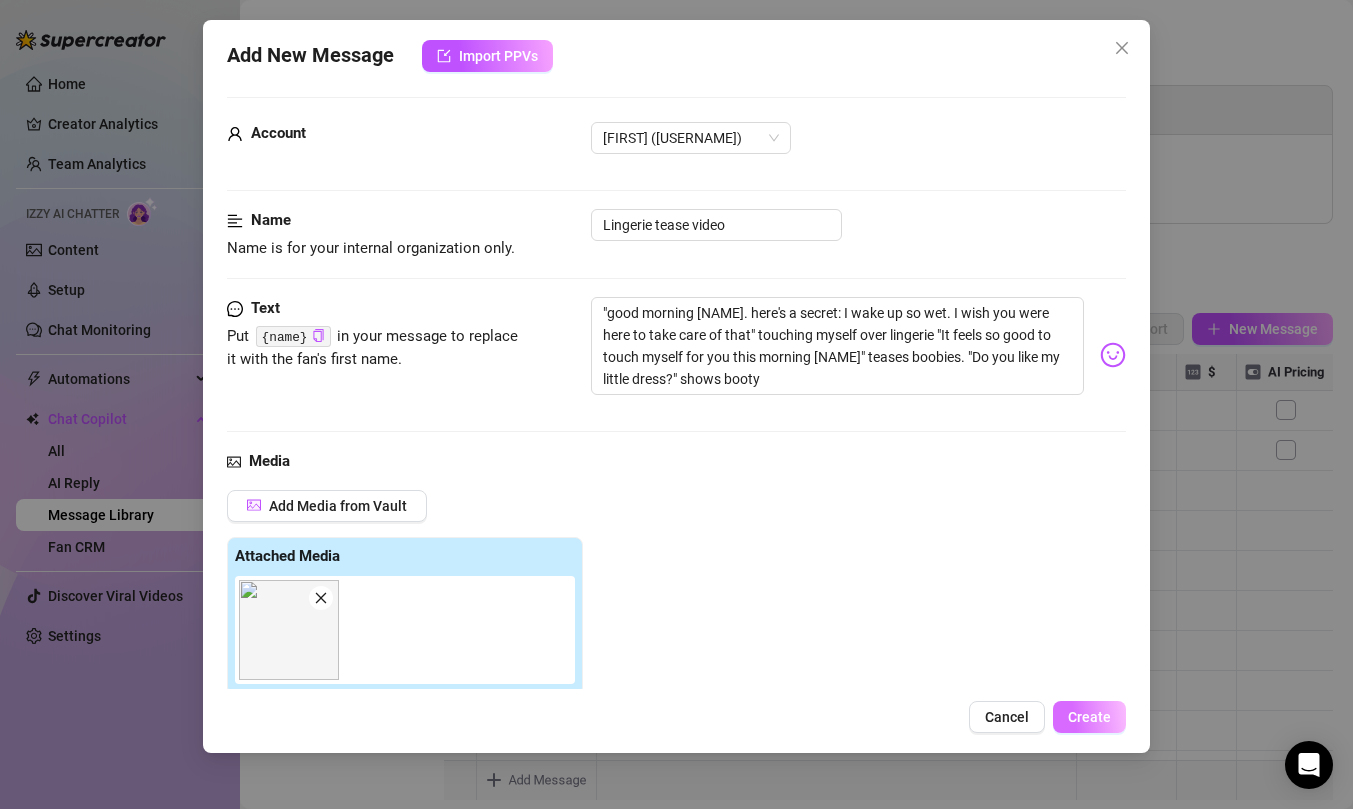 click on "Create" at bounding box center [1089, 717] 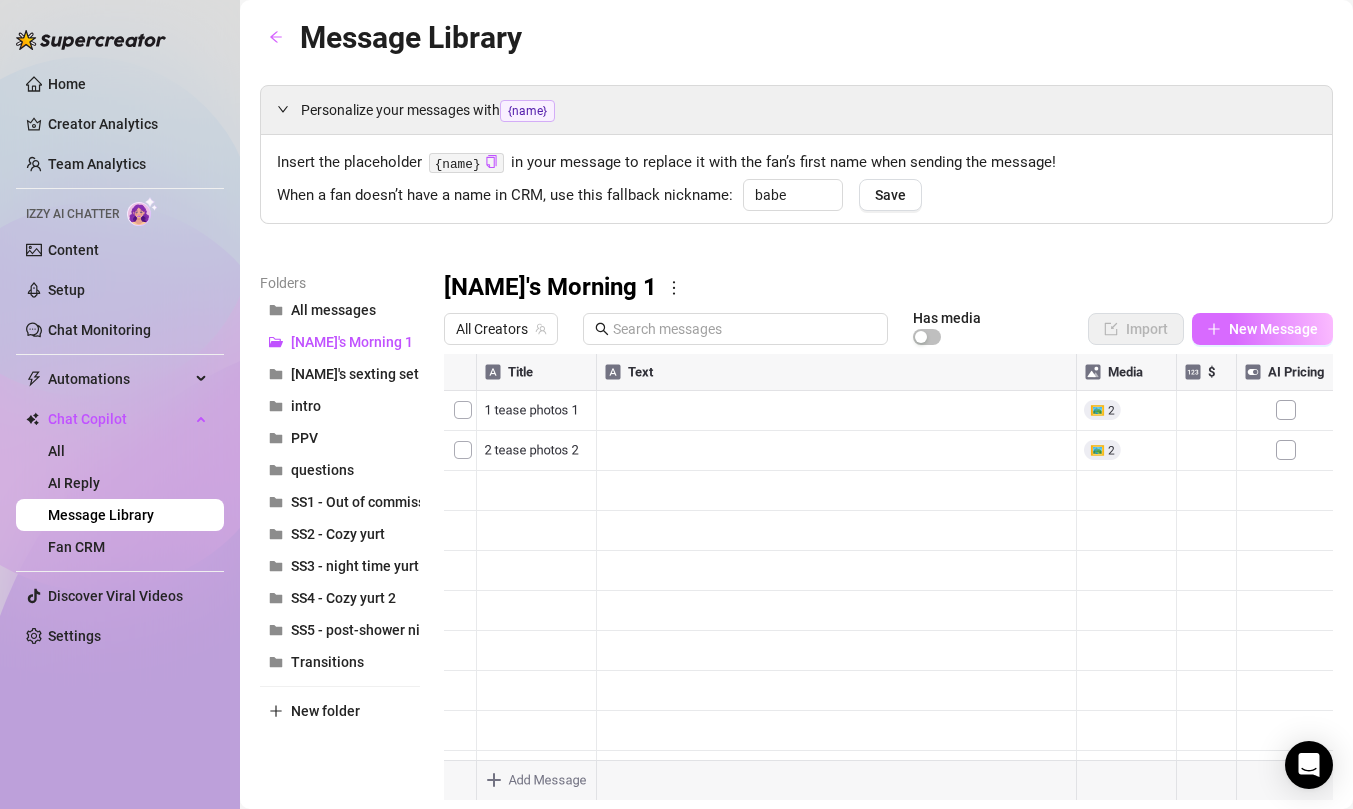click on "New Message" at bounding box center [1273, 329] 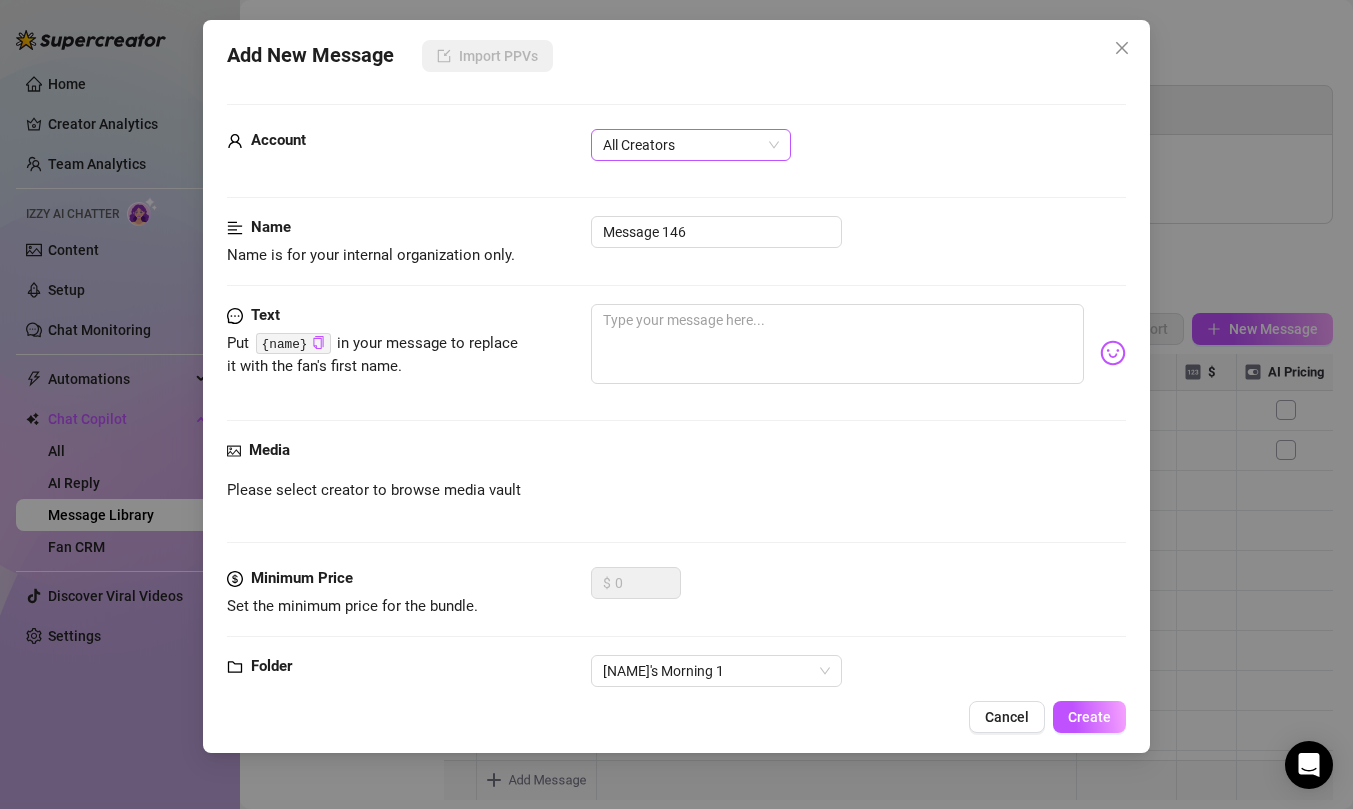 click on "All Creators" at bounding box center (691, 145) 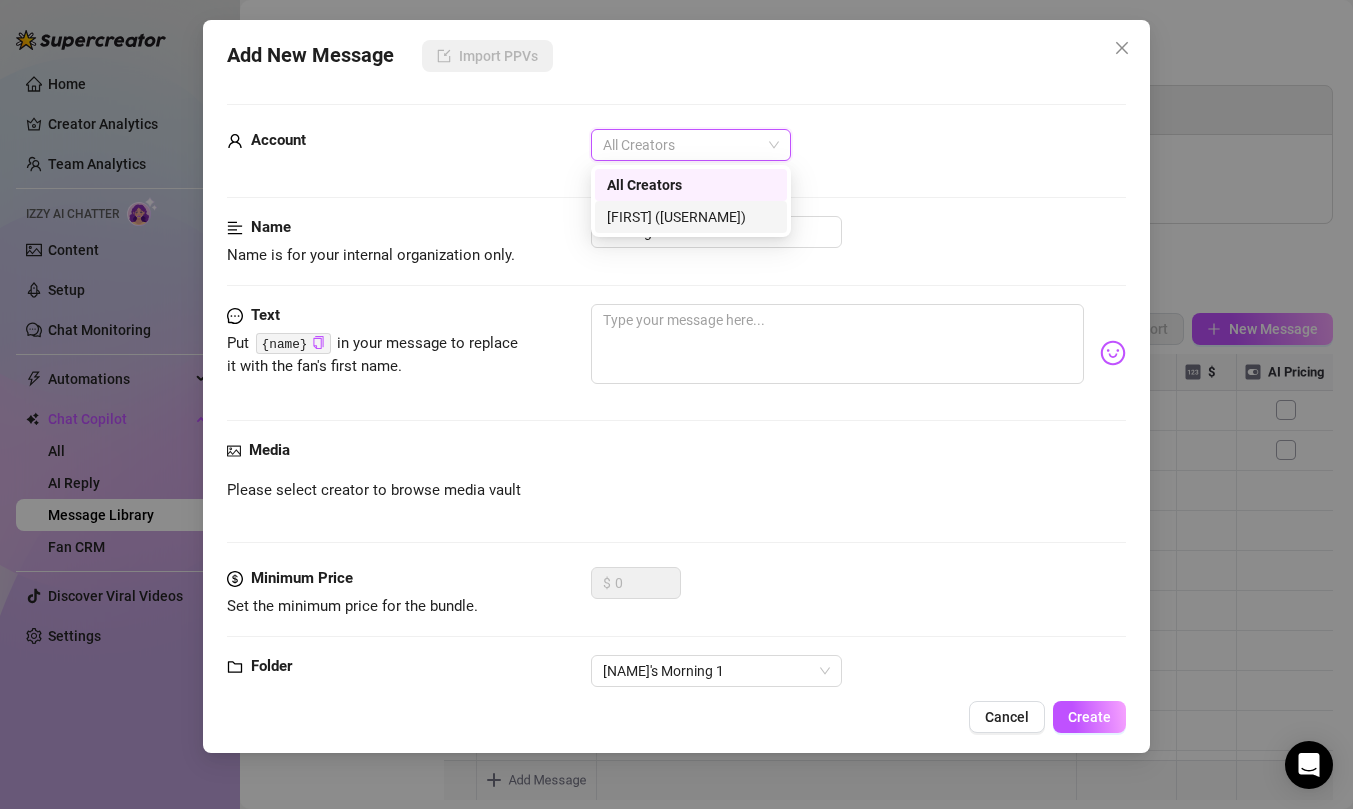 click on "[FIRST] ([USERNAME])" at bounding box center [691, 217] 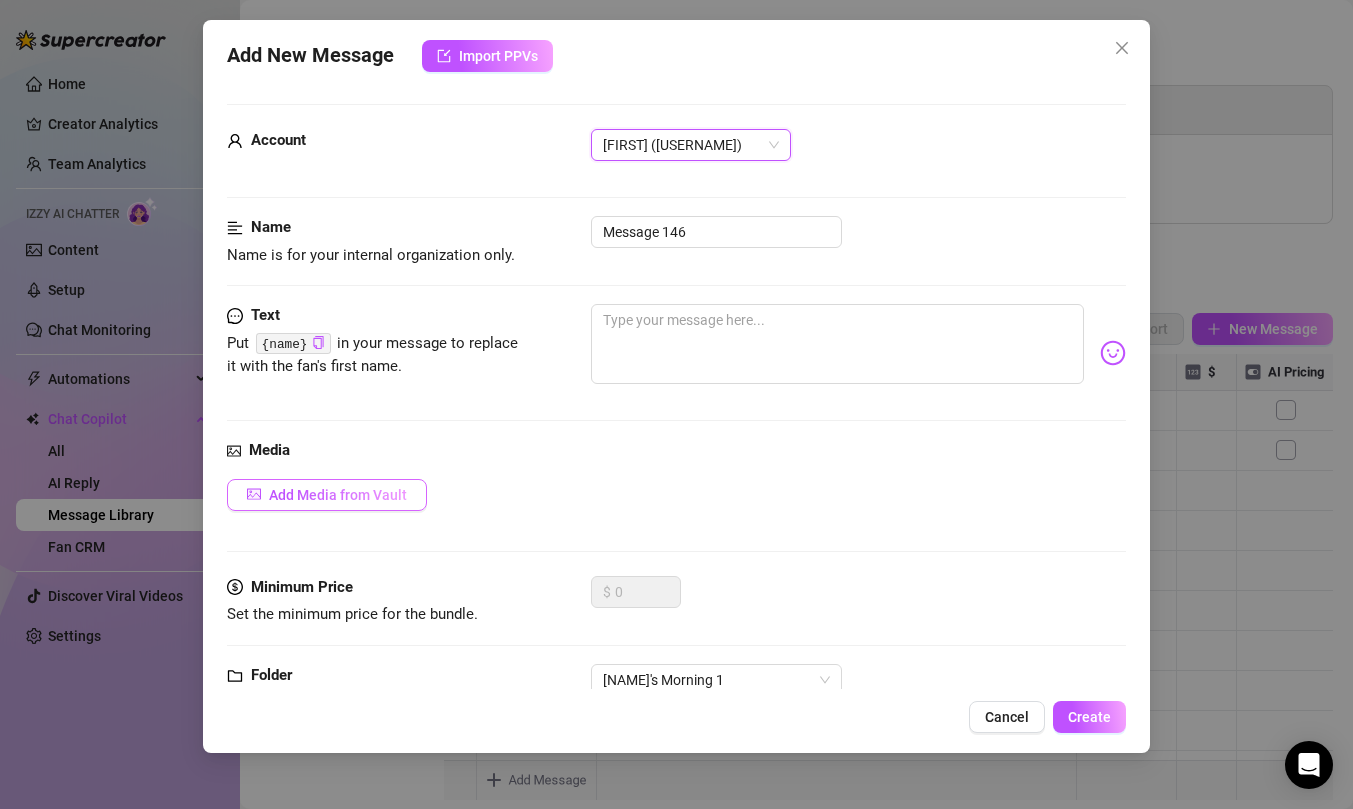 click on "Add Media from Vault" at bounding box center [327, 495] 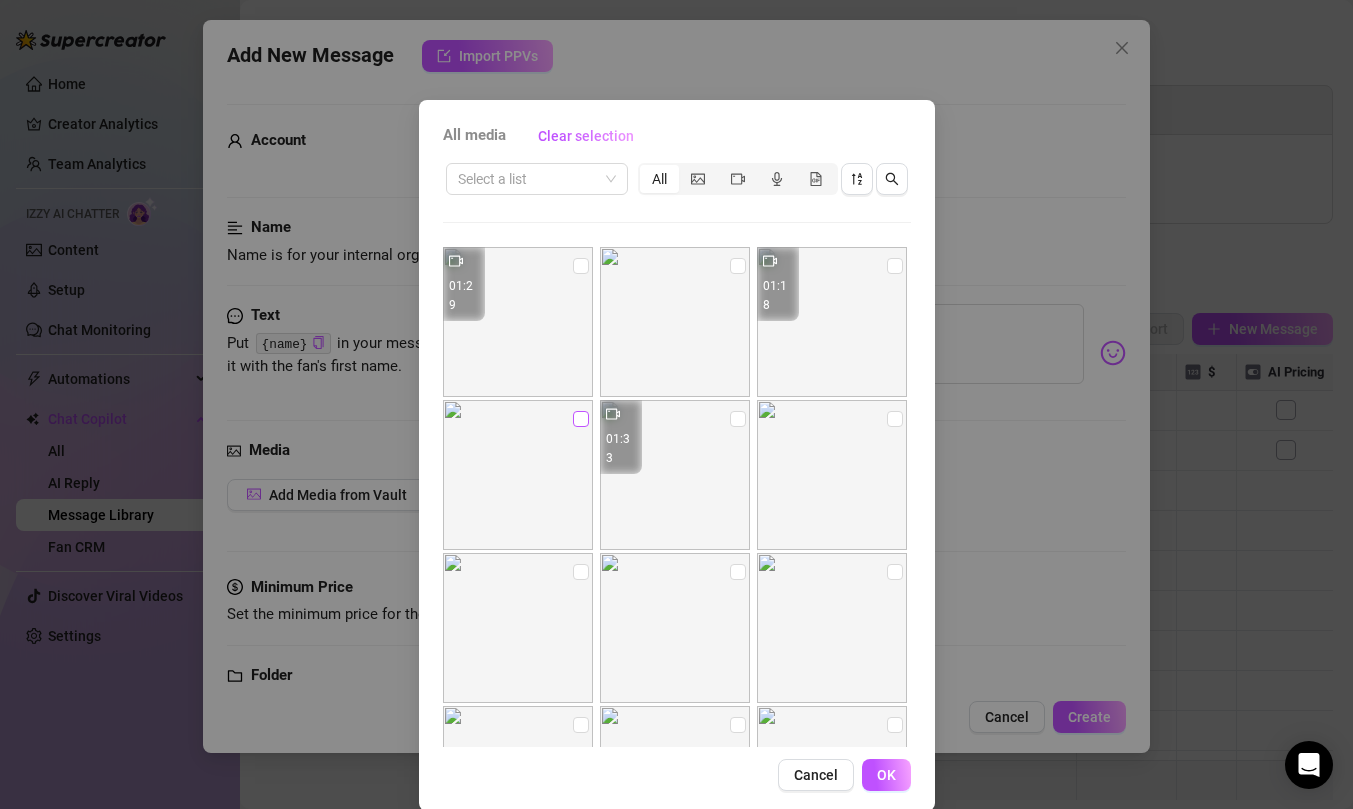 click at bounding box center (581, 419) 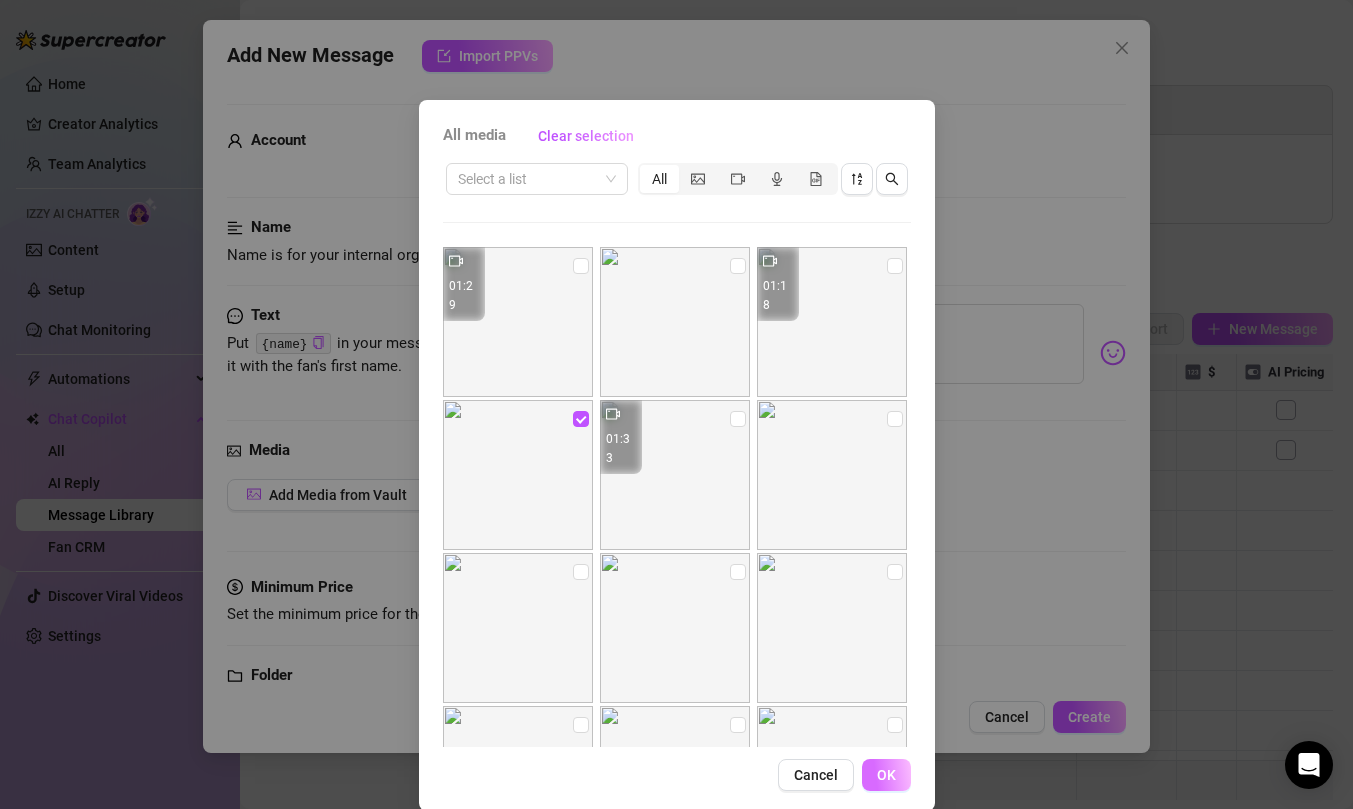 click on "OK" at bounding box center [886, 775] 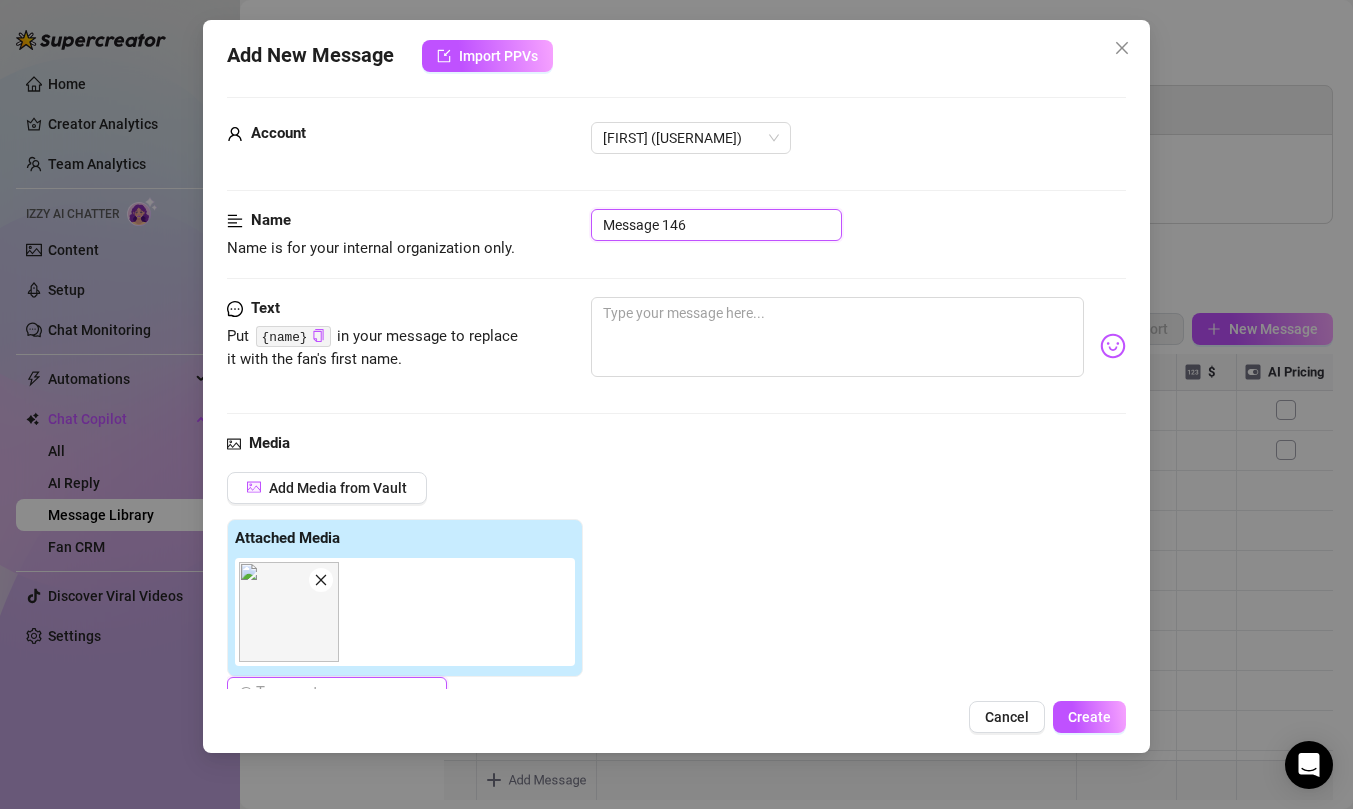 click on "Message 146" at bounding box center [716, 225] 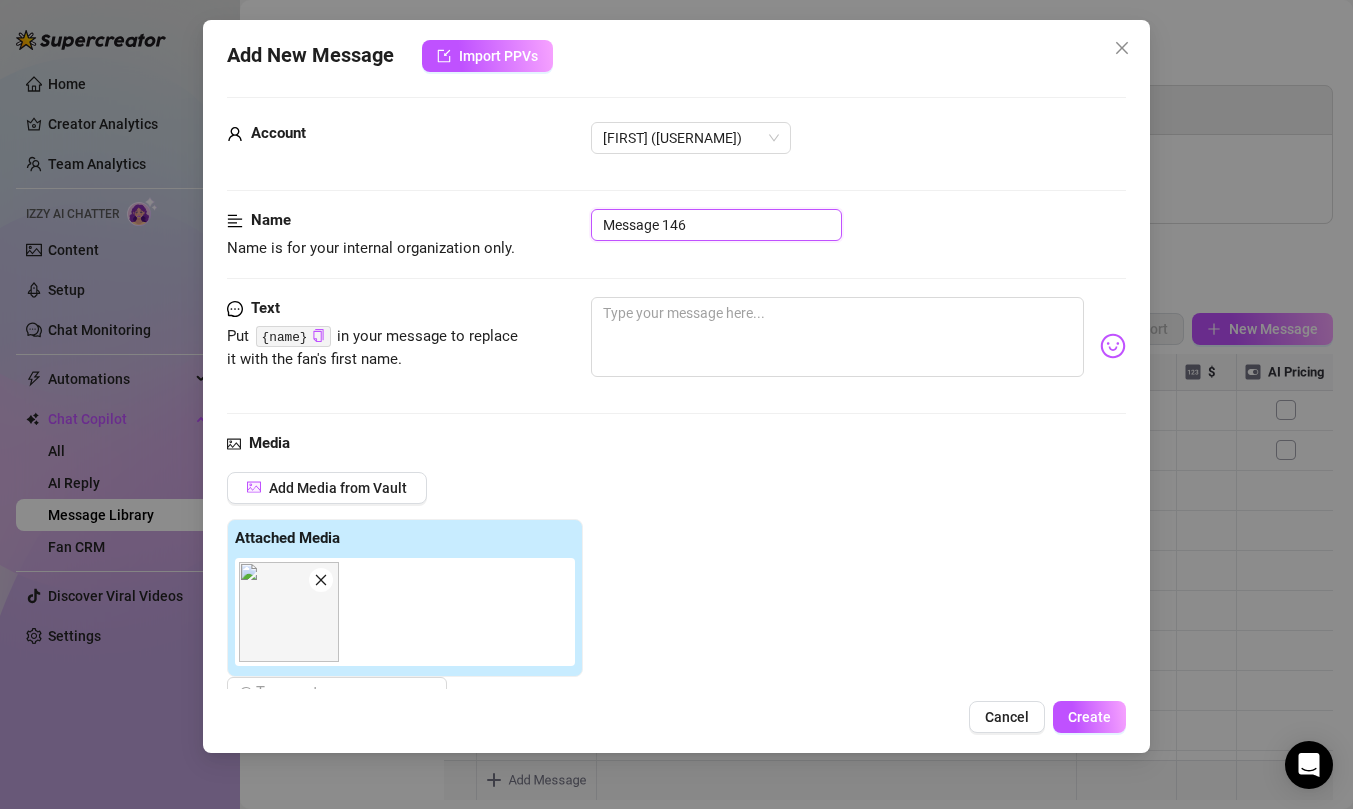 click on "Message 146" at bounding box center [716, 225] 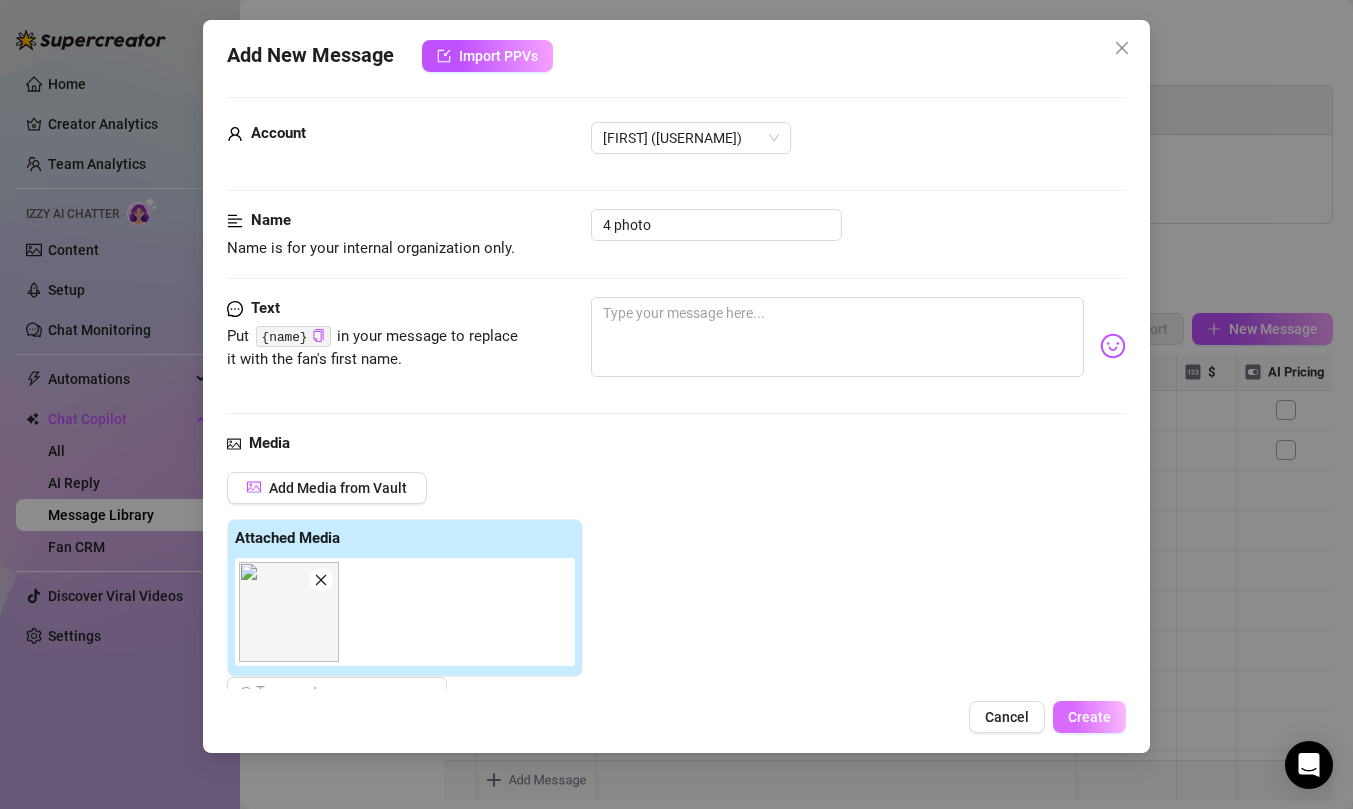 click on "Create" at bounding box center (1089, 717) 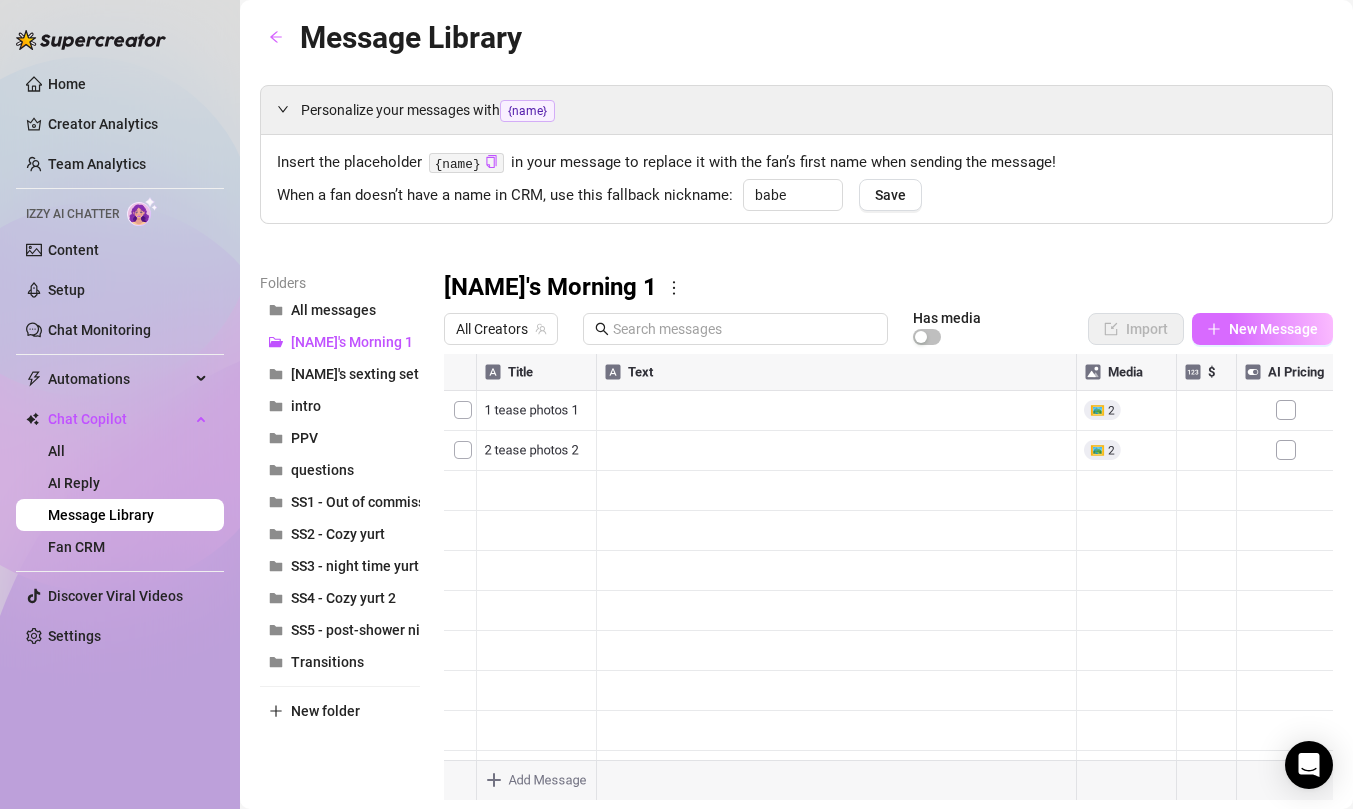 click on "New Message" at bounding box center [1273, 329] 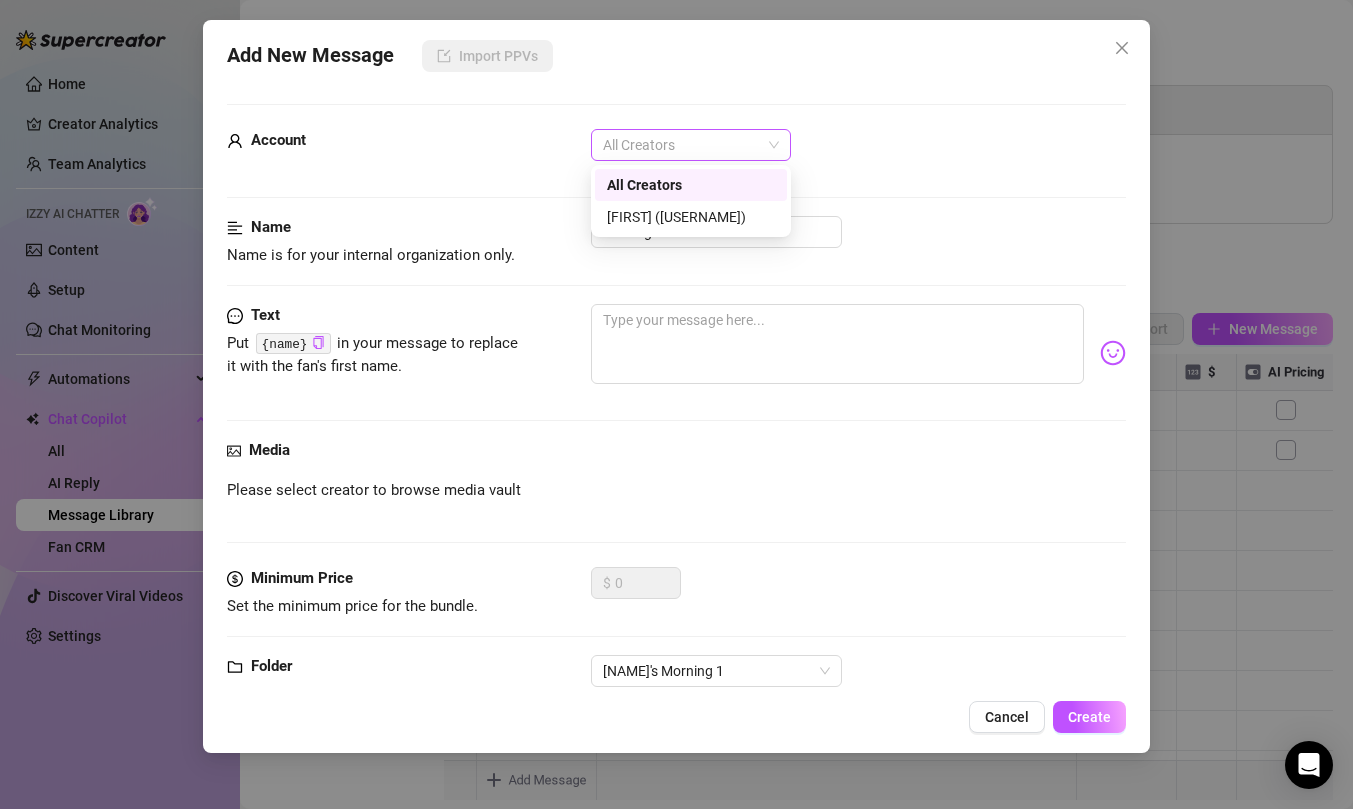 click on "All Creators" at bounding box center (691, 145) 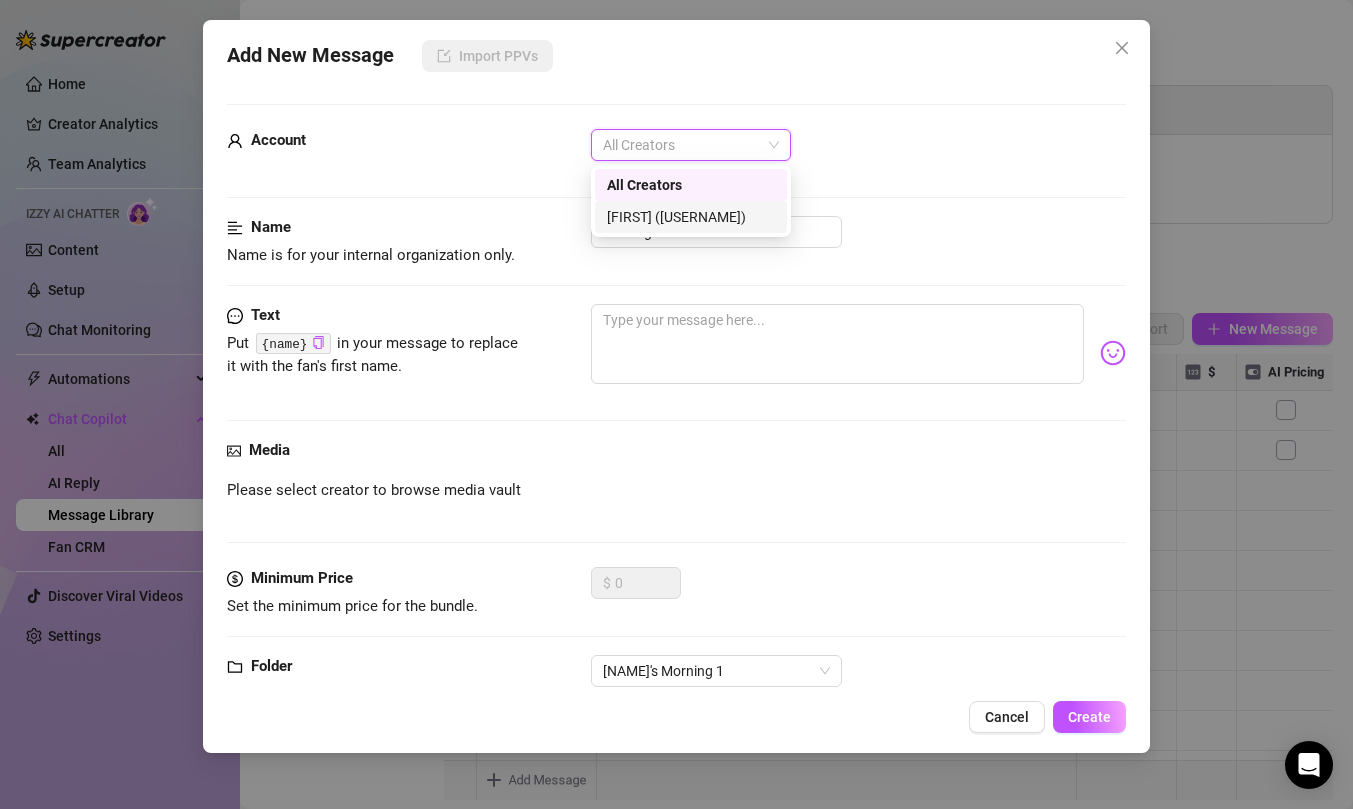 click on "[FIRST] ([USERNAME])" at bounding box center (691, 217) 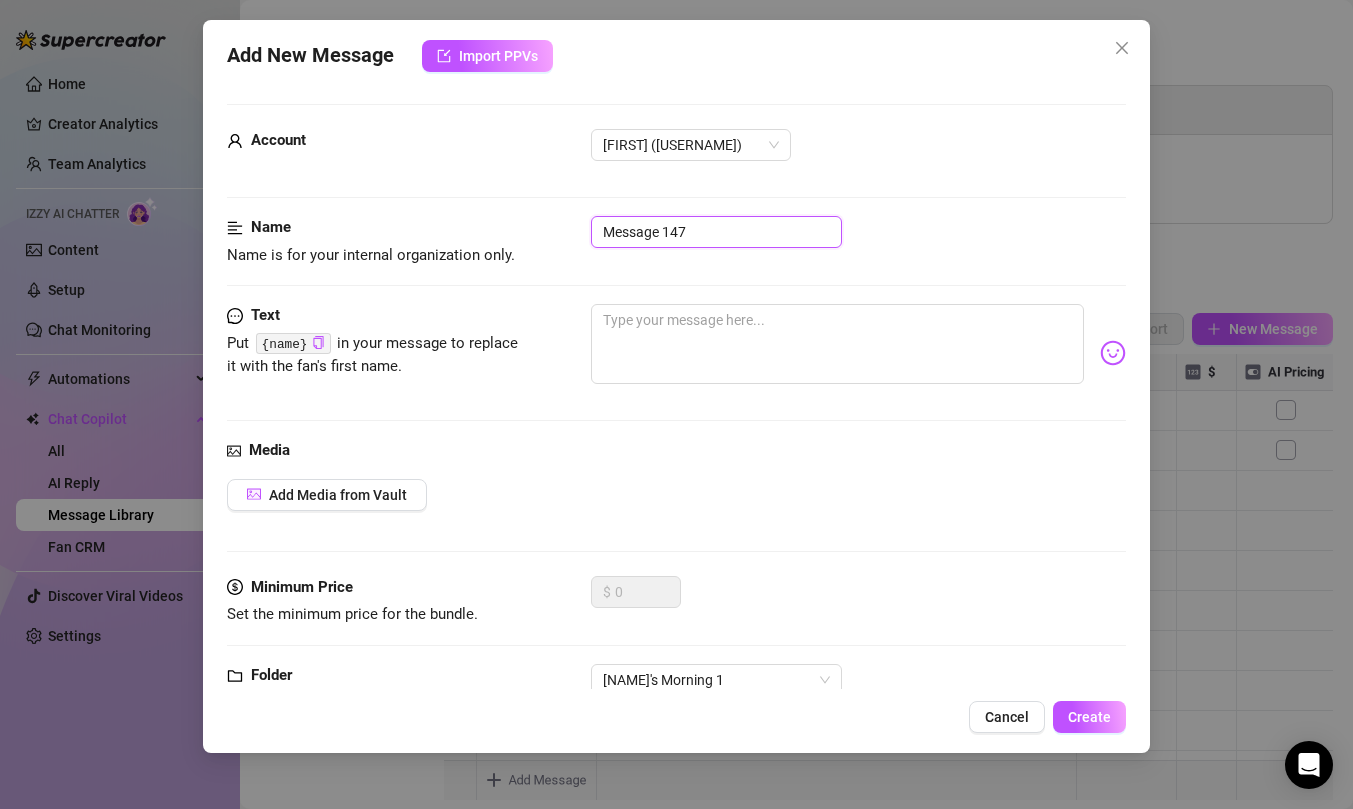 click on "Message 147" at bounding box center (716, 232) 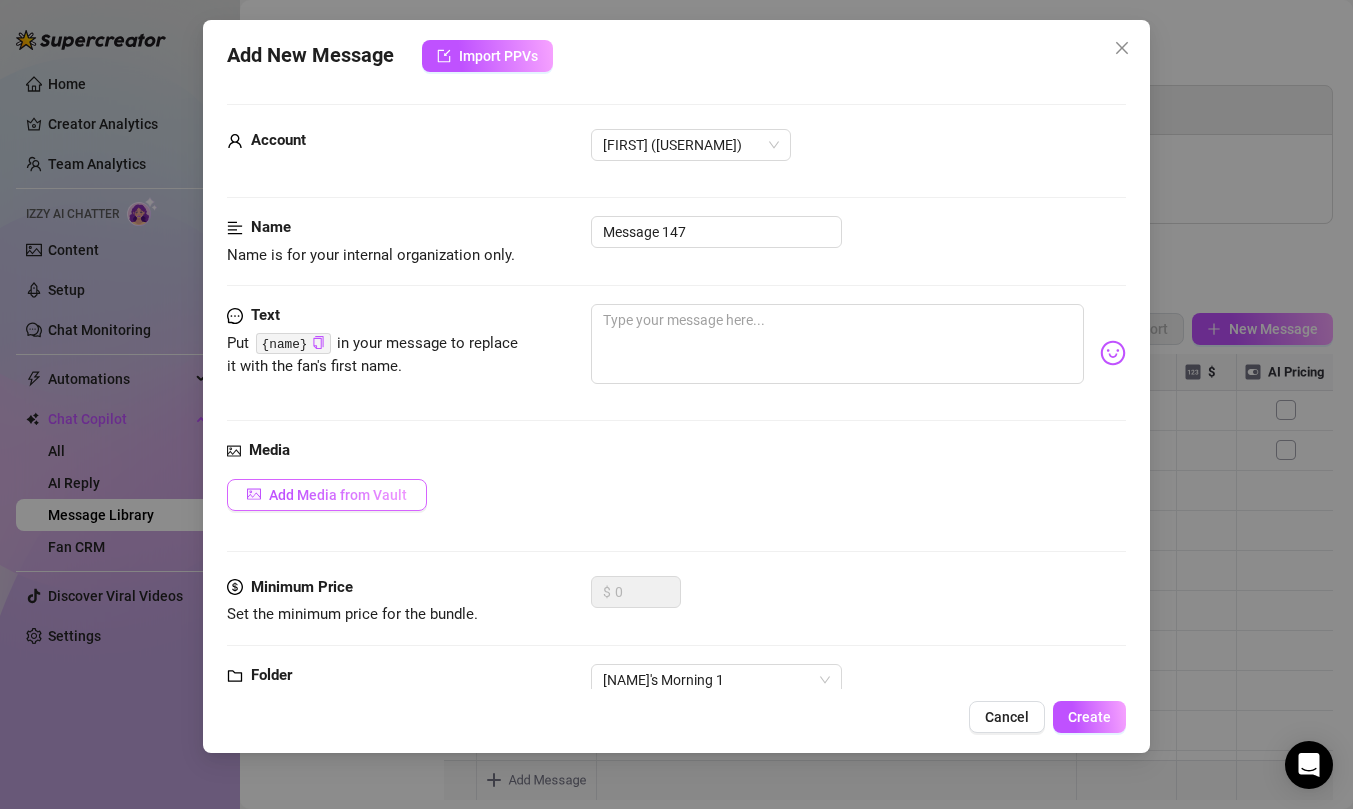 click on "Add Media from Vault" at bounding box center [338, 495] 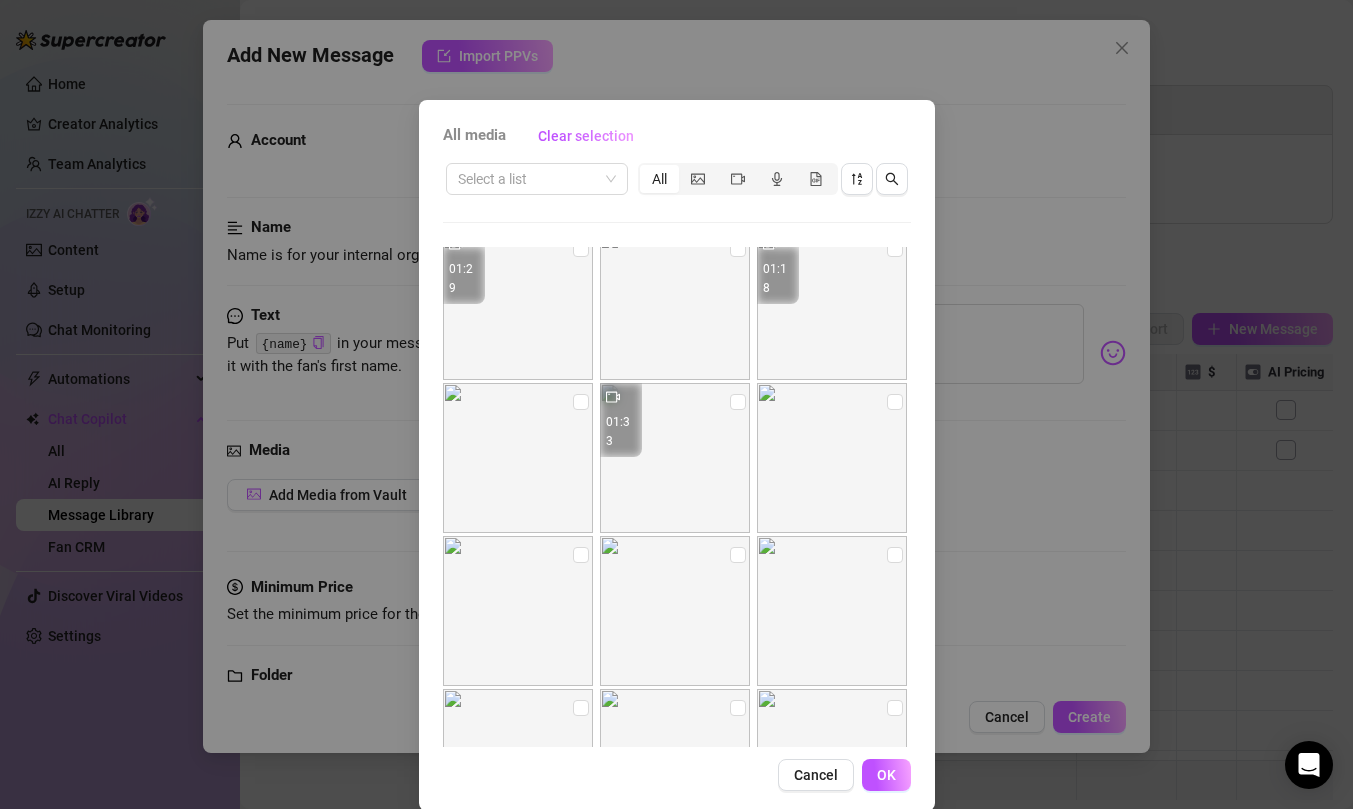 scroll, scrollTop: 0, scrollLeft: 0, axis: both 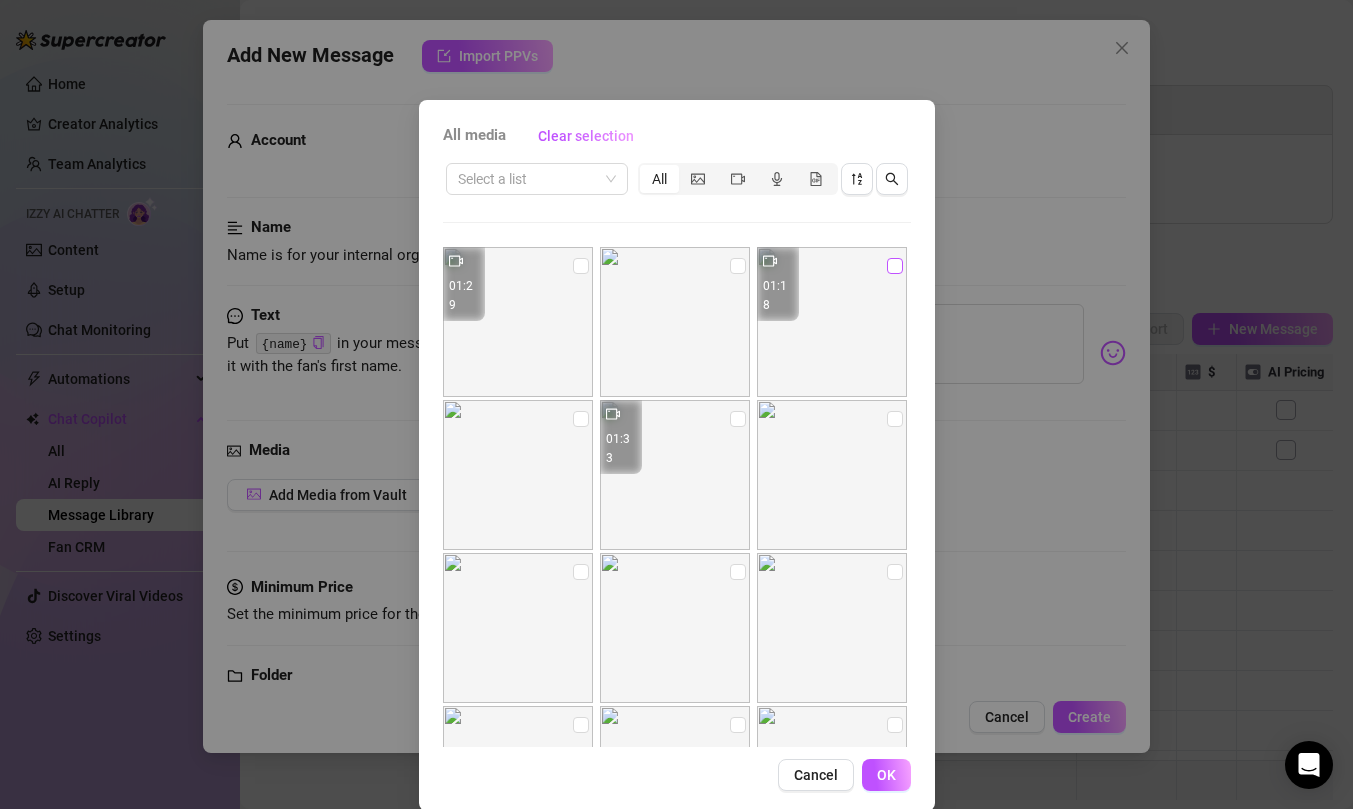 click at bounding box center [895, 266] 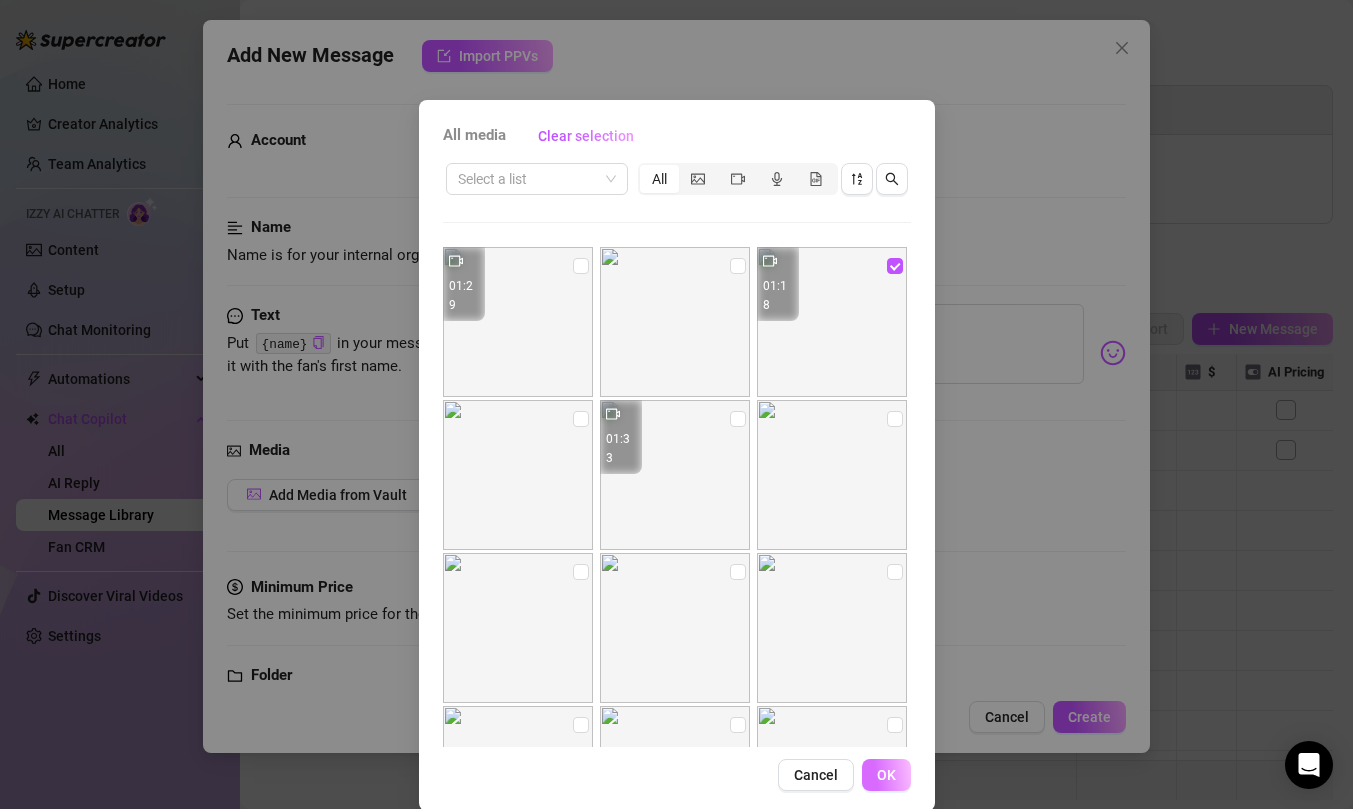 click on "OK" at bounding box center [886, 775] 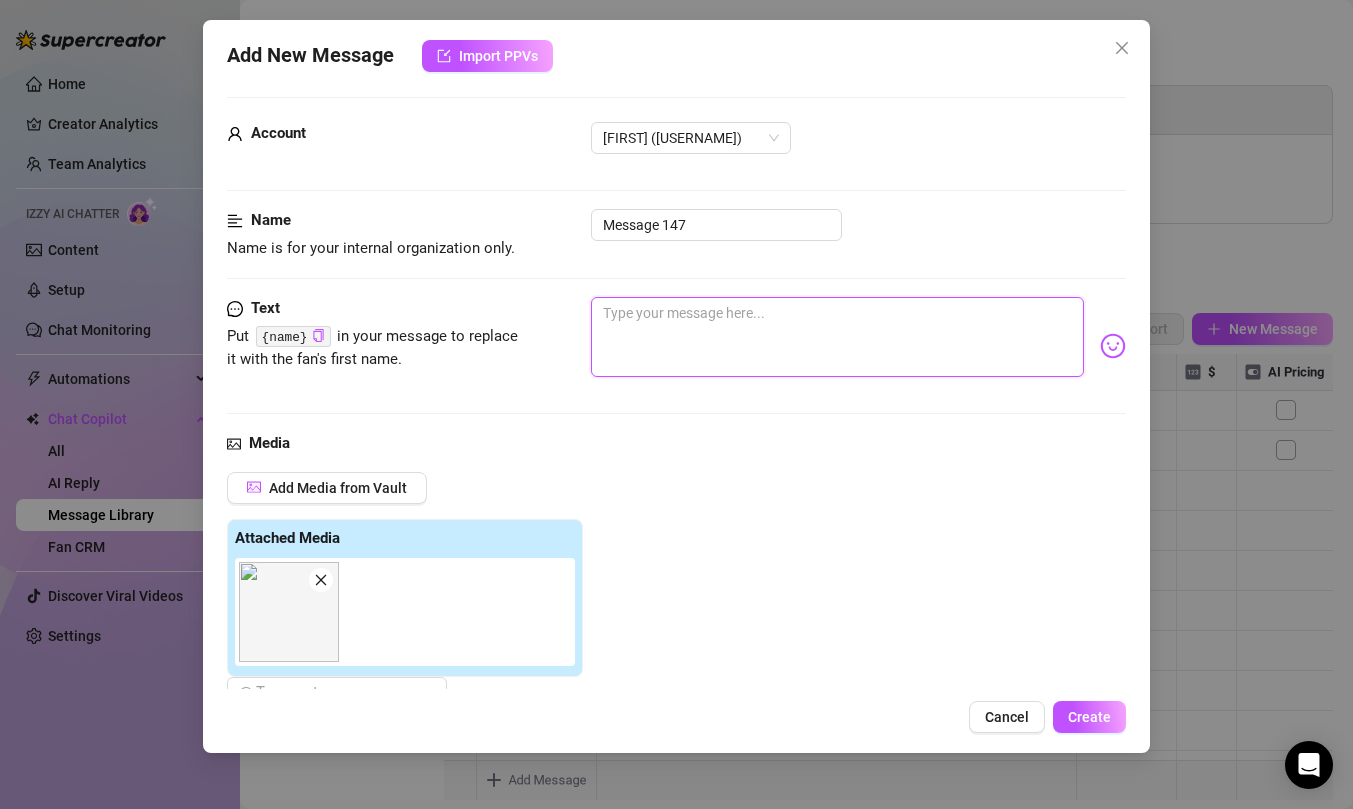 click at bounding box center (837, 337) 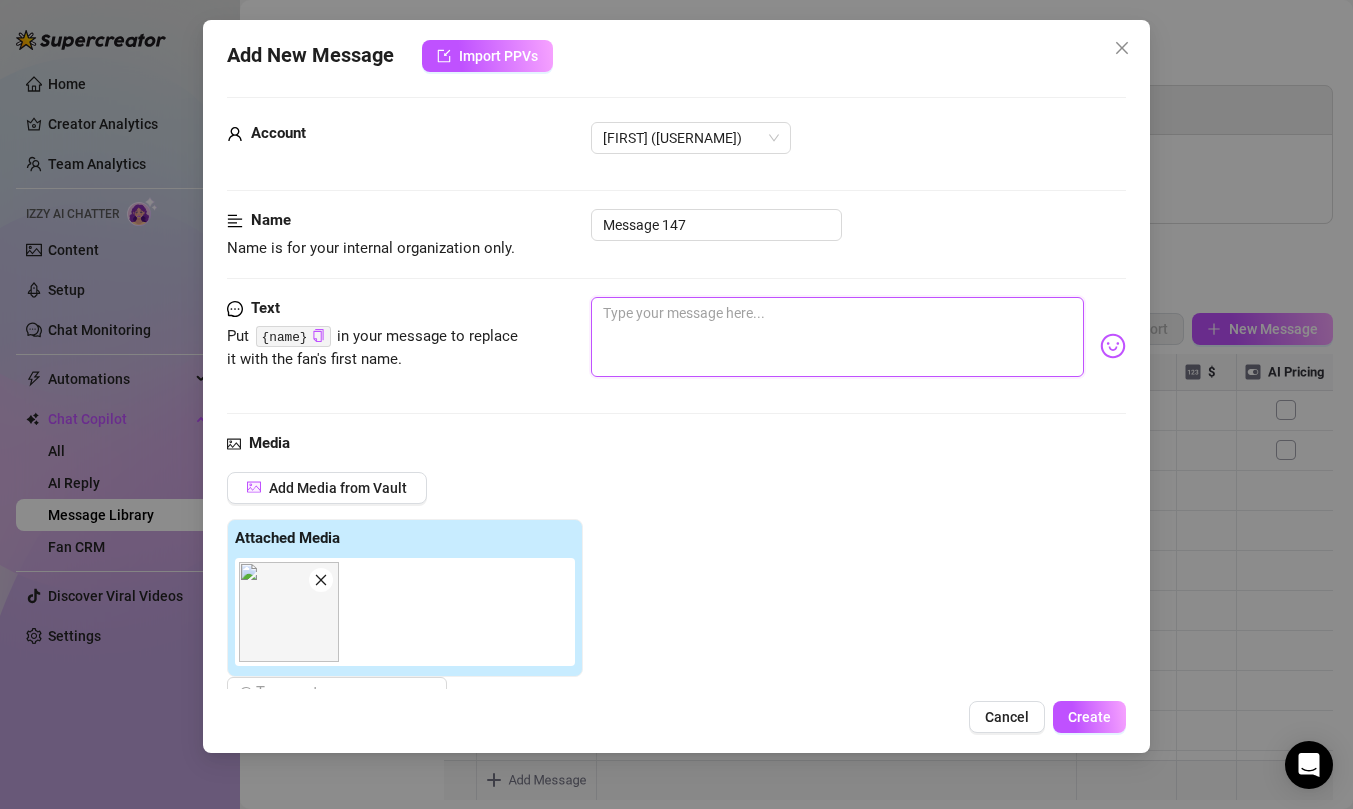 click at bounding box center (837, 337) 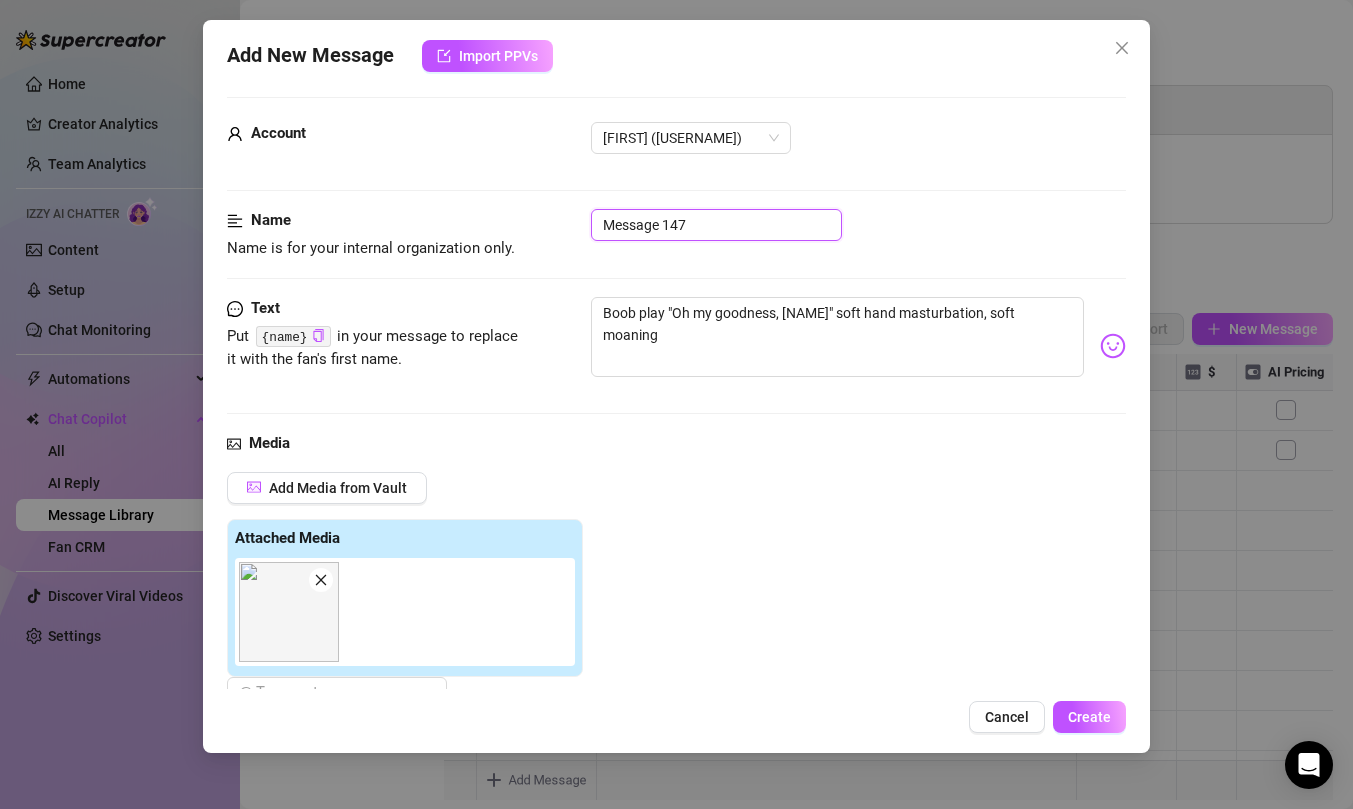 click on "Message 147" at bounding box center [716, 225] 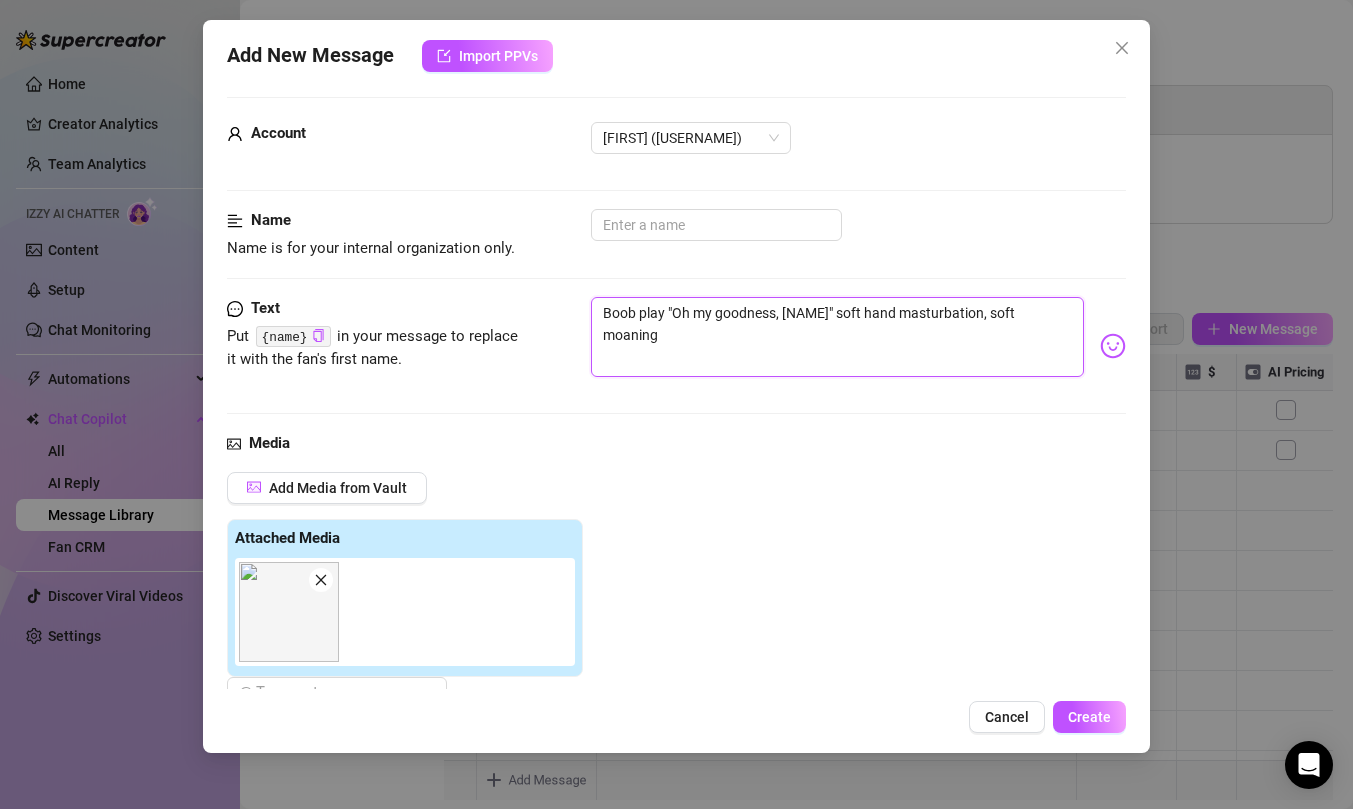 click on "Boob play "Oh my goodness, [NAME]" soft hand masturbation, soft moaning" at bounding box center (837, 337) 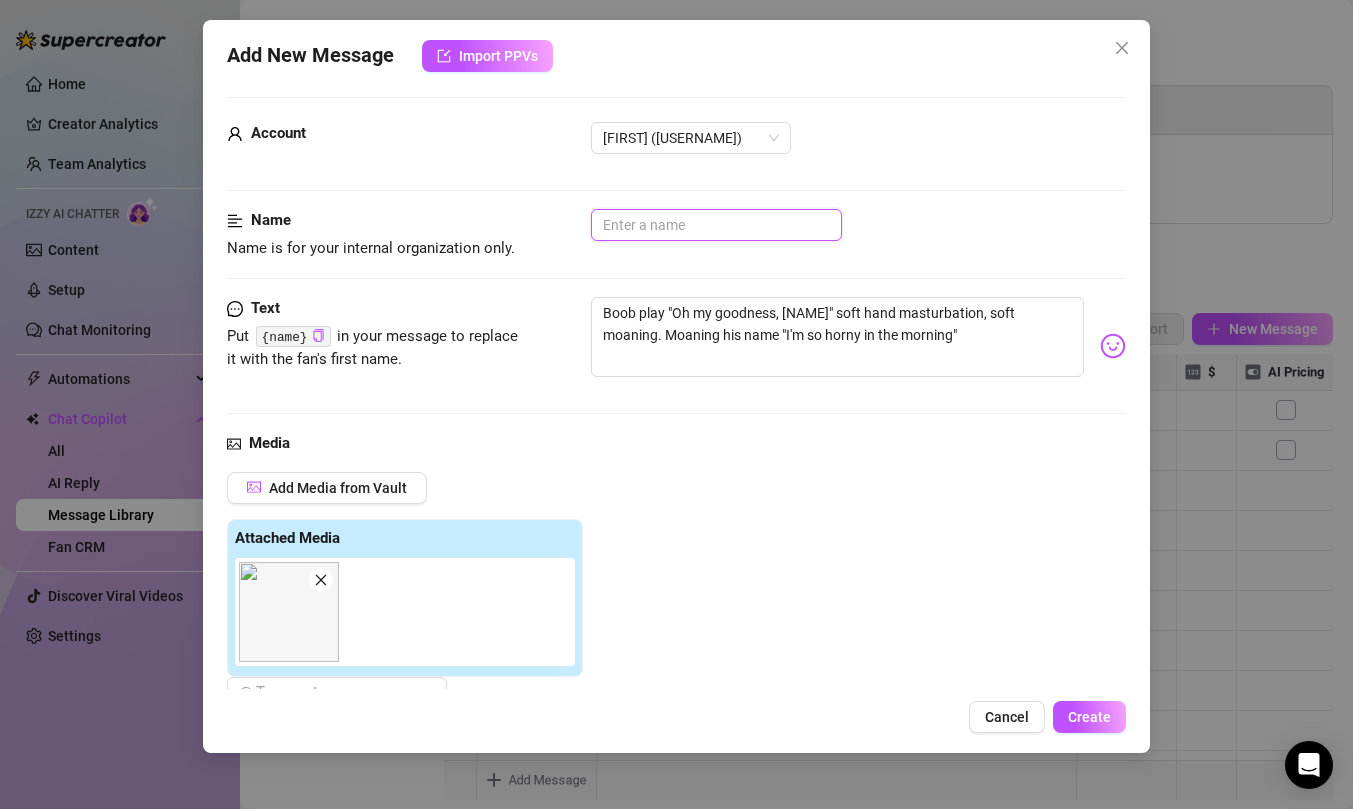click at bounding box center (716, 225) 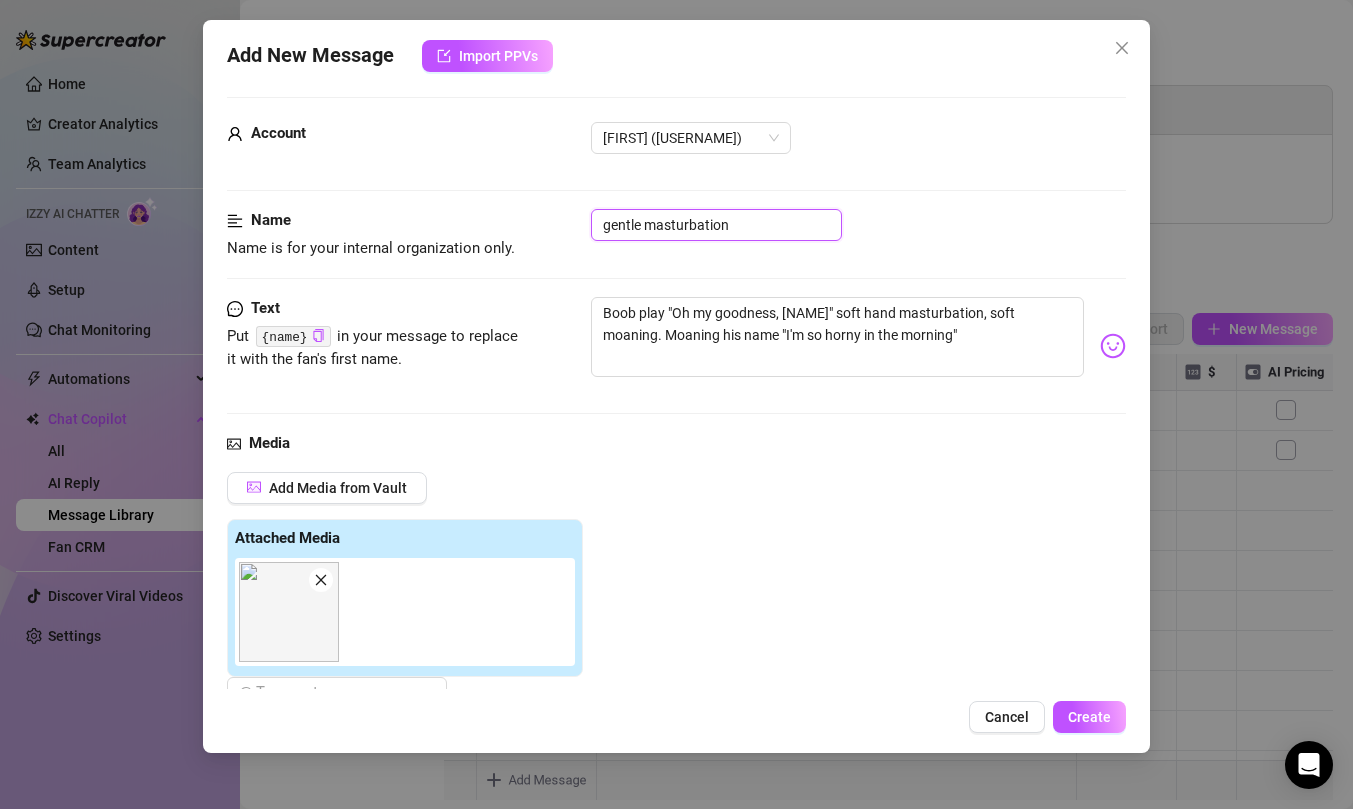 click on "gentle masturbation" at bounding box center (716, 225) 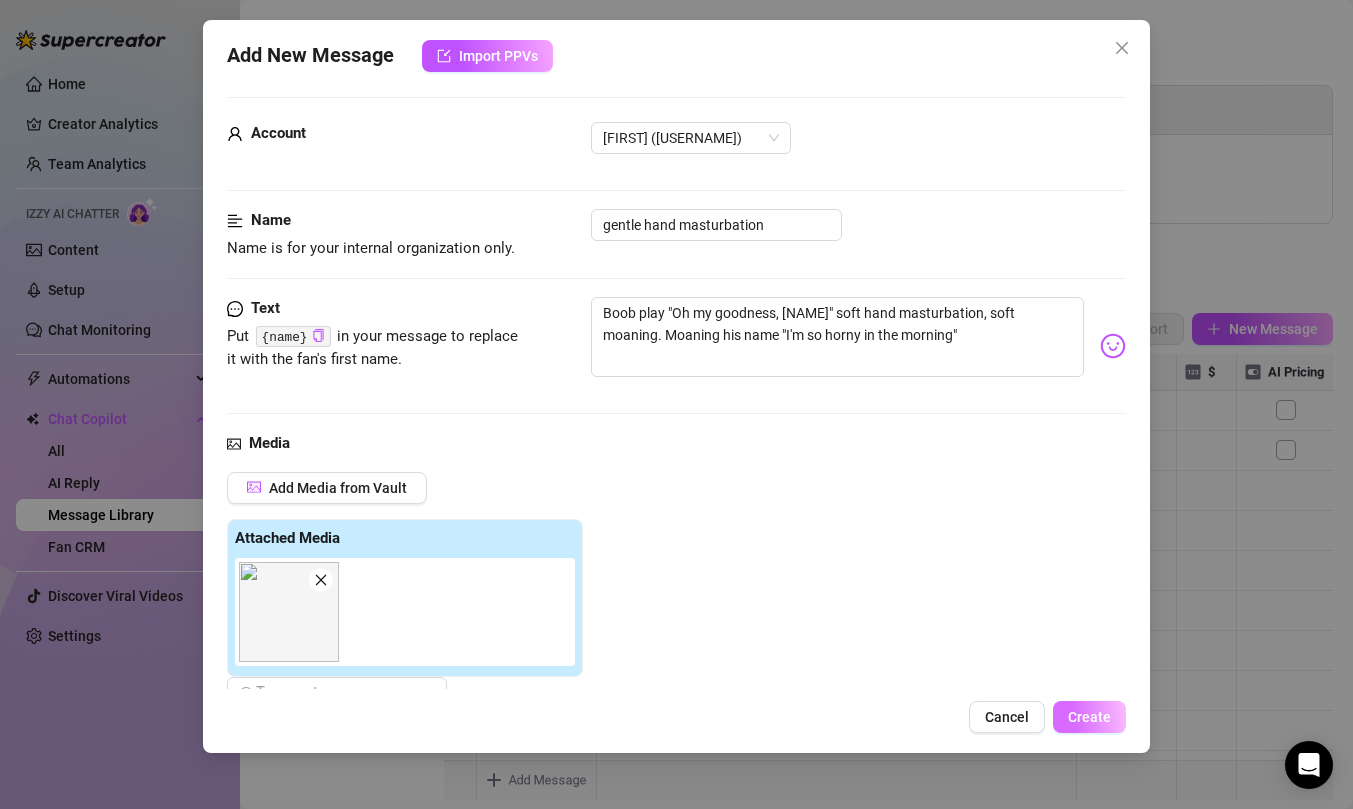 click on "Create" at bounding box center [1089, 717] 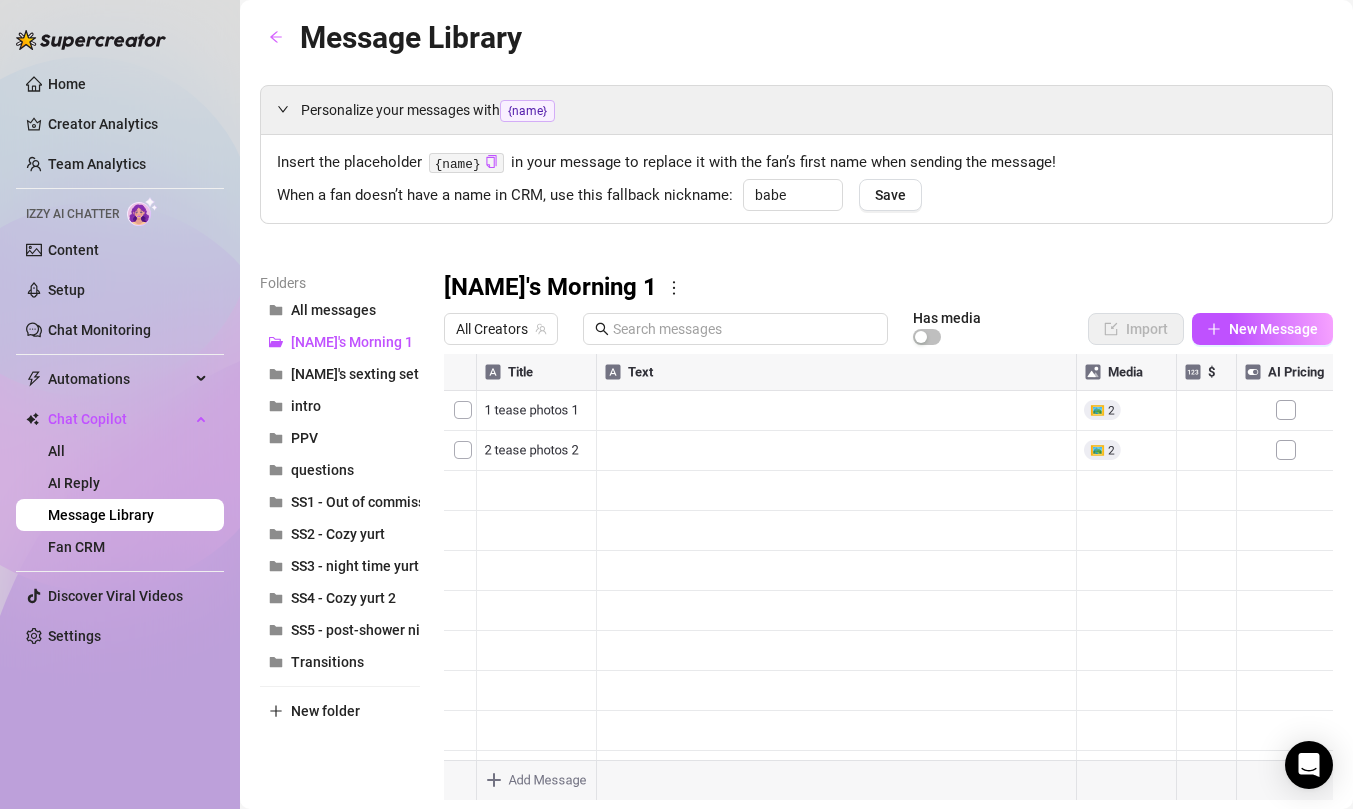 click at bounding box center [888, 577] 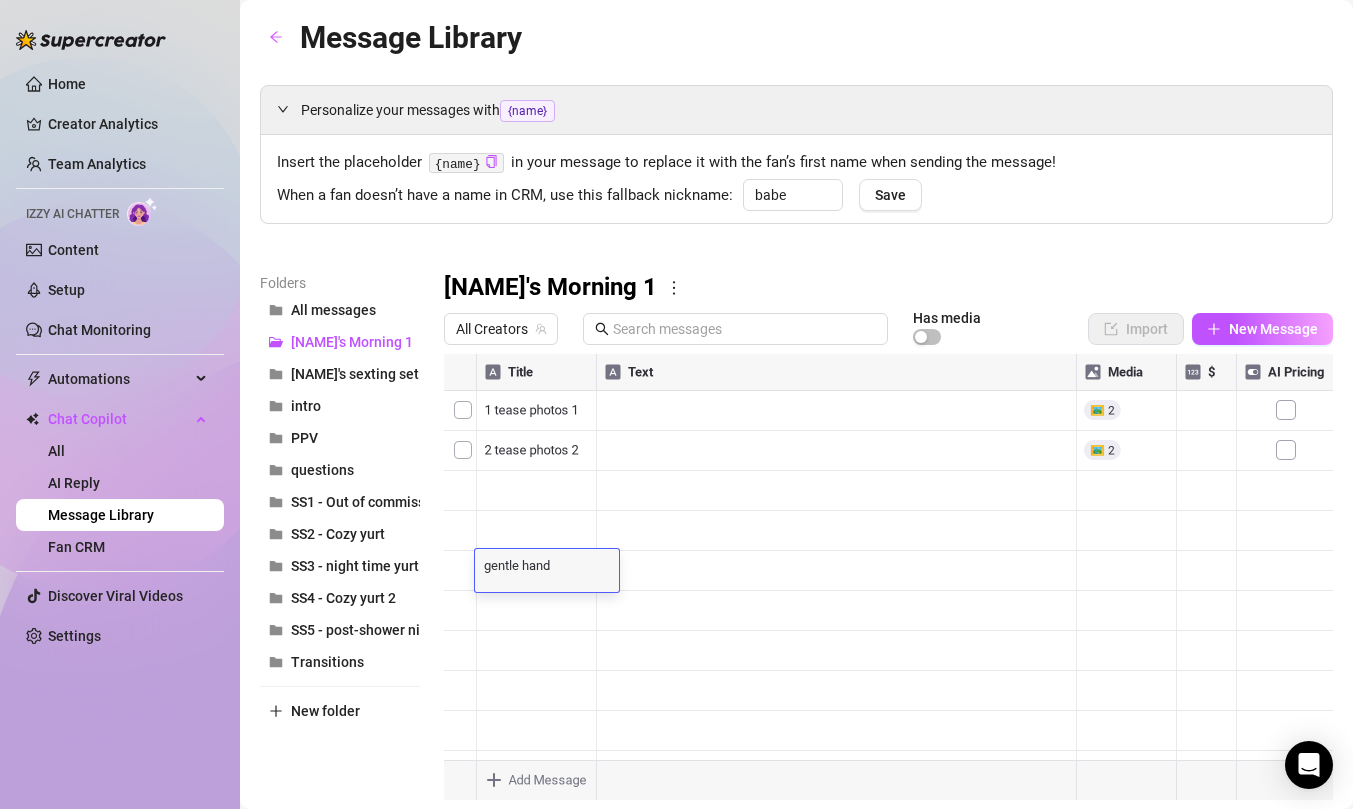 scroll, scrollTop: 0, scrollLeft: 0, axis: both 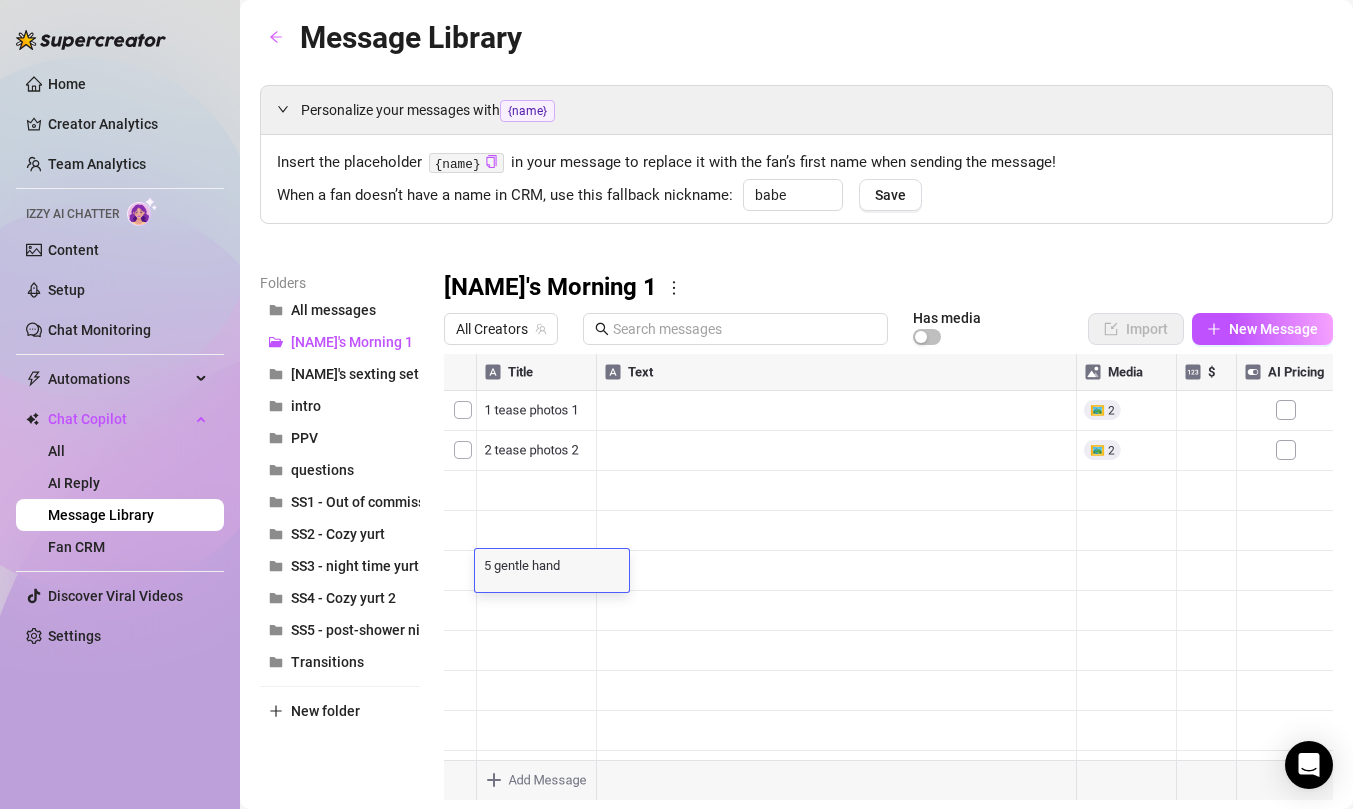 click at bounding box center [888, 577] 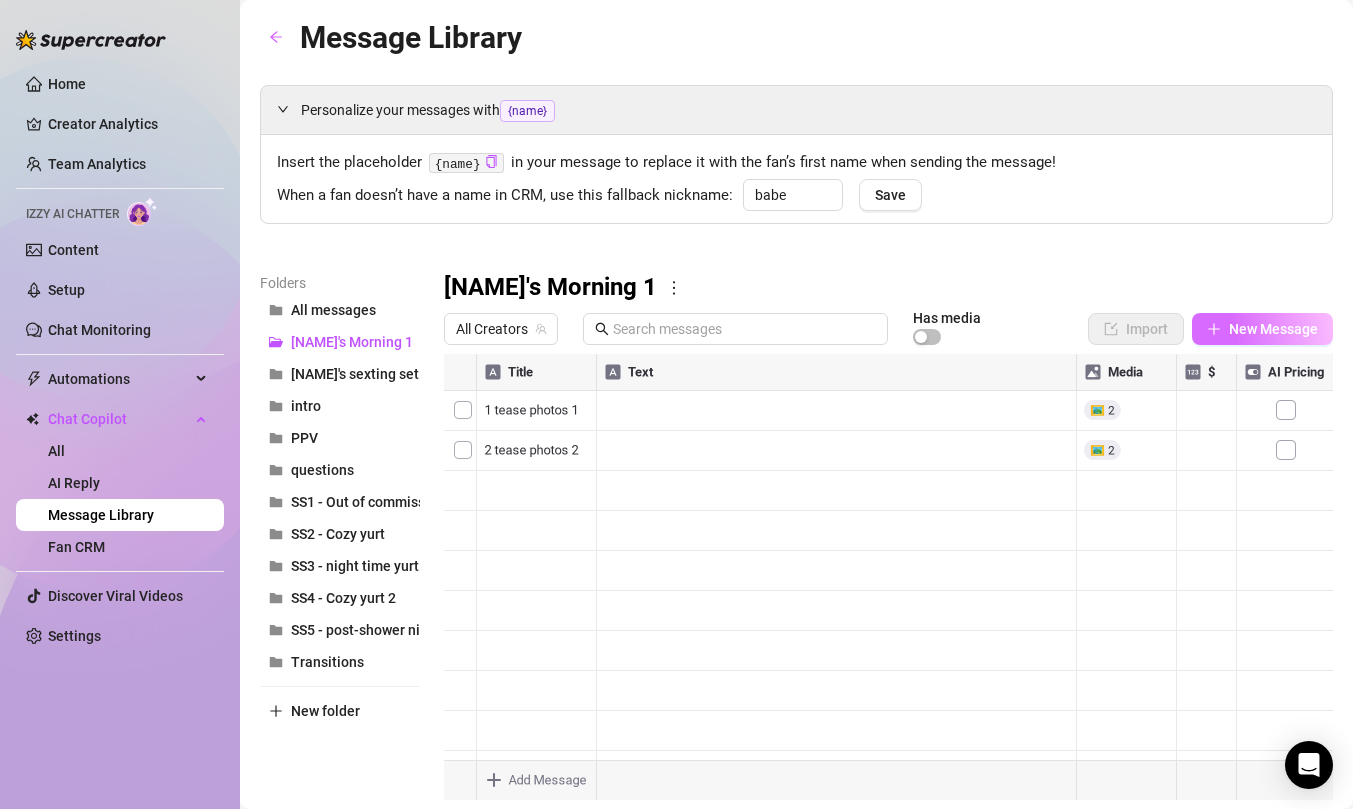 click on "New Message" at bounding box center [1273, 329] 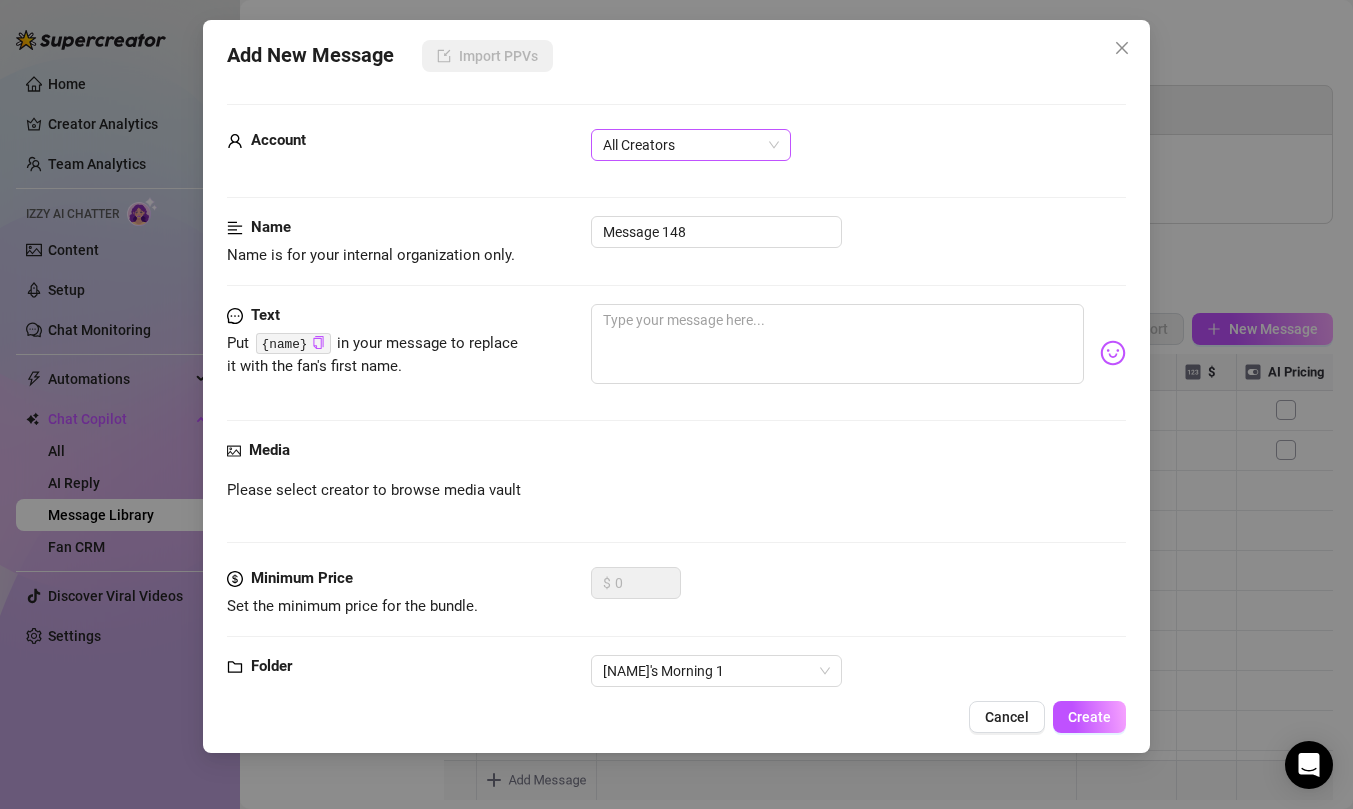 click on "All Creators" at bounding box center [691, 145] 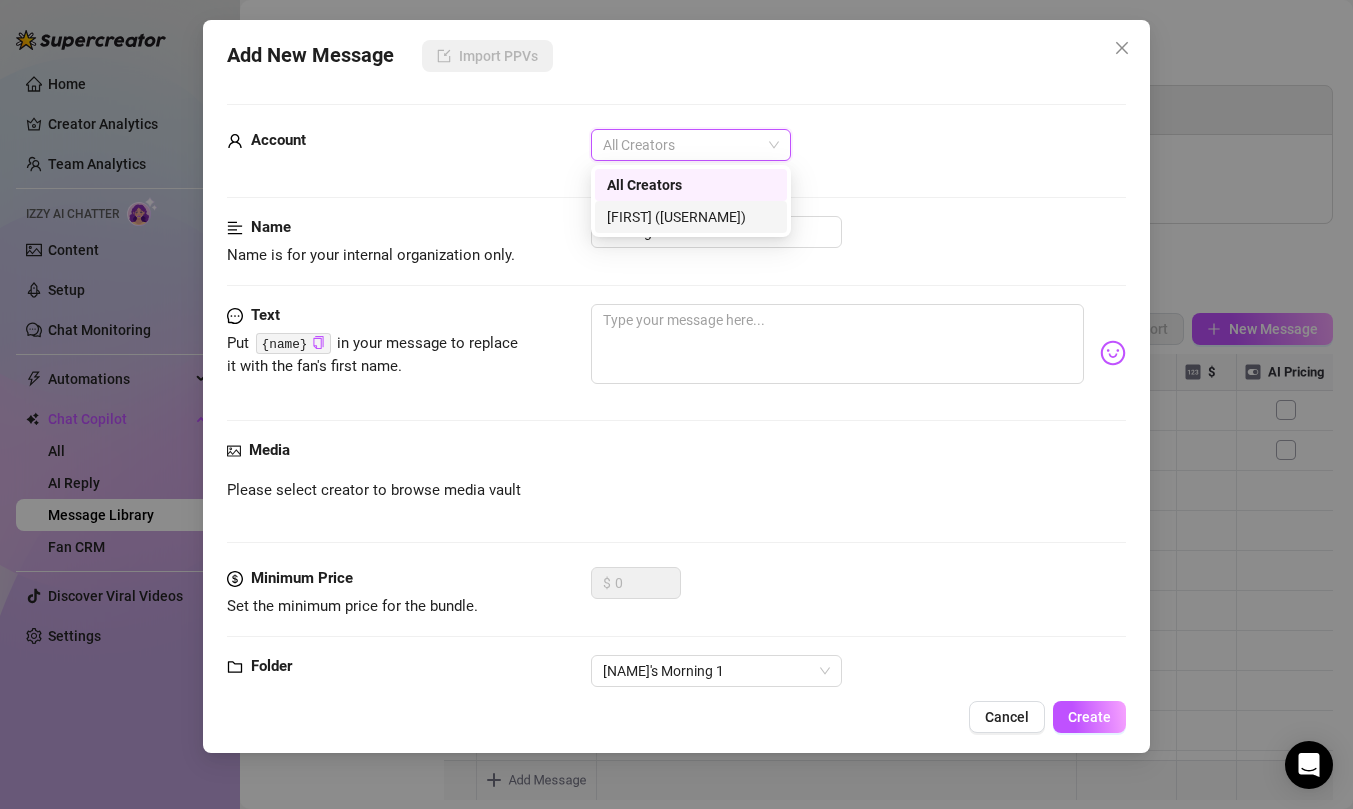 click on "[FIRST] ([USERNAME])" at bounding box center (691, 217) 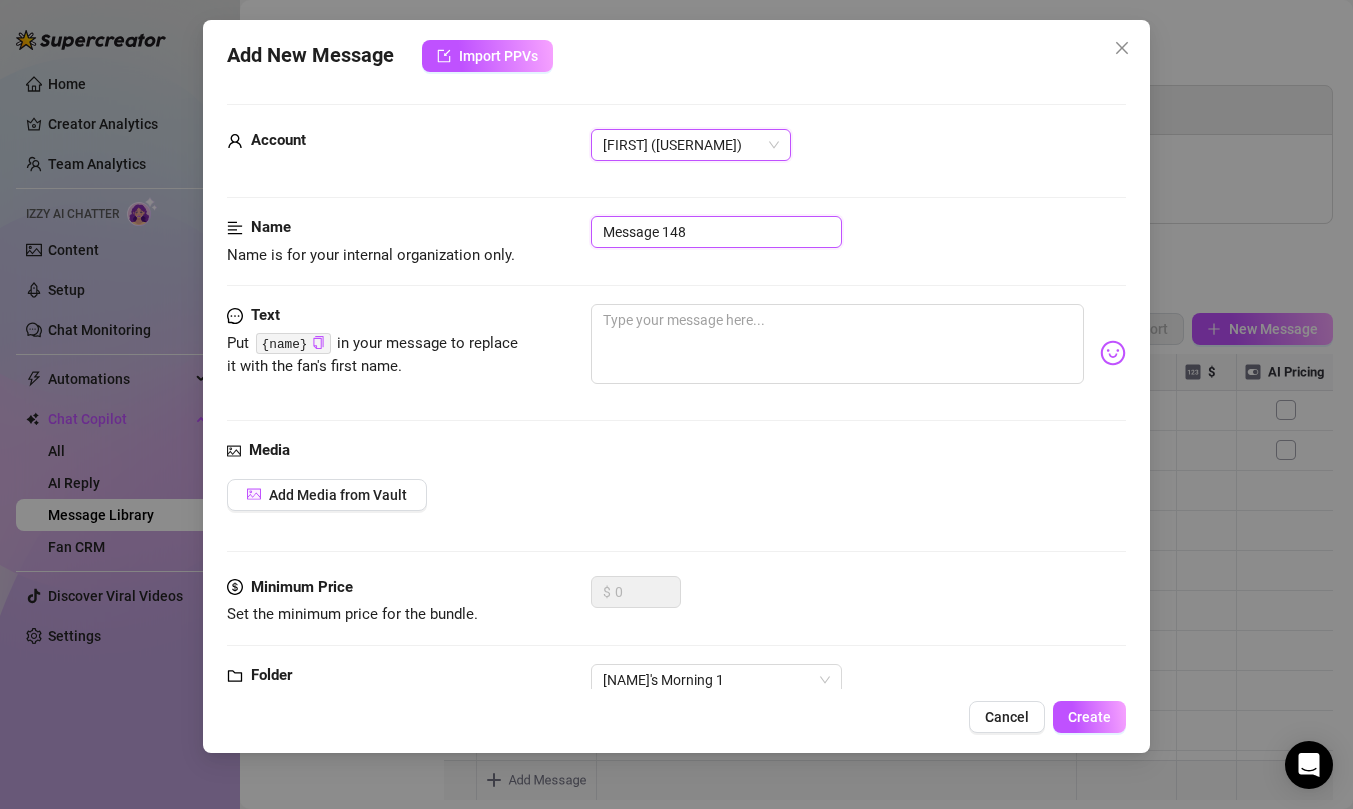 click on "Message 148" at bounding box center [716, 232] 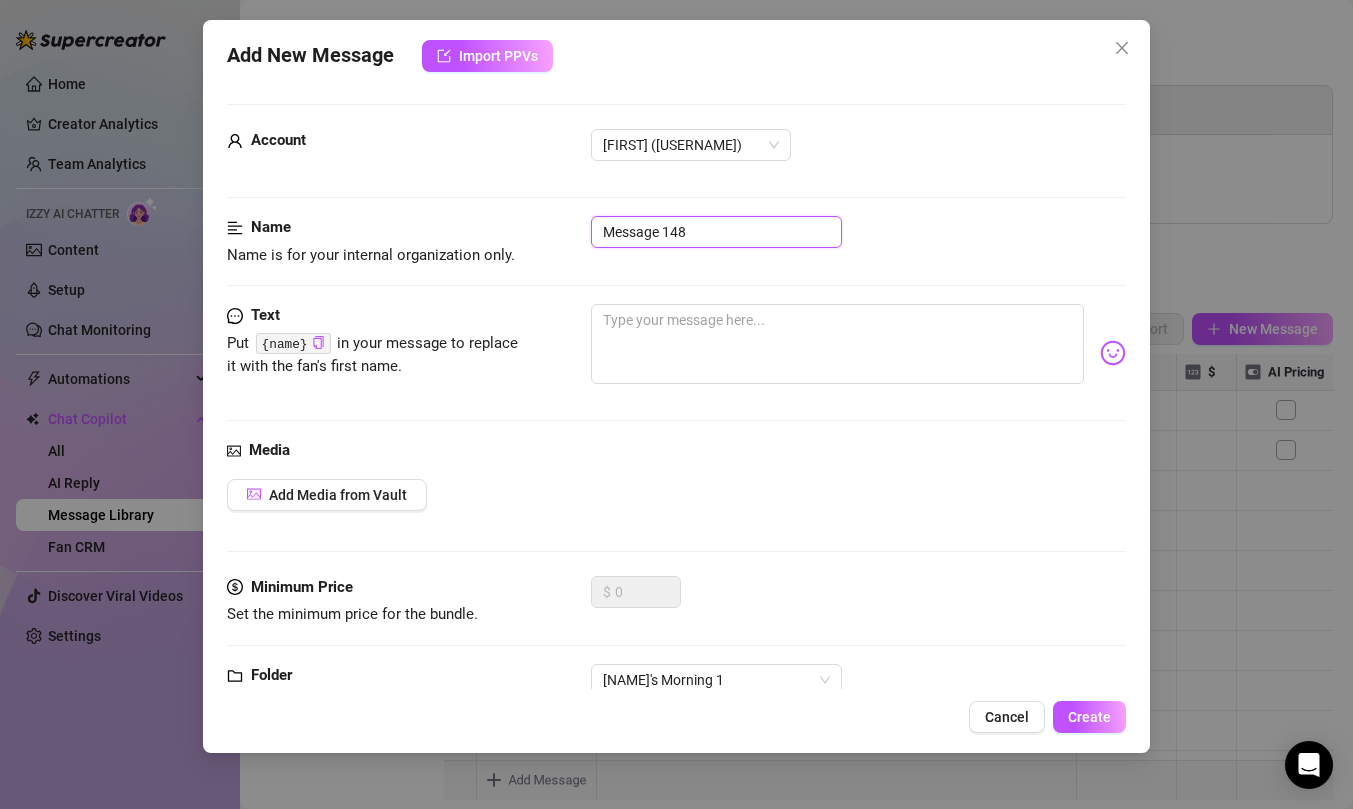 click on "Message 148" at bounding box center (716, 232) 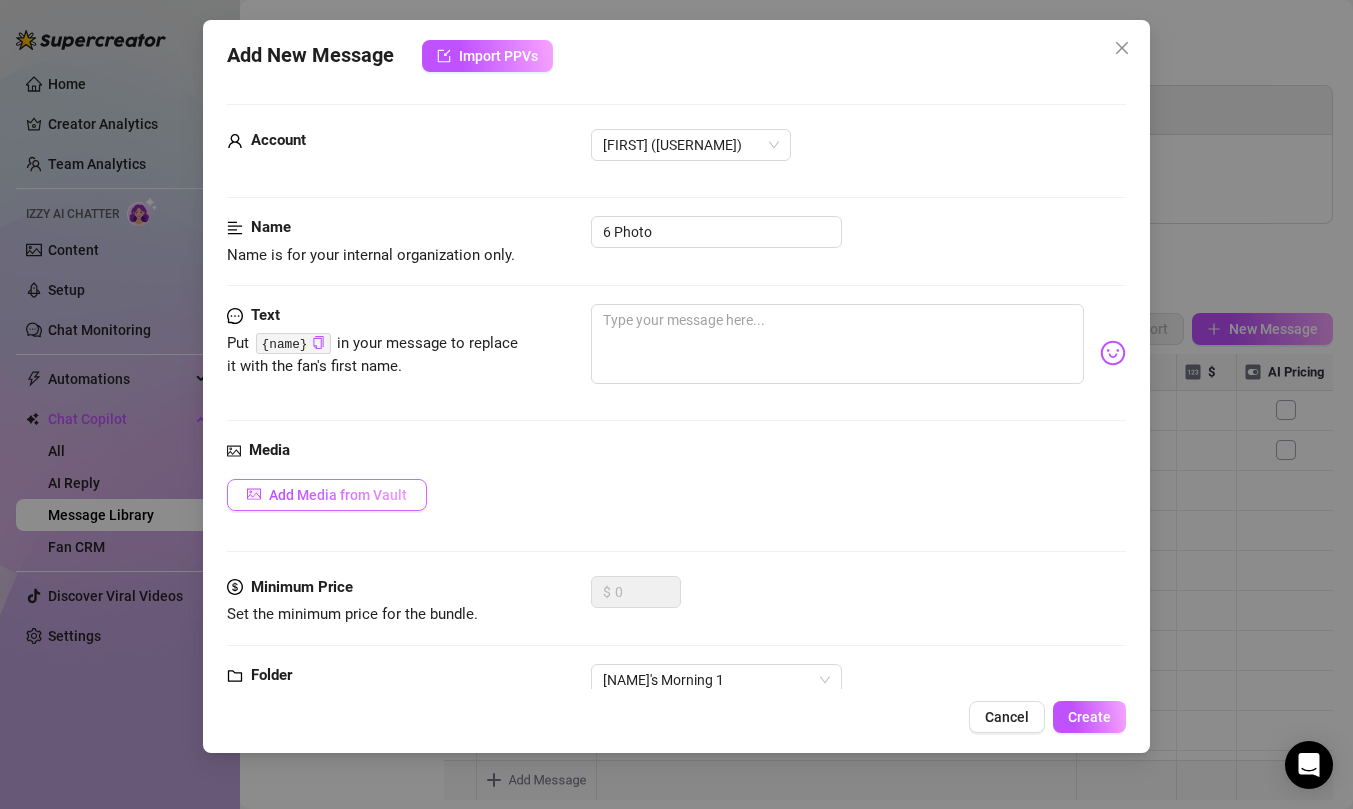 click on "Add Media from Vault" at bounding box center [338, 495] 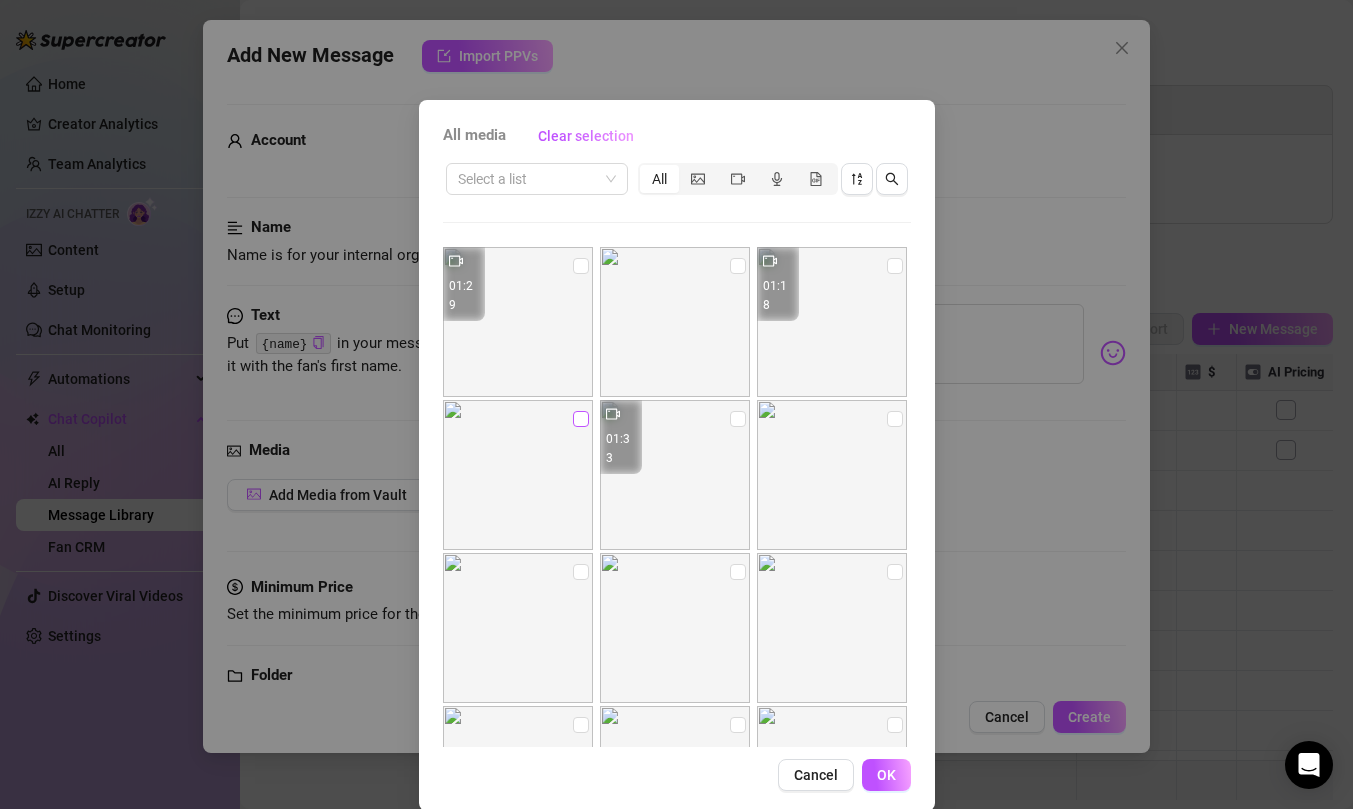 click at bounding box center (581, 419) 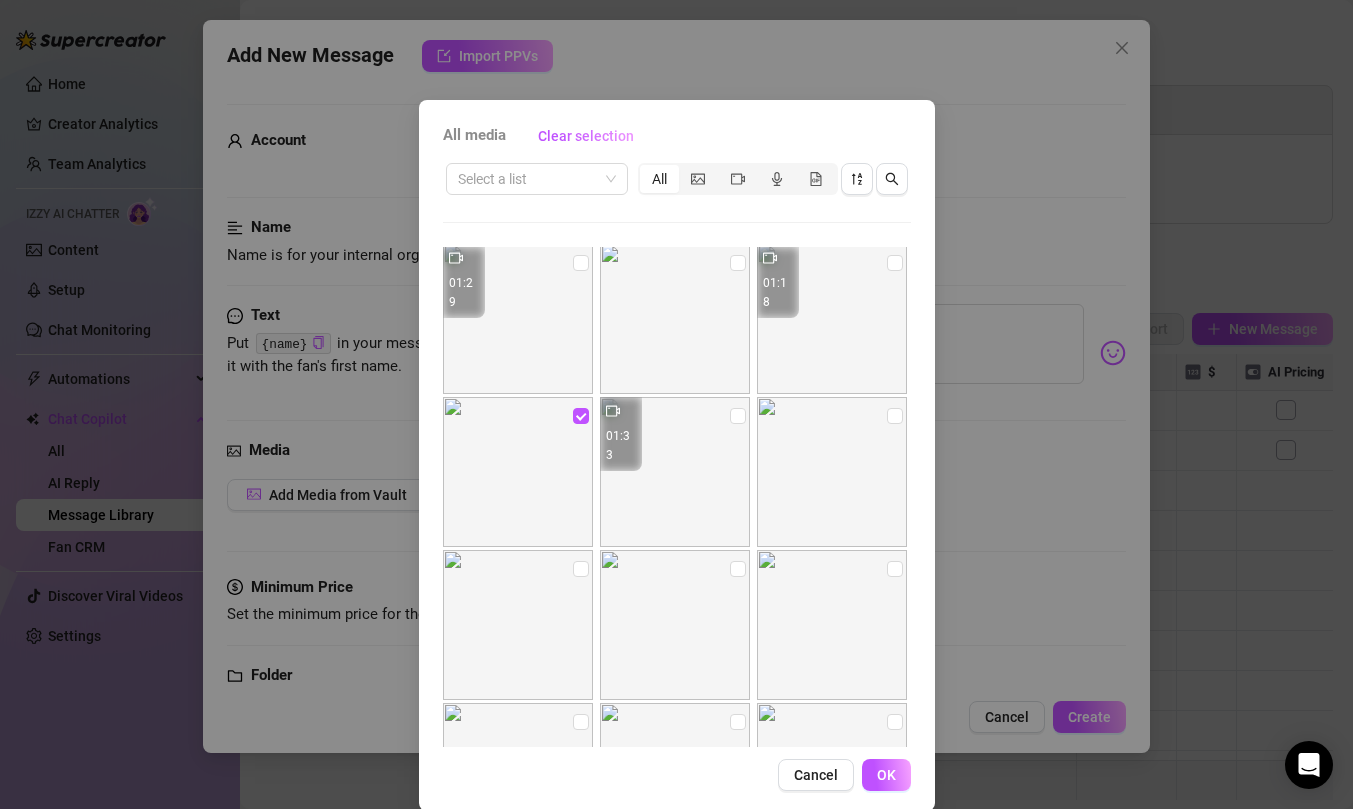 scroll, scrollTop: 0, scrollLeft: 0, axis: both 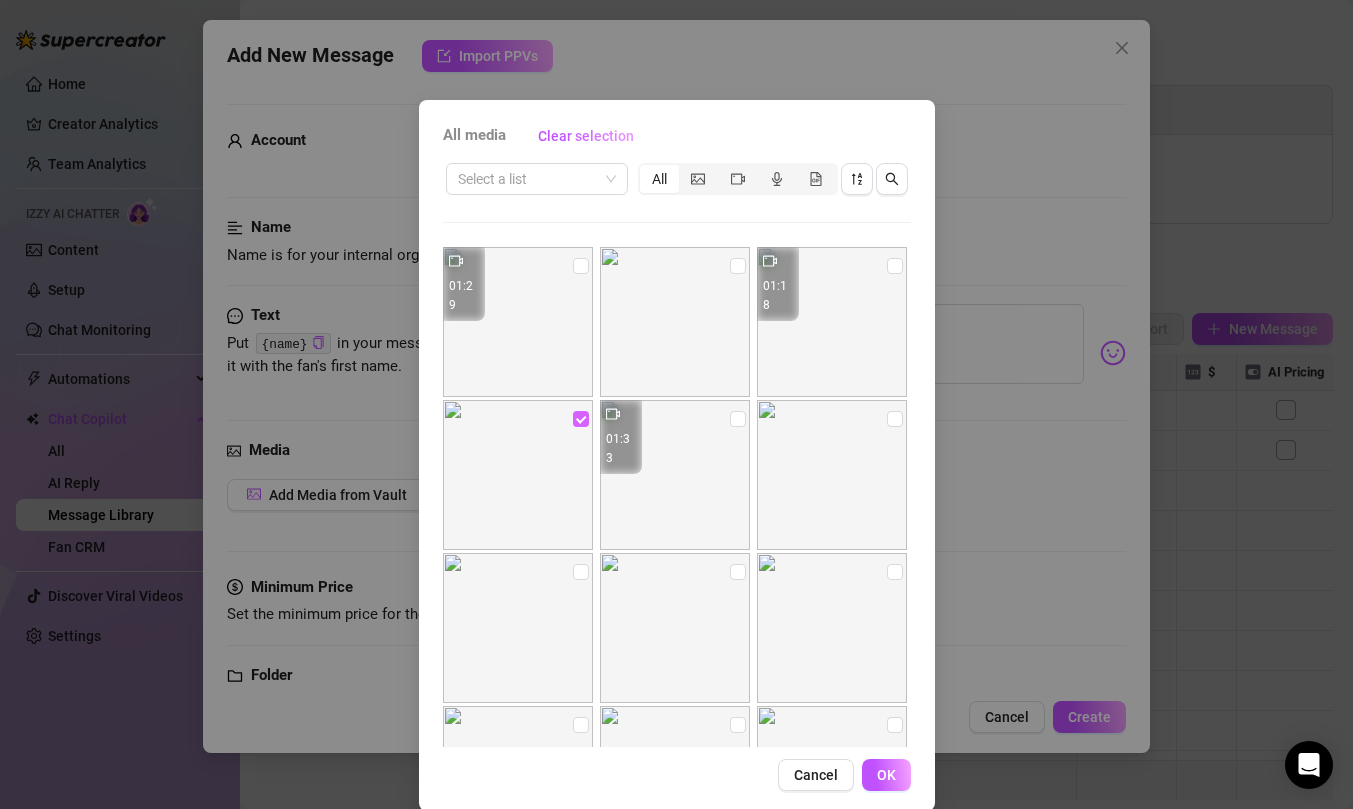 click at bounding box center [581, 419] 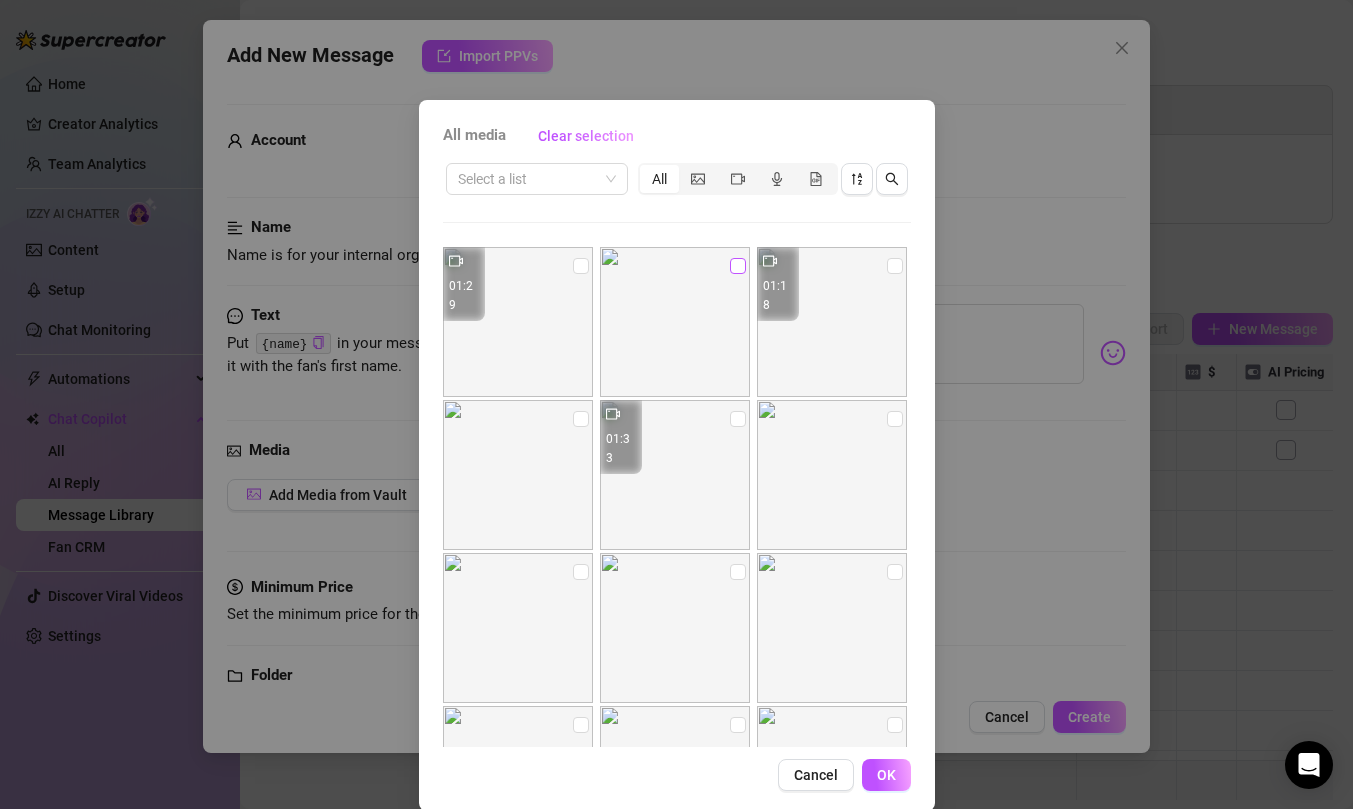 click at bounding box center [738, 266] 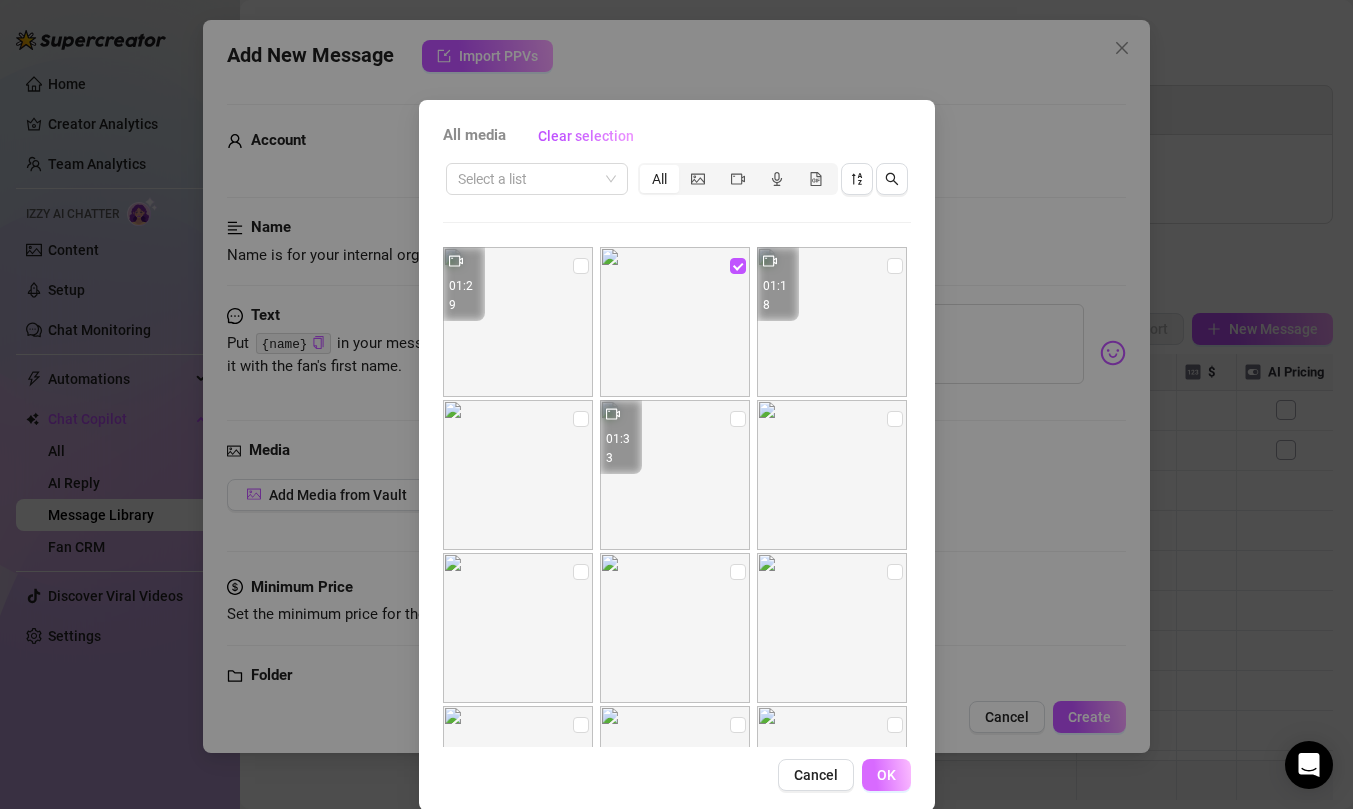 click on "OK" at bounding box center [886, 775] 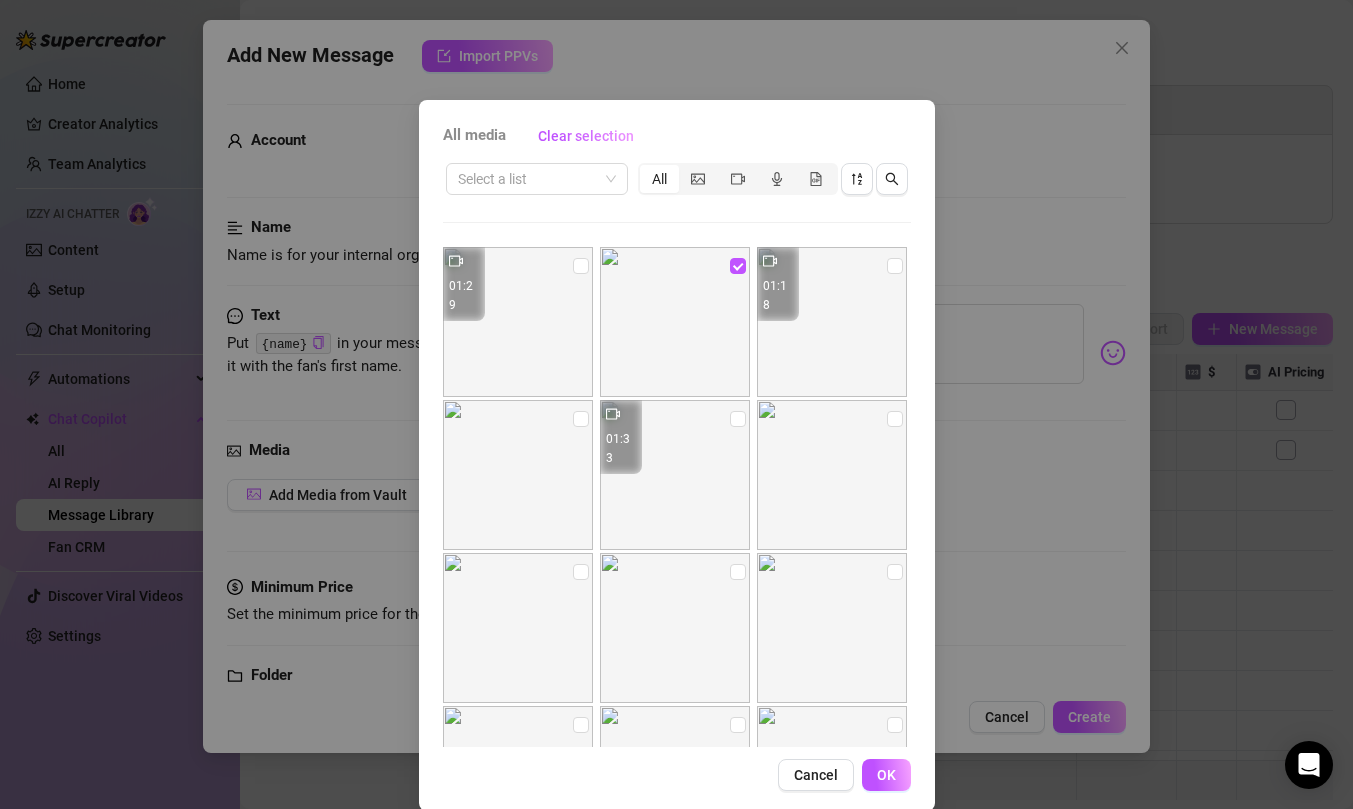 scroll, scrollTop: 7, scrollLeft: 0, axis: vertical 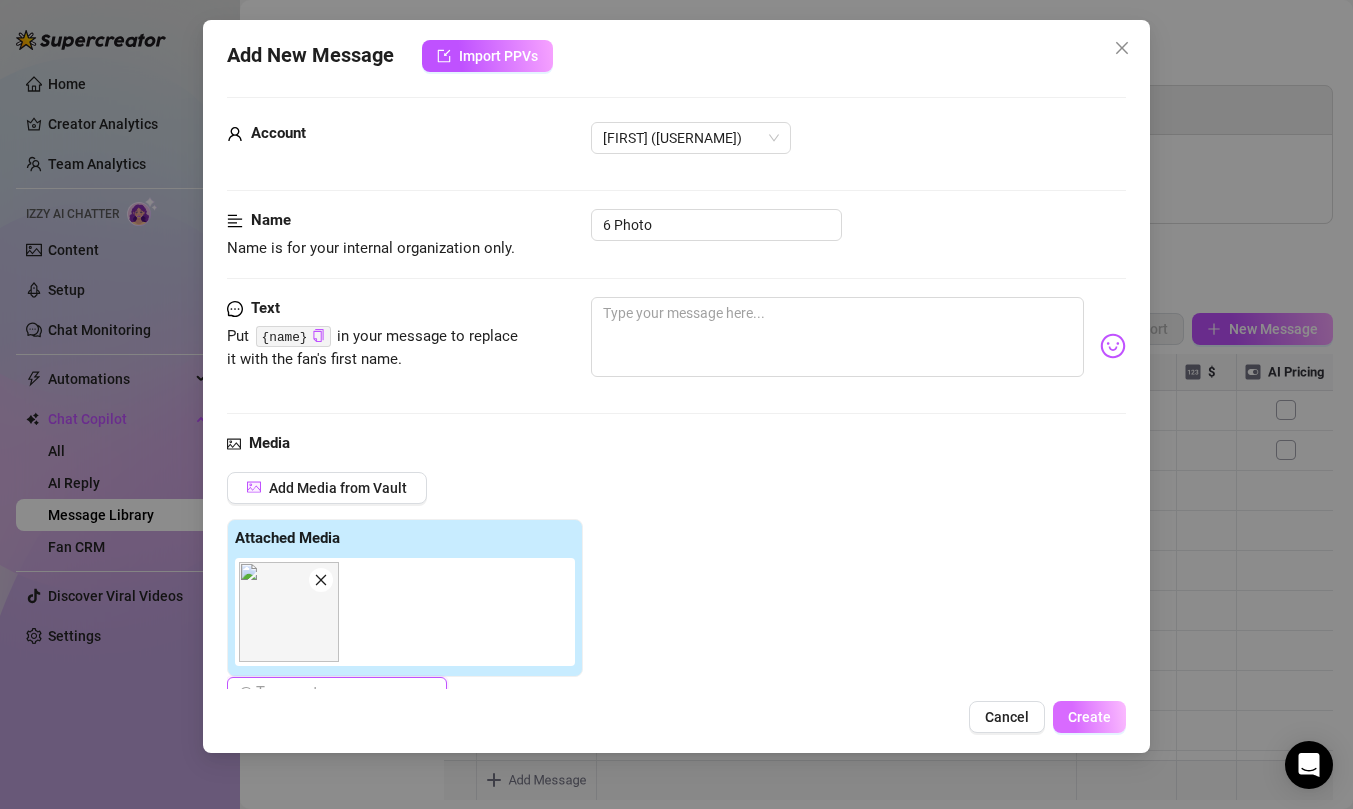 click on "Create" at bounding box center [1089, 717] 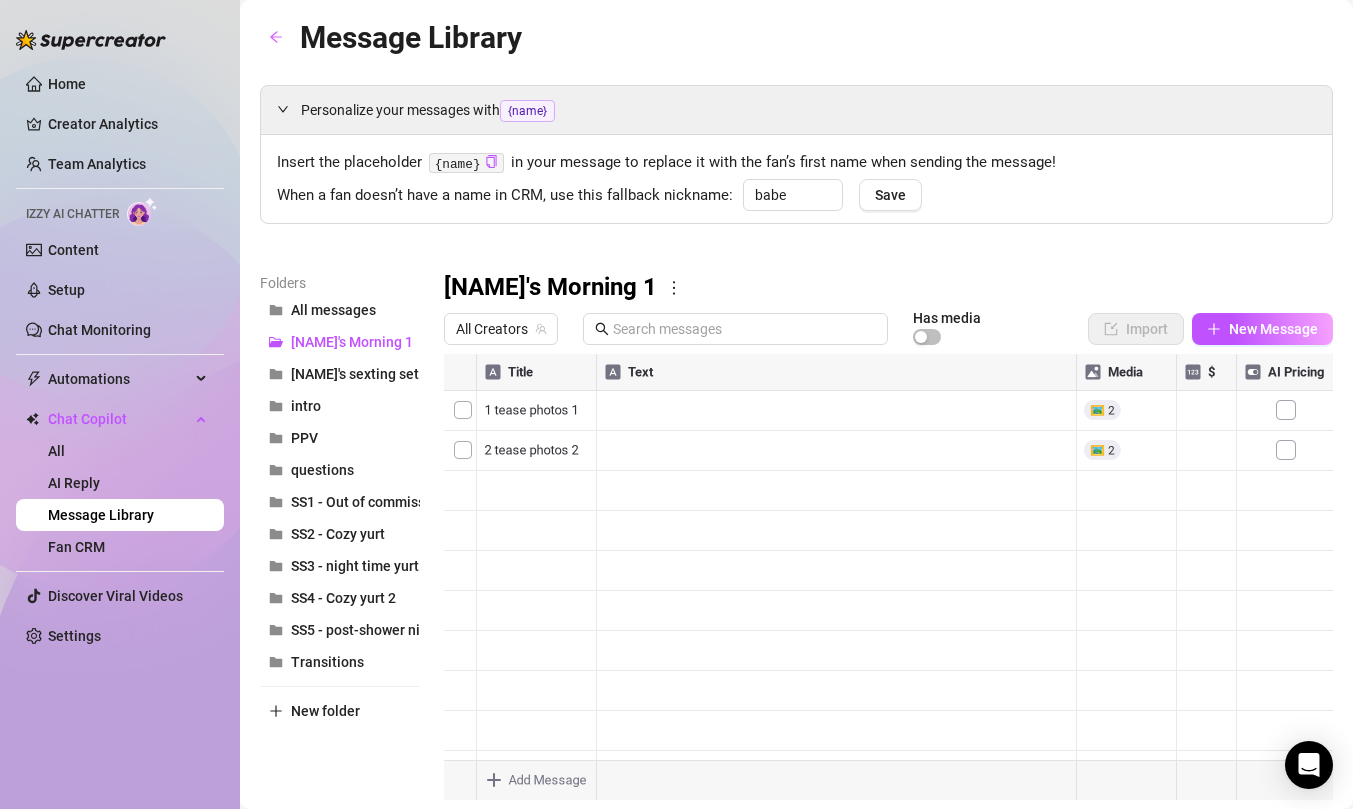 click at bounding box center (888, 577) 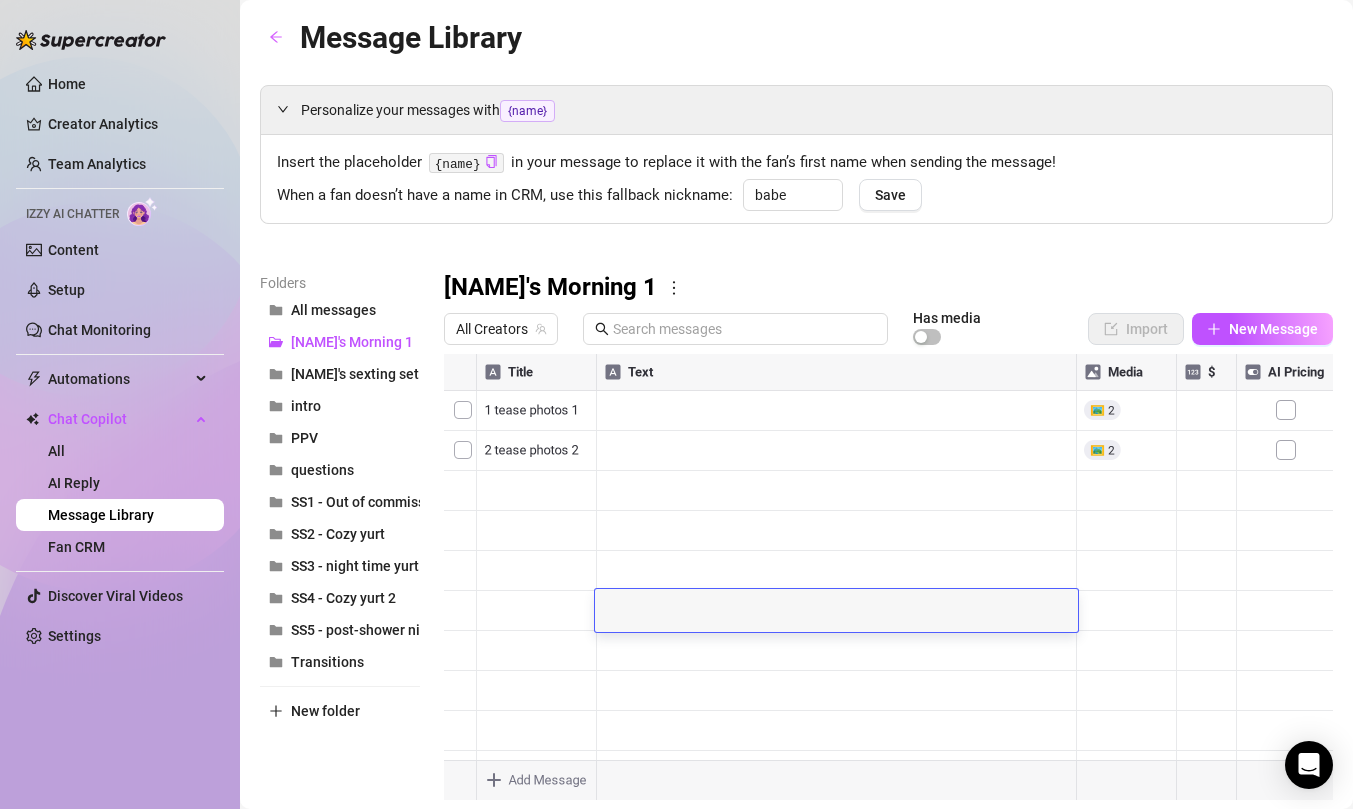 click at bounding box center (836, 604) 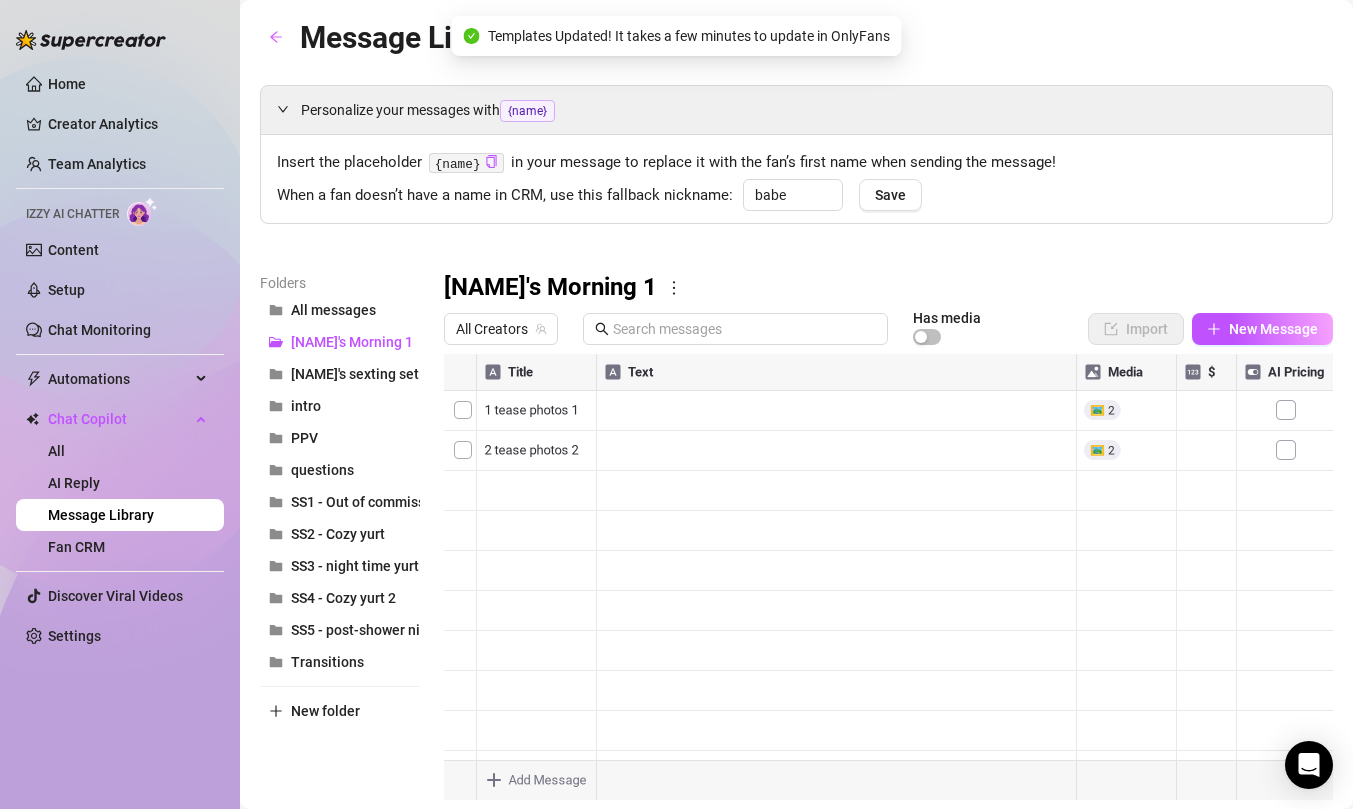 click at bounding box center (888, 577) 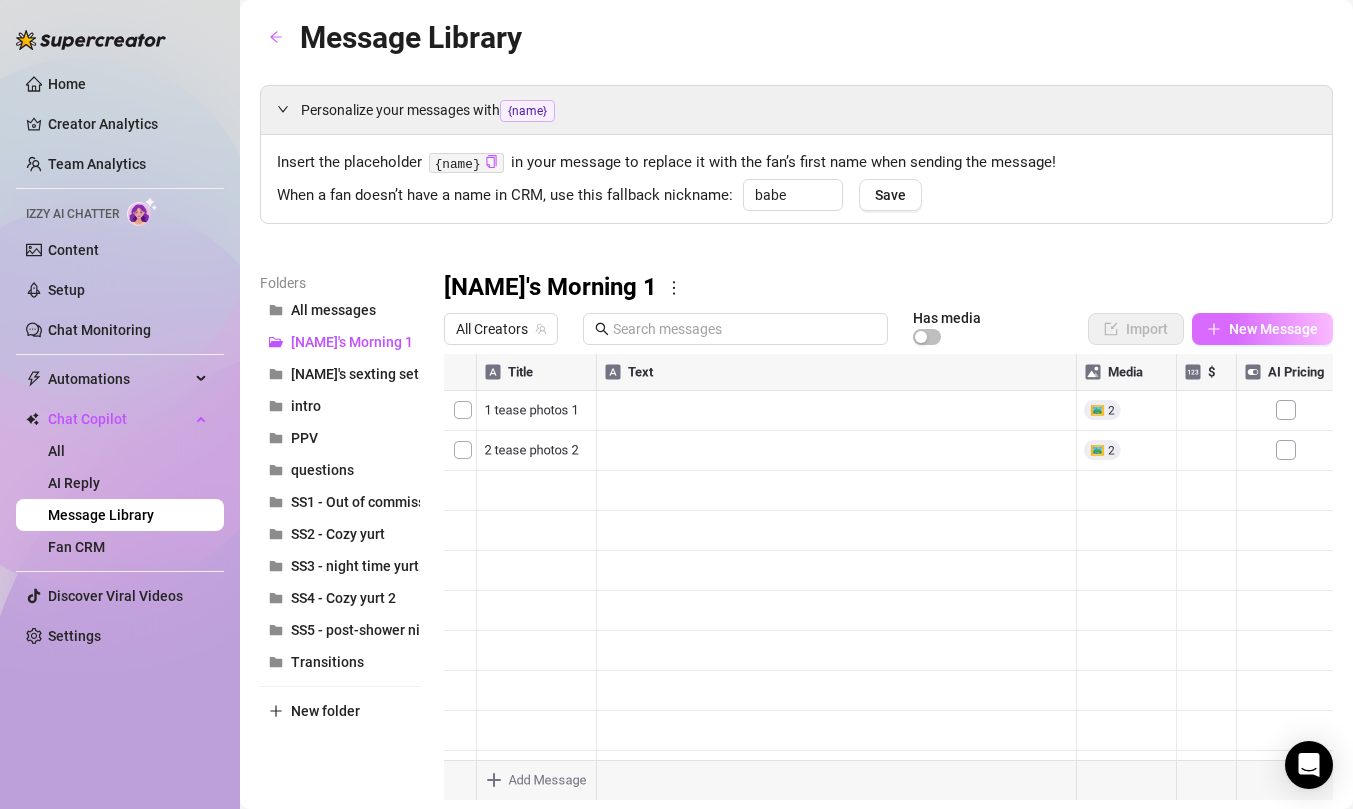 click on "New Message" at bounding box center (1262, 329) 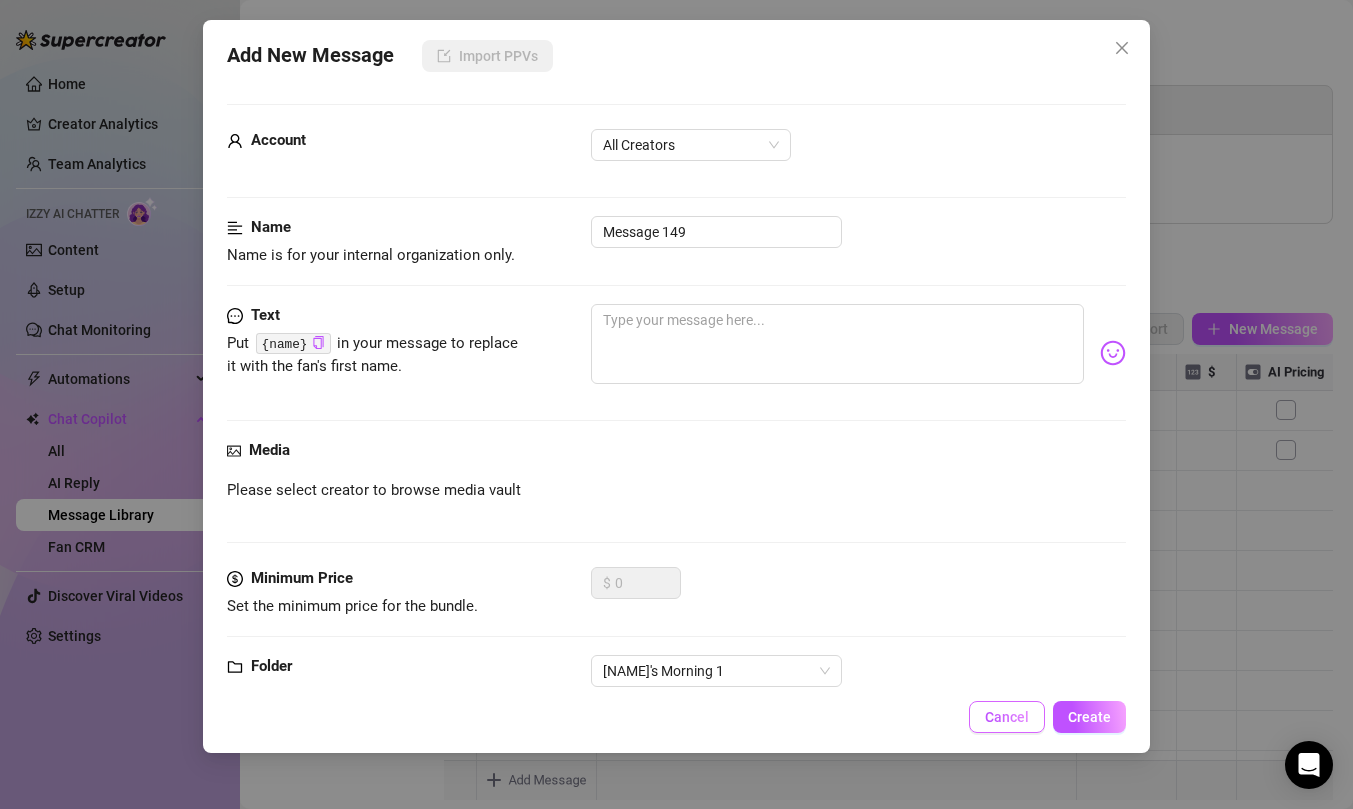 click on "Cancel" at bounding box center [1007, 717] 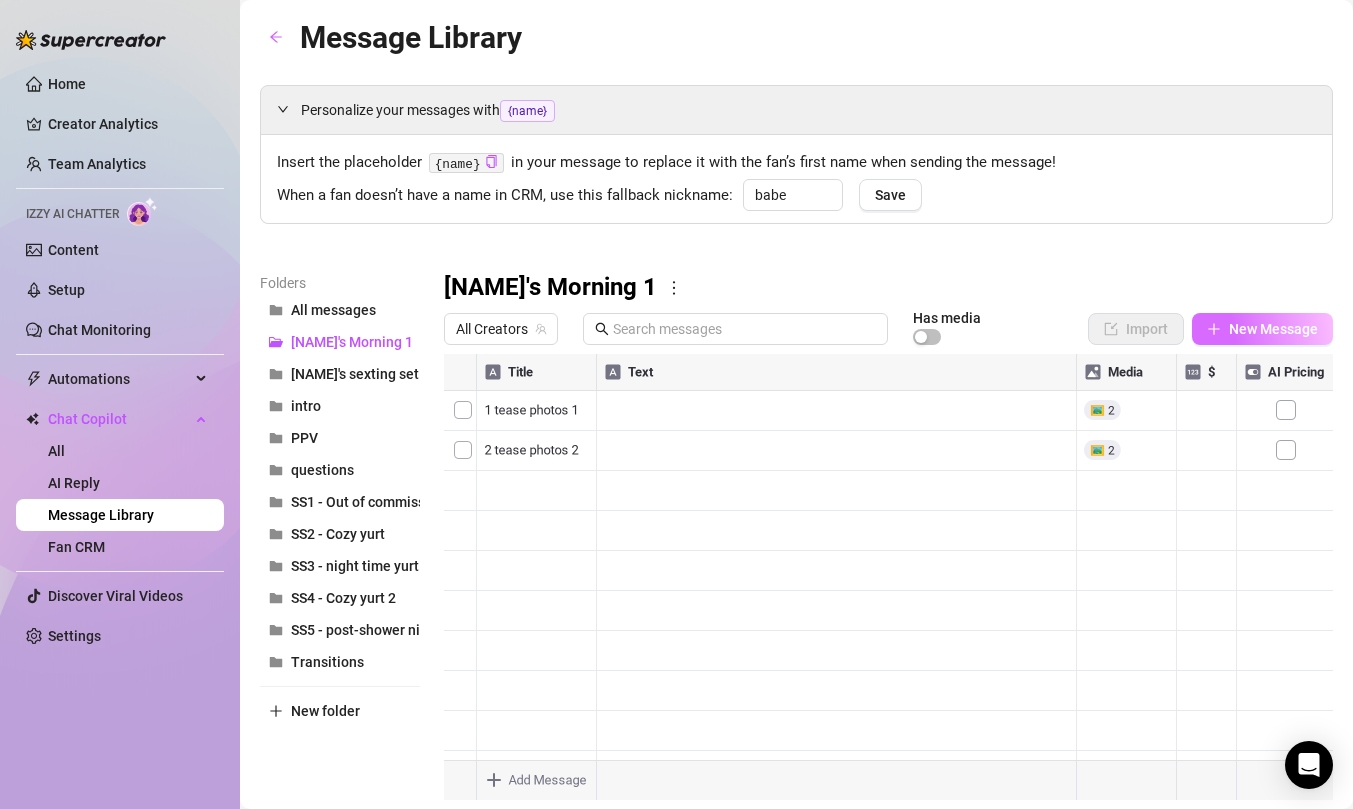 click on "New Message" at bounding box center (1273, 329) 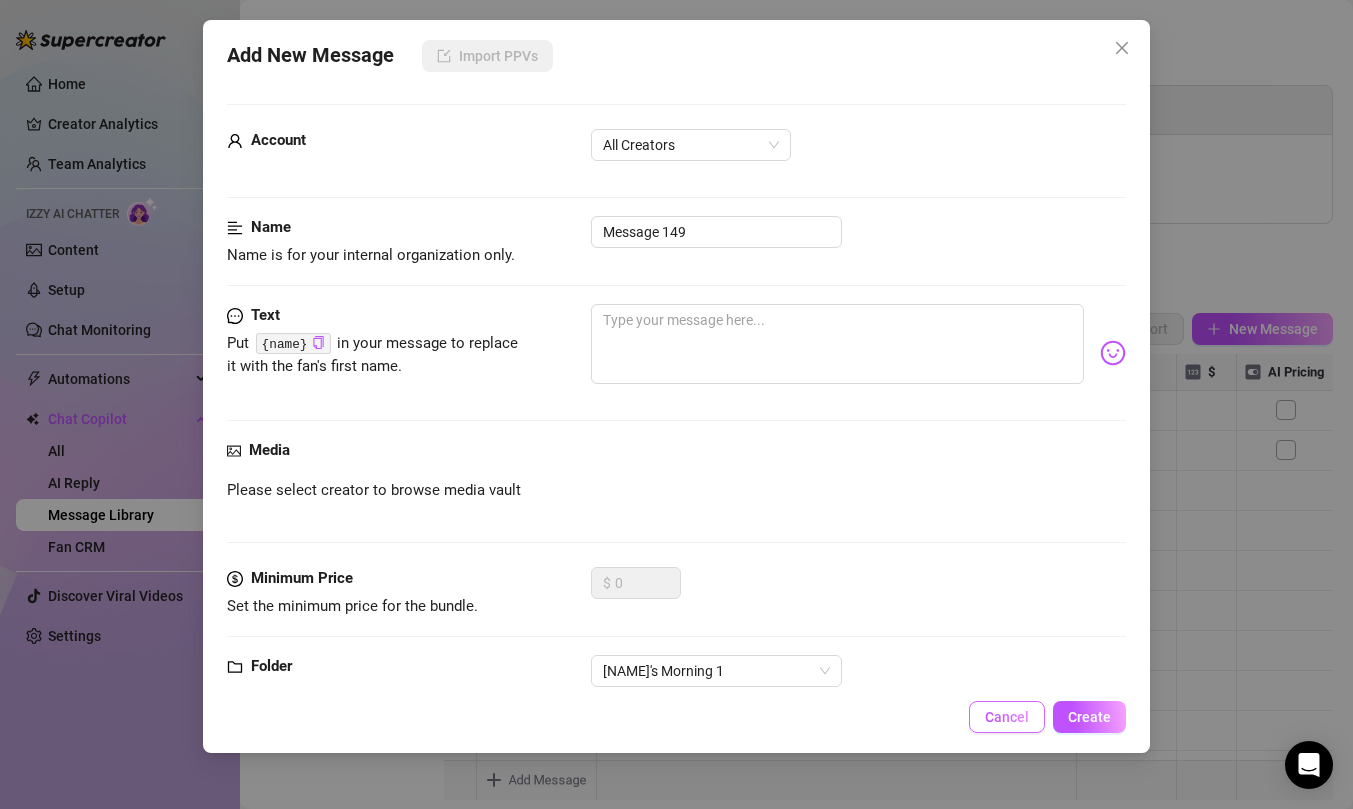 click on "Cancel" at bounding box center [1007, 717] 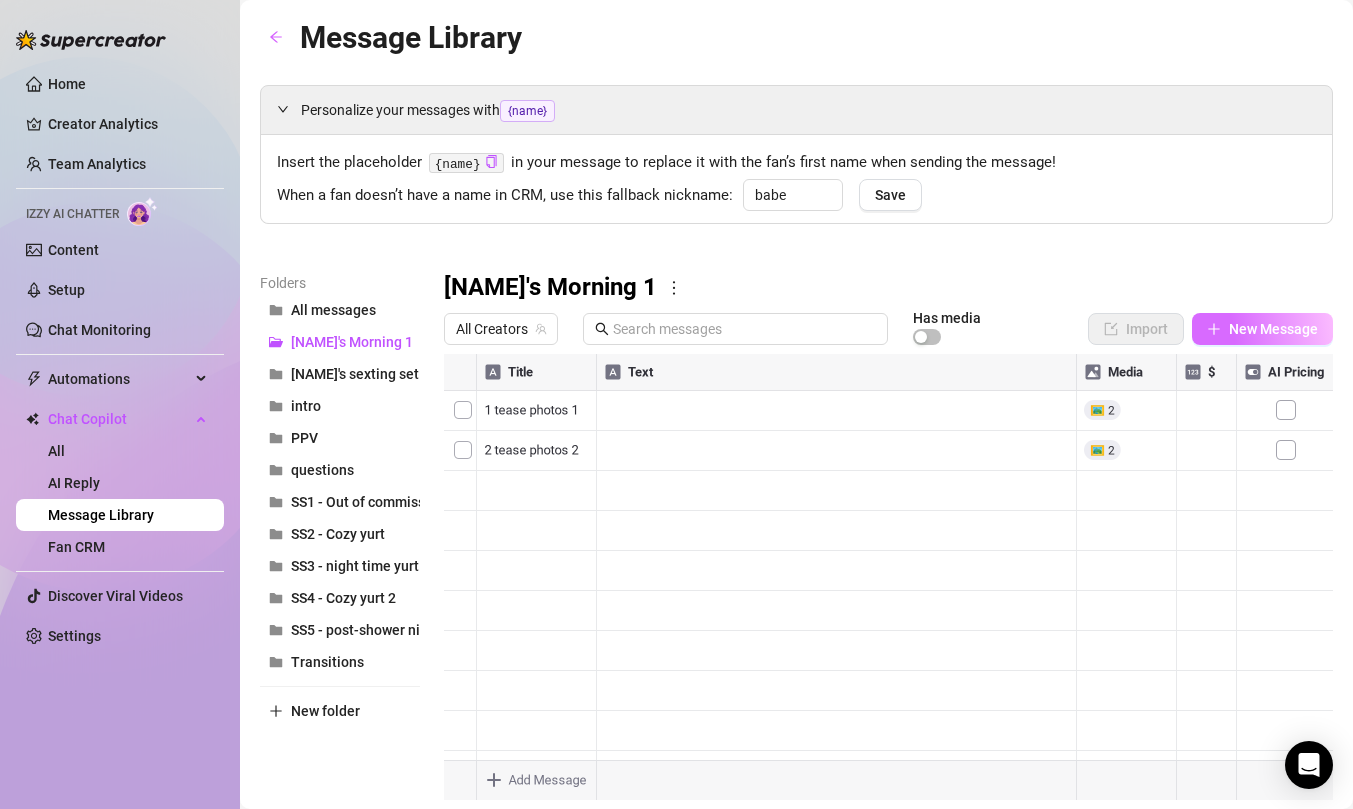 click on "New Message" at bounding box center (1273, 329) 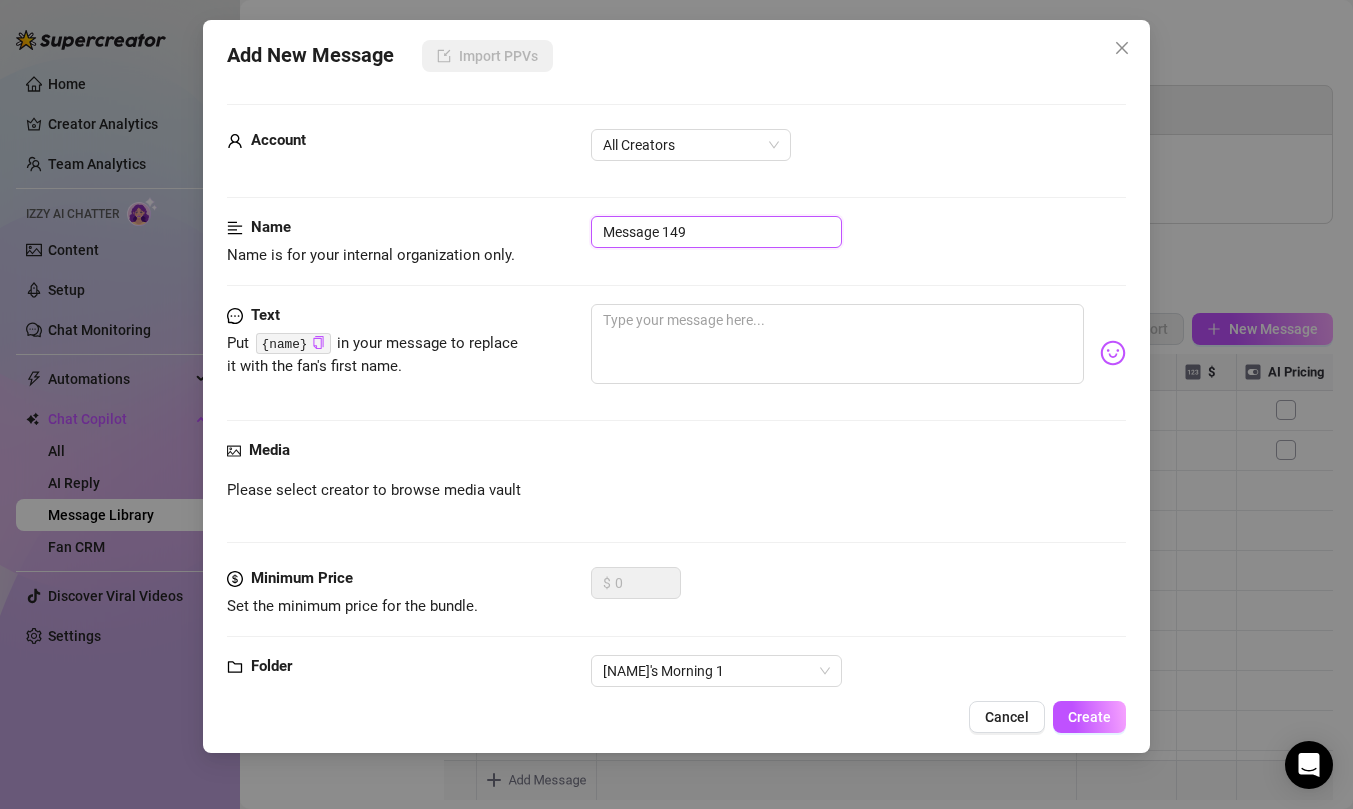 click on "Message 149" at bounding box center (716, 232) 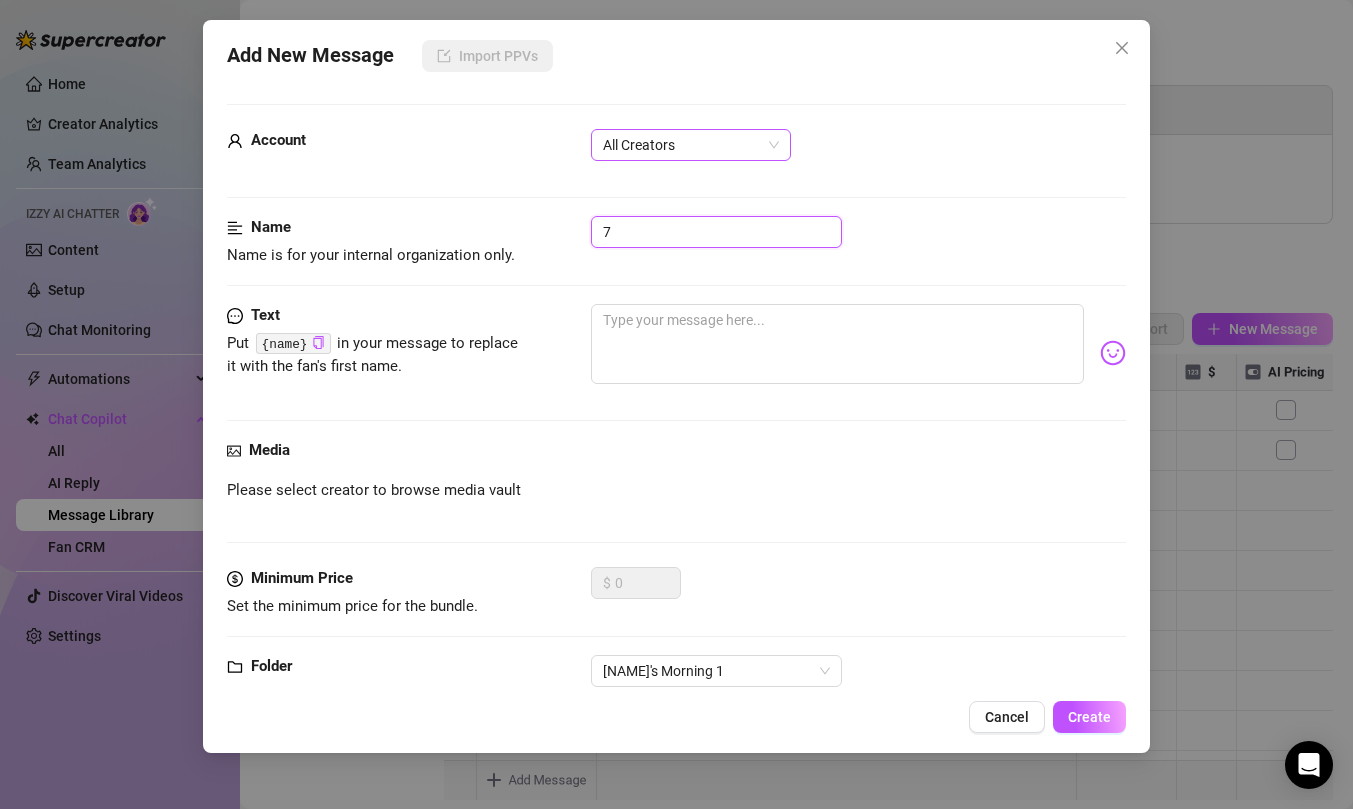 click on "All Creators" at bounding box center [691, 145] 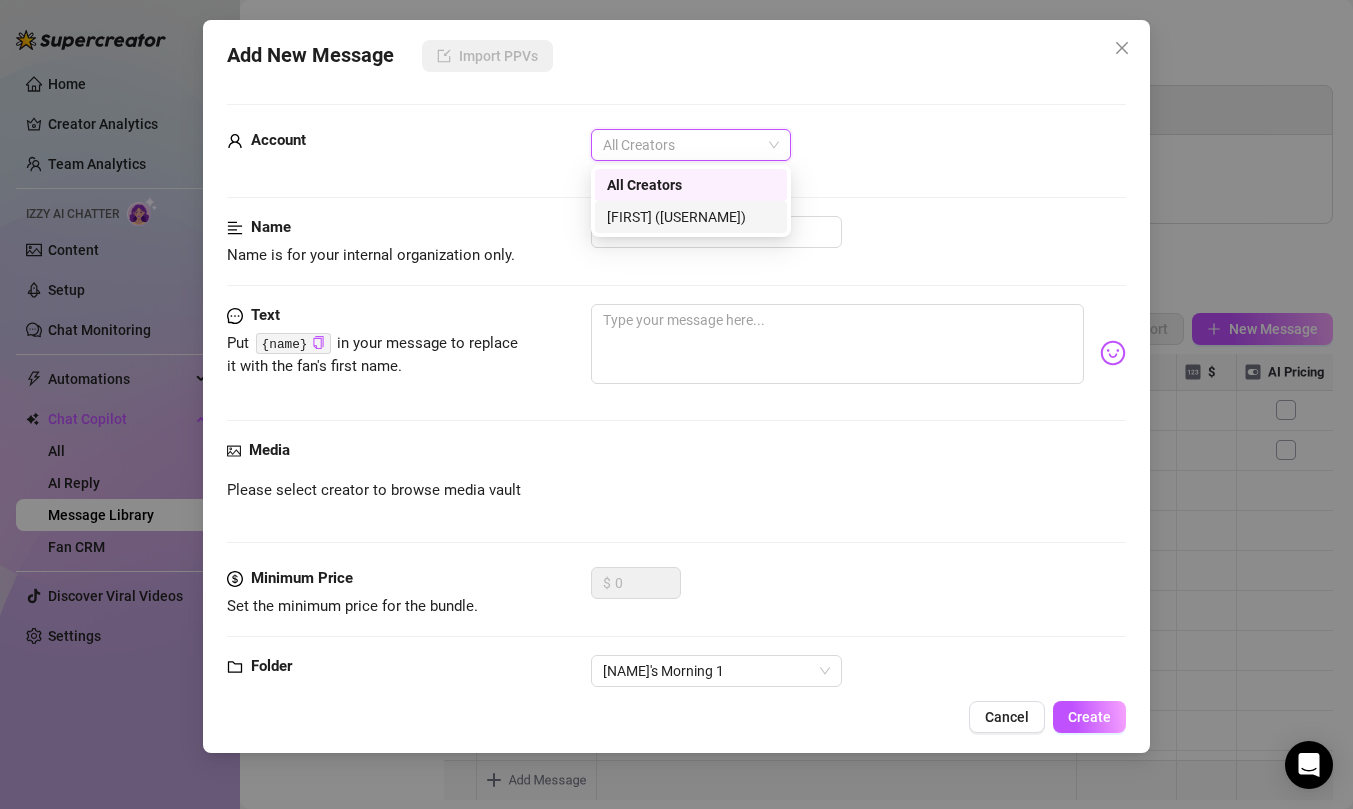 click on "[FIRST] ([USERNAME])" at bounding box center [691, 217] 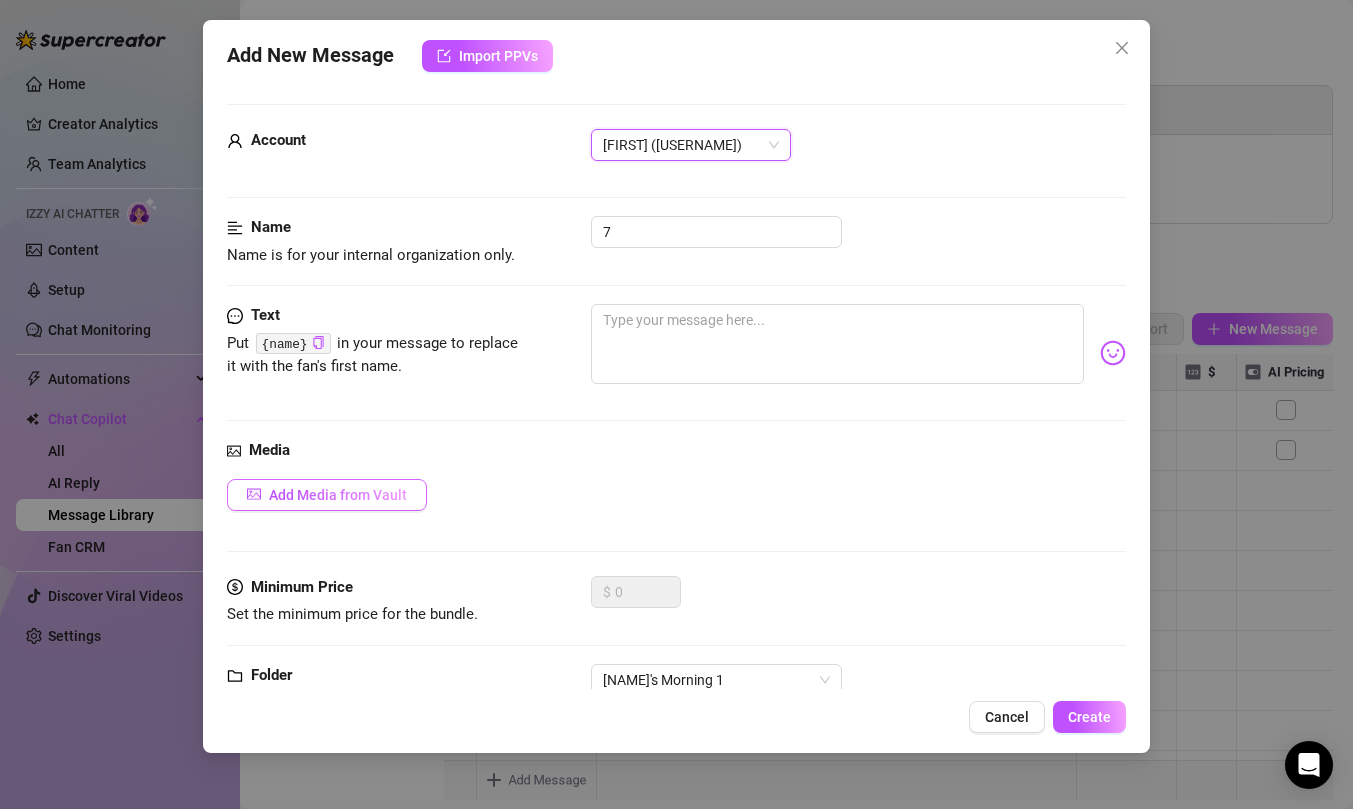 click on "Add Media from Vault" at bounding box center (327, 495) 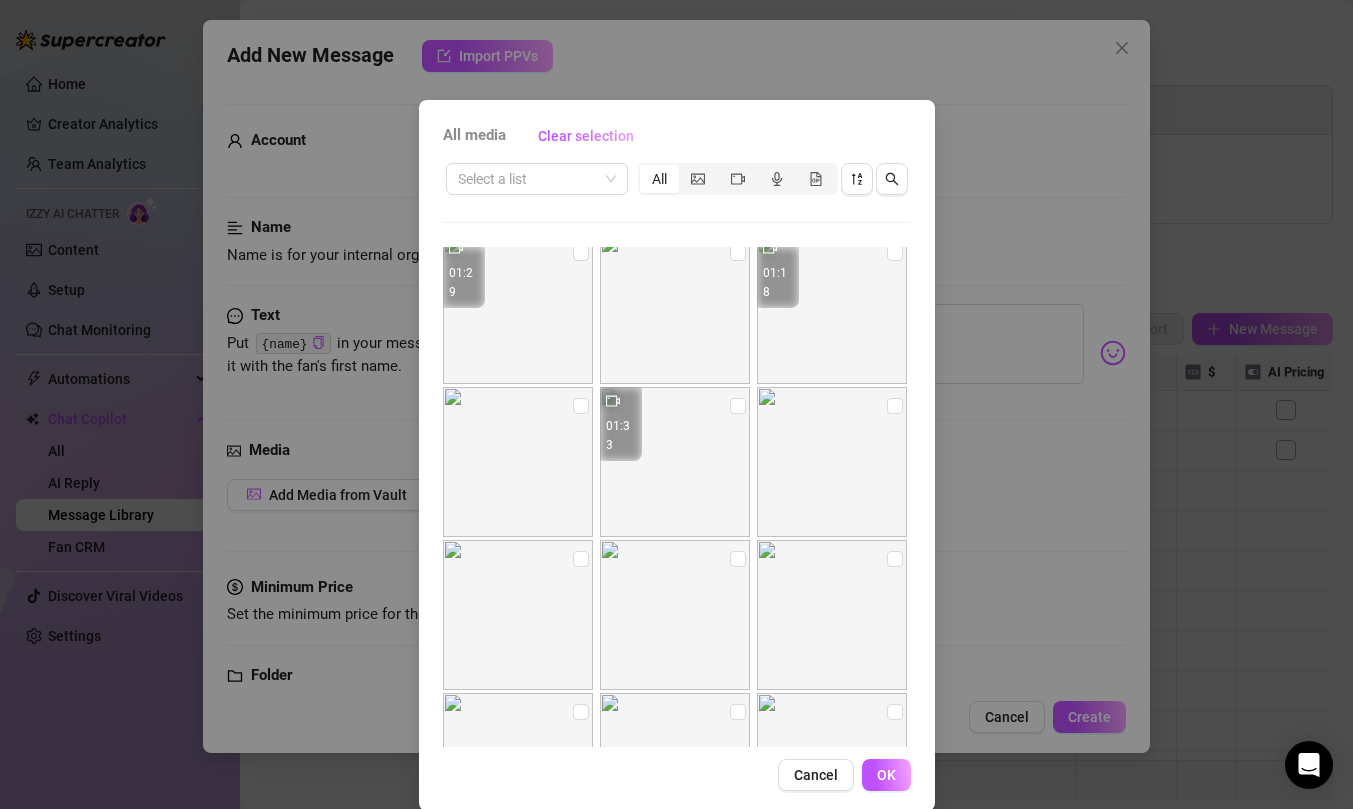 scroll, scrollTop: 0, scrollLeft: 0, axis: both 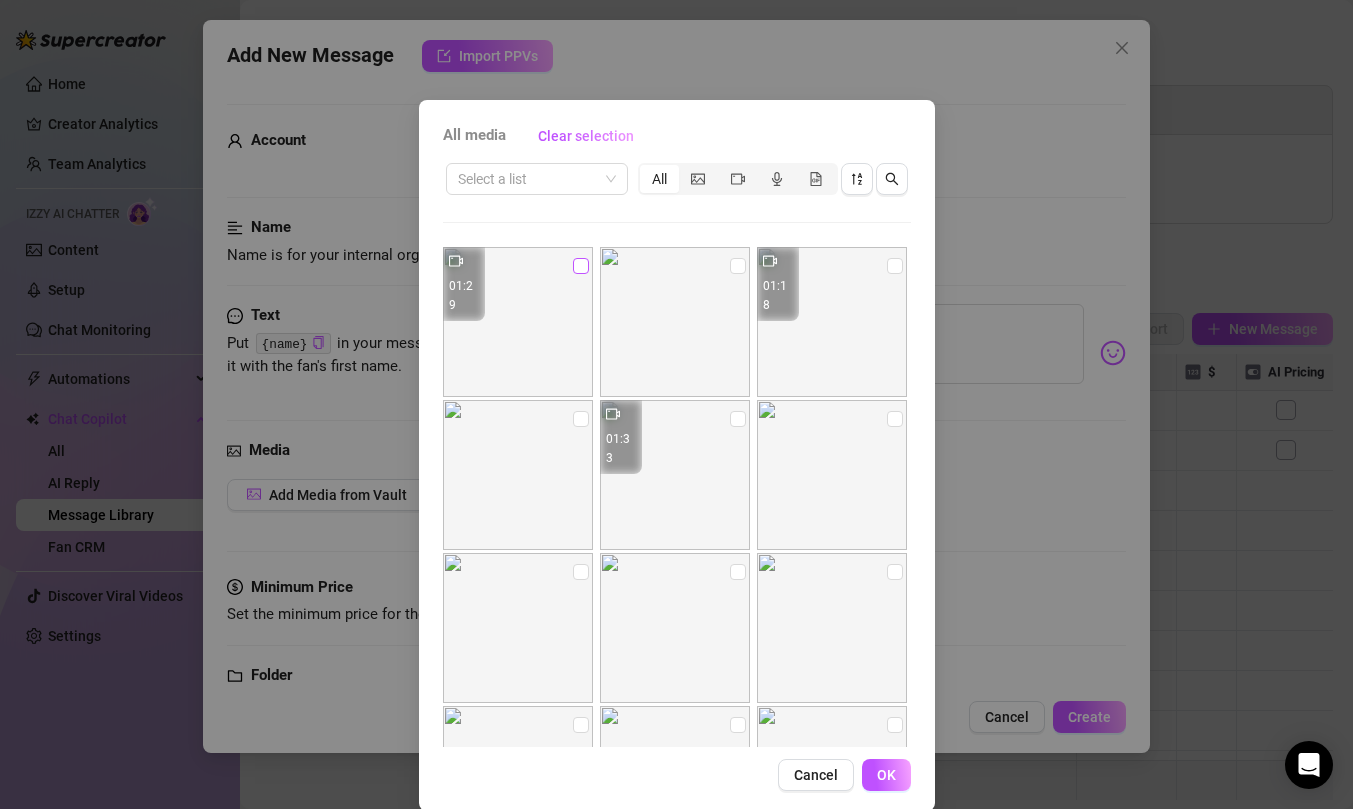 click at bounding box center (581, 266) 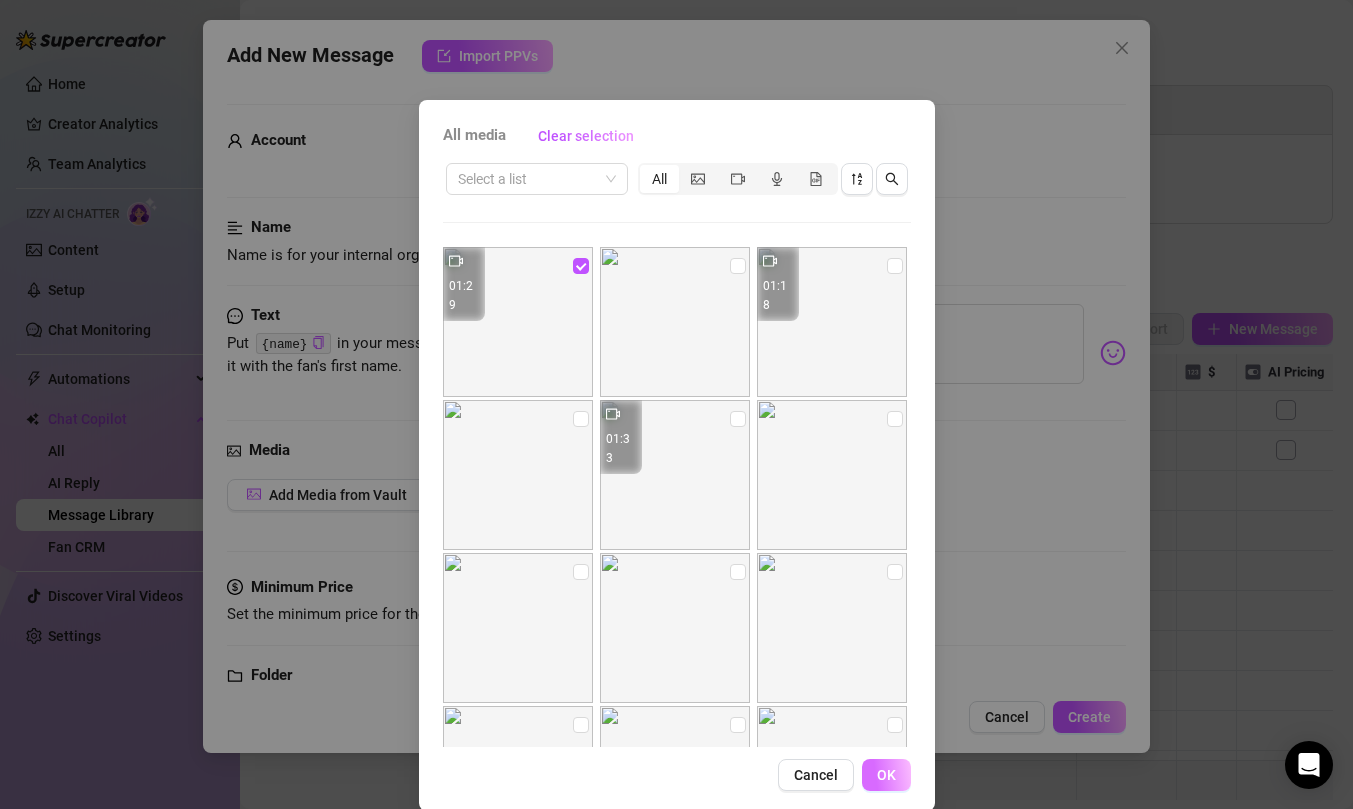 click on "OK" at bounding box center [886, 775] 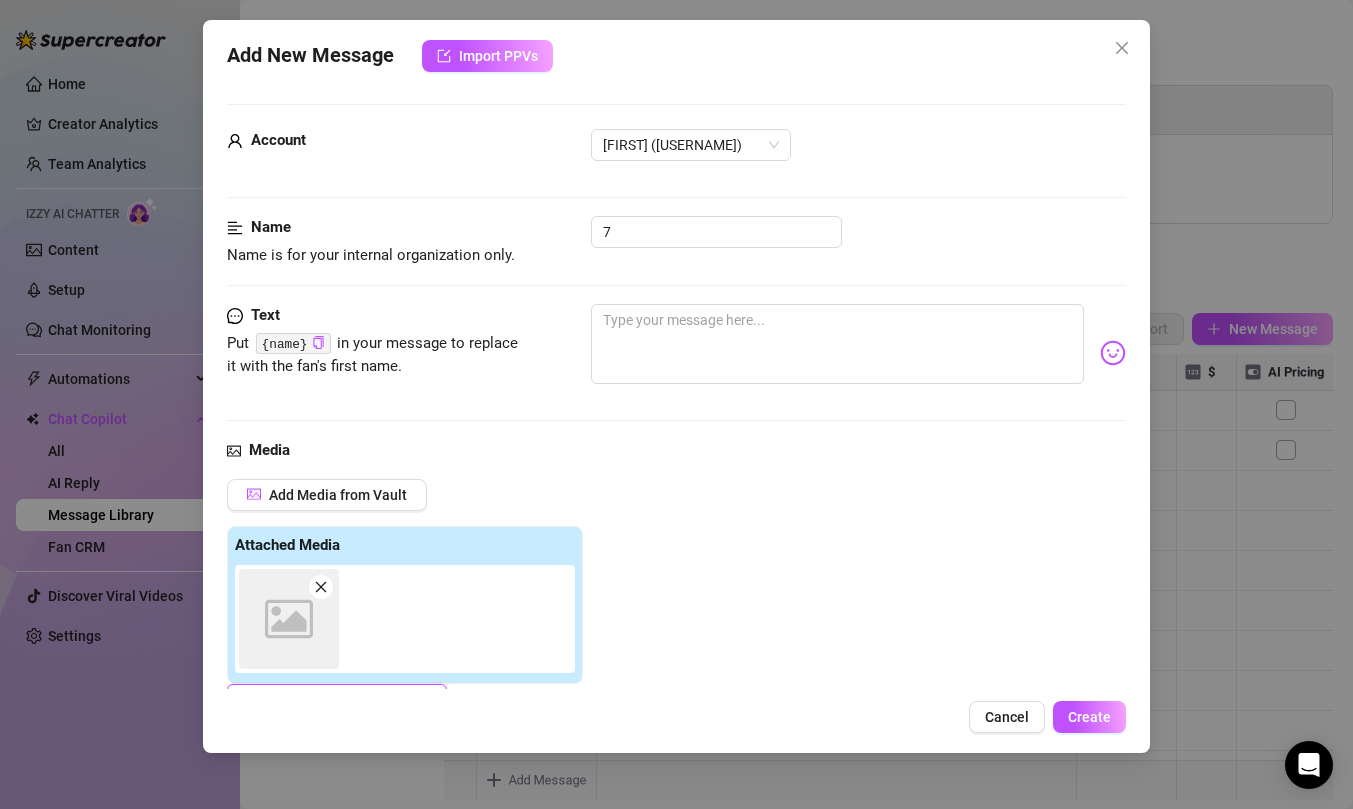 scroll, scrollTop: 7, scrollLeft: 0, axis: vertical 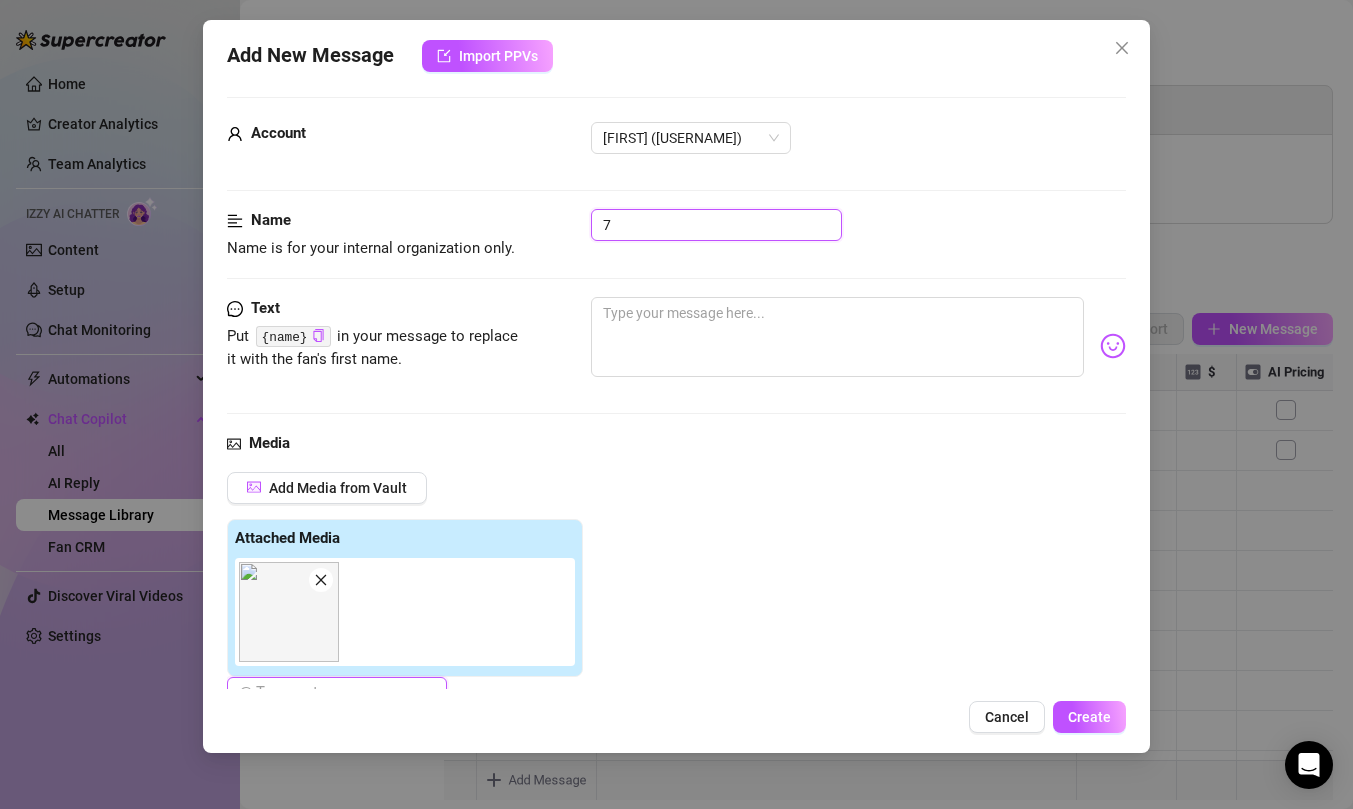 click on "7" at bounding box center [716, 225] 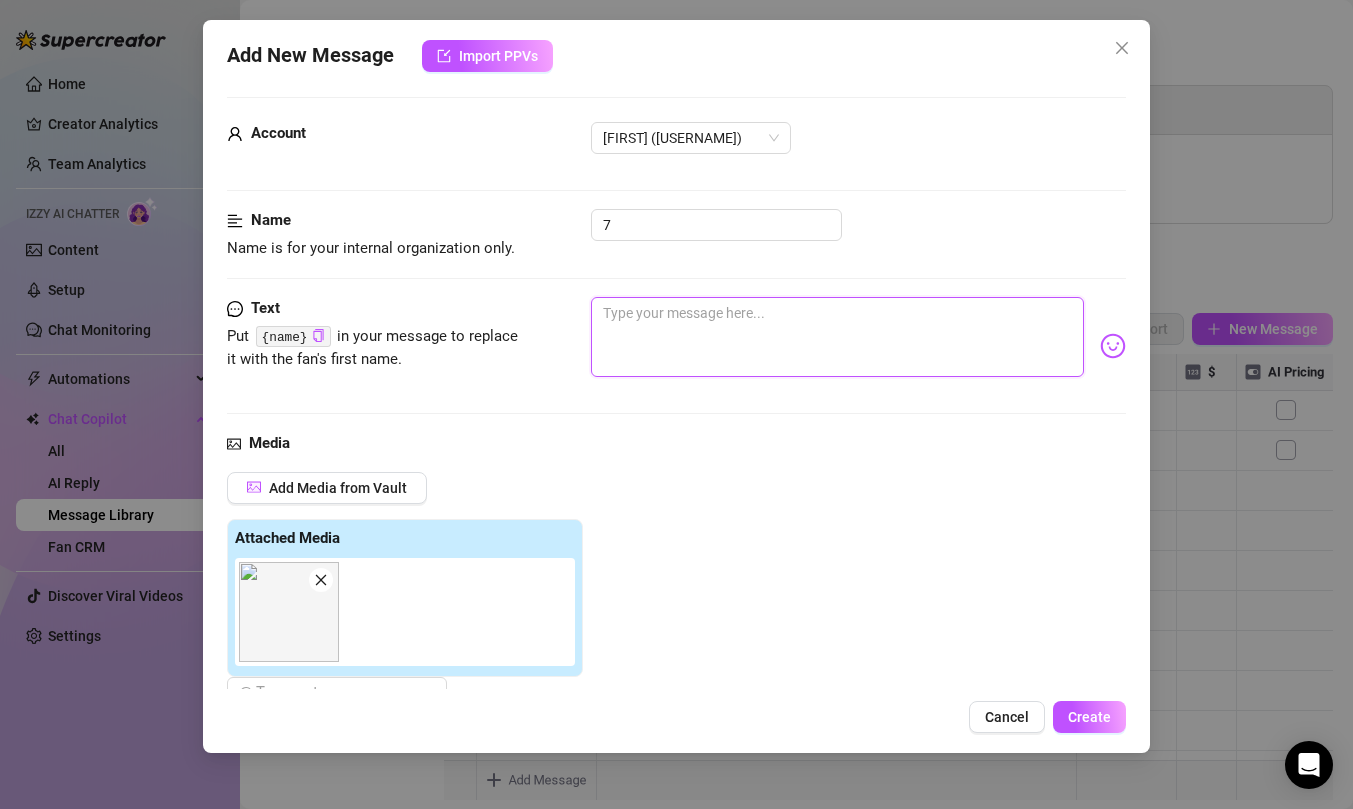 click at bounding box center [837, 337] 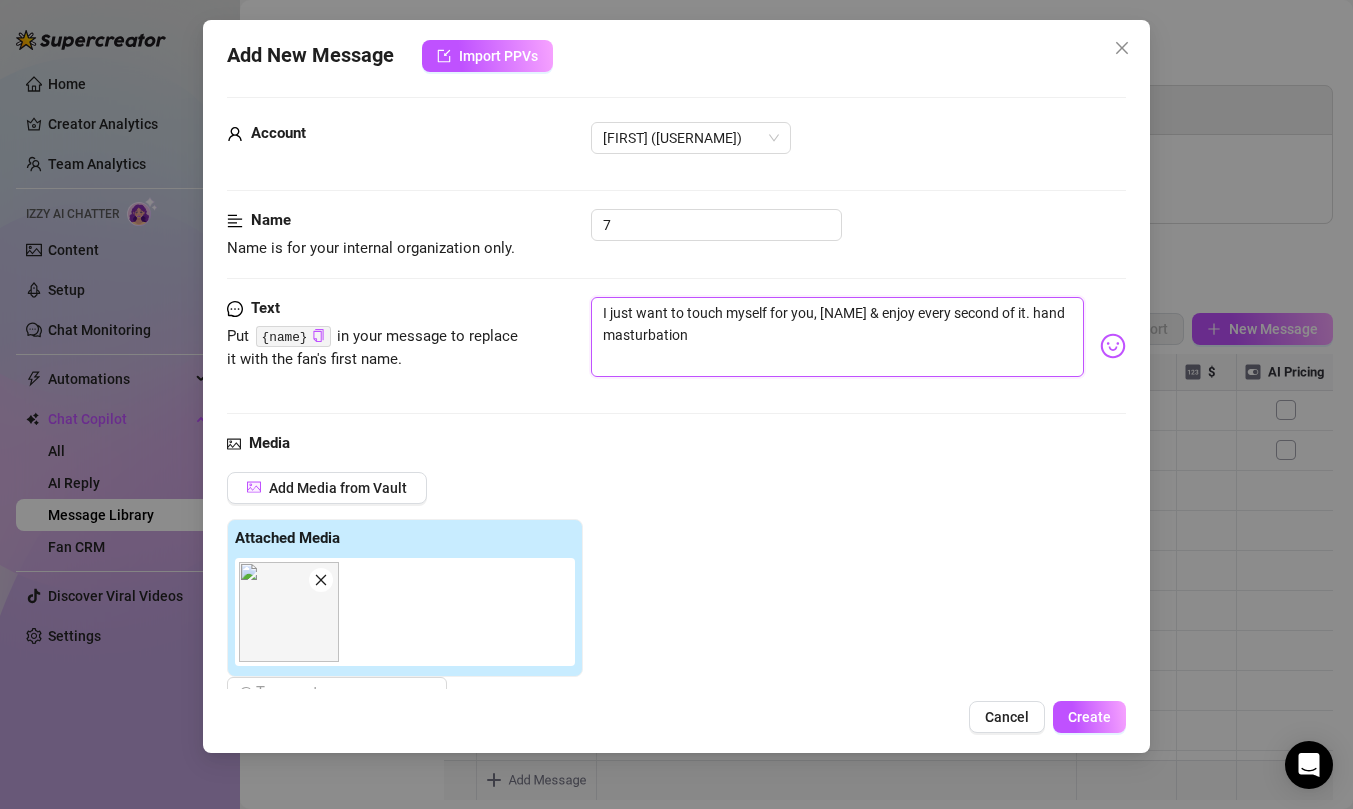 click on "I just want to touch myself for you, [NAME] & enjoy every second of it. hand masturbation" at bounding box center [837, 337] 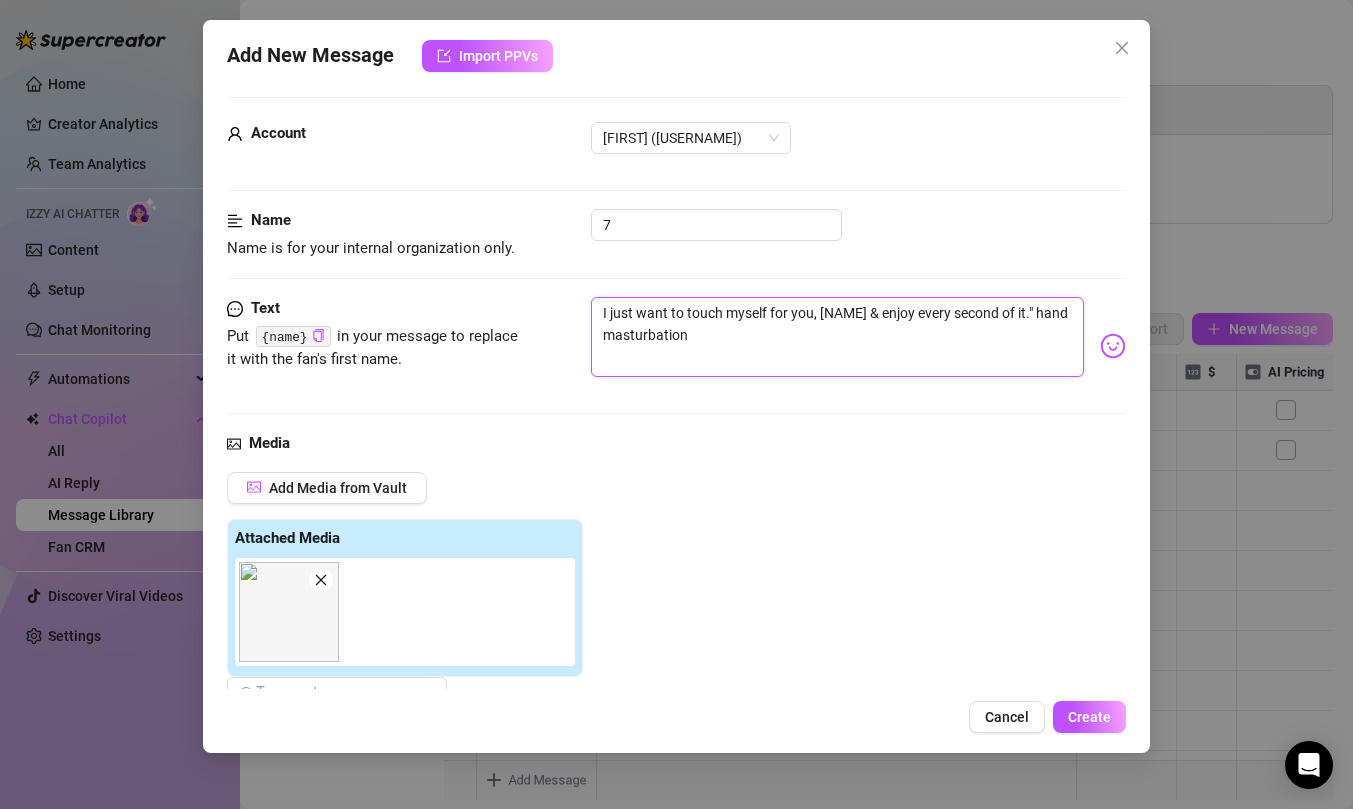 click on "I just want to touch myself for you, [NAME] & enjoy every second of it." hand masturbation" at bounding box center [837, 337] 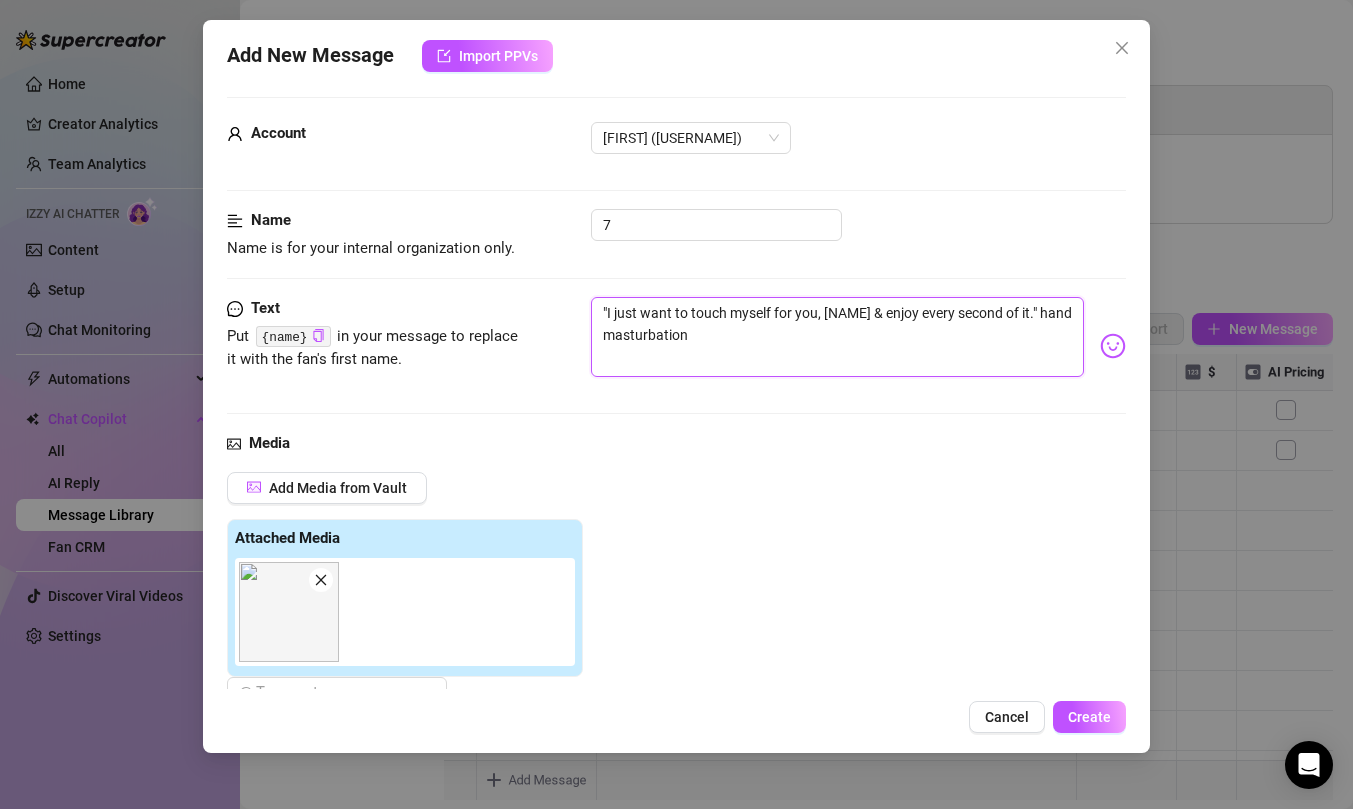 click on ""I just want to touch myself for you, [NAME] & enjoy every second of it." hand masturbation" at bounding box center (837, 337) 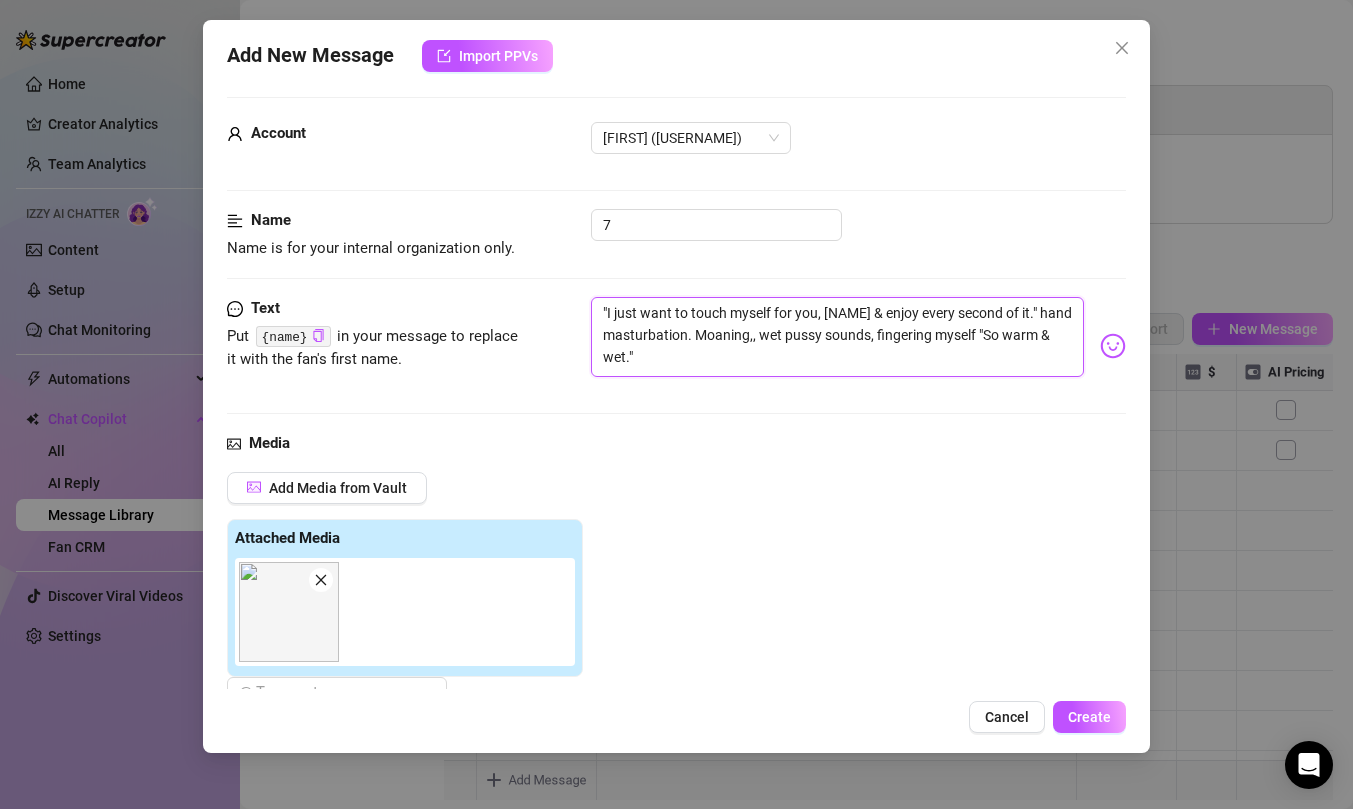 click on ""I just want to touch myself for you, [NAME] & enjoy every second of it." hand masturbation. Moaning,, wet pussy sounds, fingering myself "So warm & wet."" at bounding box center (837, 337) 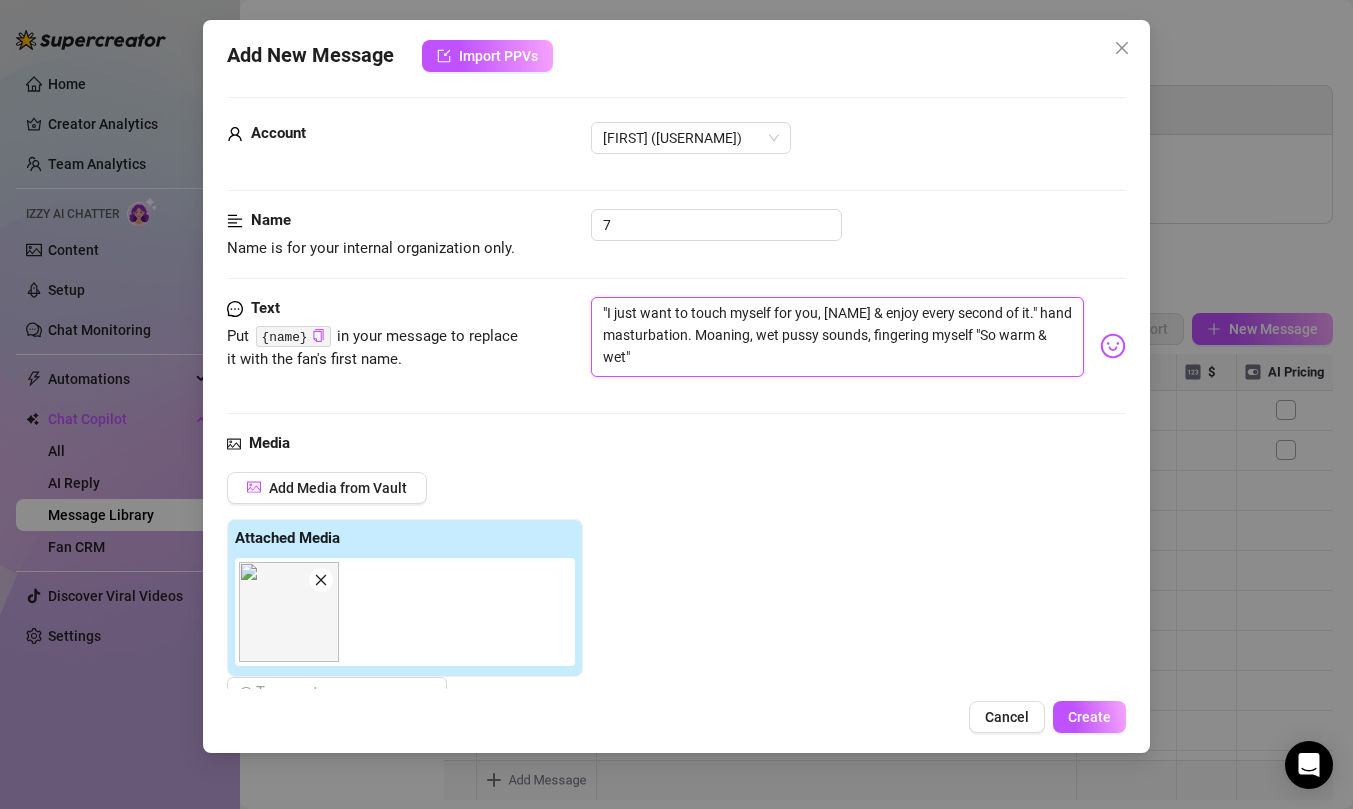 click on ""I just want to touch myself for you, [NAME] & enjoy every second of it." hand masturbation. Moaning, wet pussy sounds, fingering myself "So warm & wet"" at bounding box center [837, 337] 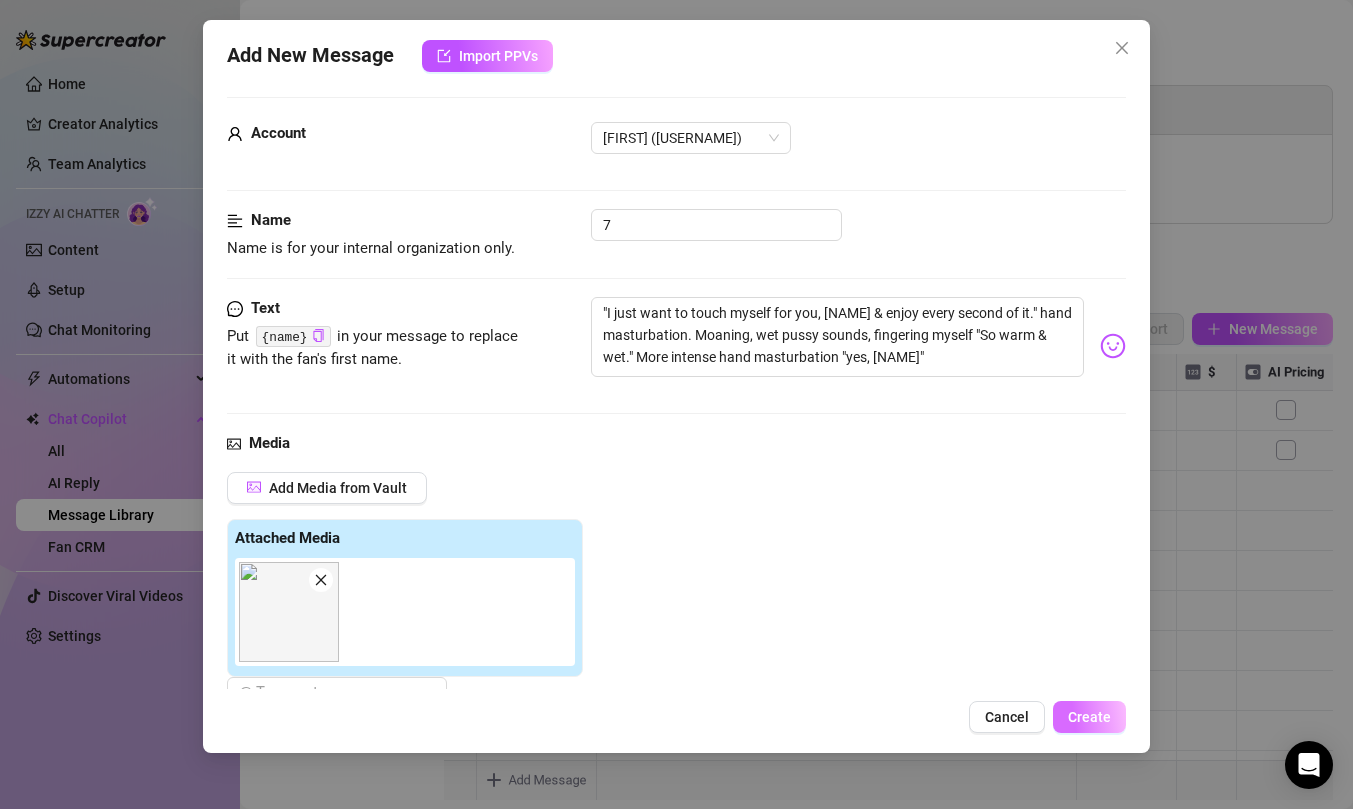 click on "Create" at bounding box center [1089, 717] 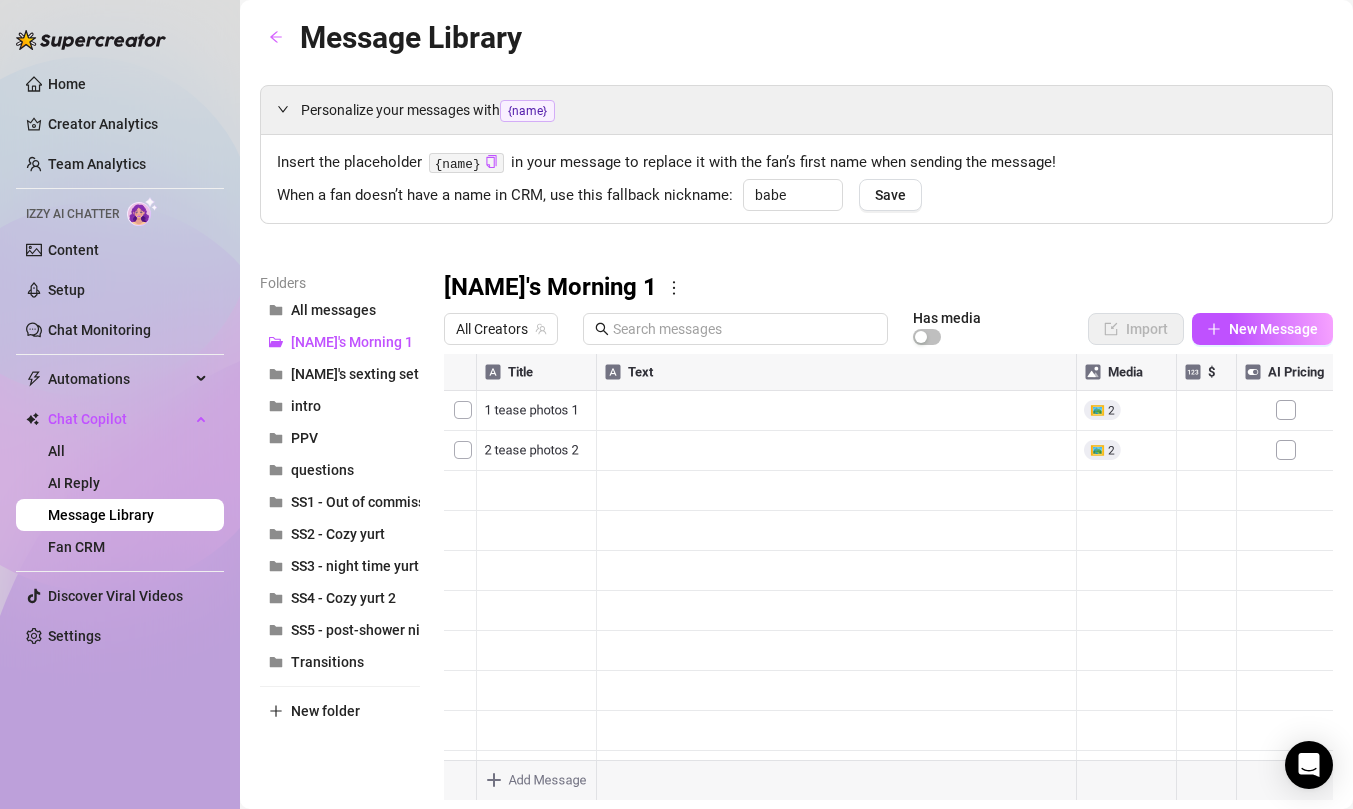 click at bounding box center (888, 577) 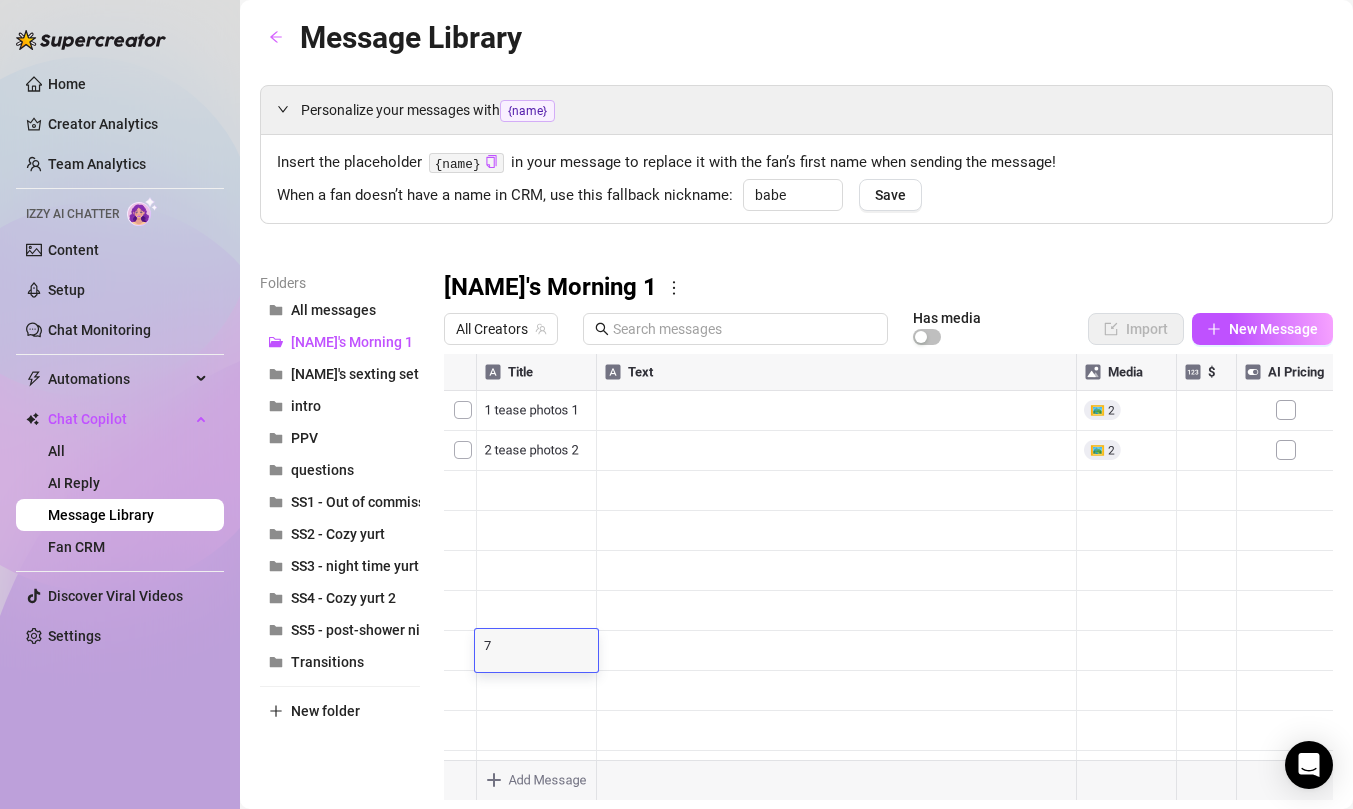 scroll, scrollTop: 0, scrollLeft: 0, axis: both 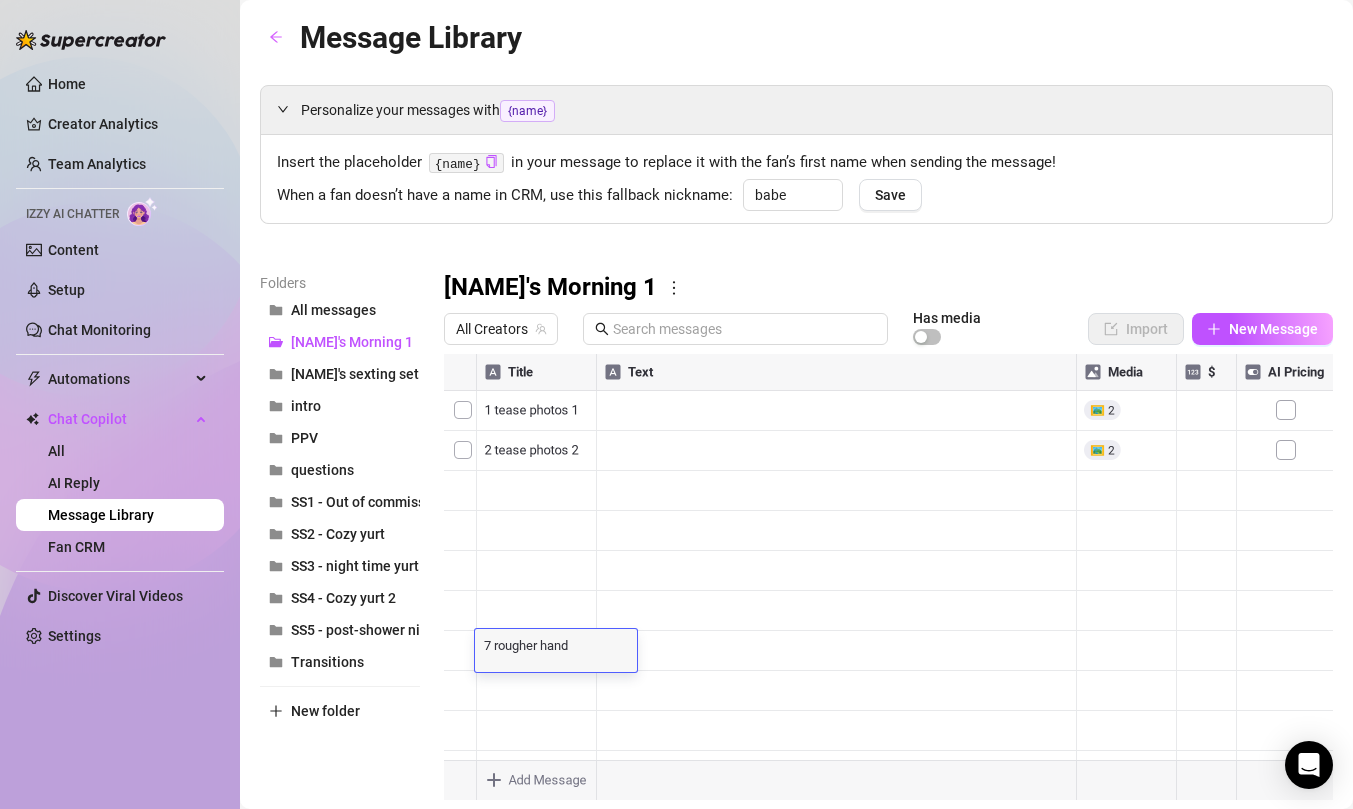 click at bounding box center [888, 577] 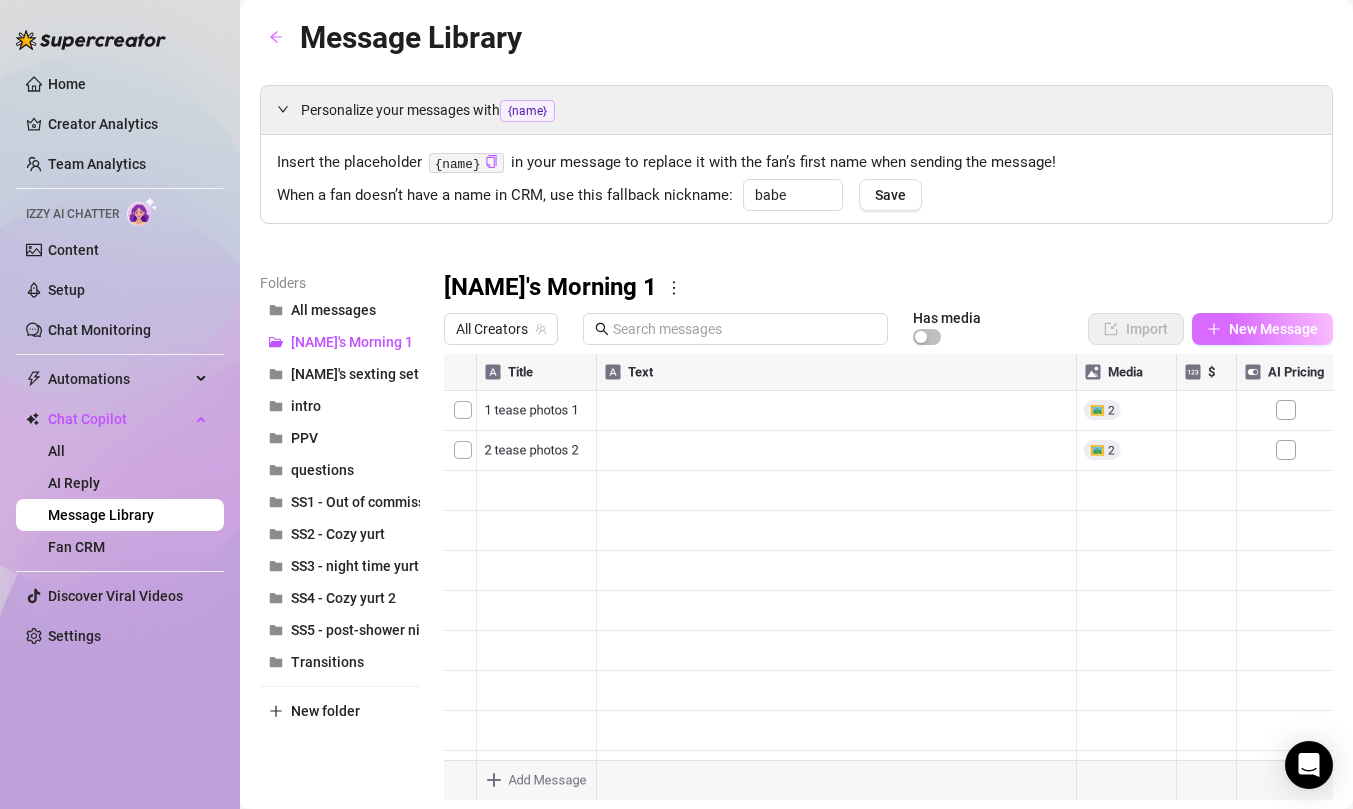 click on "New Message" at bounding box center (1273, 329) 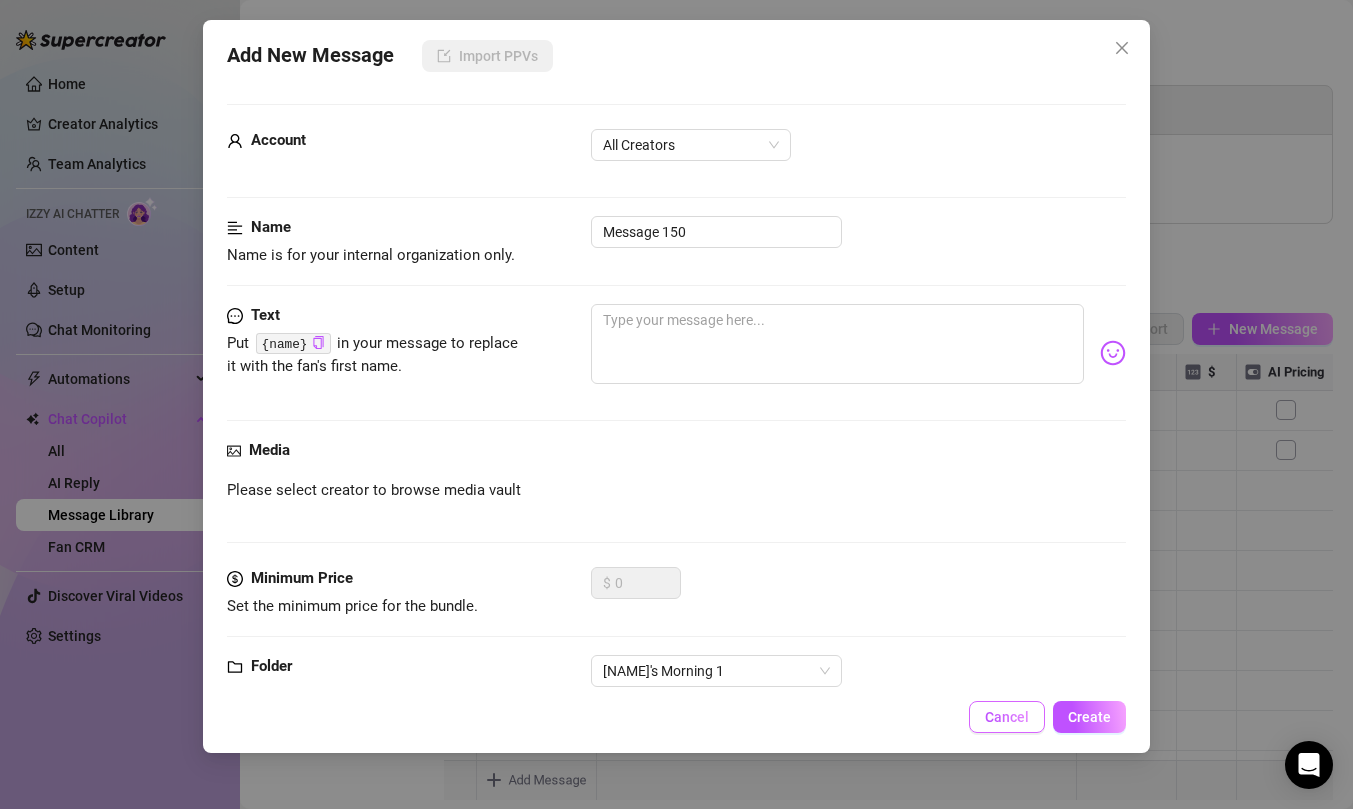 click on "Cancel" at bounding box center [1007, 717] 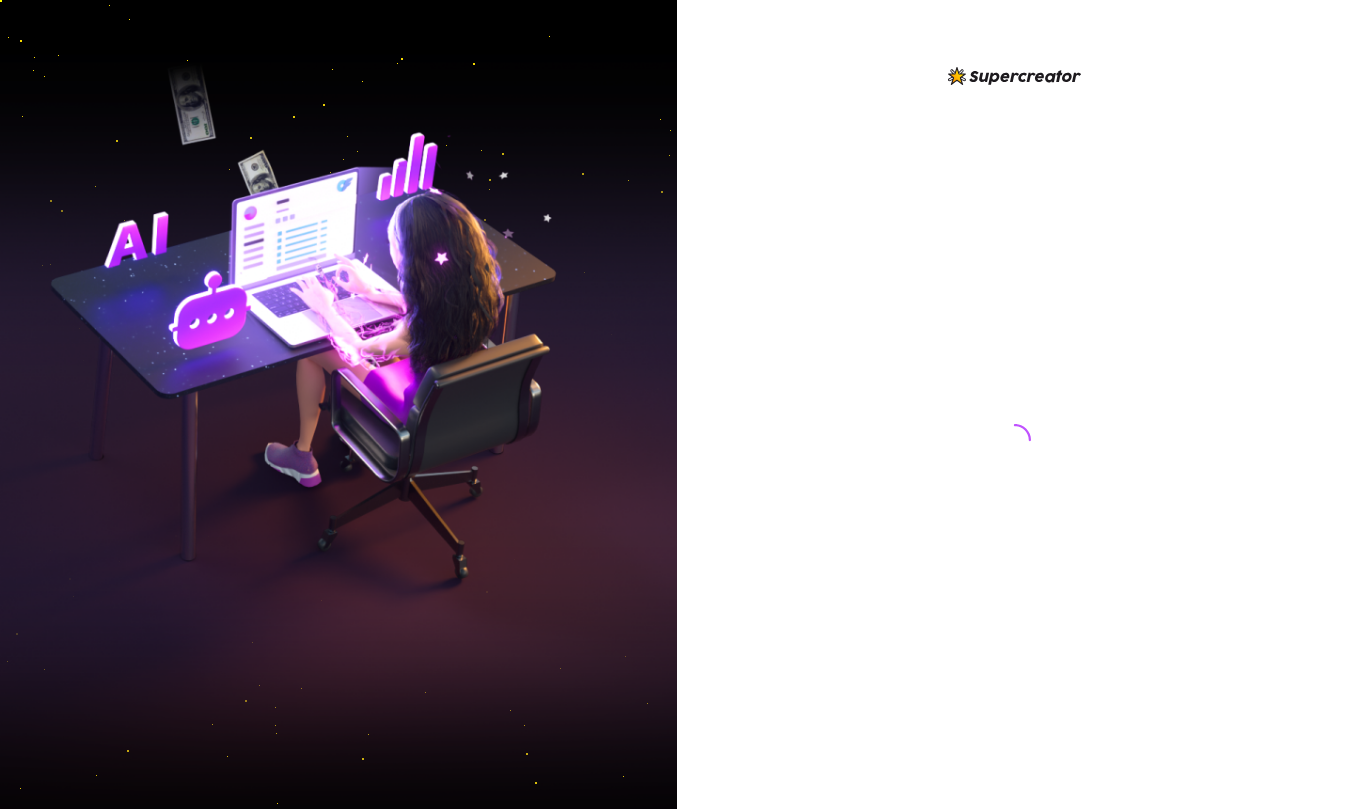 scroll, scrollTop: 0, scrollLeft: 0, axis: both 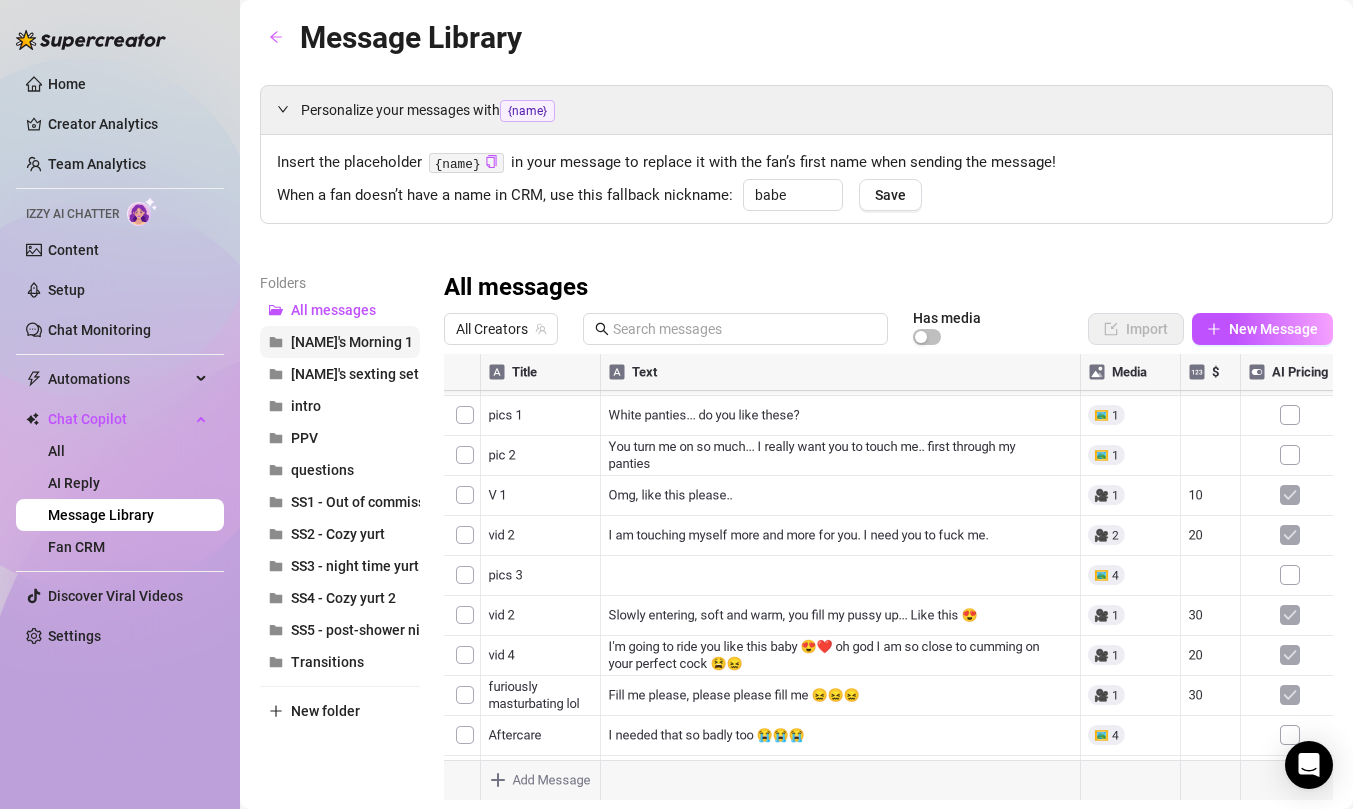 click on "[NAME]'s Morning 1" at bounding box center [352, 342] 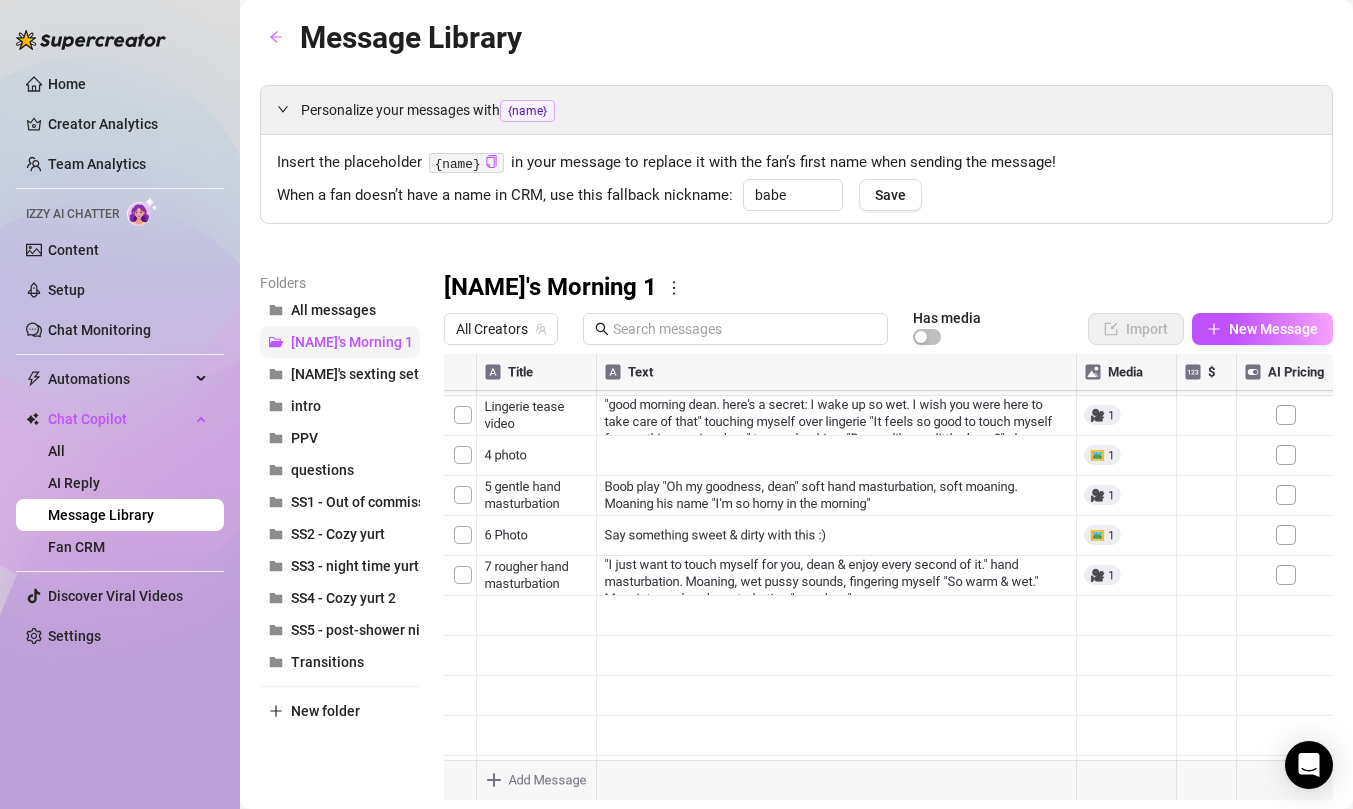 scroll, scrollTop: 0, scrollLeft: 0, axis: both 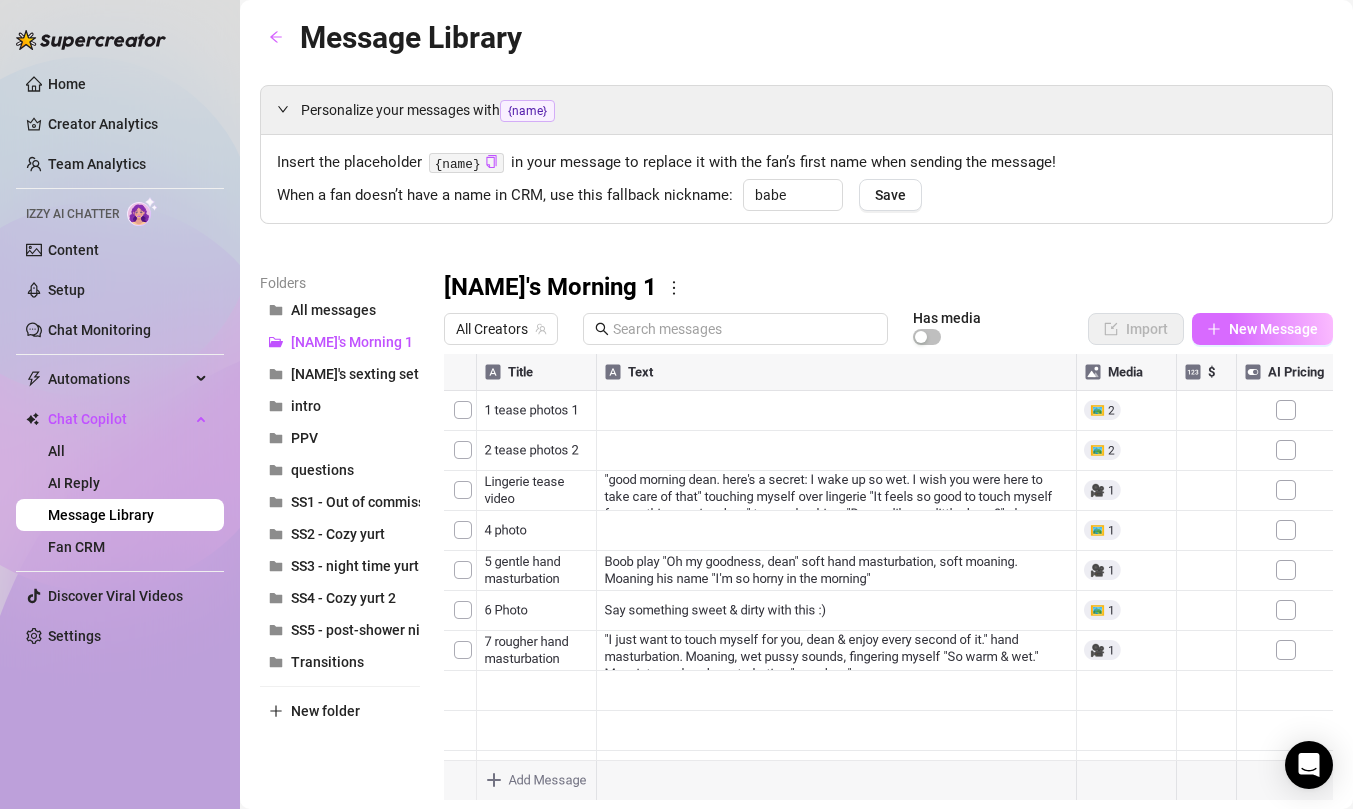 click on "New Message" at bounding box center [1273, 329] 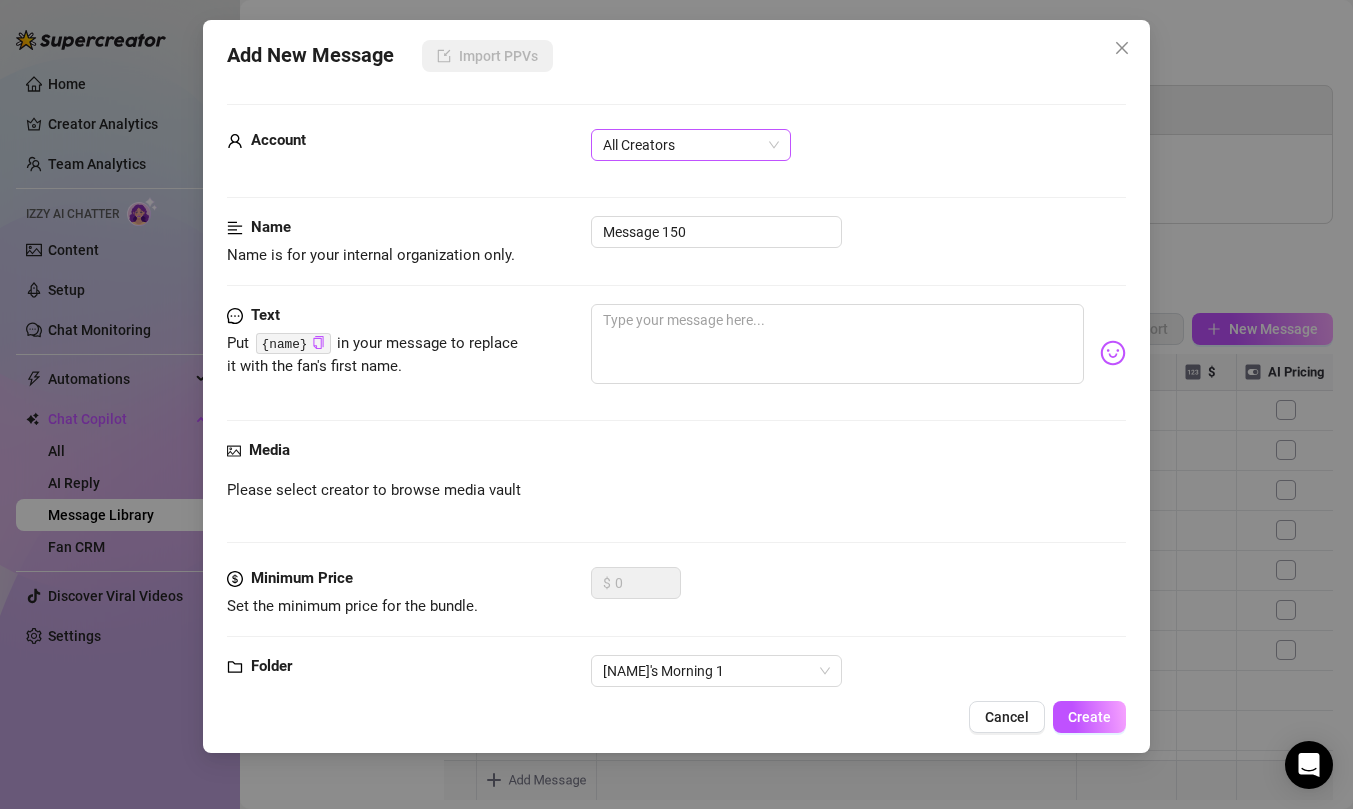click on "All Creators" at bounding box center [691, 145] 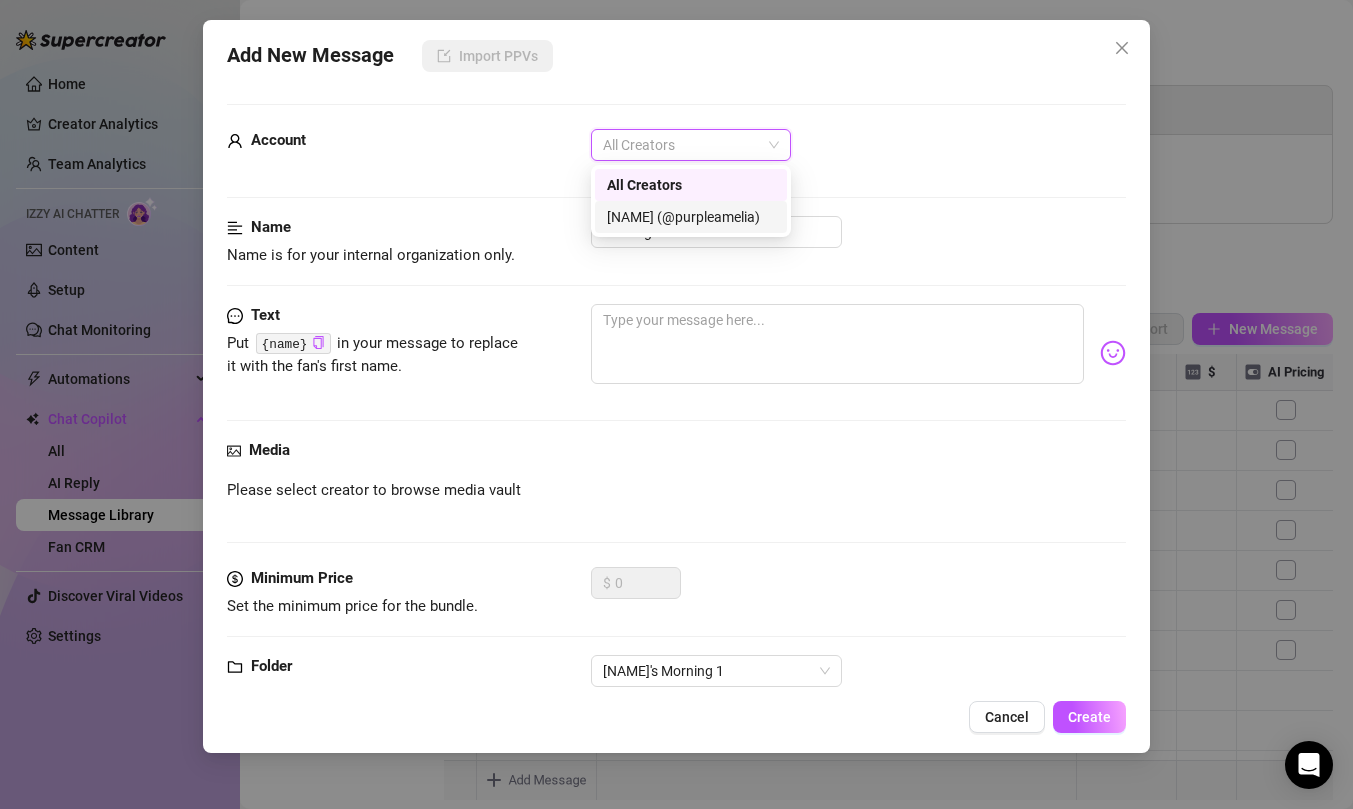 click on "[FIRST] ([USERNAME])" at bounding box center [691, 217] 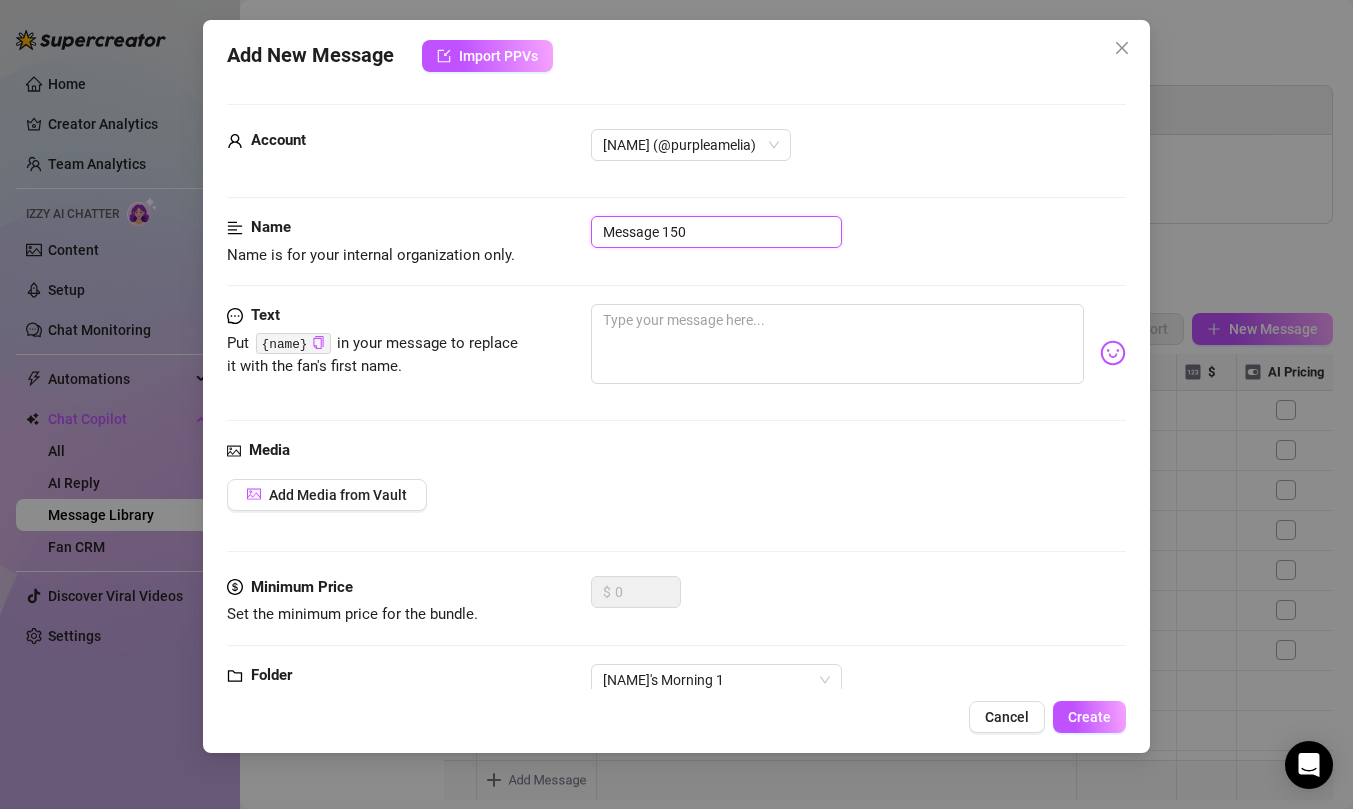 click on "Message 150" at bounding box center (716, 232) 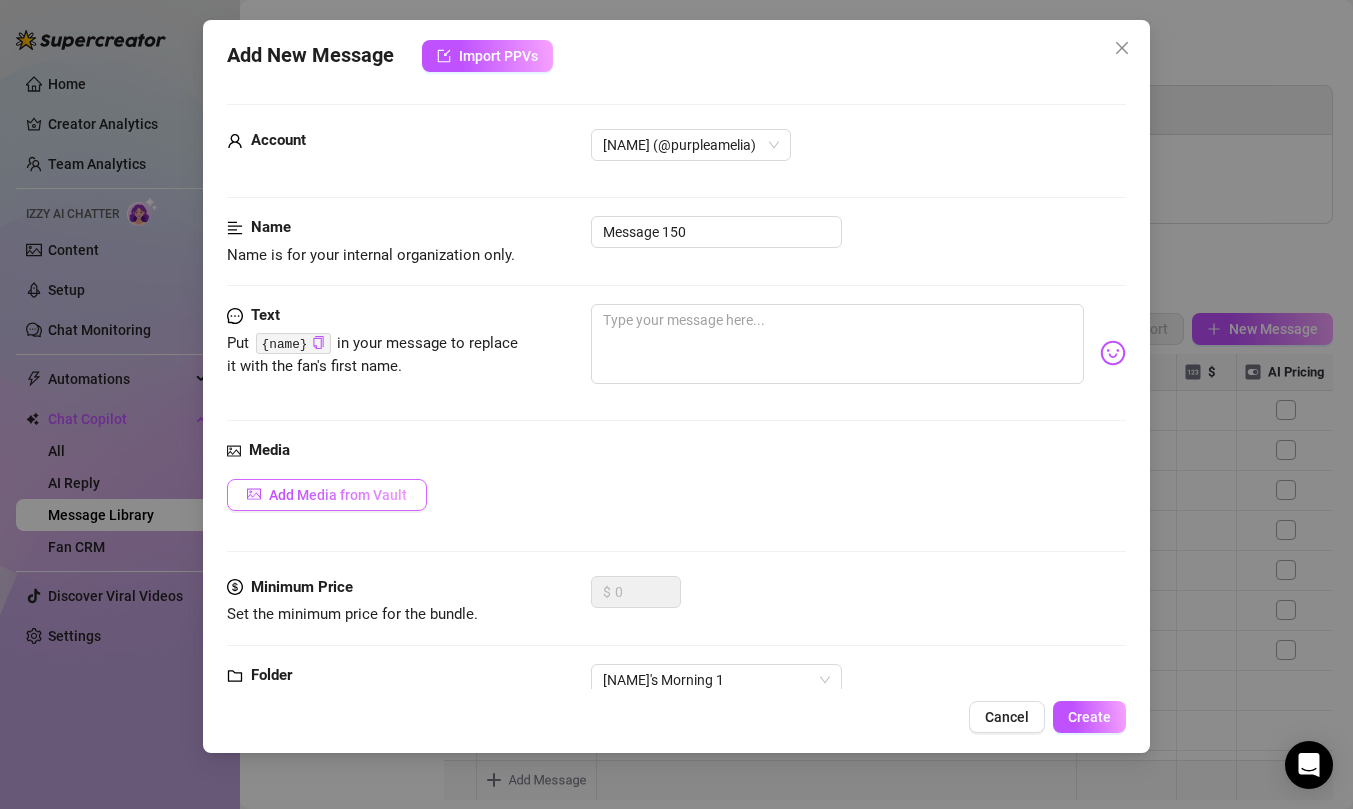 click on "Add Media from Vault" at bounding box center (327, 495) 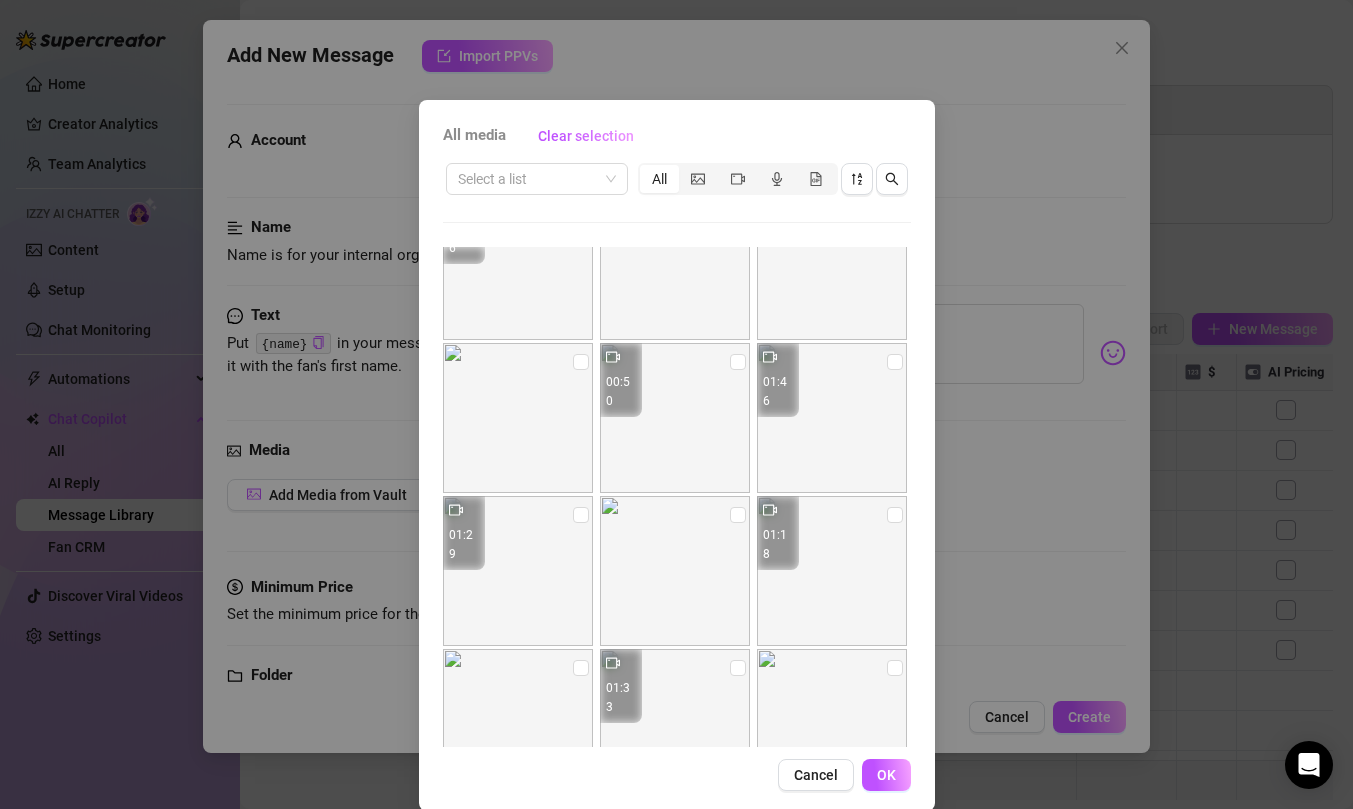 scroll, scrollTop: 8, scrollLeft: 0, axis: vertical 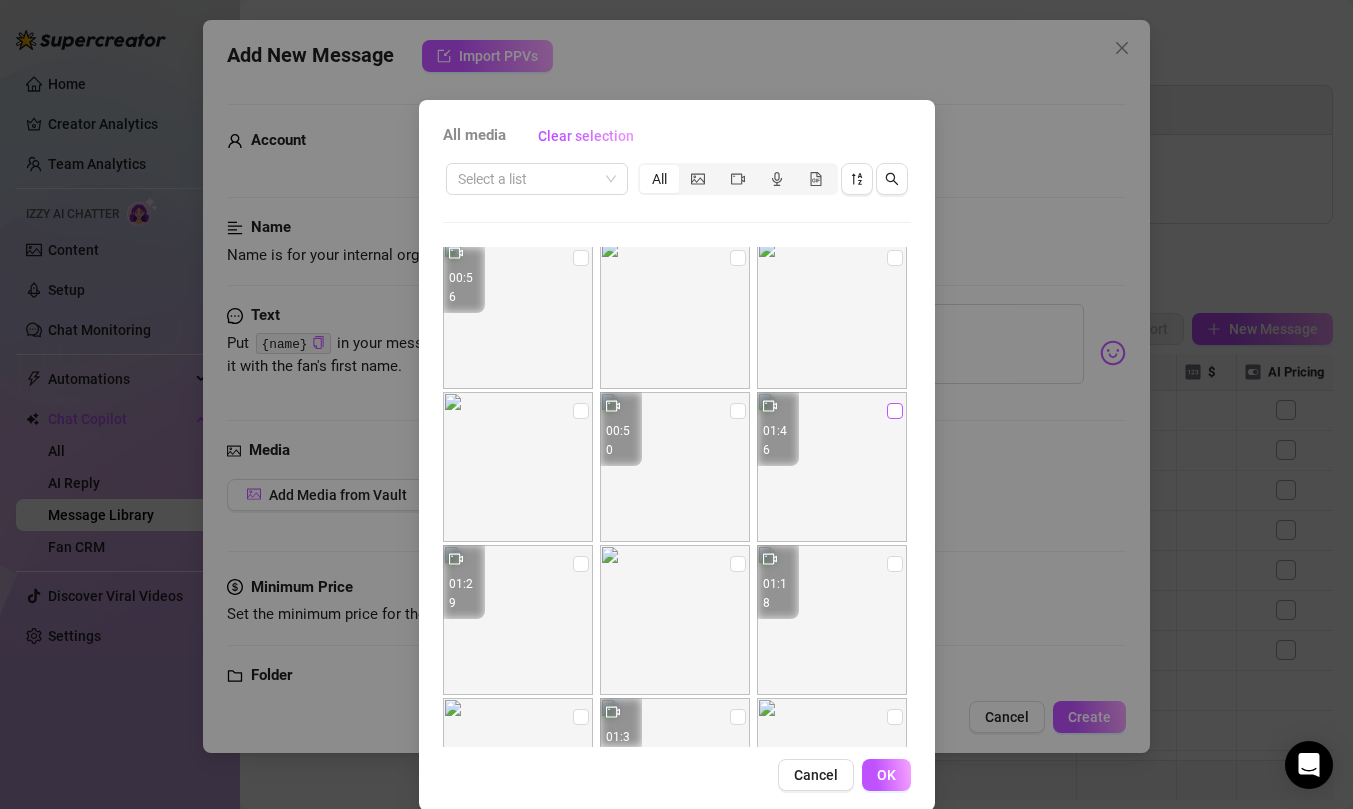 click at bounding box center (895, 411) 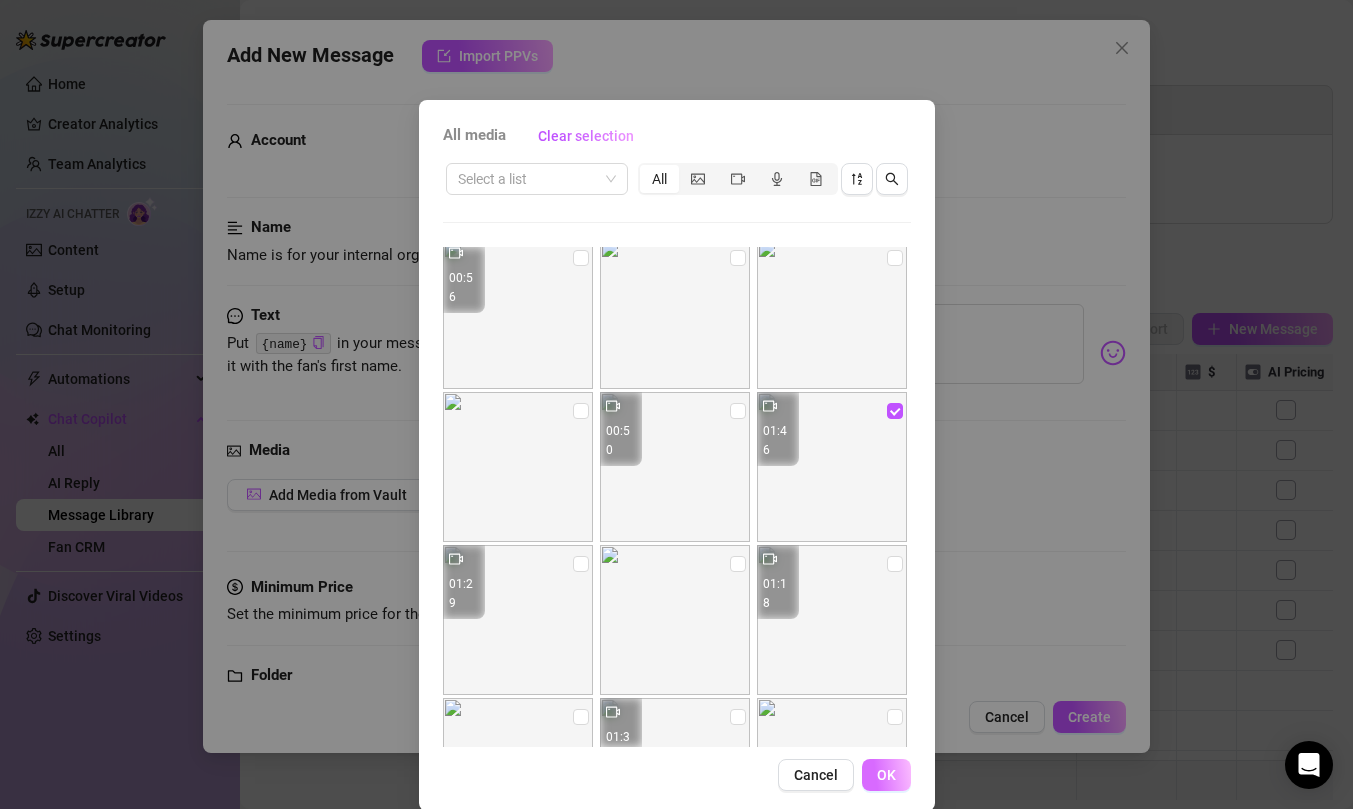 click on "OK" at bounding box center (886, 775) 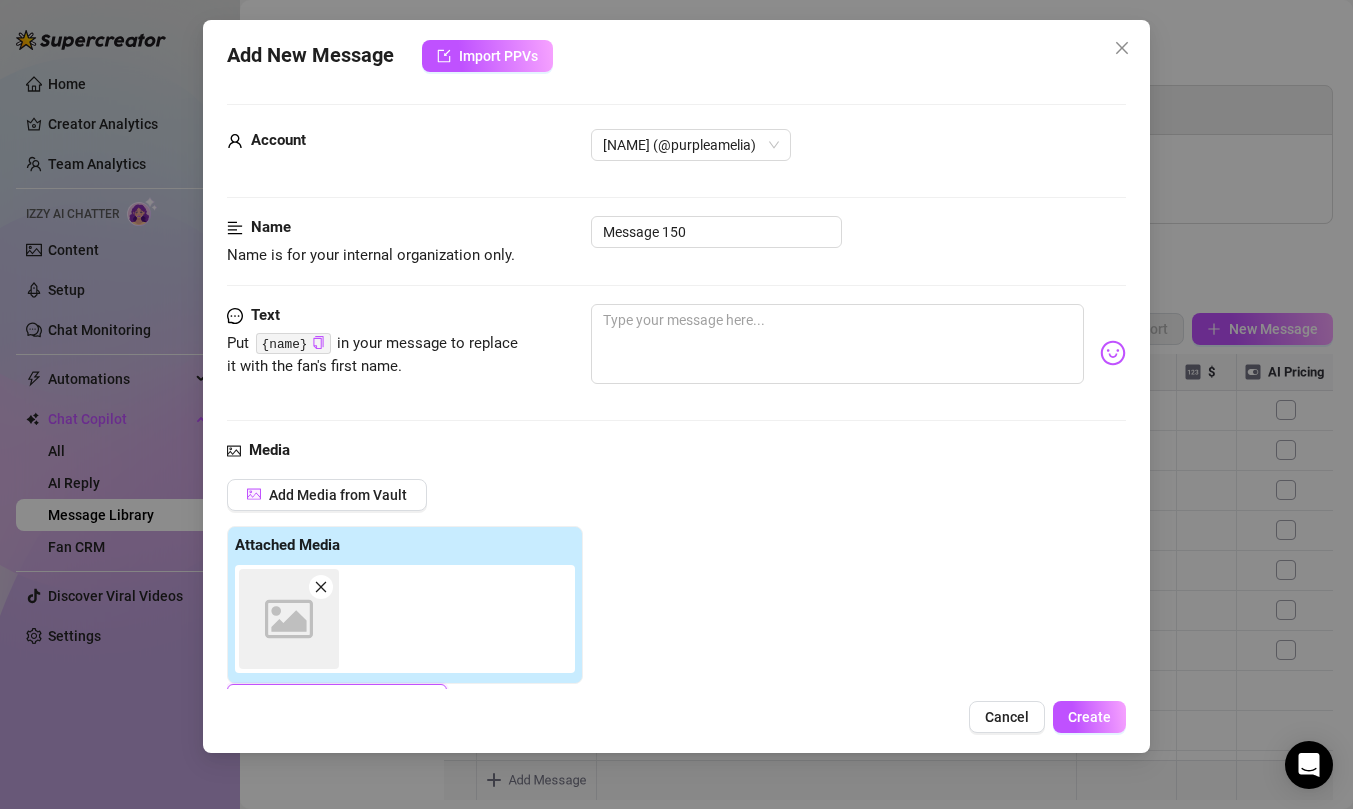 scroll, scrollTop: 7, scrollLeft: 0, axis: vertical 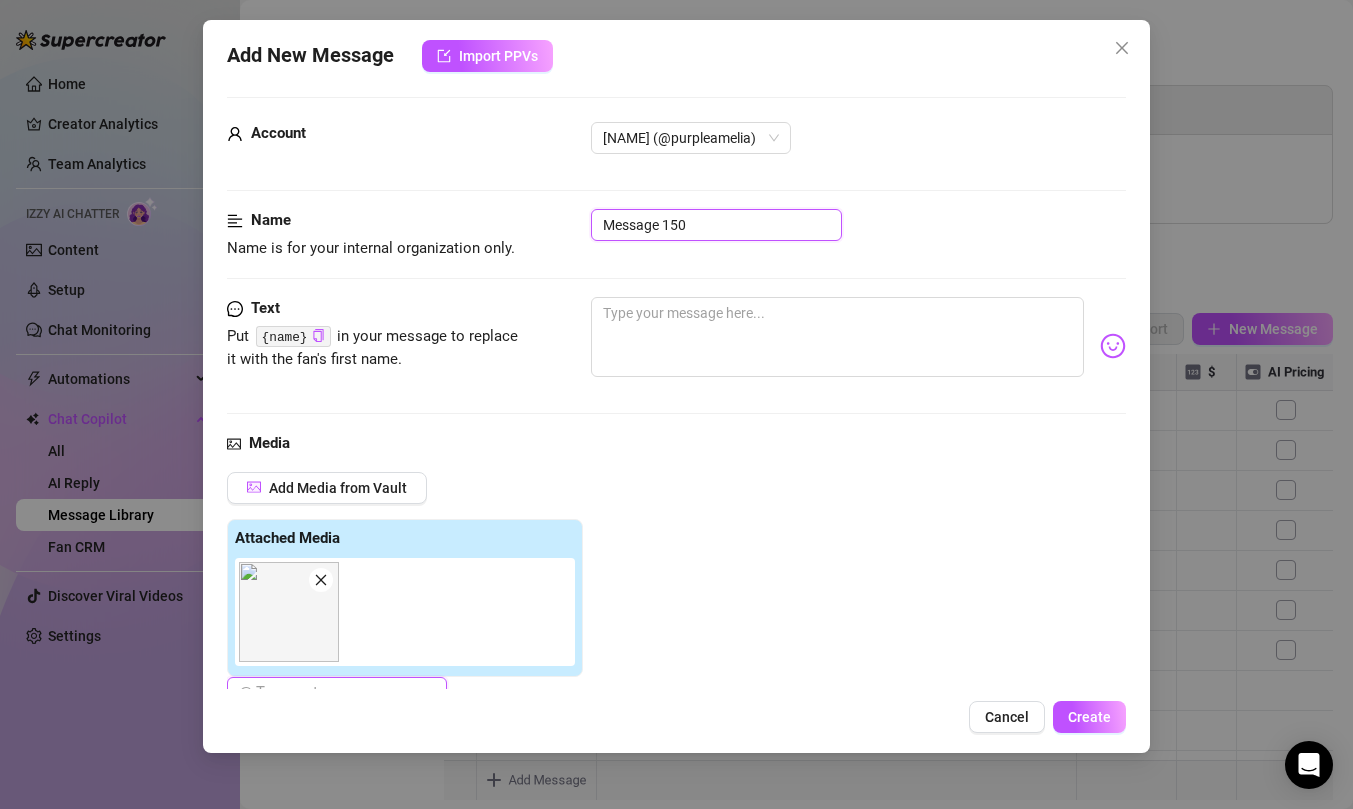 click on "Message 150" at bounding box center [716, 225] 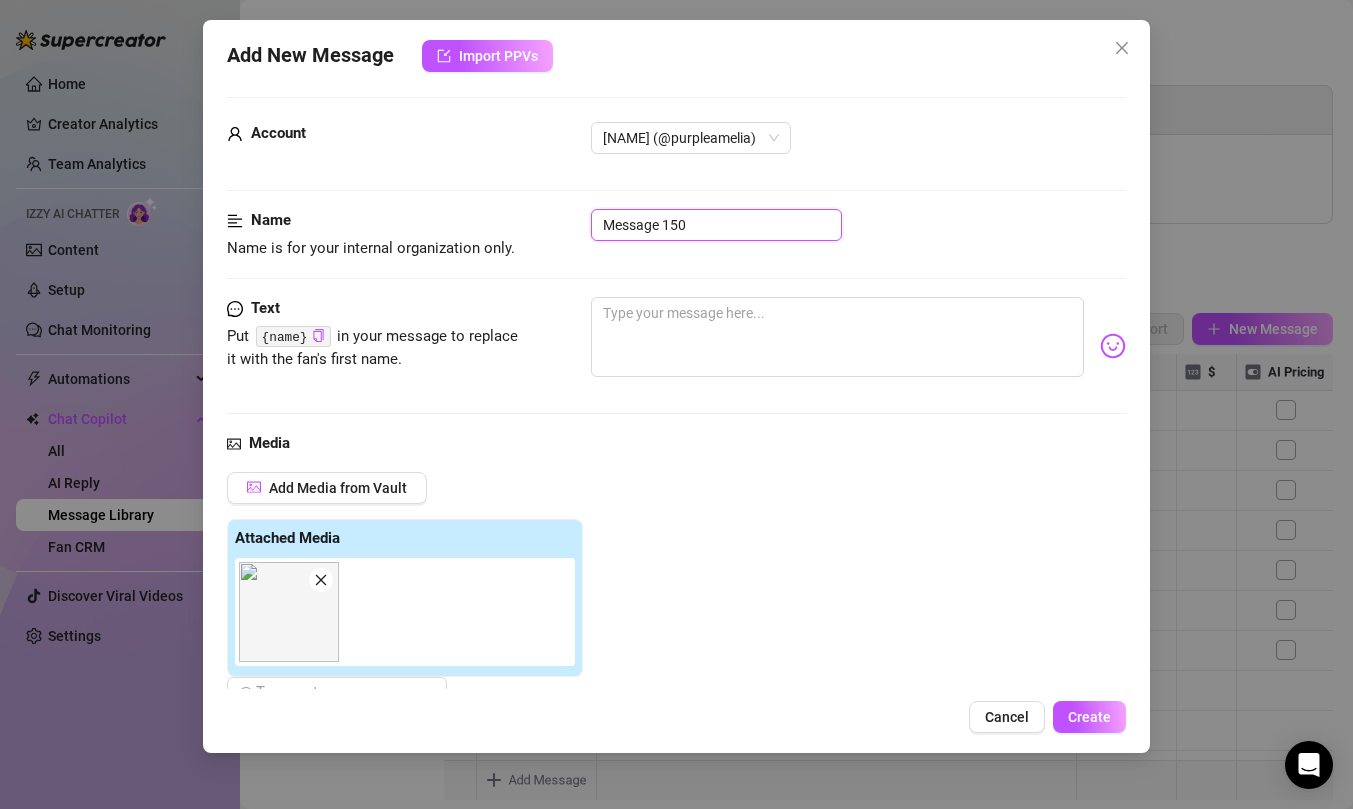 click on "Message 150" at bounding box center (716, 225) 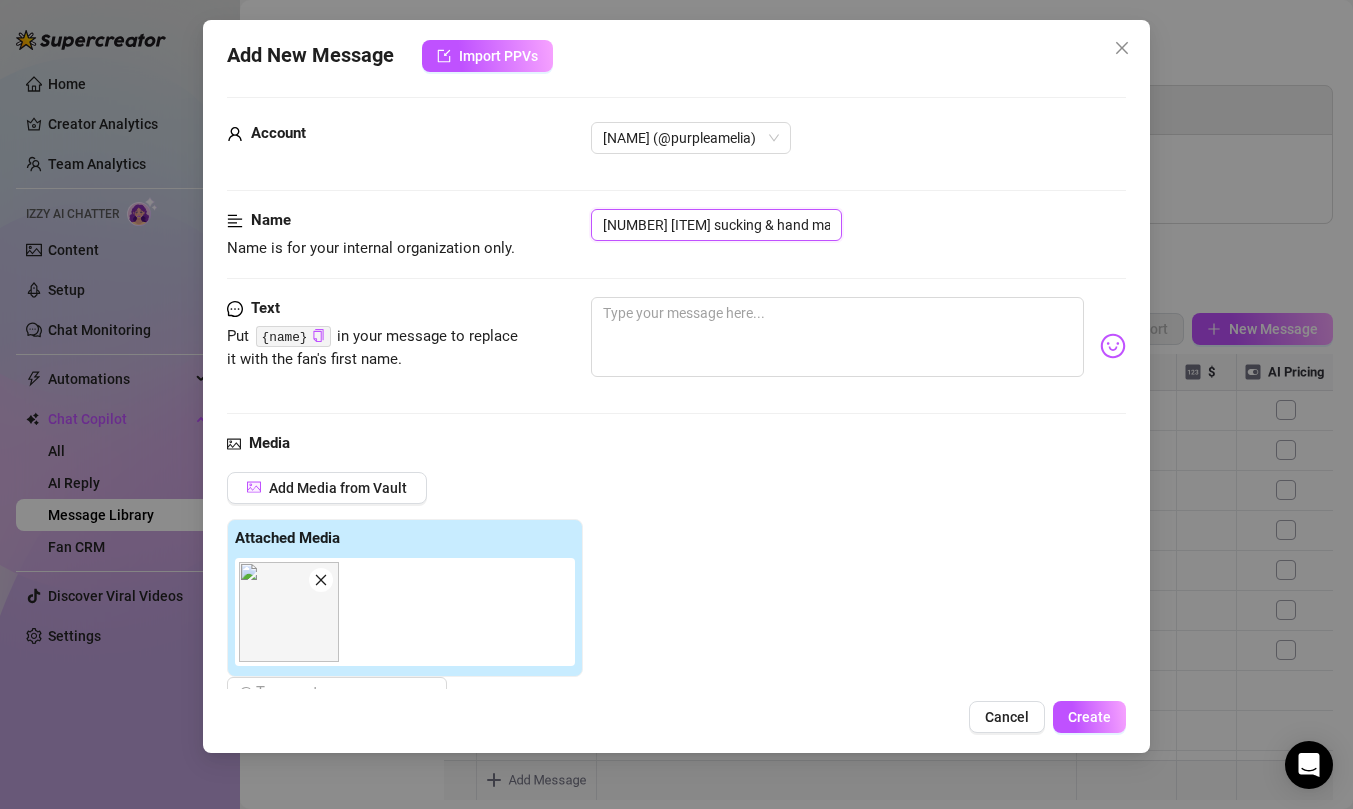 scroll, scrollTop: 0, scrollLeft: 1, axis: horizontal 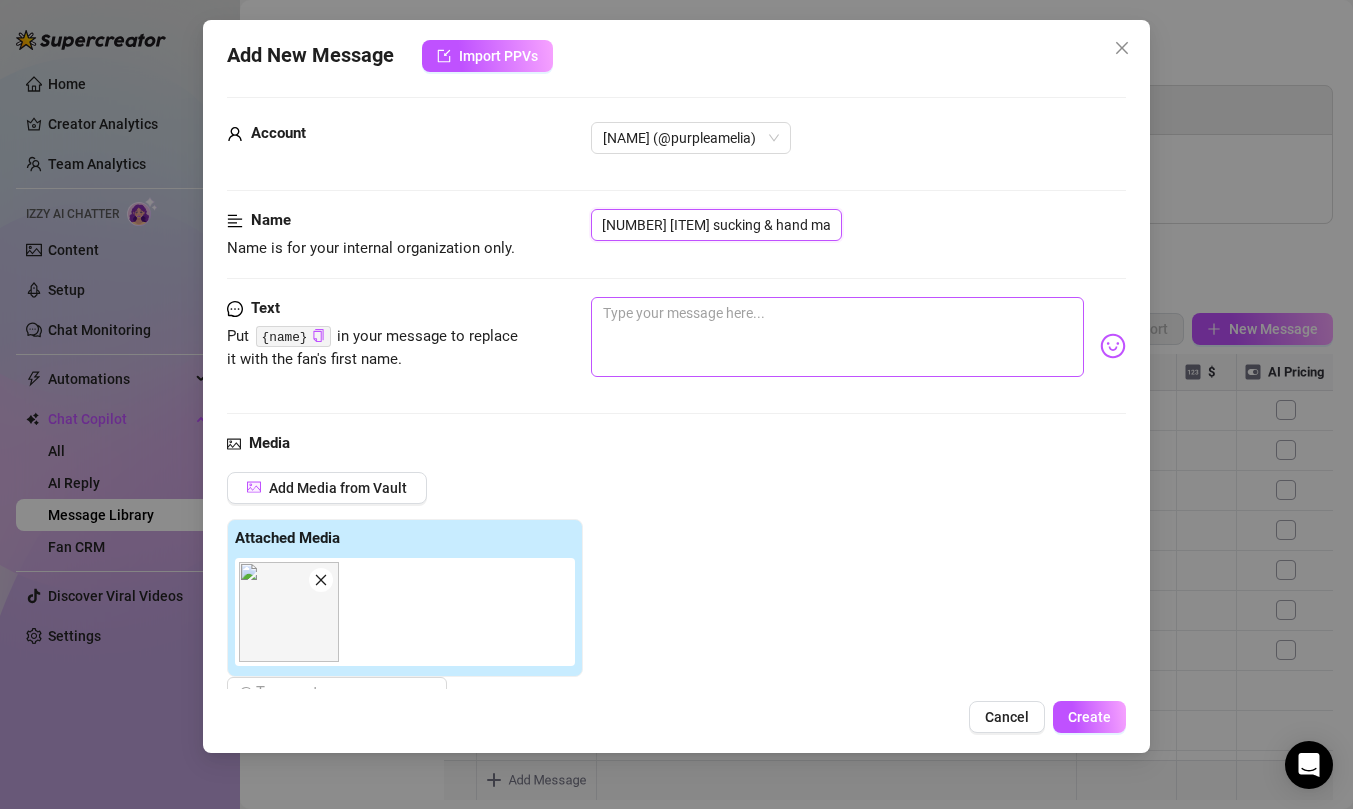 type on "8 Dildo sucking & hand masturbation" 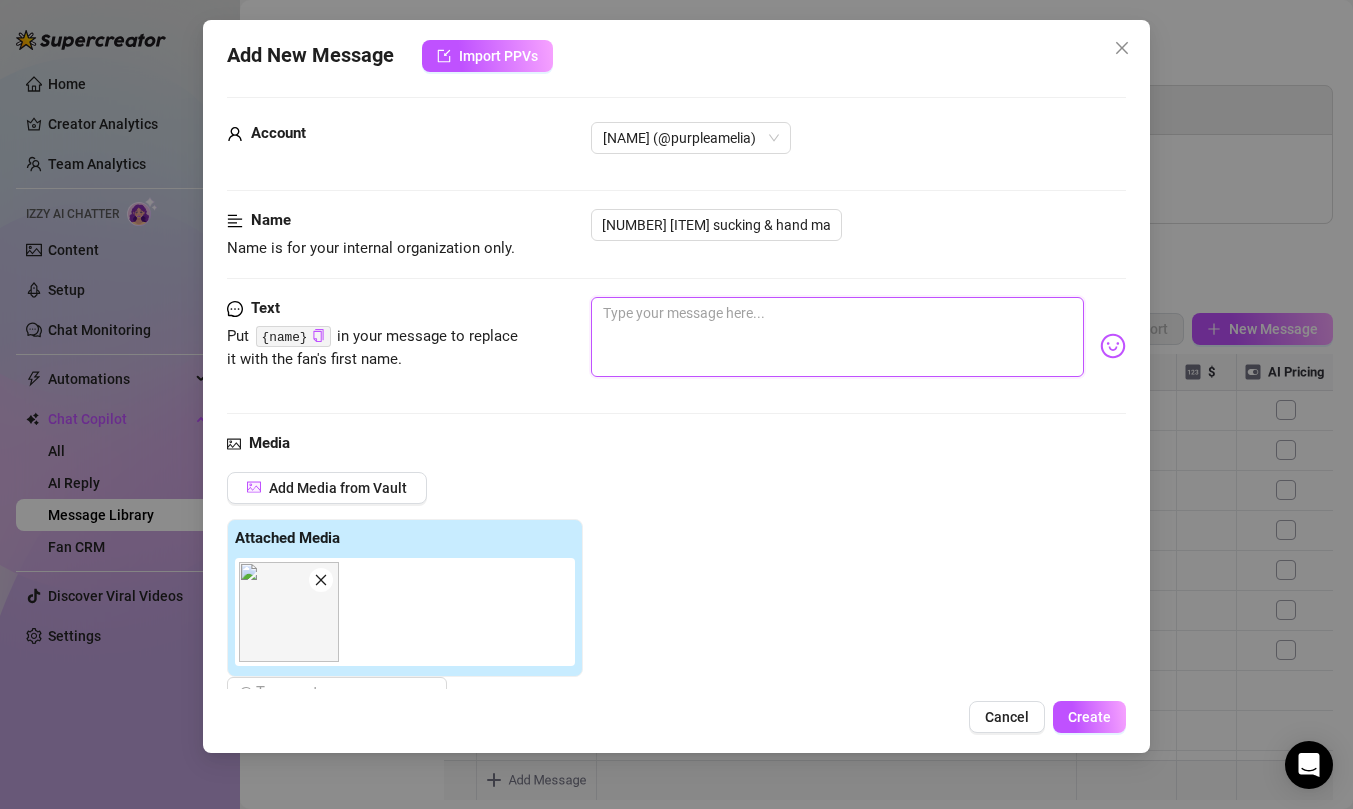 scroll, scrollTop: 0, scrollLeft: 0, axis: both 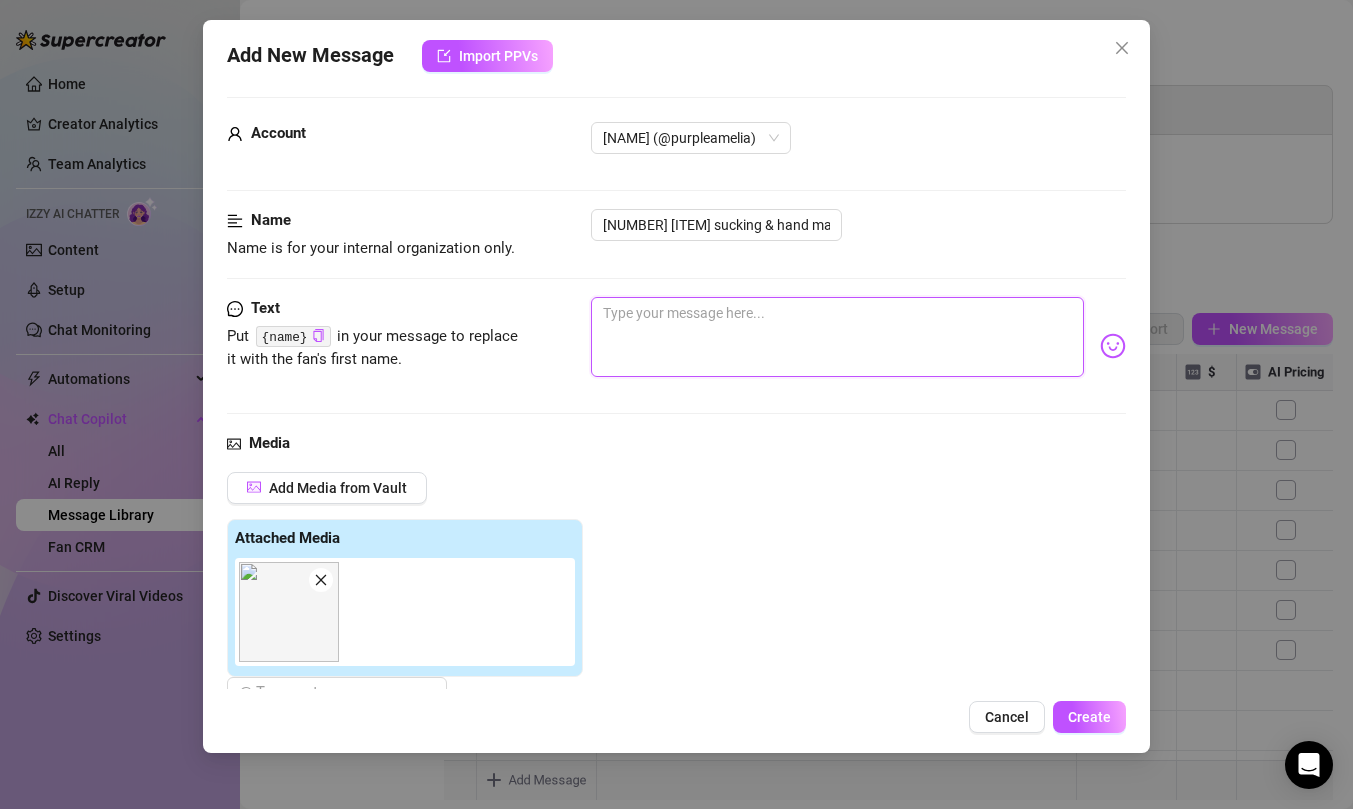 click at bounding box center (837, 337) 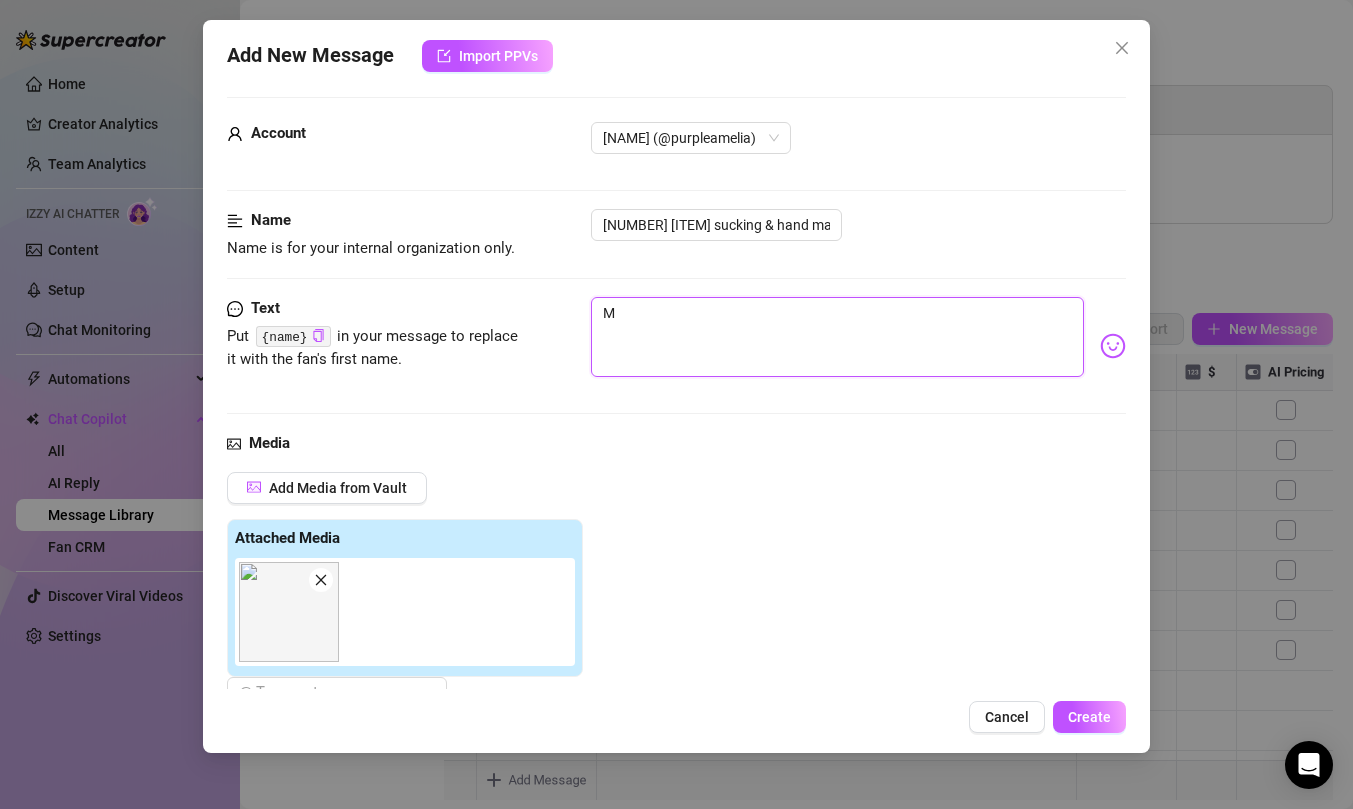 type on "Mo" 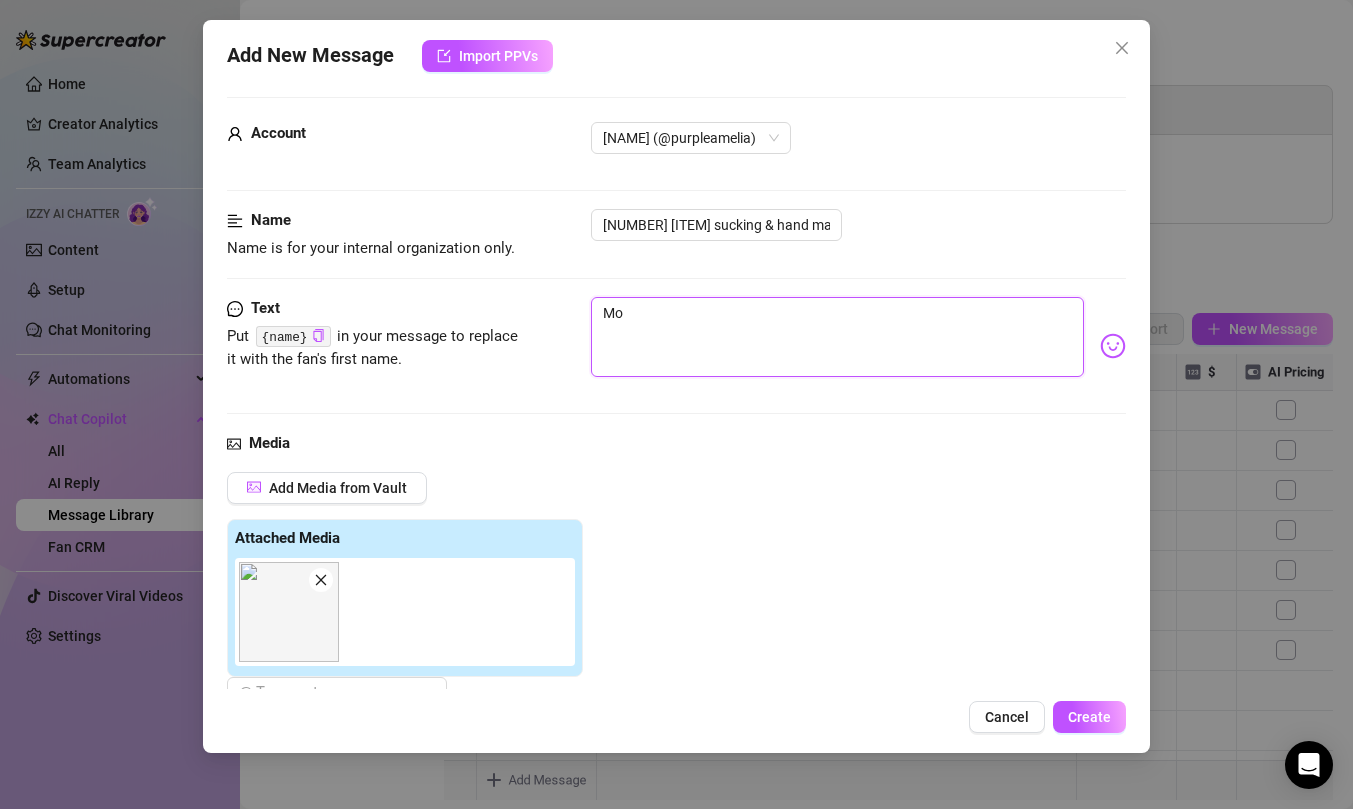 type on "Moa" 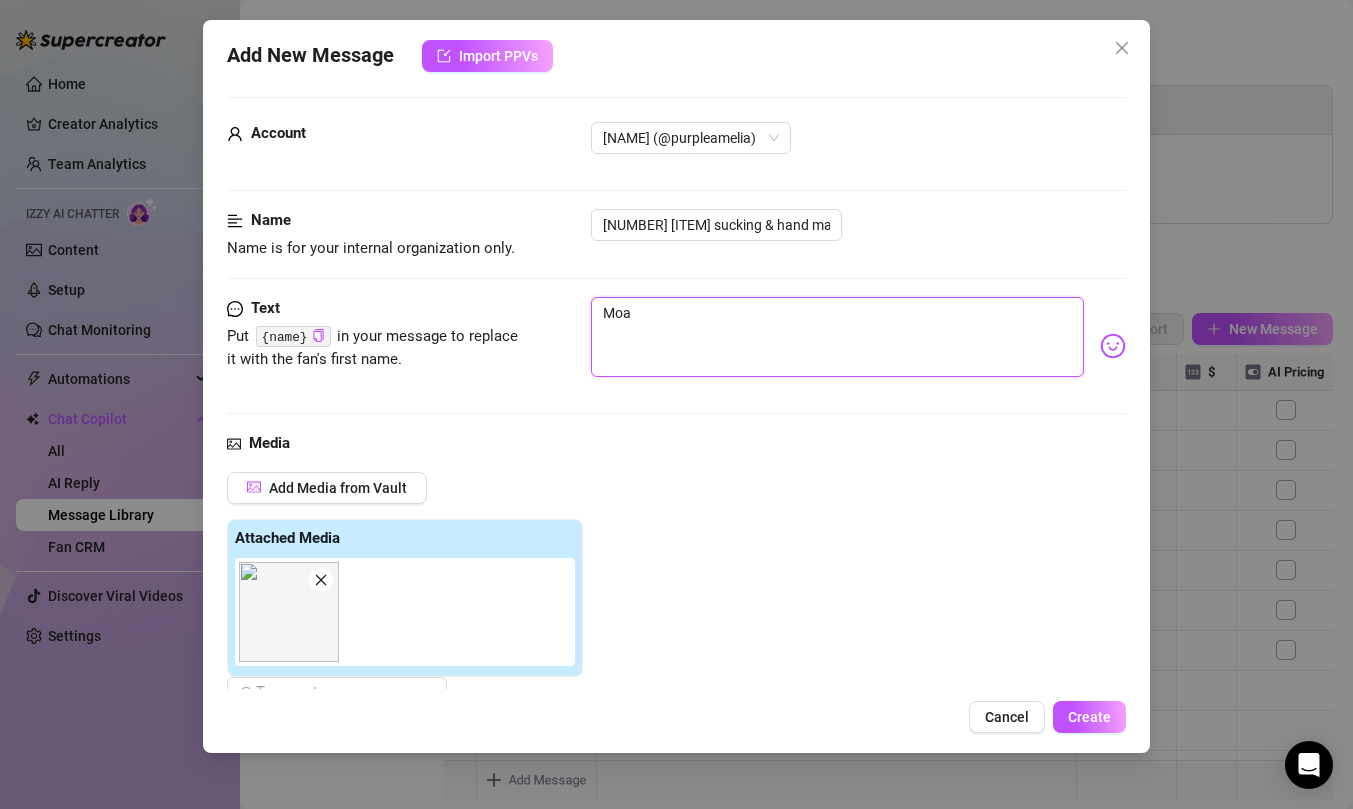 type on "Moa" 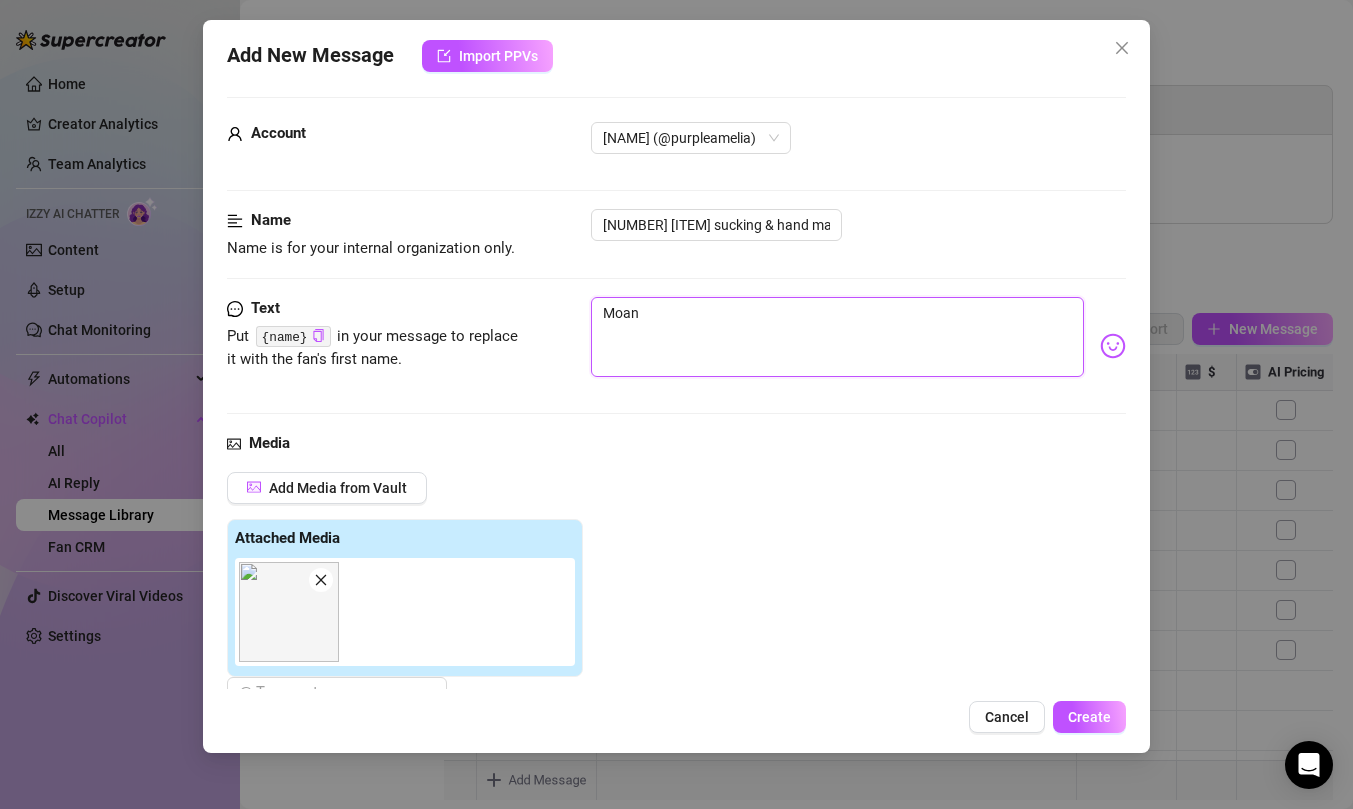 type on "Moani" 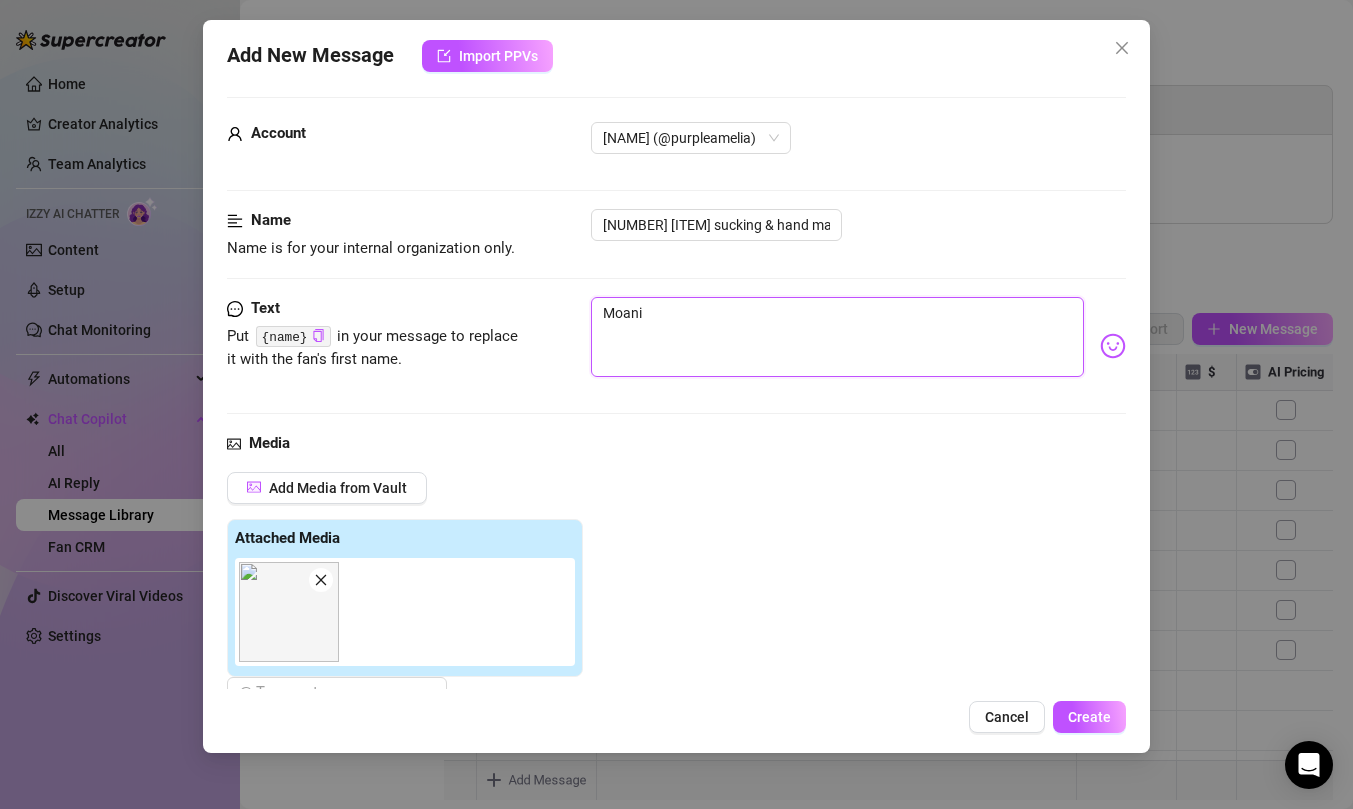 type on "Moanin" 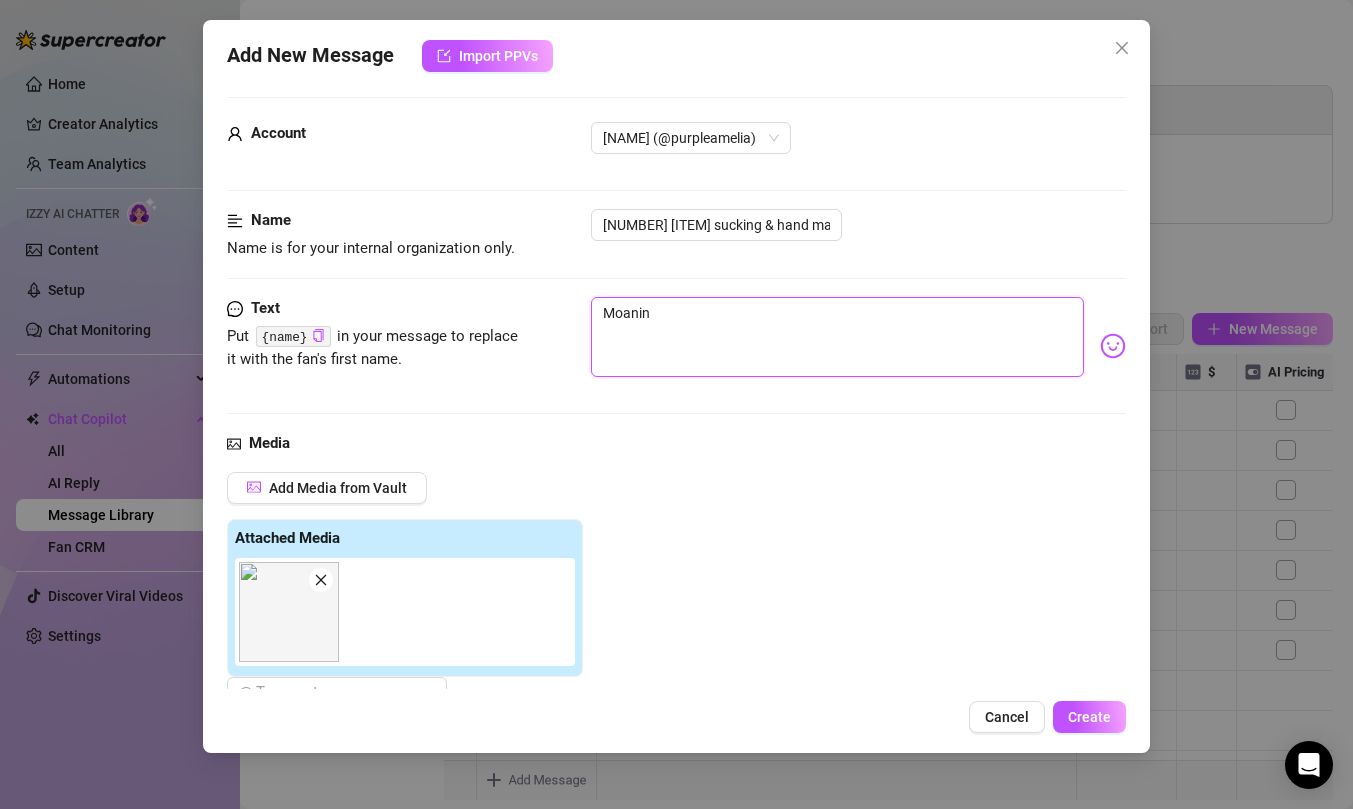 type on "Moaning" 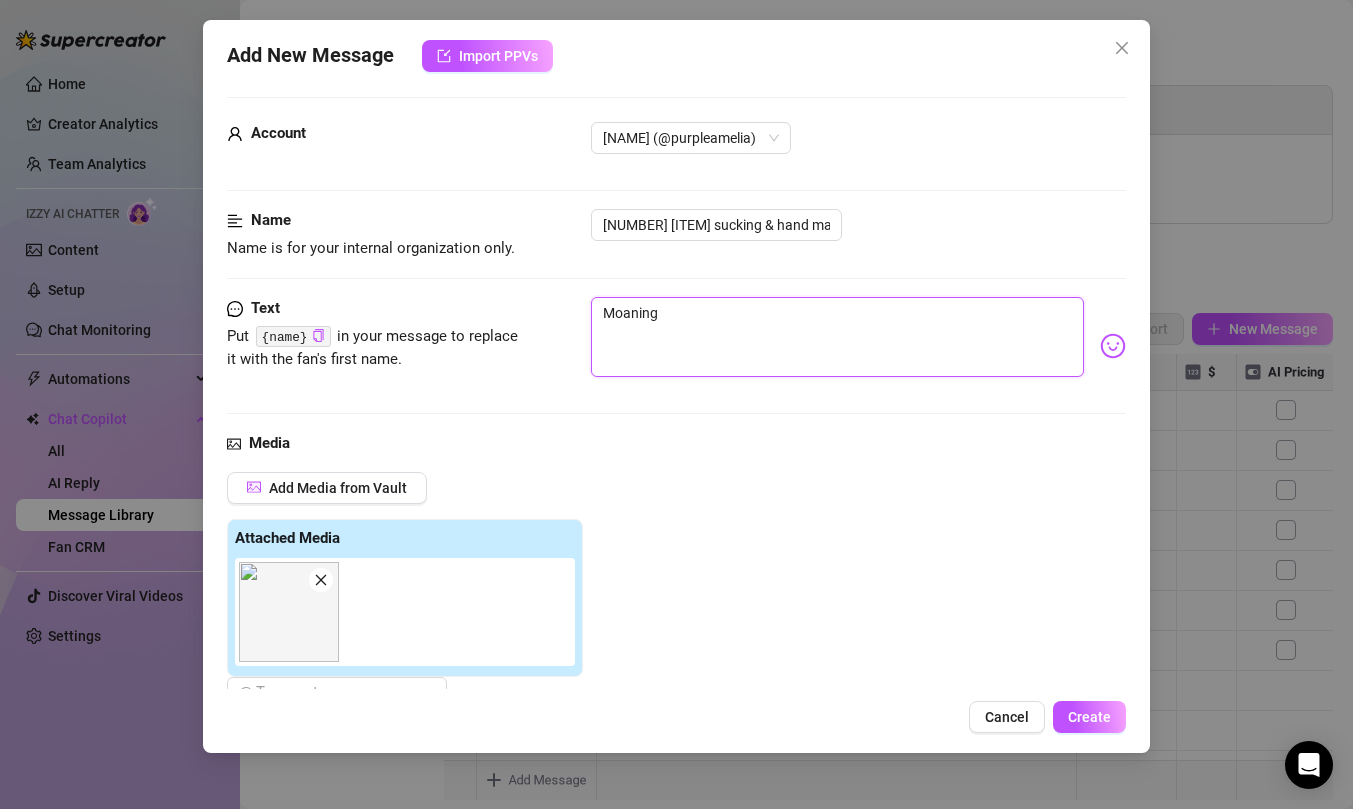 type on "Moaning" 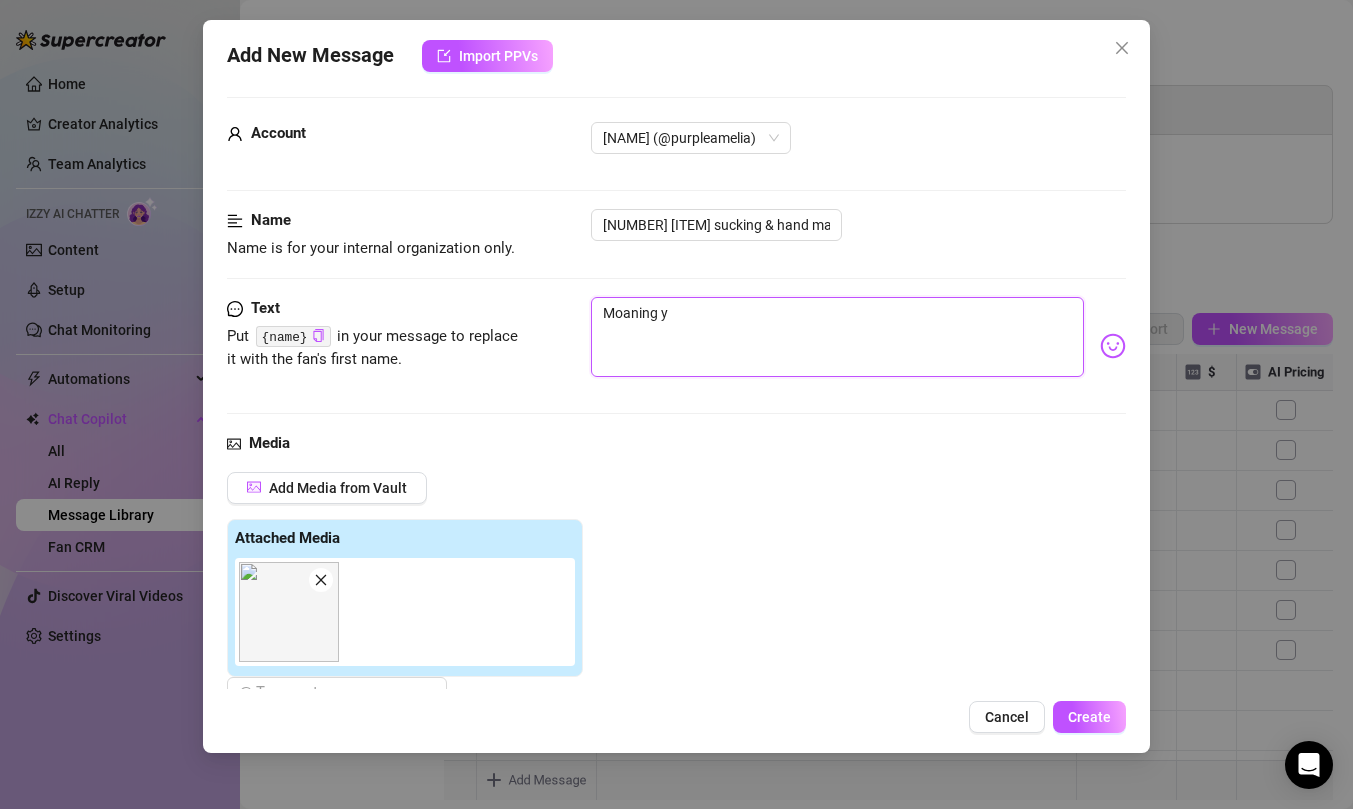 type on "Moaning ye" 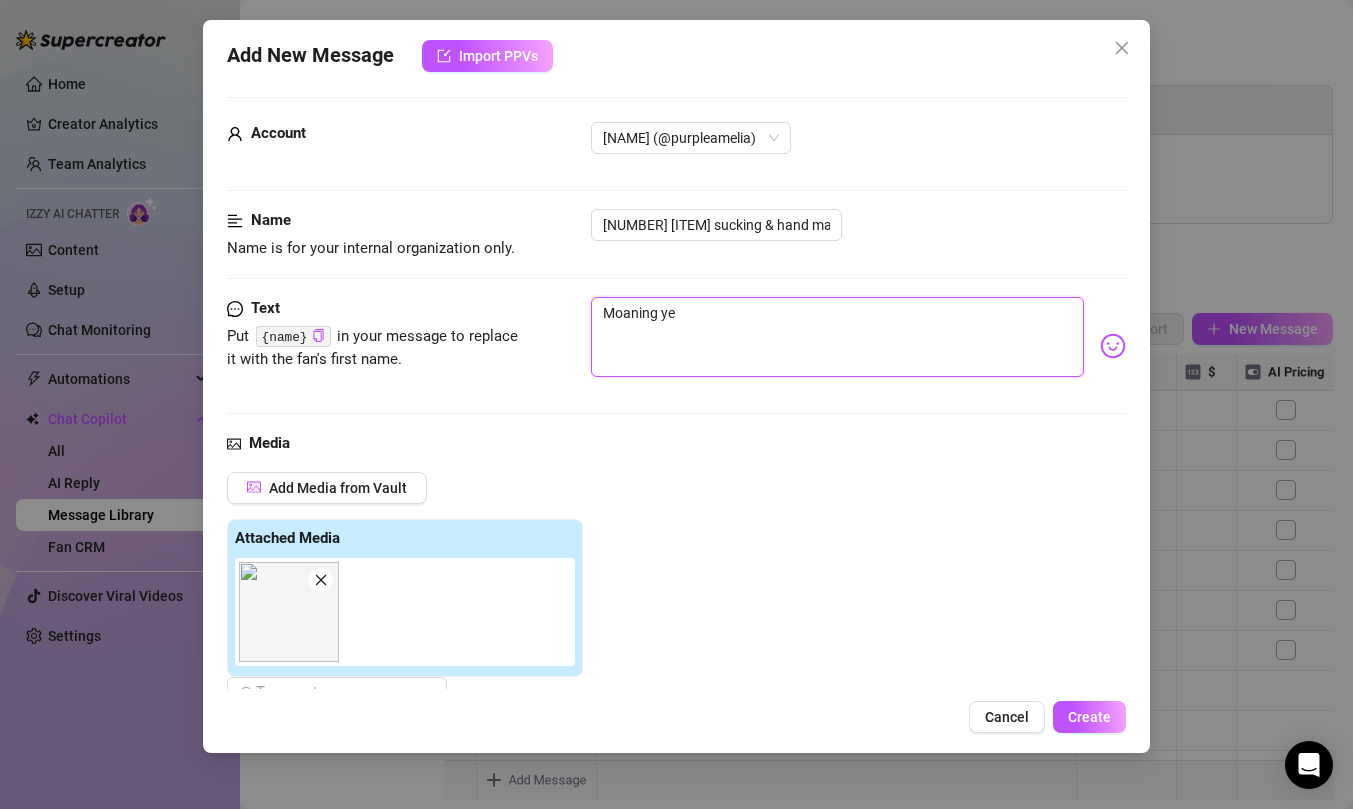 type on "Moaning yes" 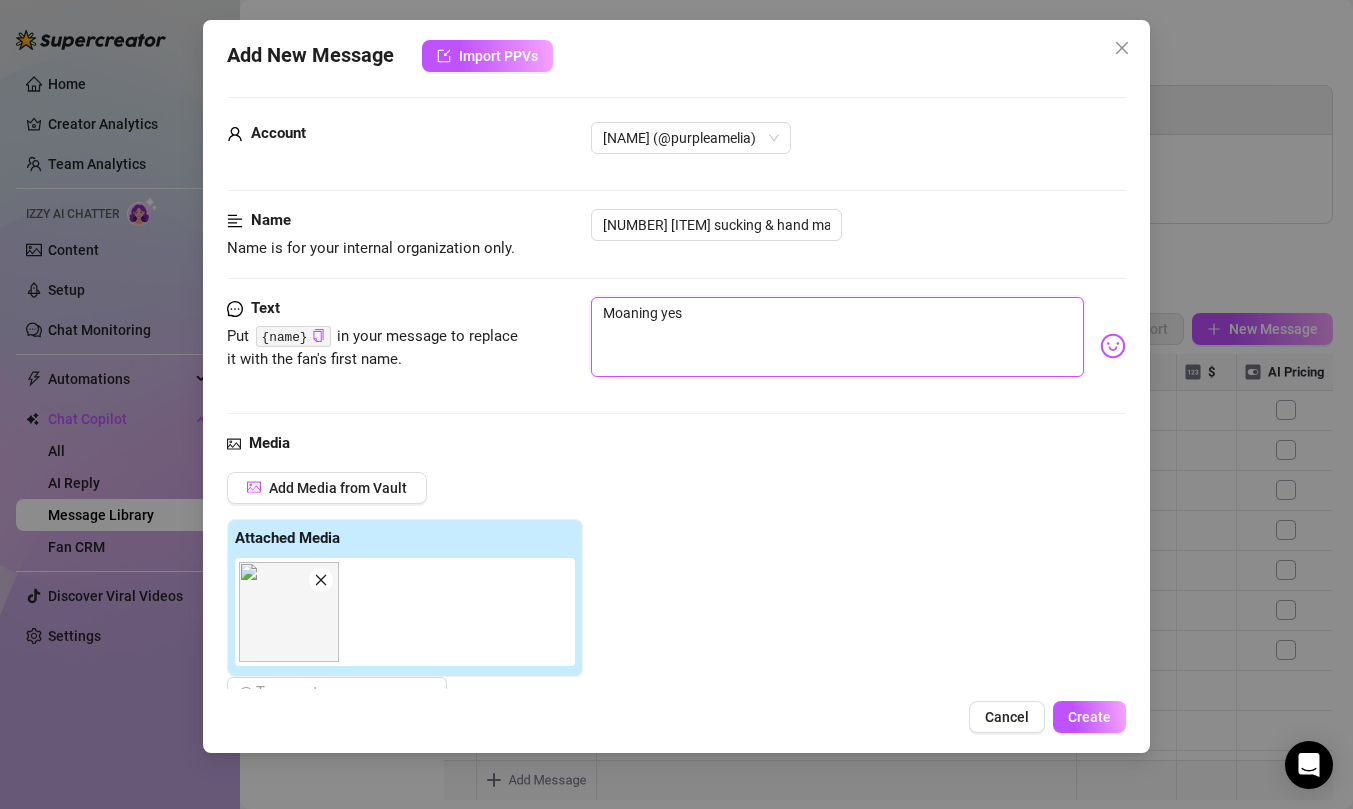 type on "Moaning yes" 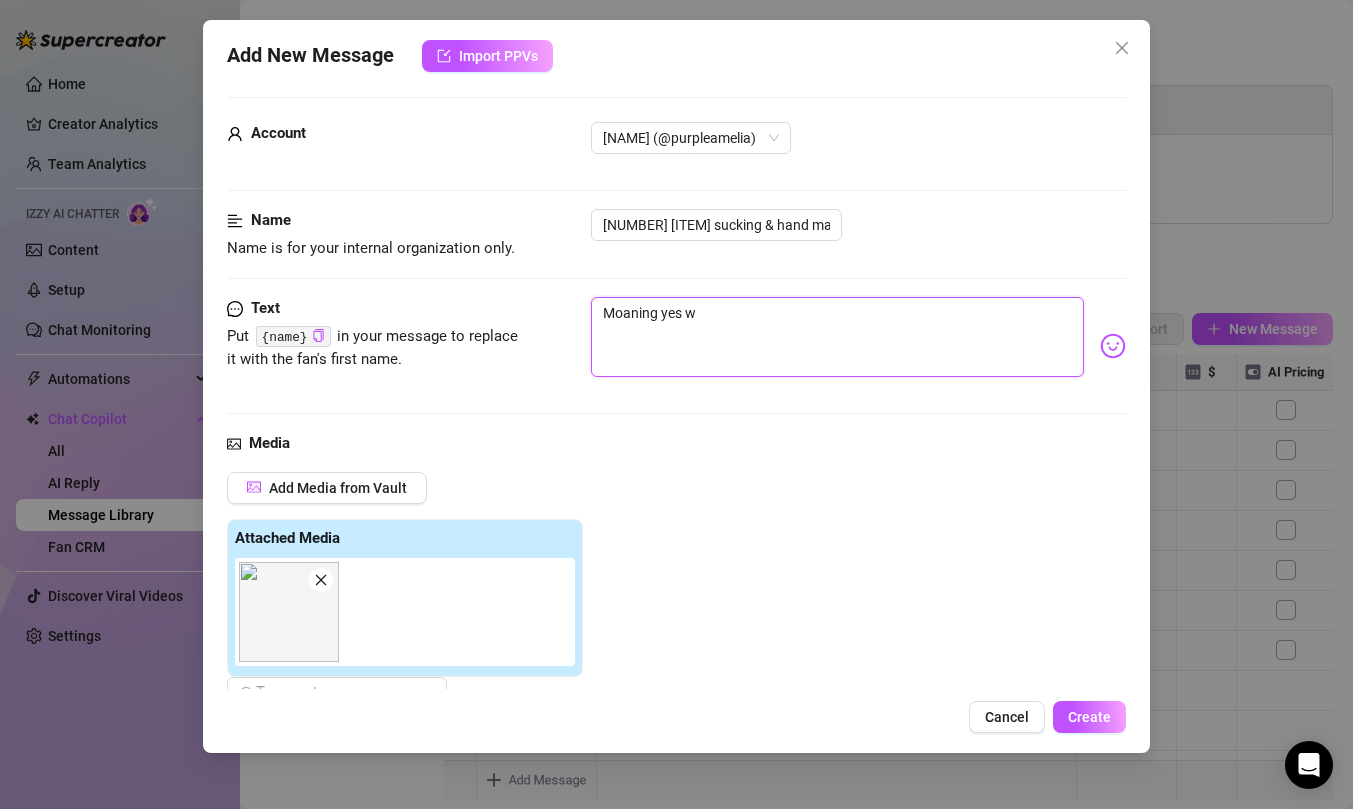 type on "Moaning yes wh" 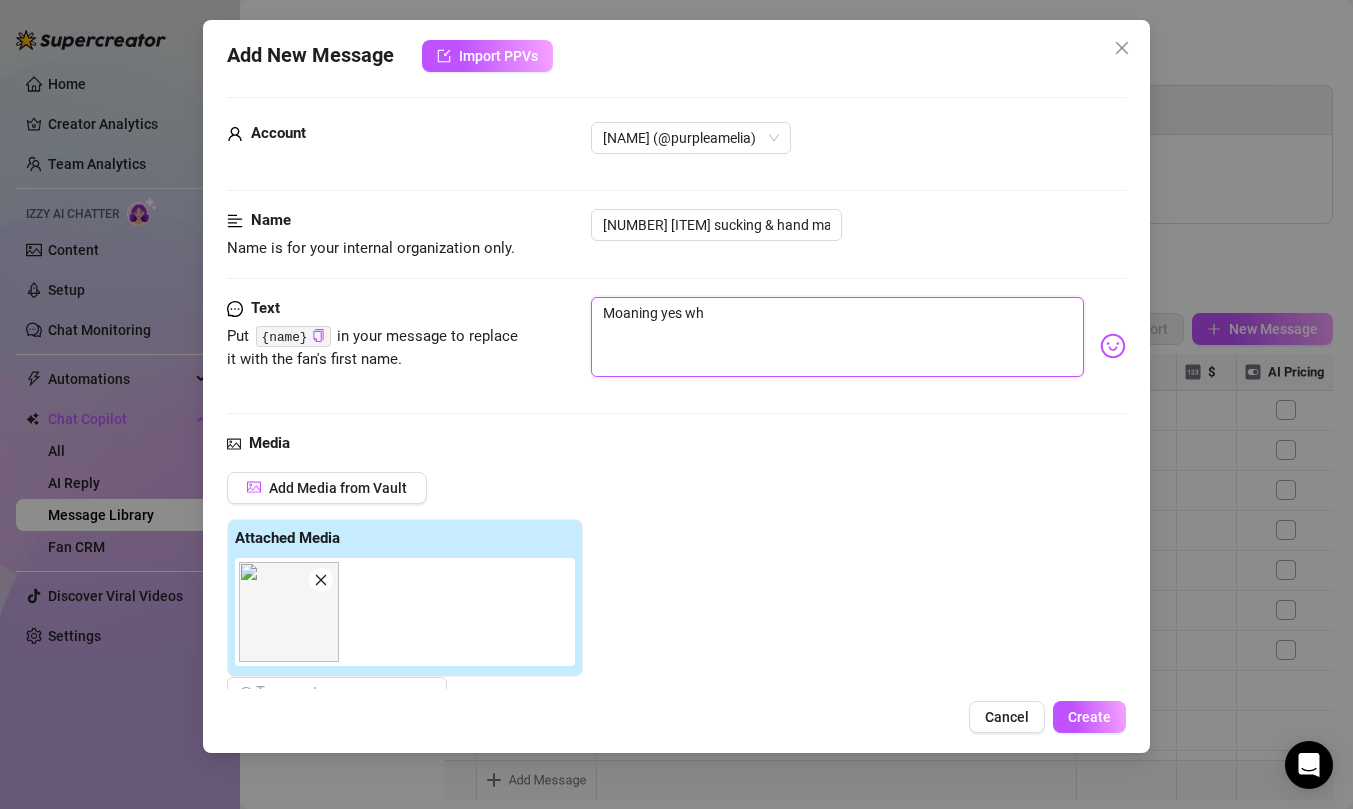 type on "Moaning yes whi" 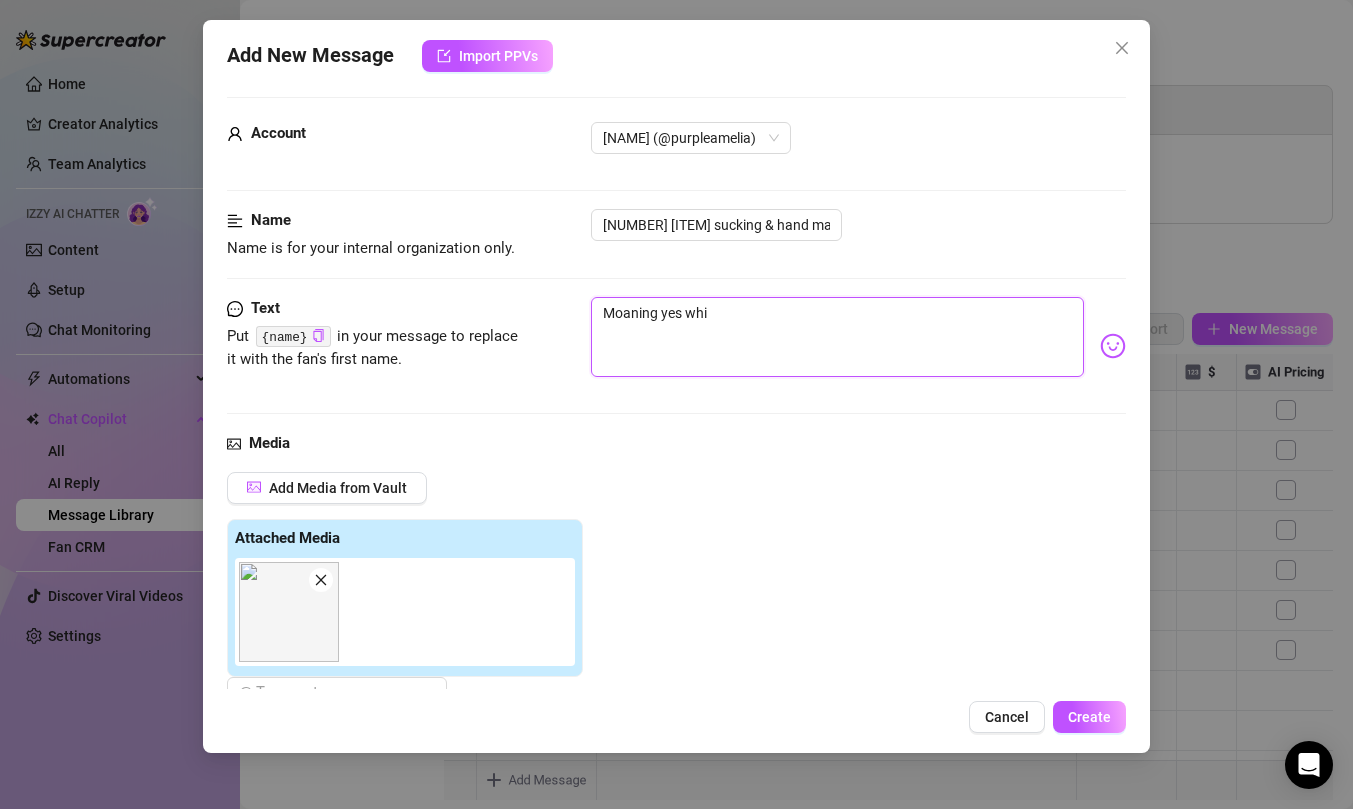 type on "Moaning yes whil" 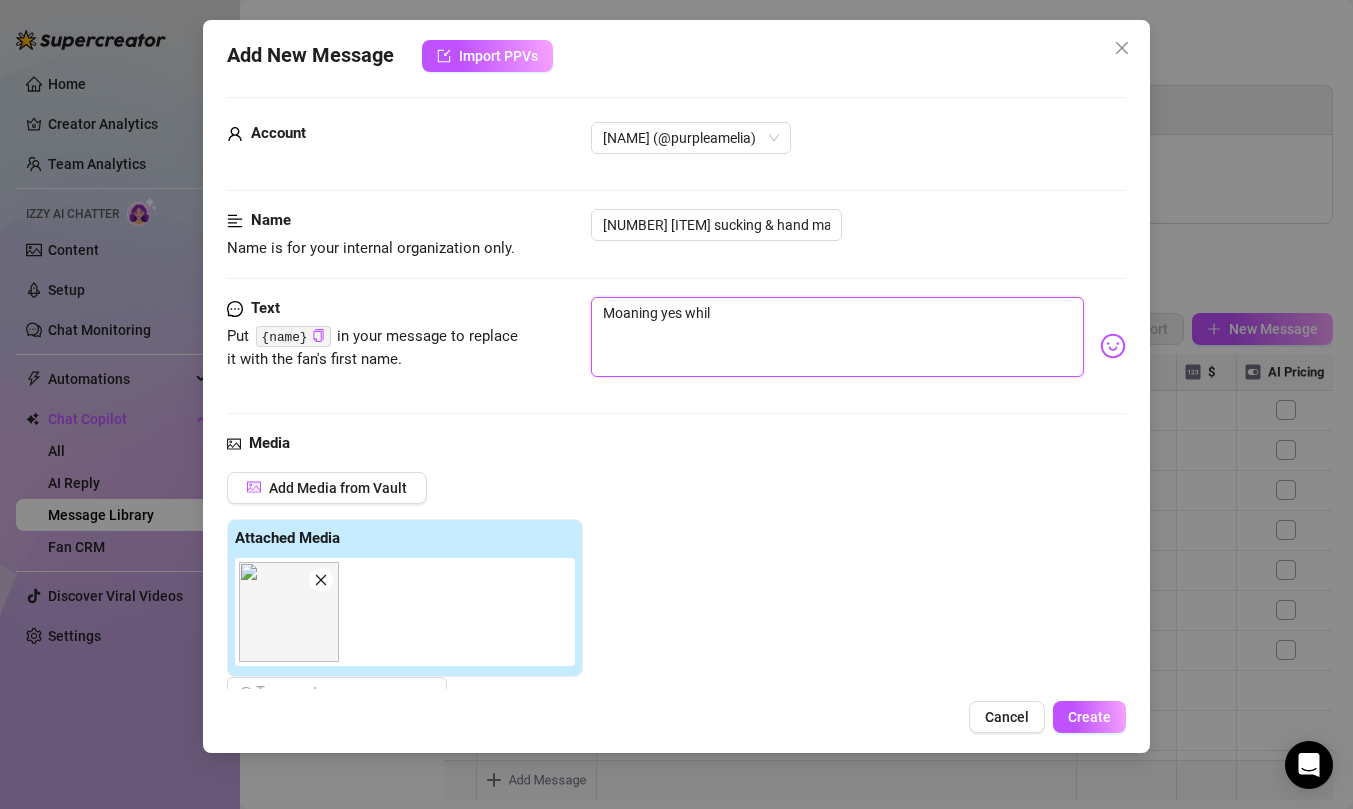 type on "Moaning yes while" 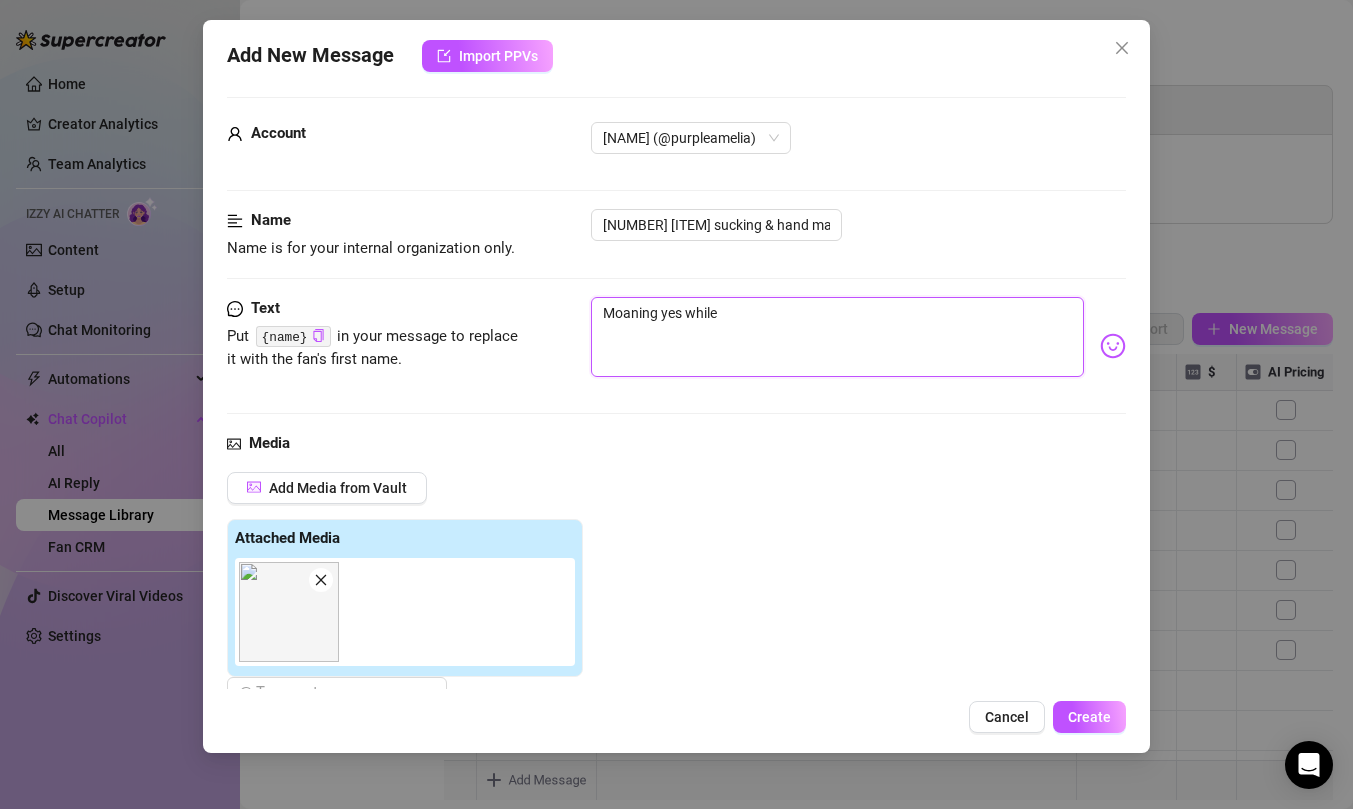 type on "Moaning yes while" 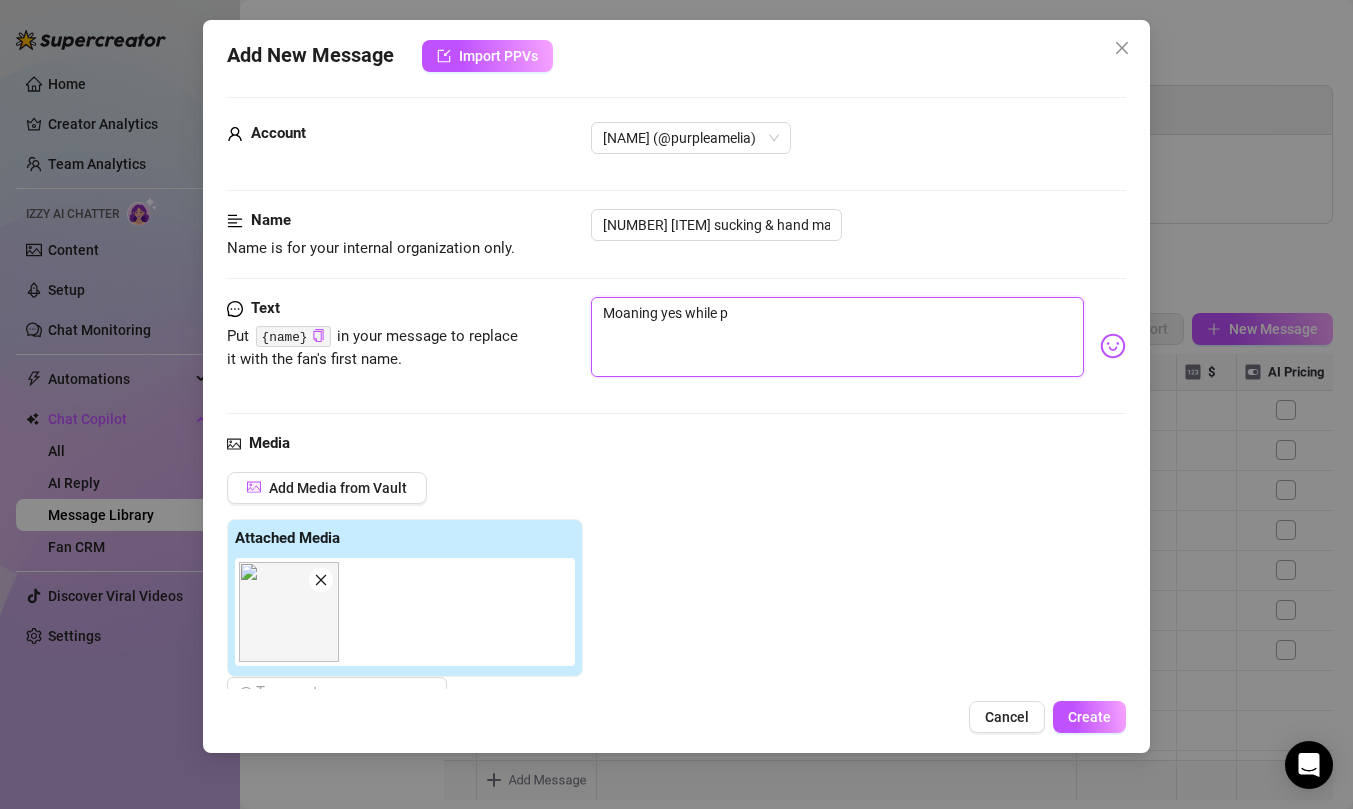 type on "Moaning yes while pu" 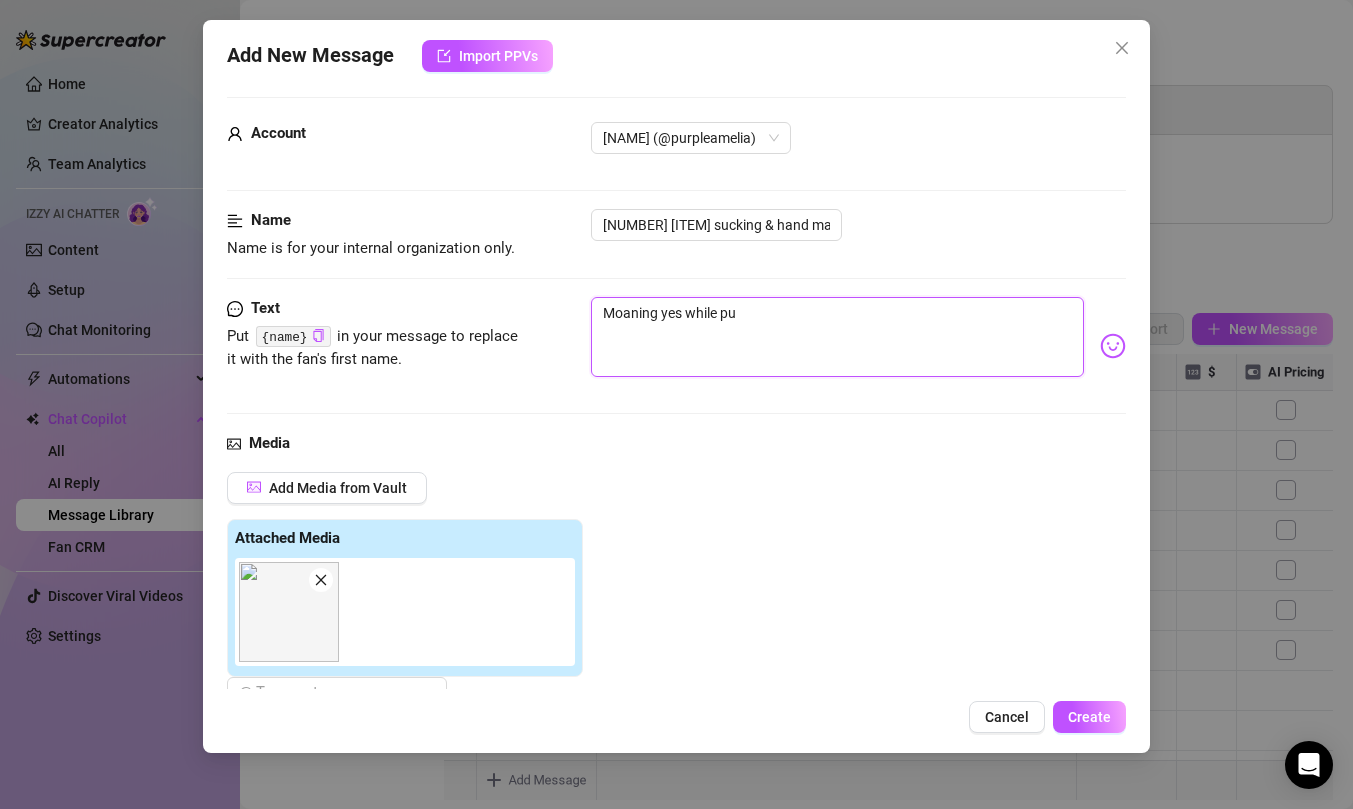type on "Moaning yes while put" 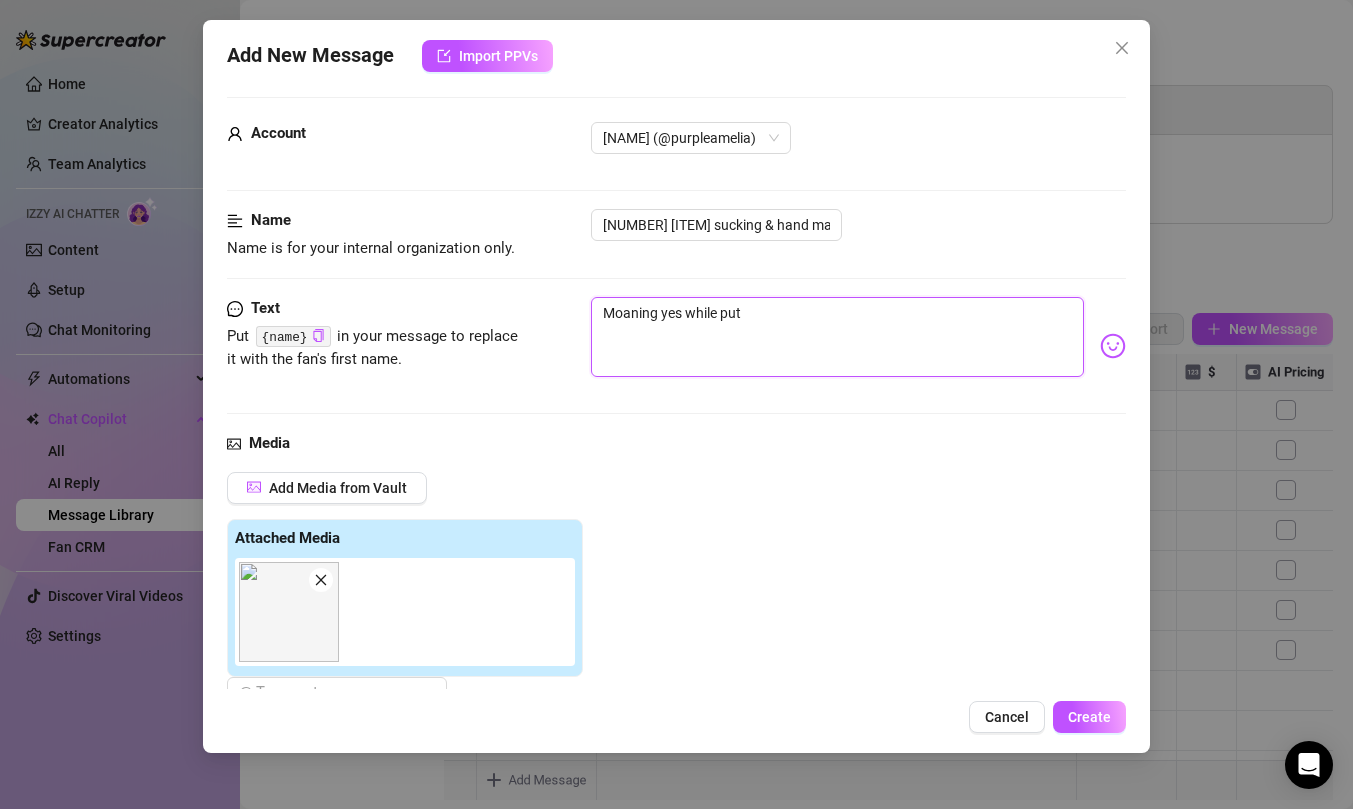 type on "Moaning yes while putt" 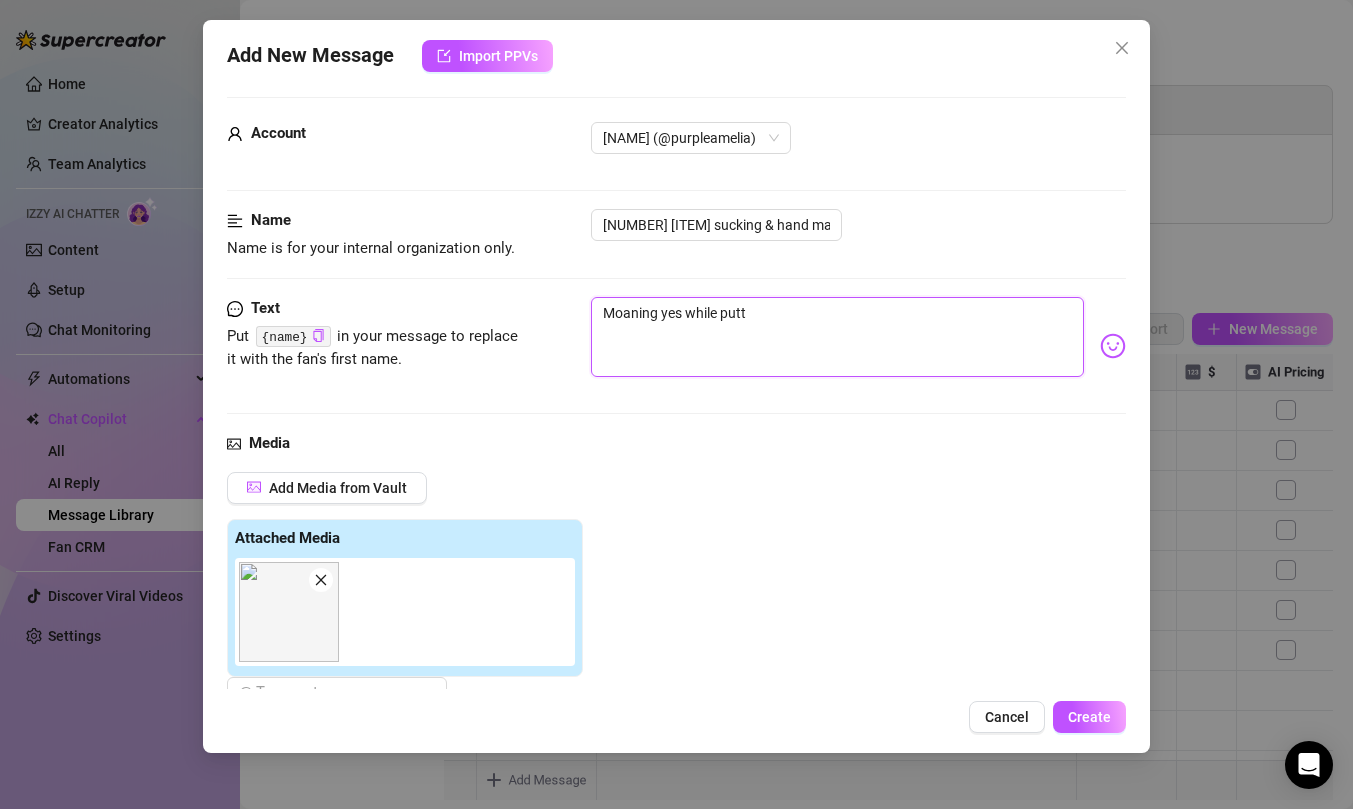 type on "Moaning yes while putt" 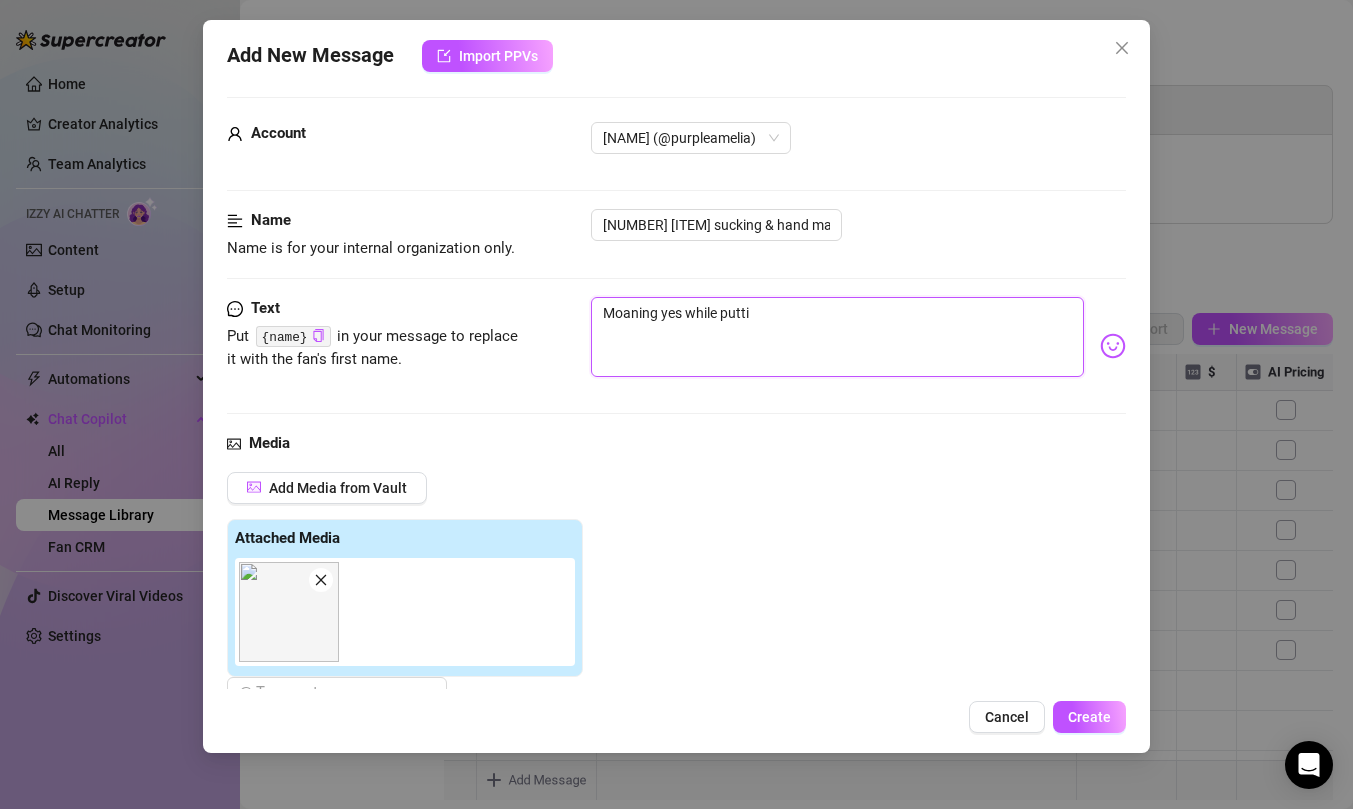 type on "Moaning yes while putti" 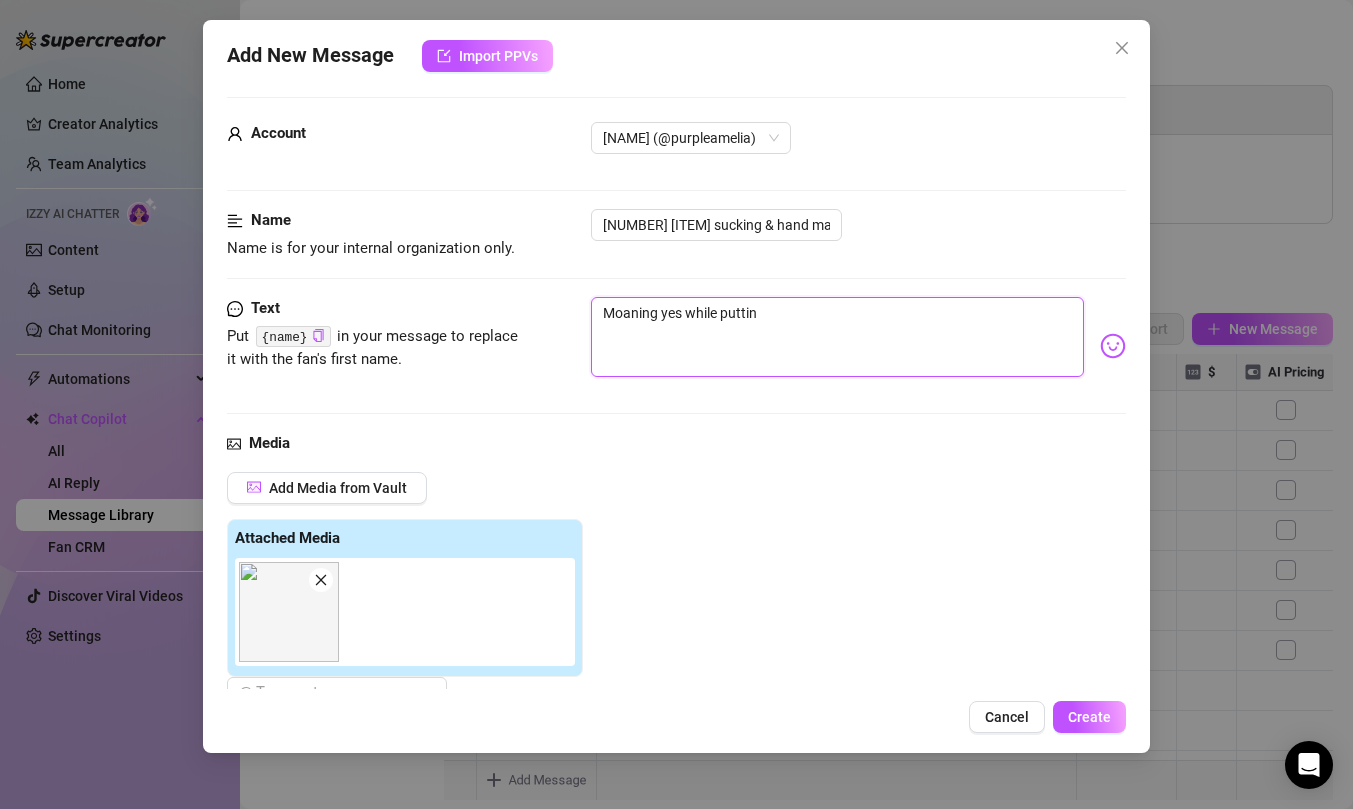 type on "Moaning yes while putting" 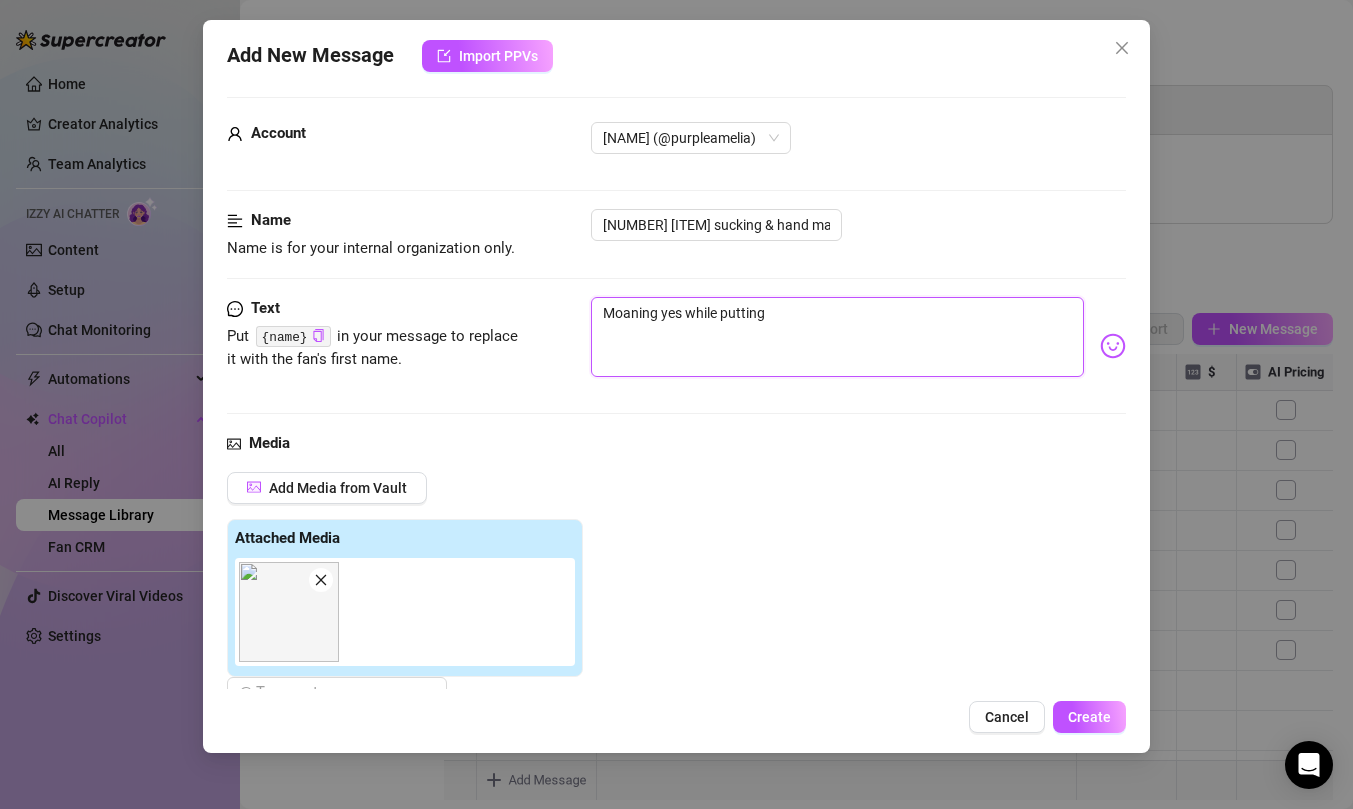 type on "Moaning yes while putting" 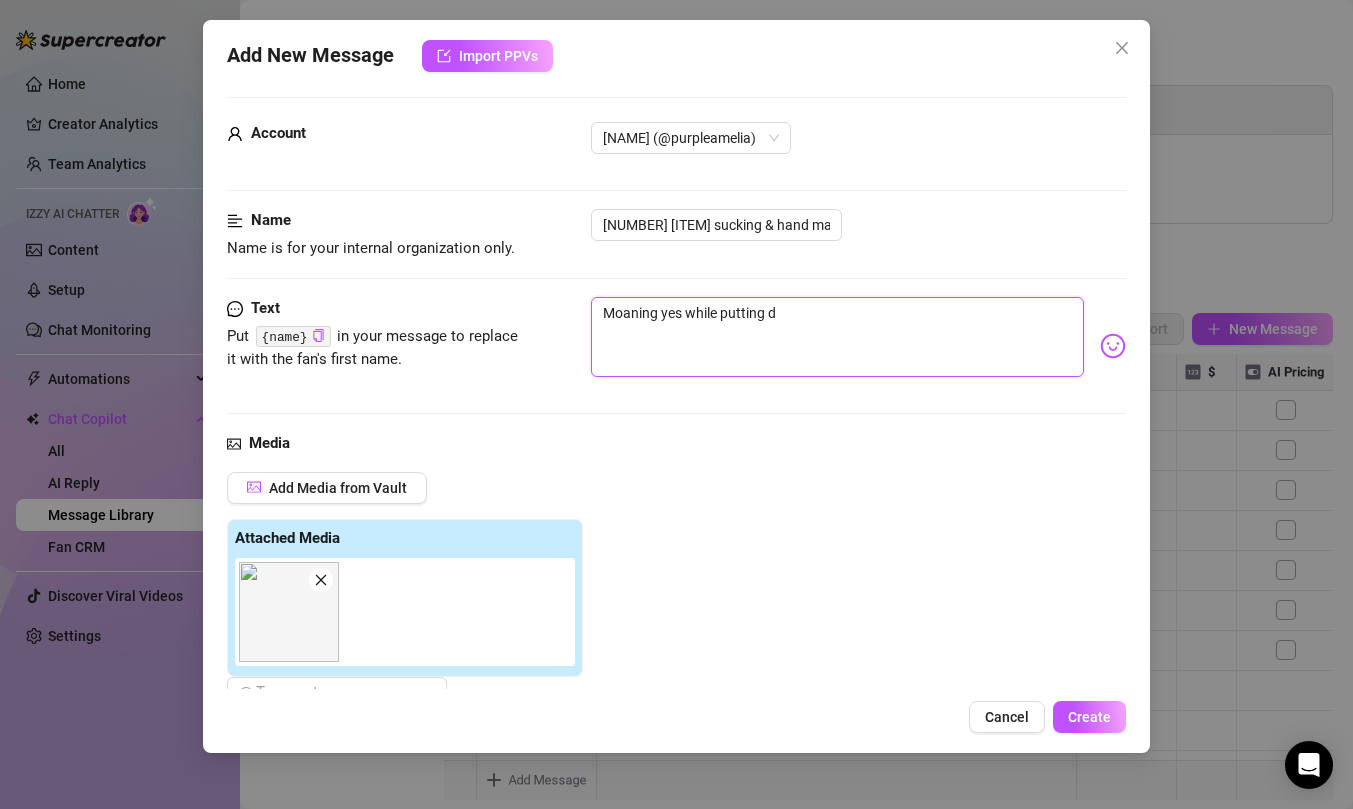 type on "Moaning yes while putting di" 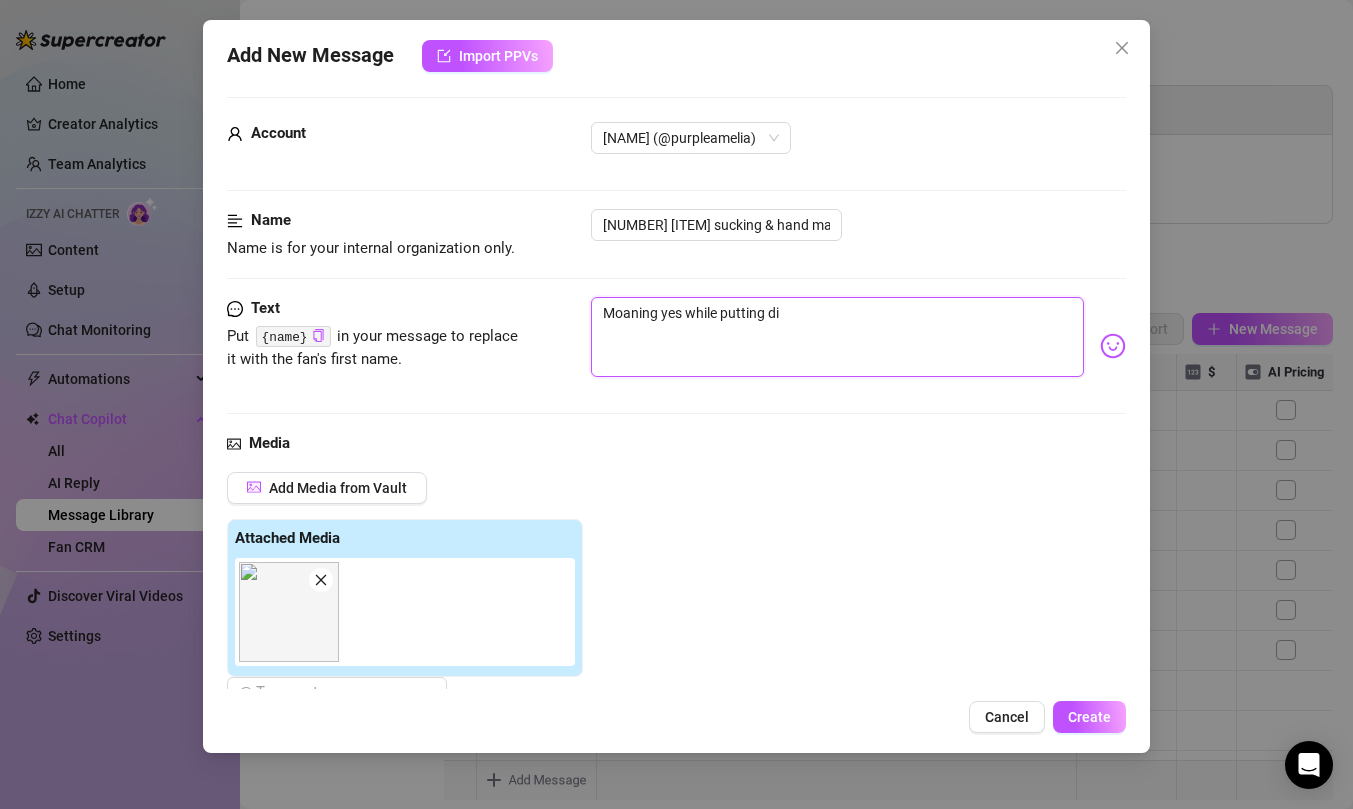 type on "Moaning yes while putting dil" 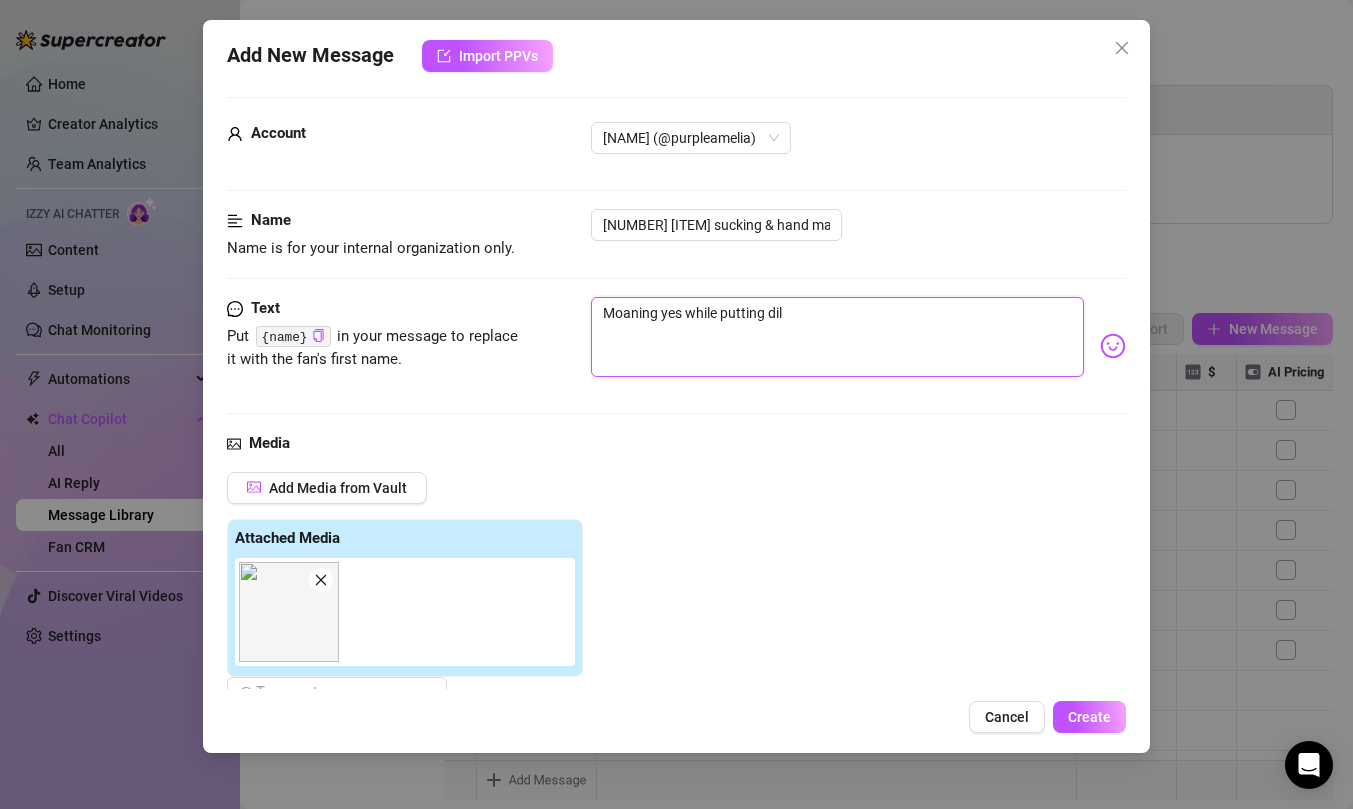 type on "Moaning yes while putting dild" 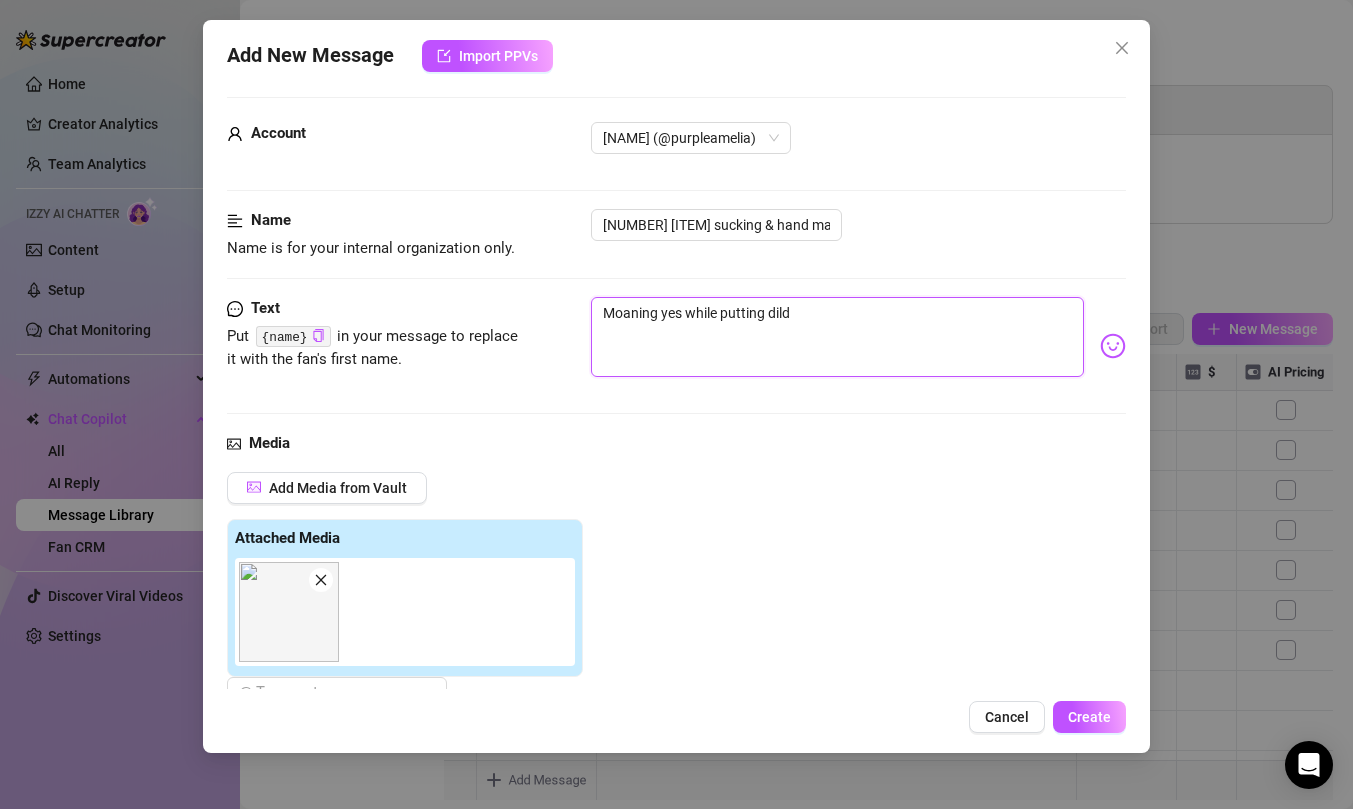 type on "Moaning yes while putting dildo" 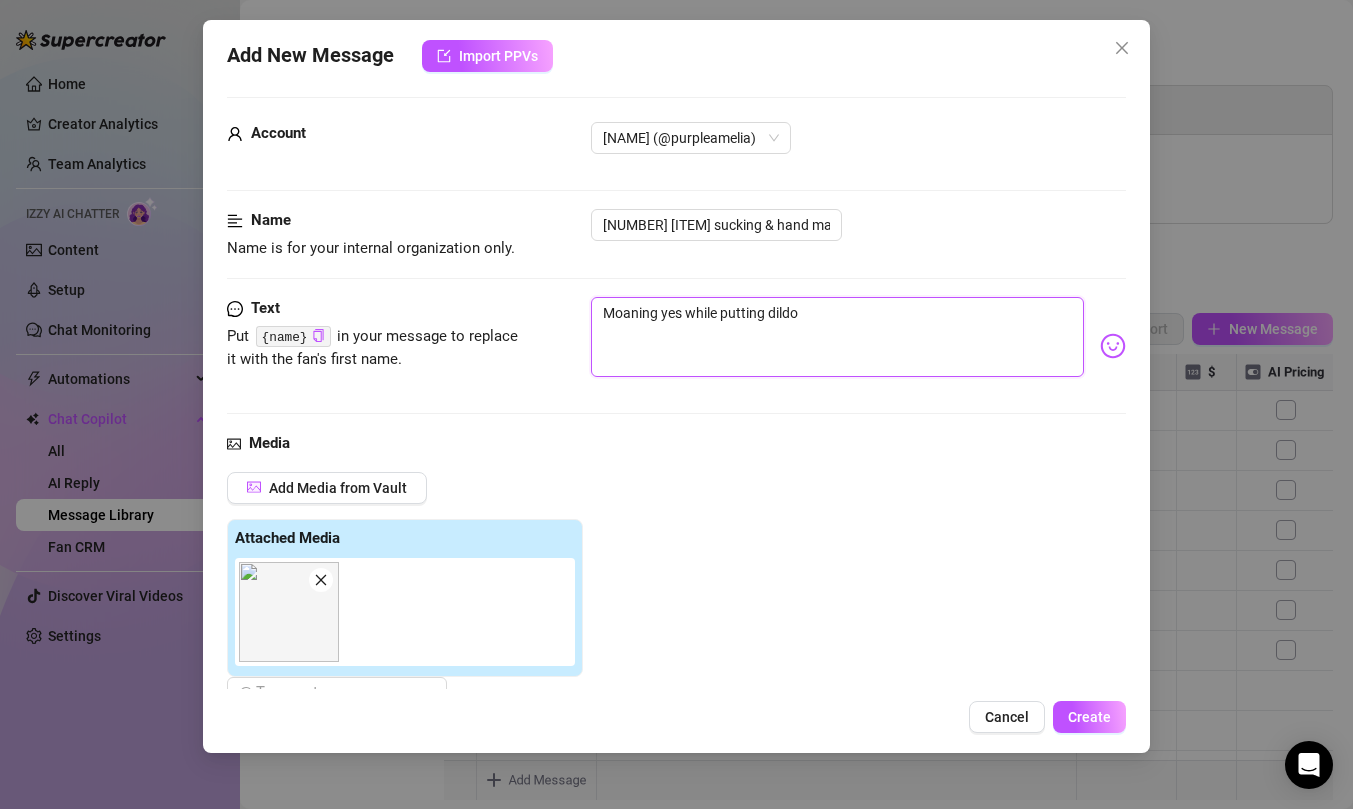 type on "Moaning yes while putting dildo" 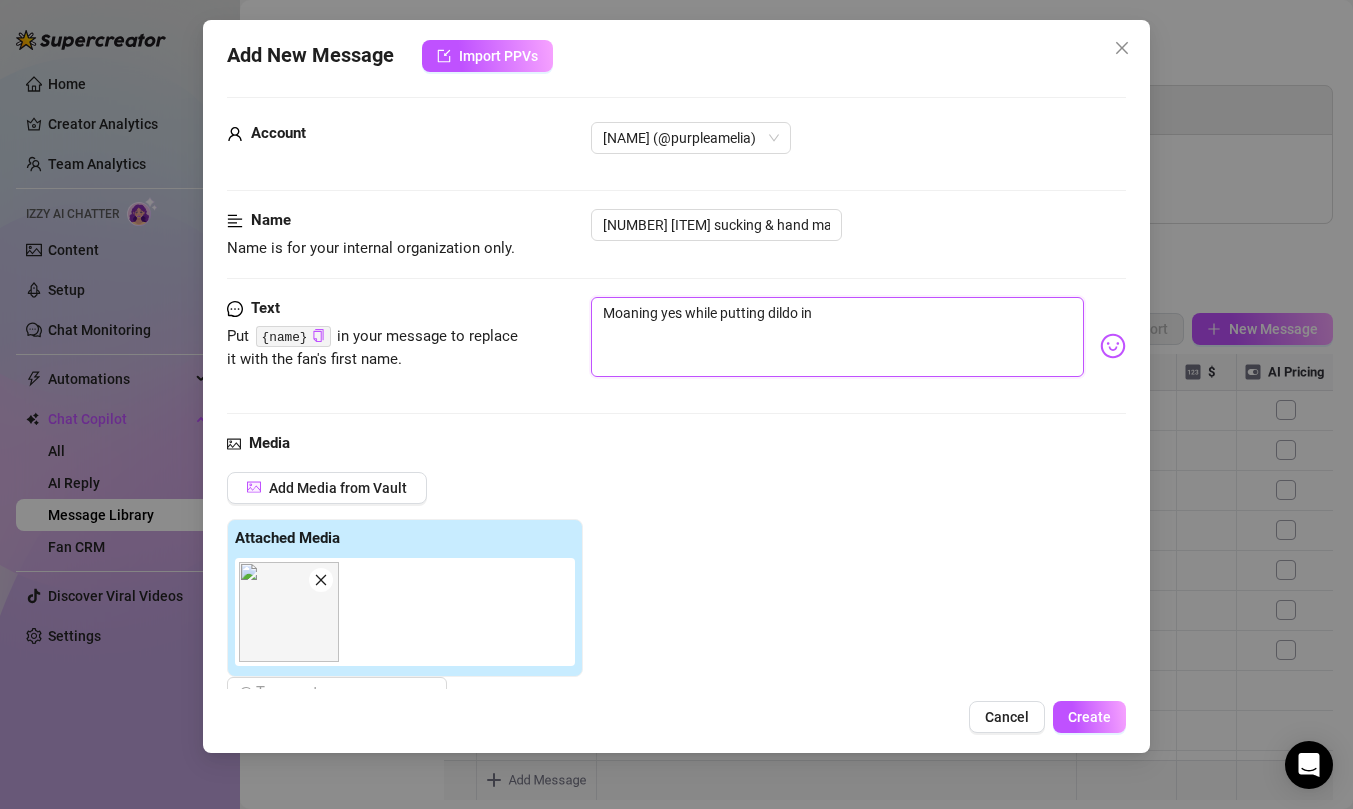type on "Moaning yes while putting dildo i" 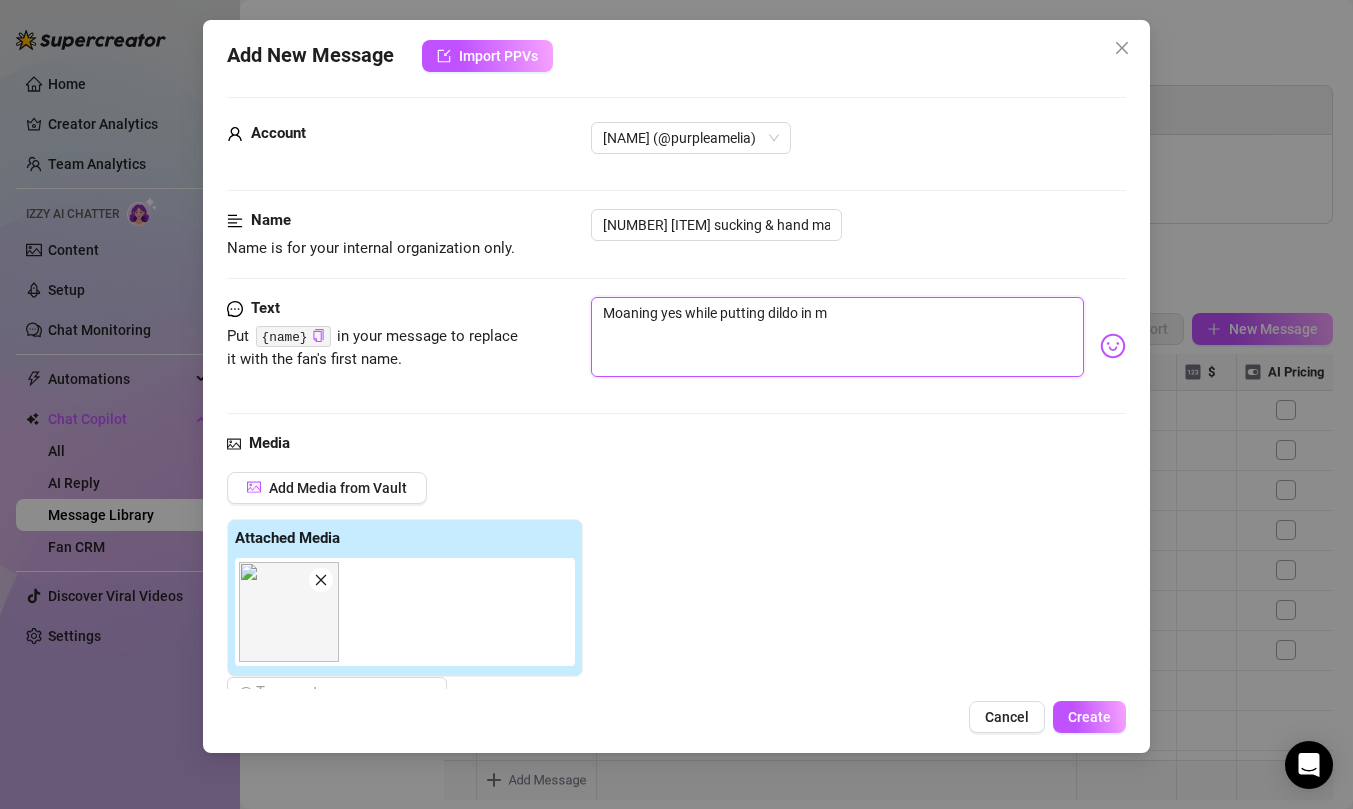 type on "Moaning yes while putting dildo in my" 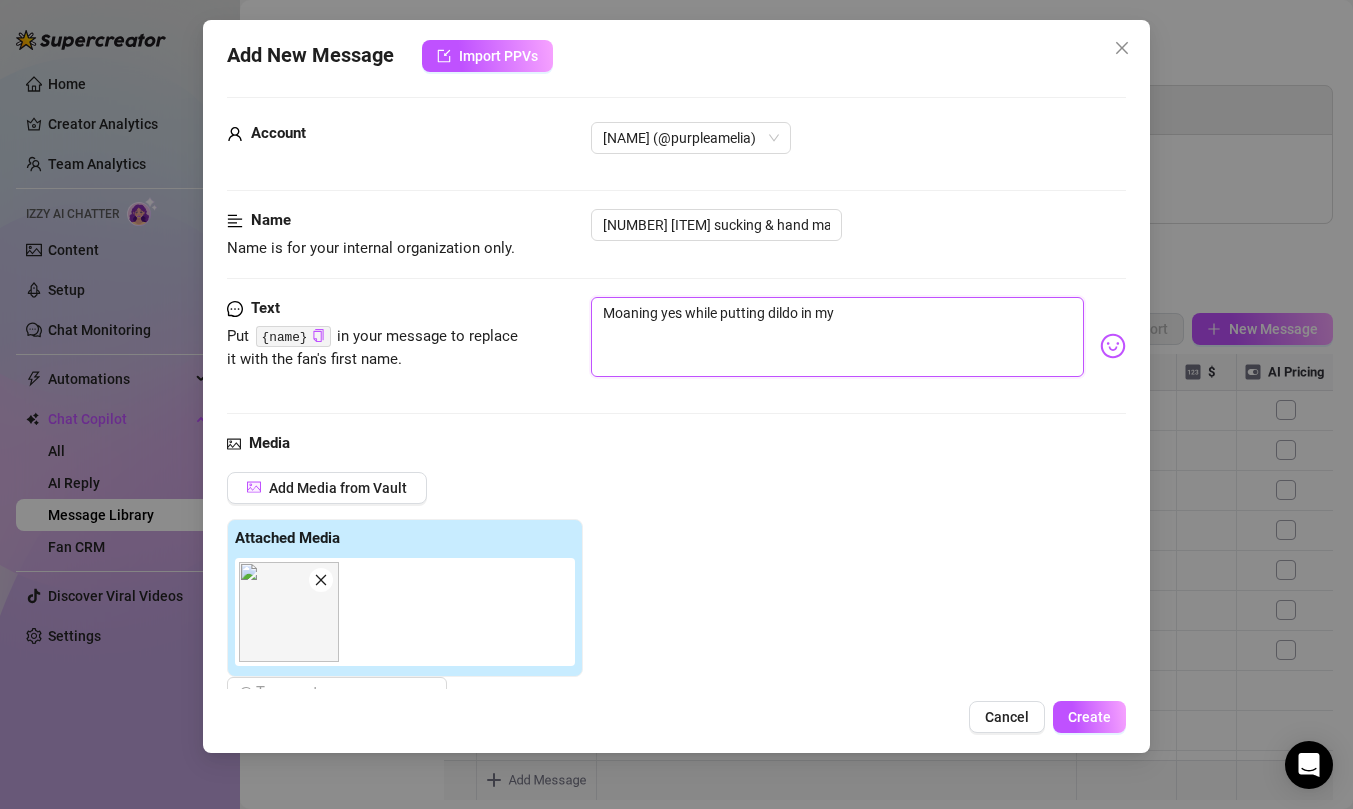 type on "Moaning yes while putting dildo in my" 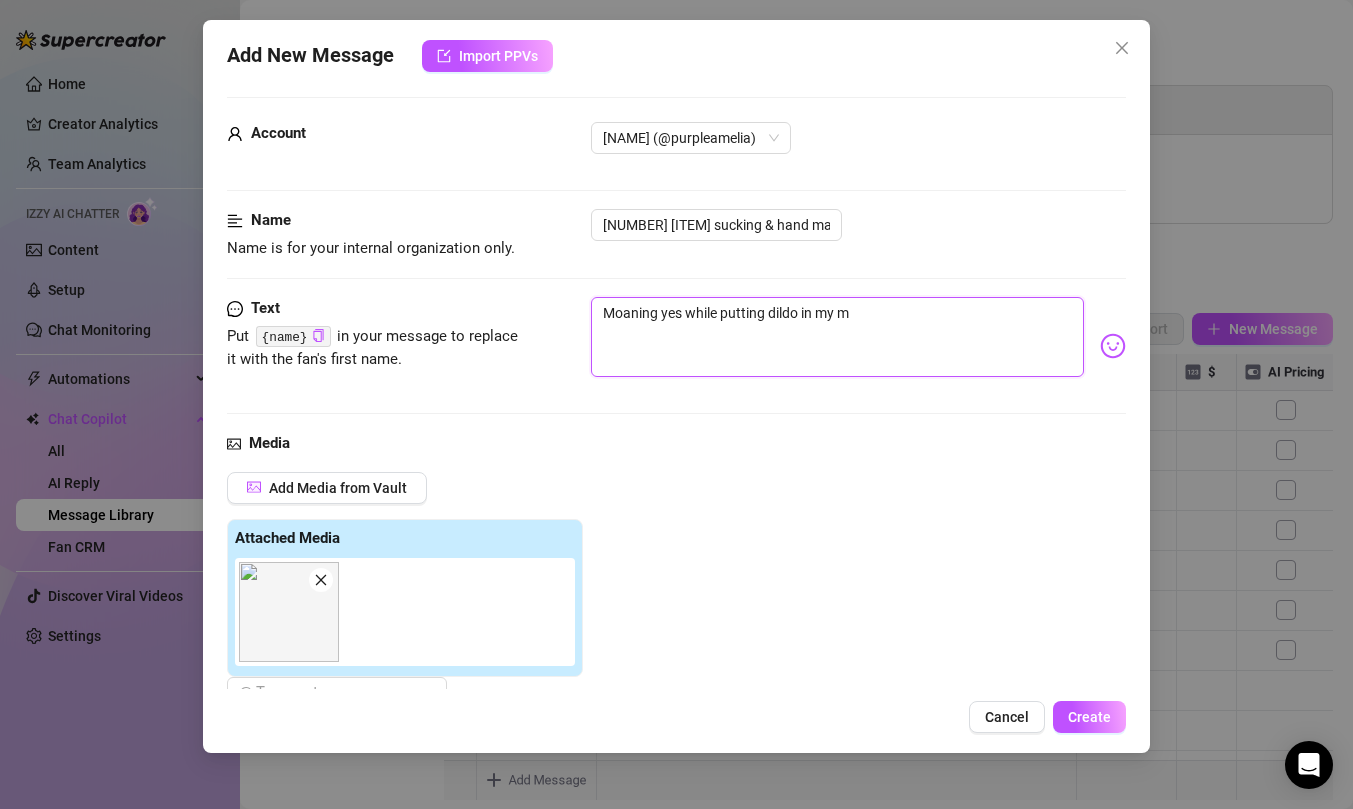 type on "Moaning yes while putting dildo in my mo" 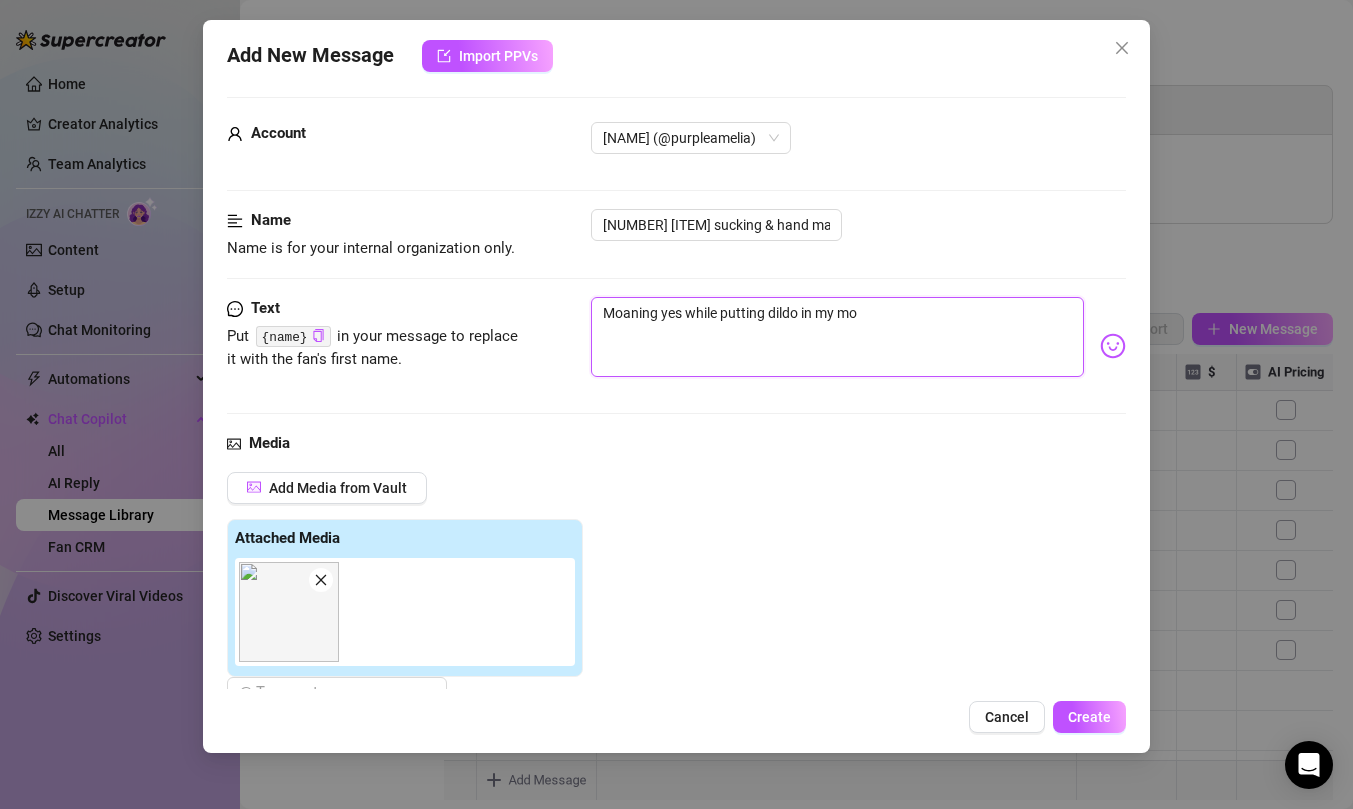 type on "Moaning yes while putting dildo in my mou" 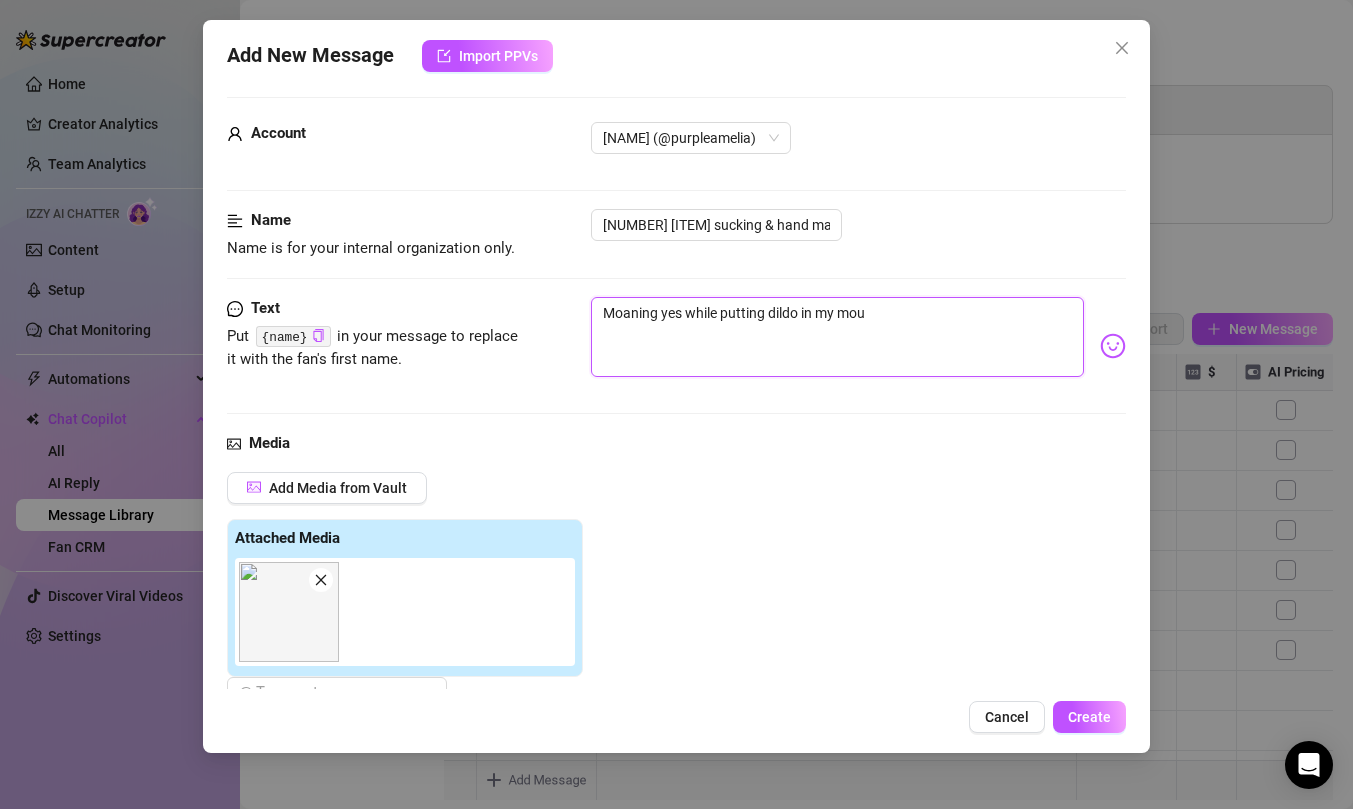 type on "Moaning yes while putting dildo in my mout" 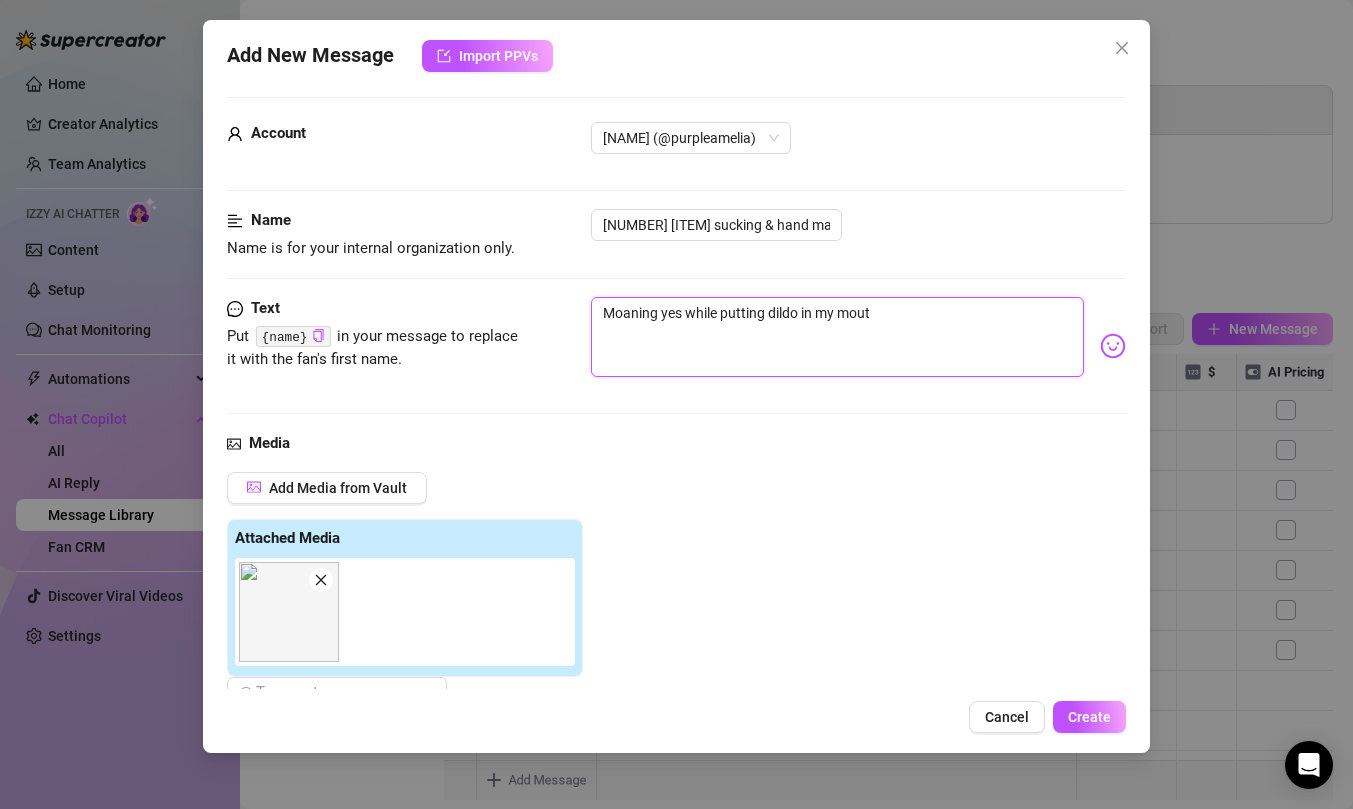 type on "Moaning yes while putting dildo in my mouth" 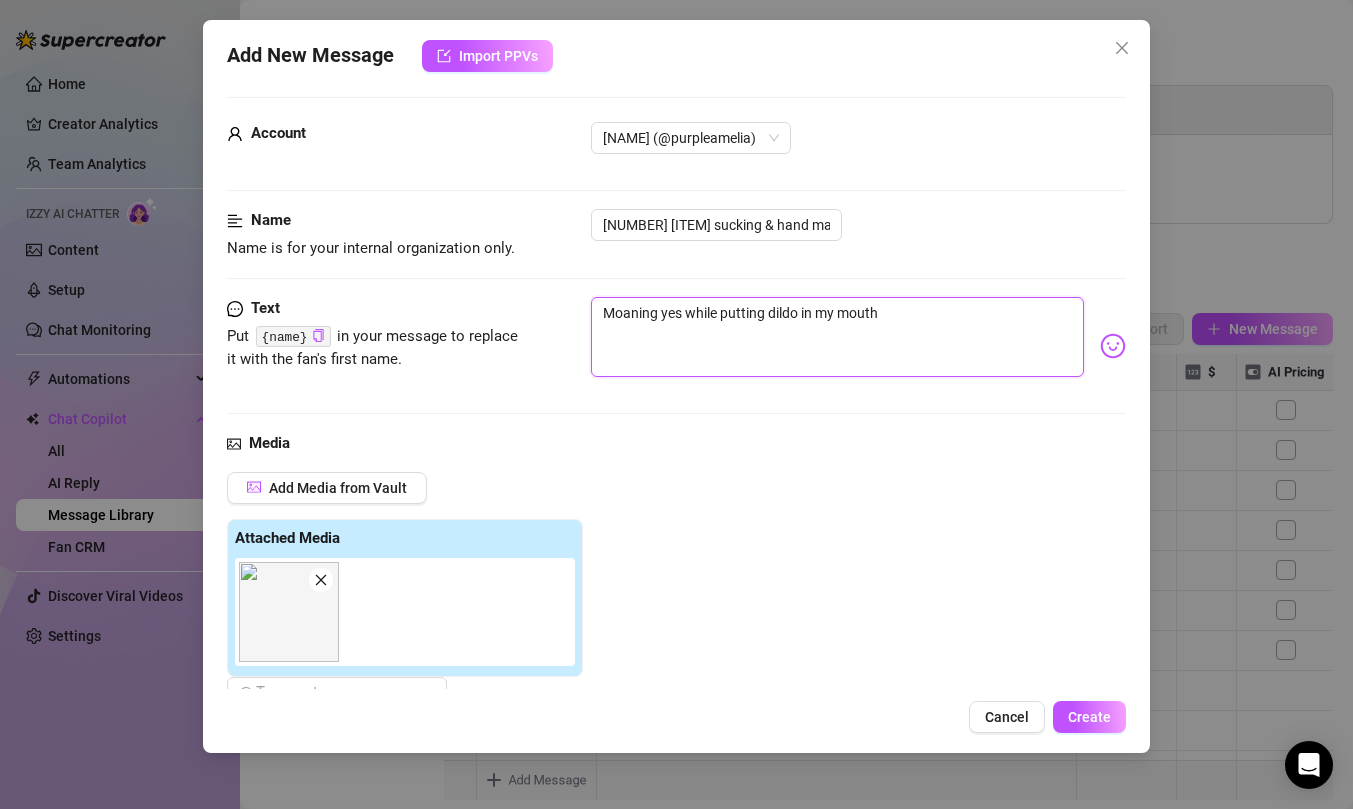 type on "Moaning yes while putting dildo in my mouth" 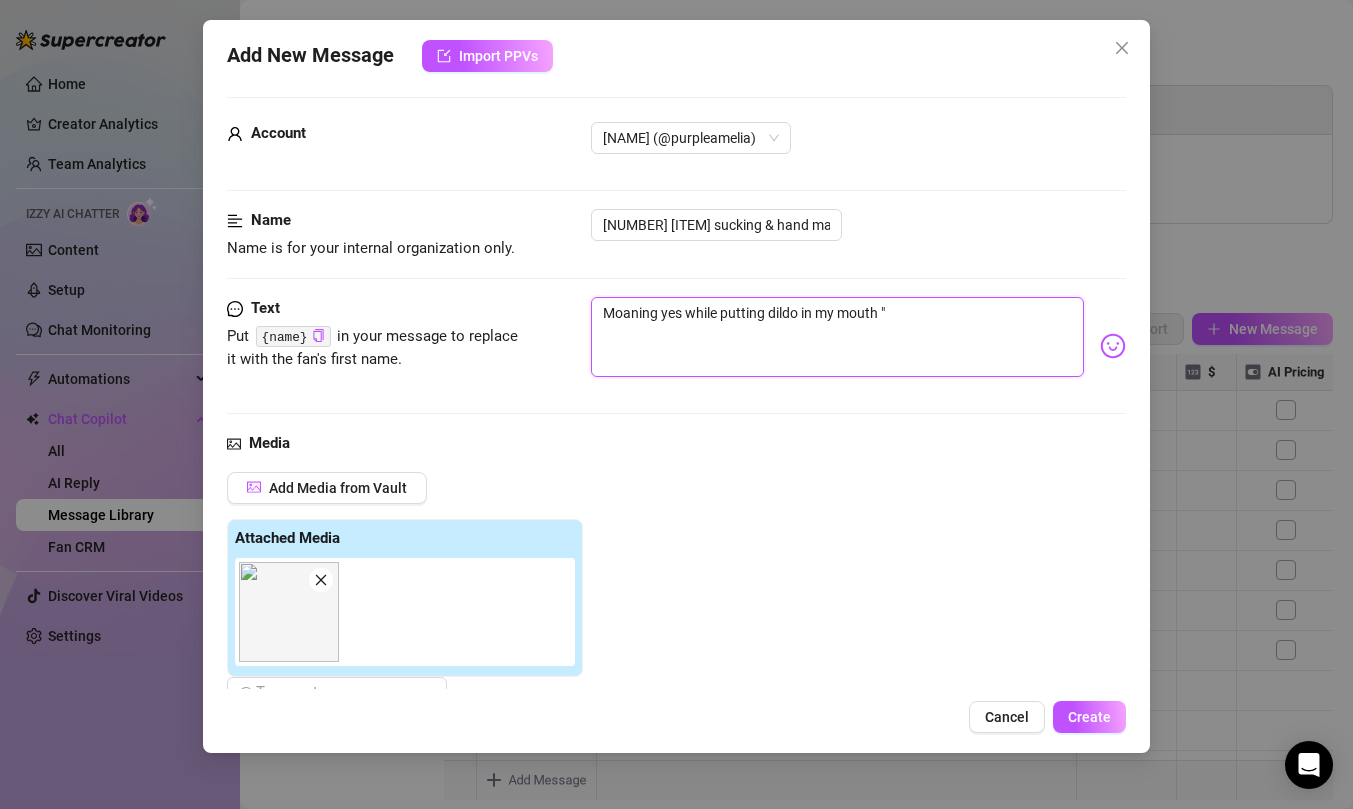 type on "Moaning yes while putting dildo in my mouth "I" 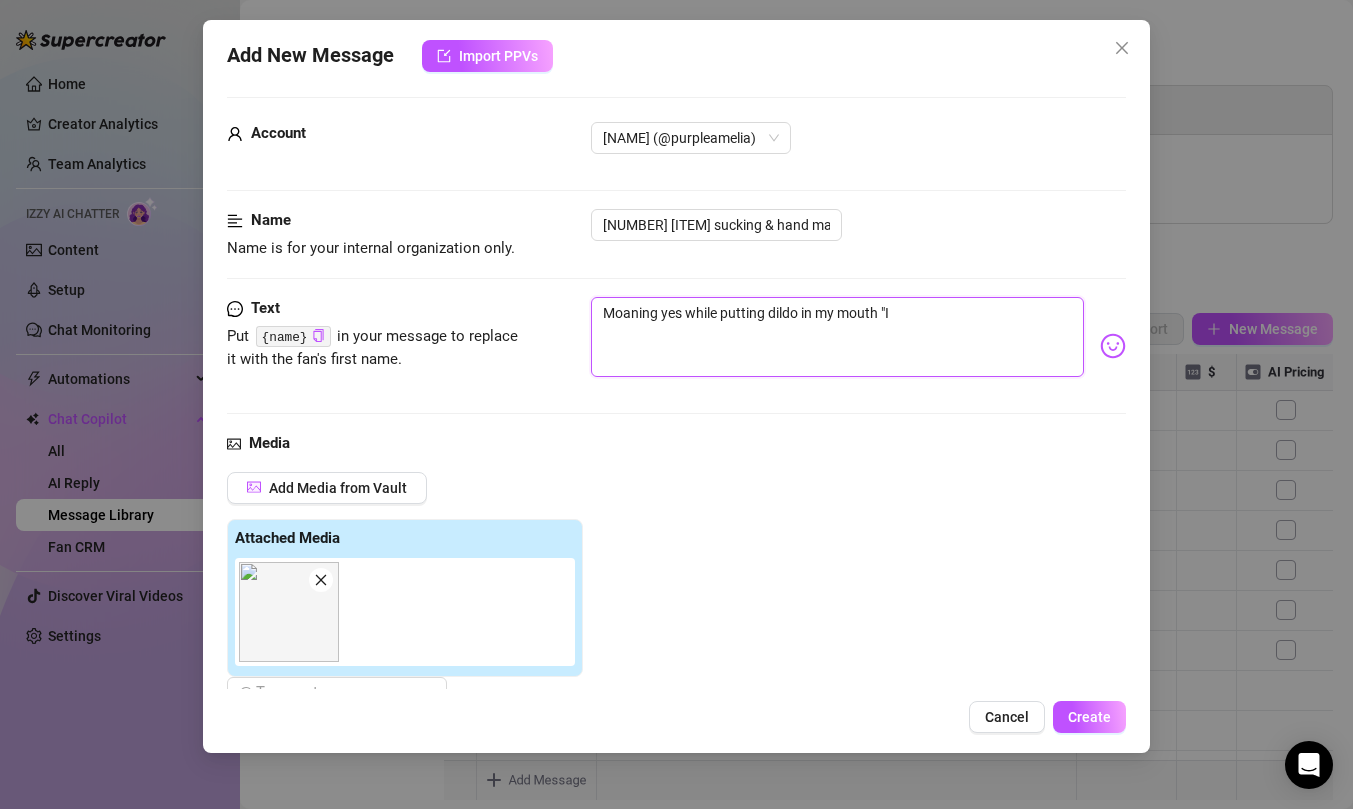 type on "Moaning yes while putting dildo in my mouth "I" 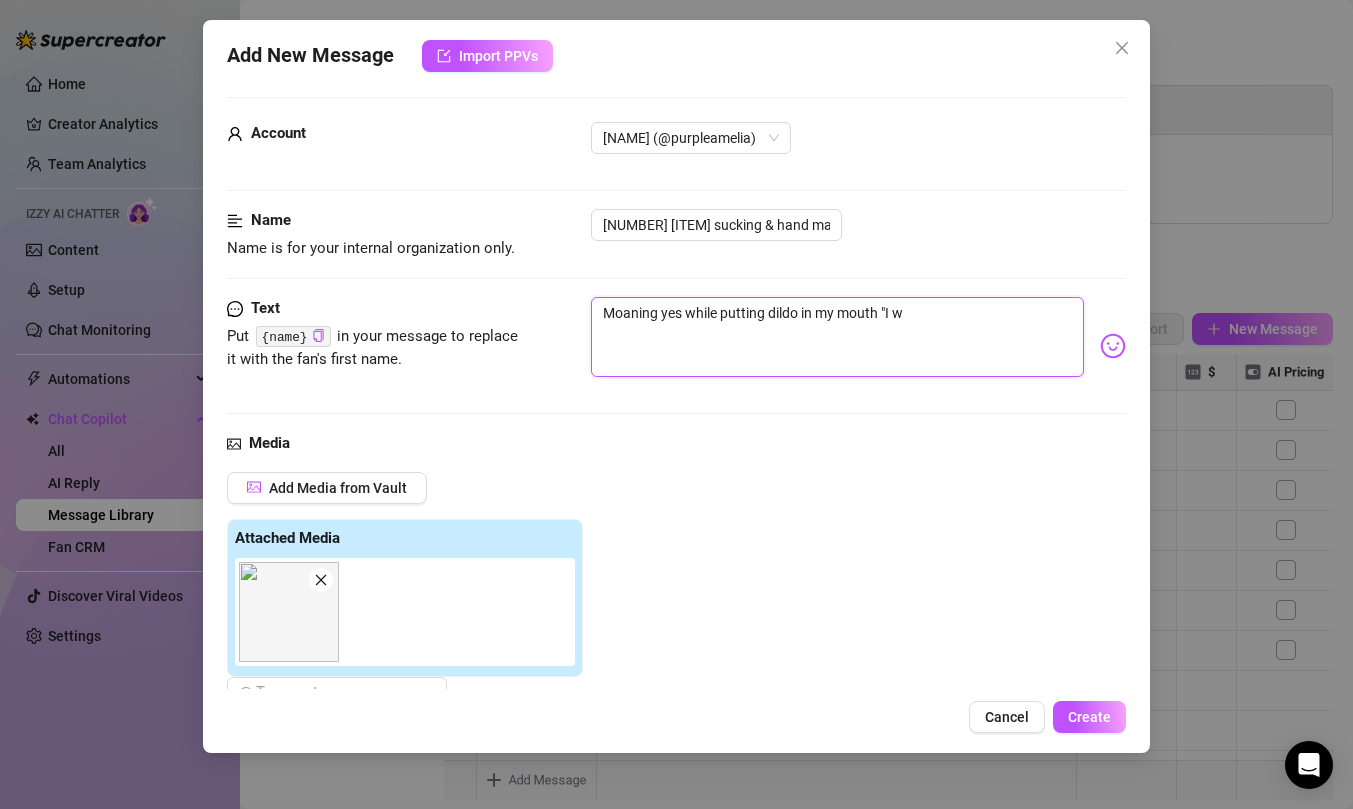 type on "Moaning yes while putting dildo in my mouth "I wa" 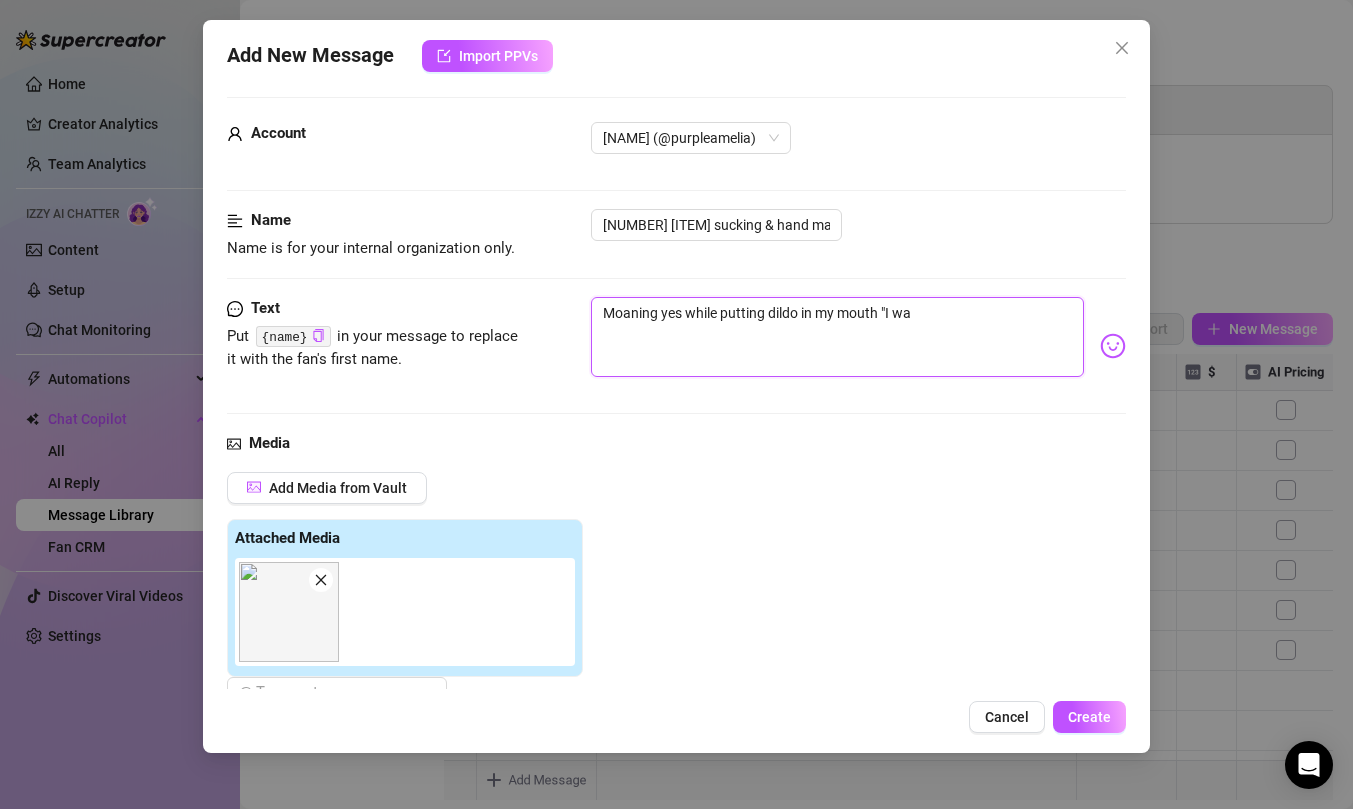 type on "Moaning yes while putting dildo in my mouth "I wan" 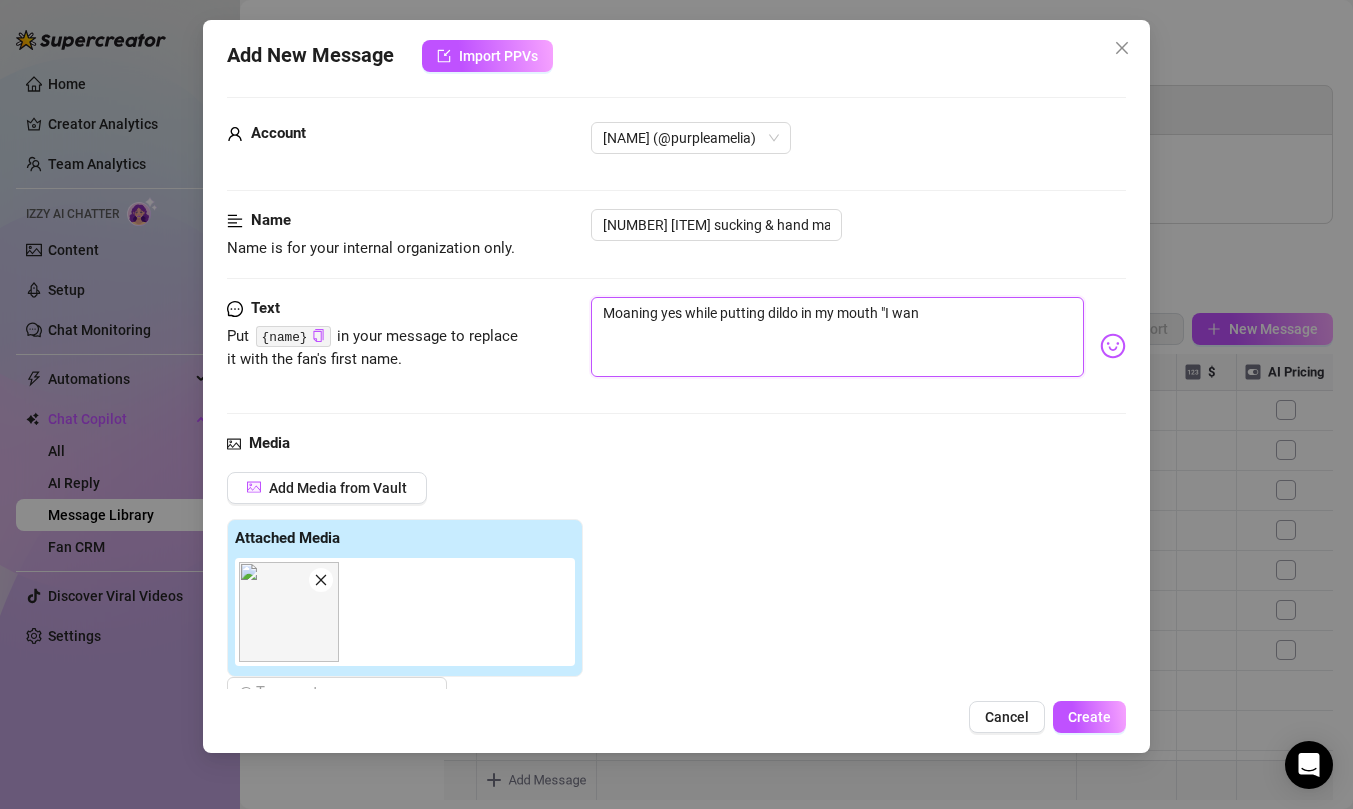 type on "Moaning yes while putting dildo in my mouth "I wan" 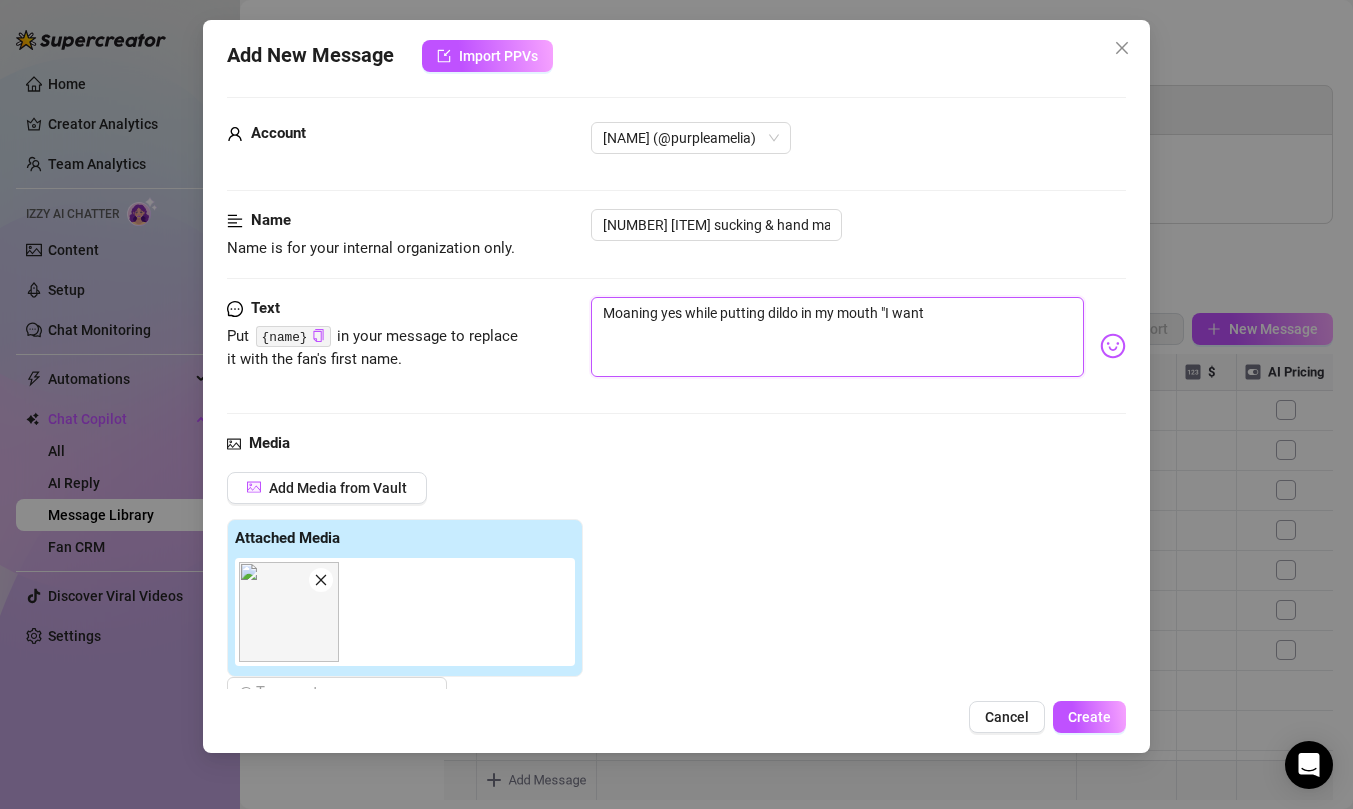 type on "Moaning yes while putting dildo in my mouth "I want" 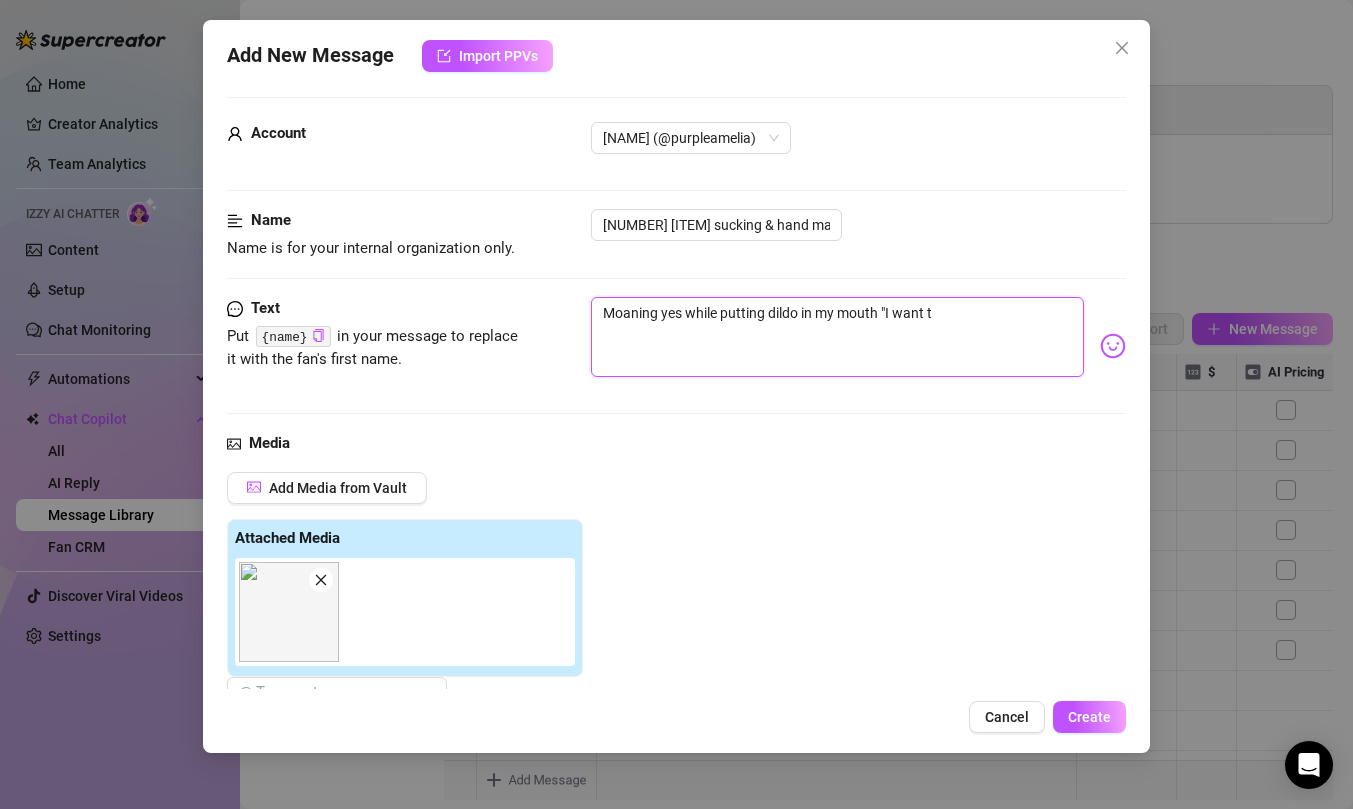 type on "Moaning yes while putting dildo in my mouth "I want to" 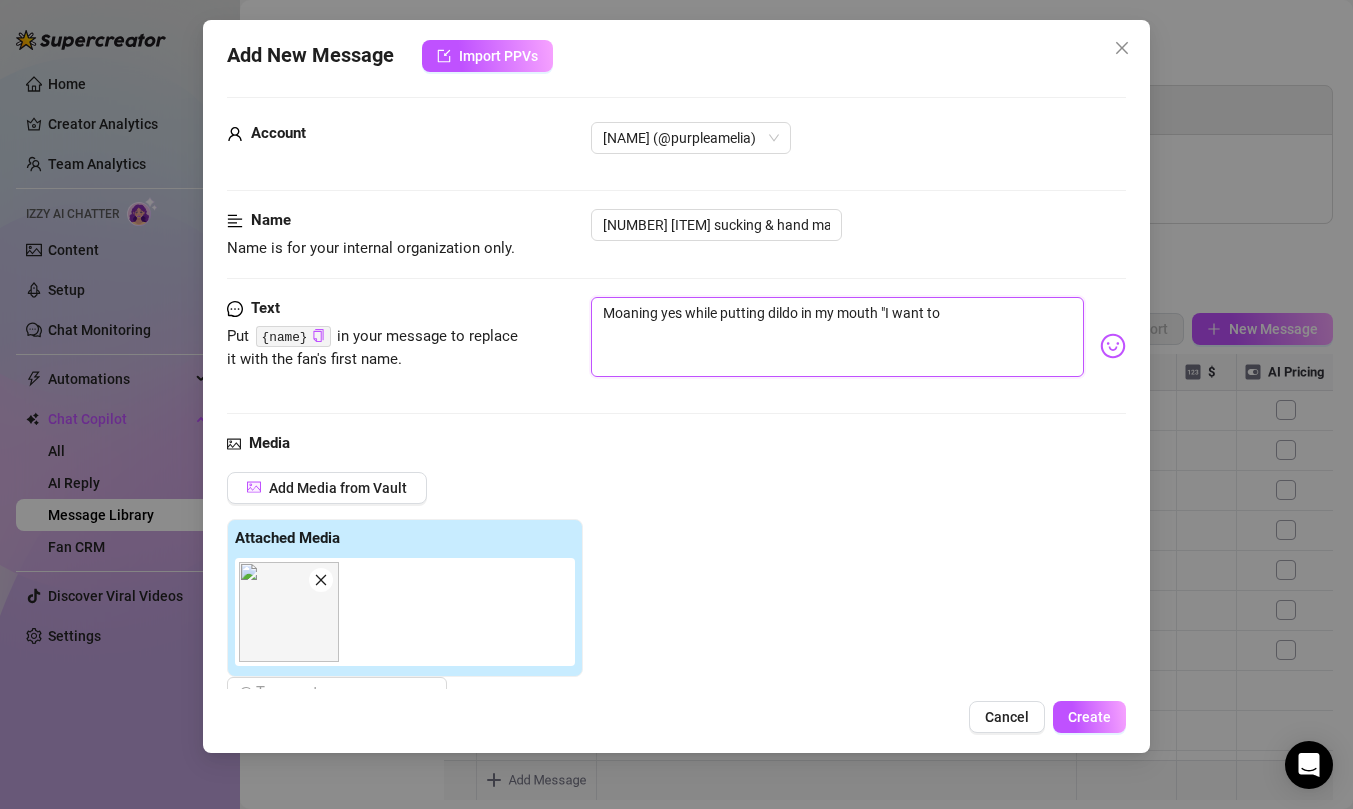 type on "Moaning yes while putting dildo in my mouth "I want to" 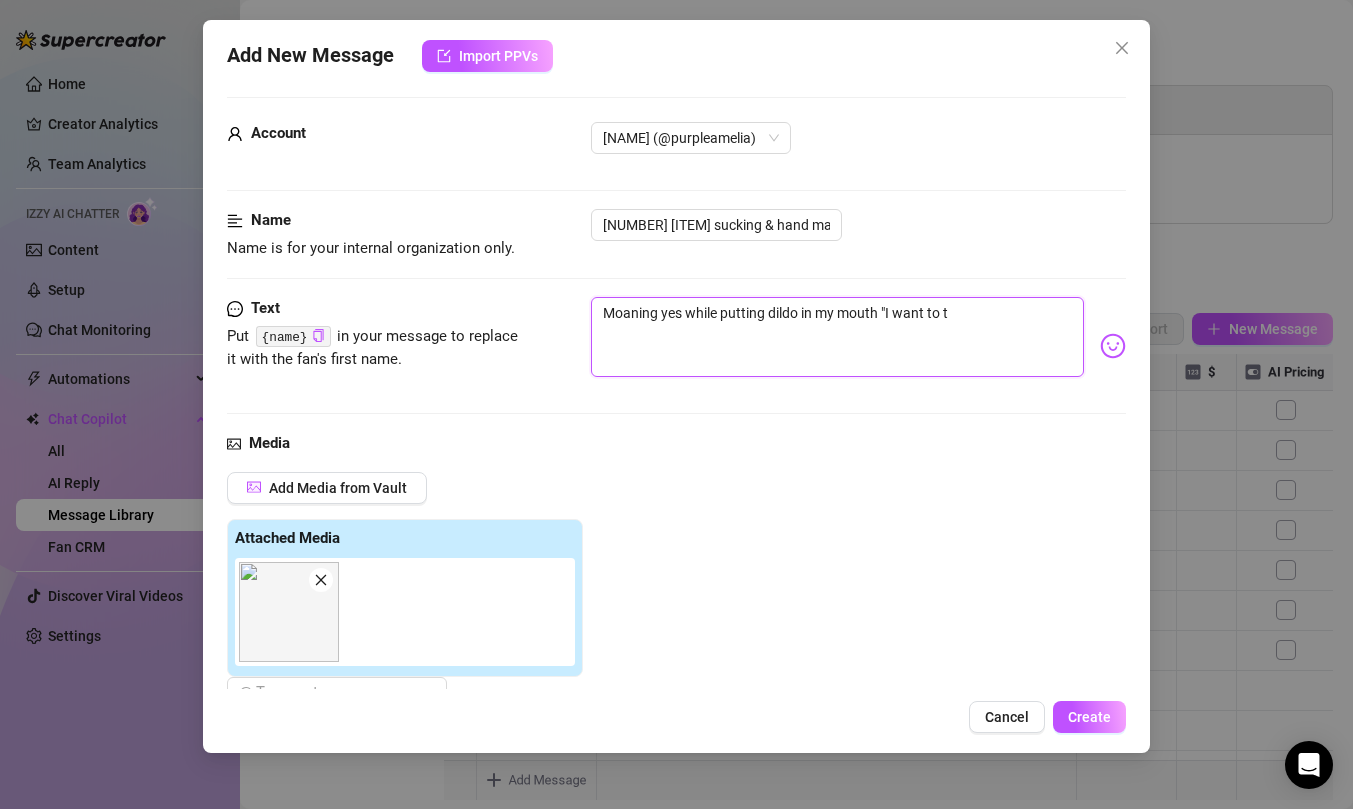 type on "Moaning yes while putting dildo in my mouth "I want to ta" 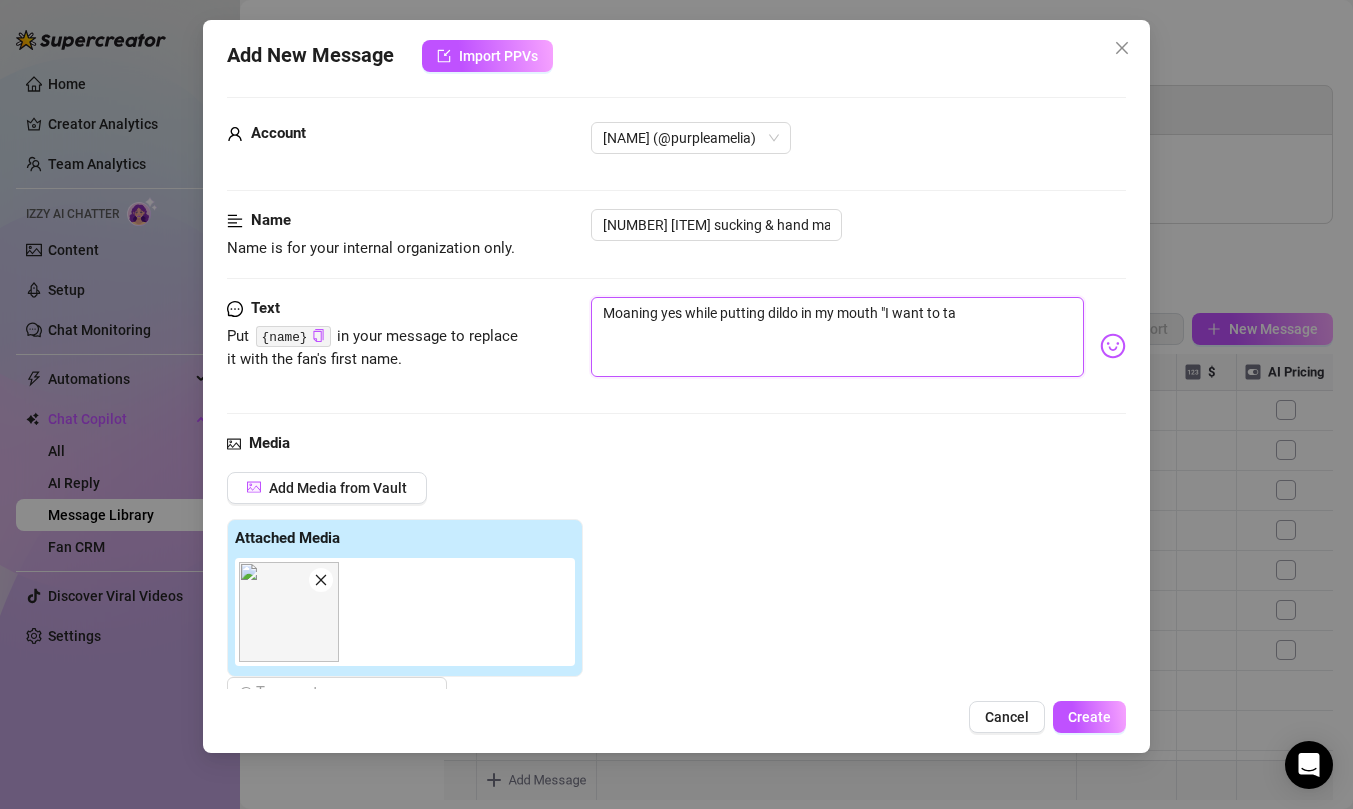 type on "Moaning yes while putting dildo in my mouth "I want to tak" 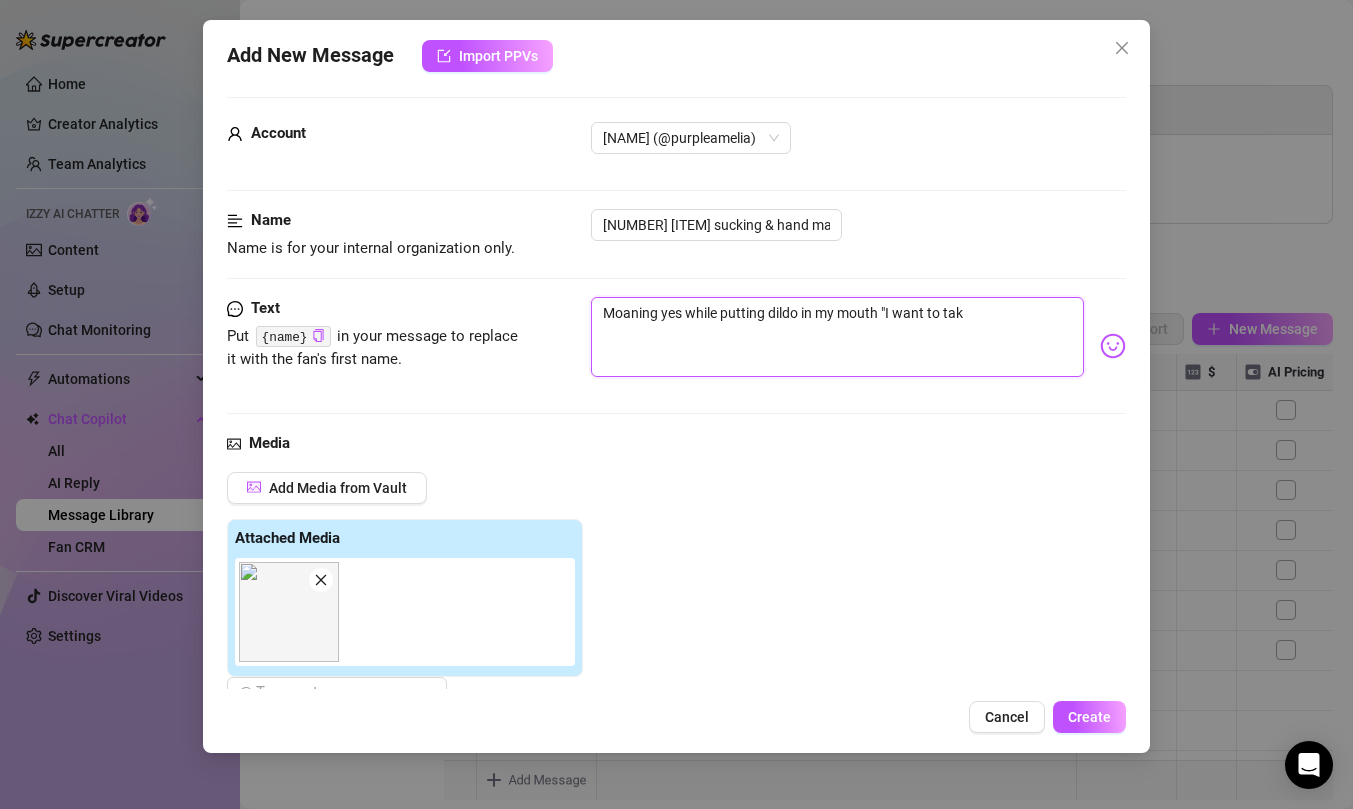 type on "Moaning yes while putting dildo in my mouth "I want to tak" 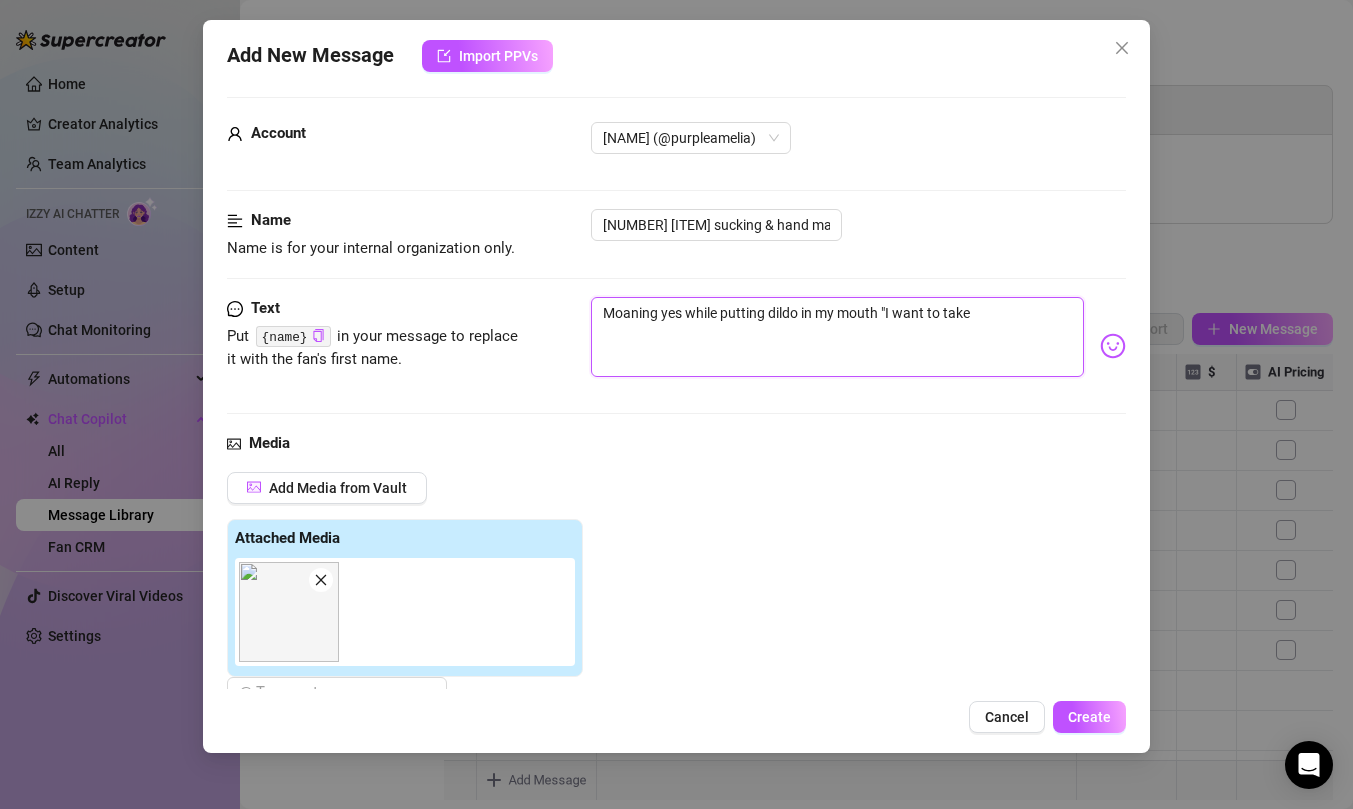 type on "Moaning yes while putting dildo in my mouth "I want to take" 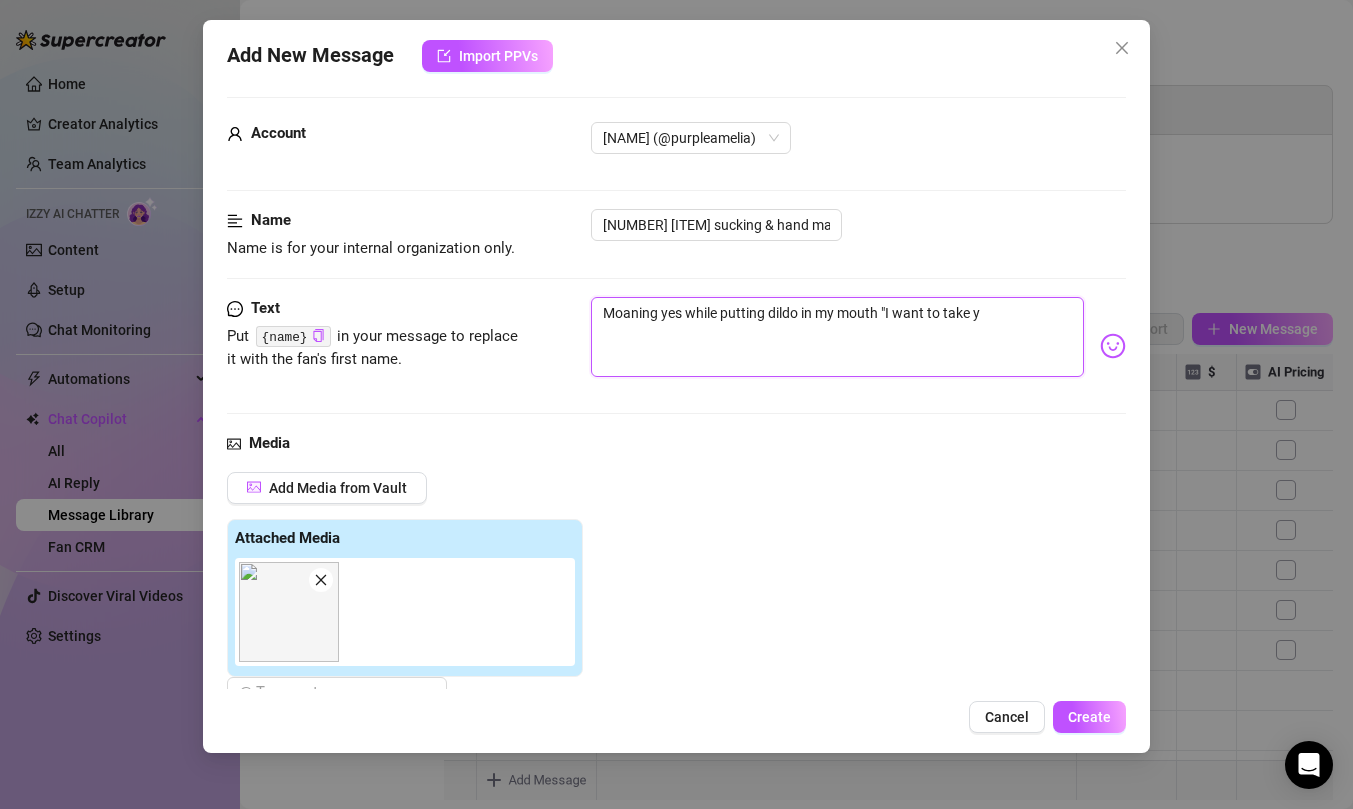 type on "Moaning yes while putting dildo in my mouth "I want to take yo" 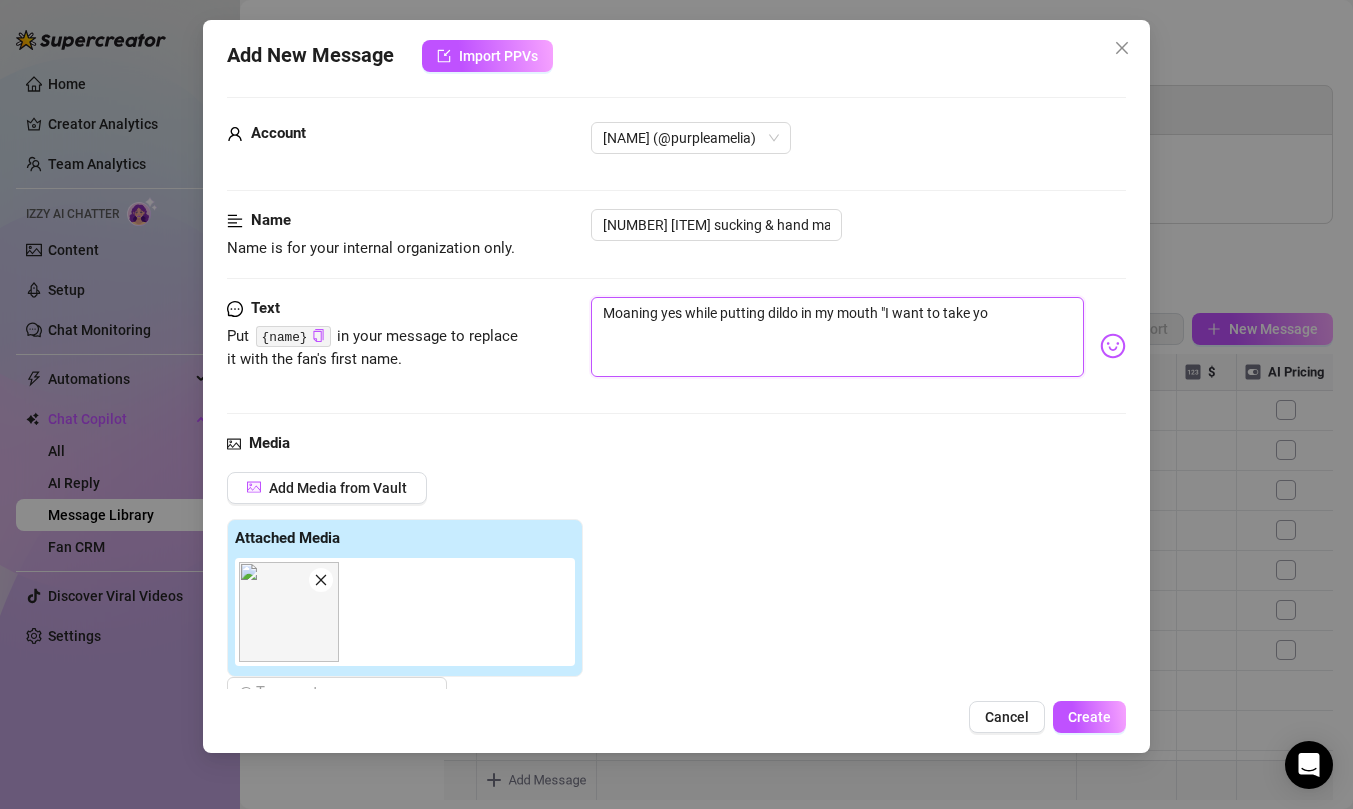 type on "Moaning yes while putting dildo in my mouth "I want to take you" 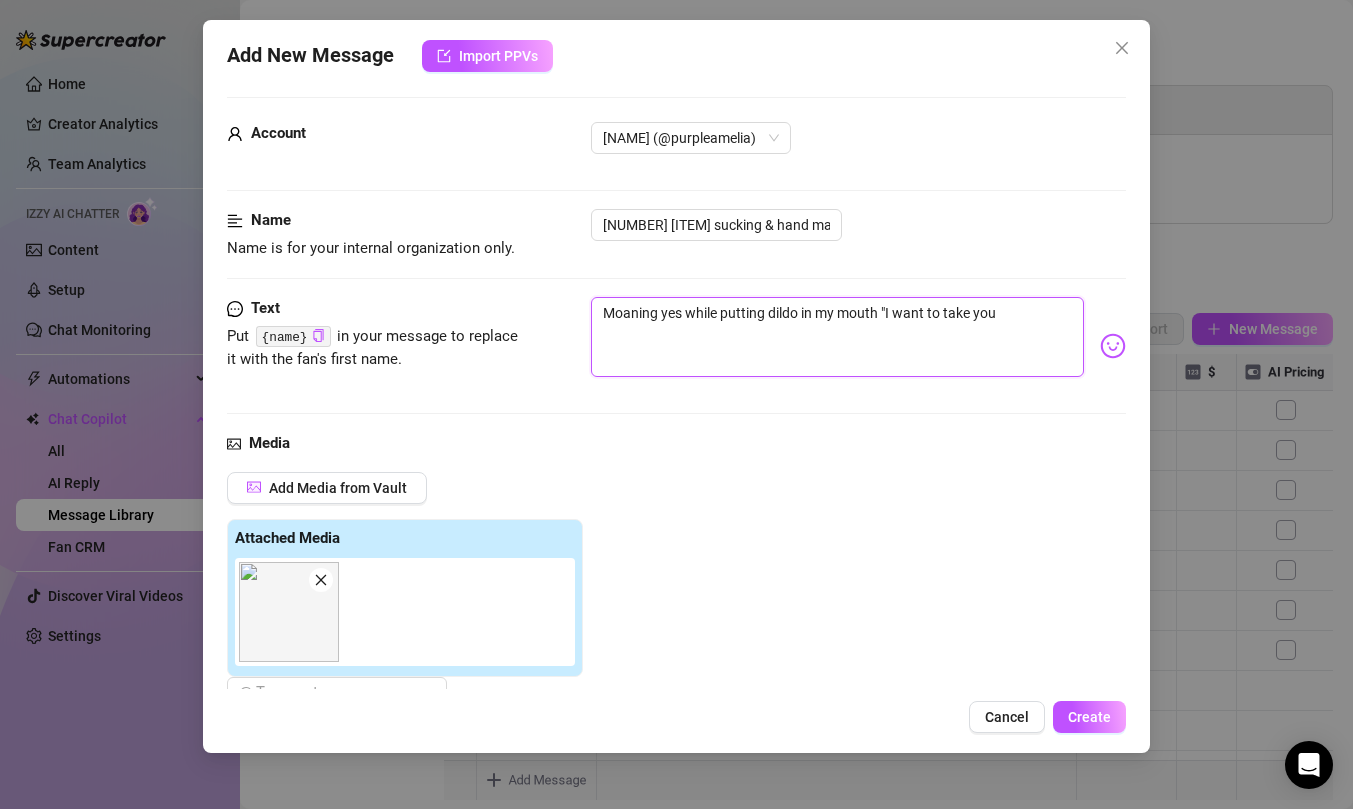 type on "Moaning yes while putting dildo in my mouth "I want to take you" 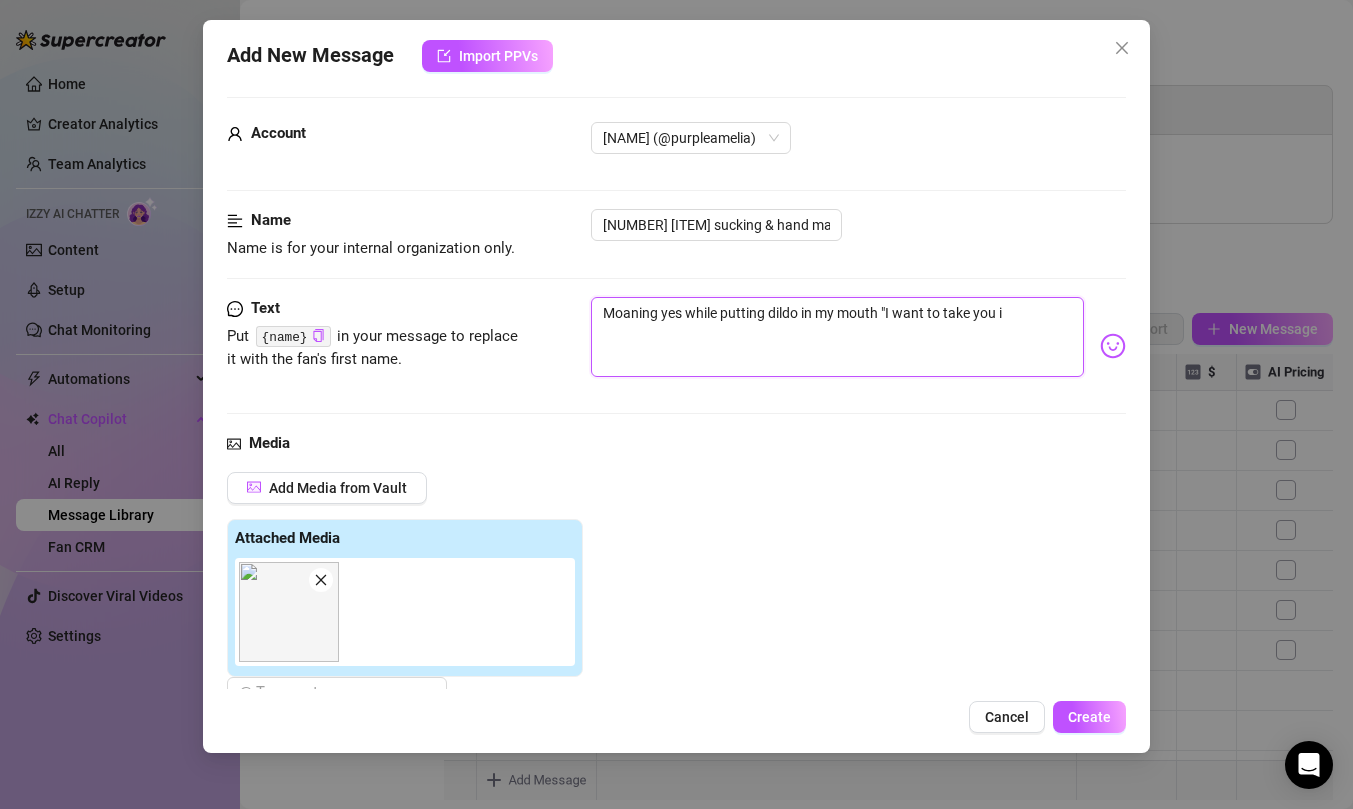 type on "Moaning yes while putting dildo in my mouth "I want to take you in" 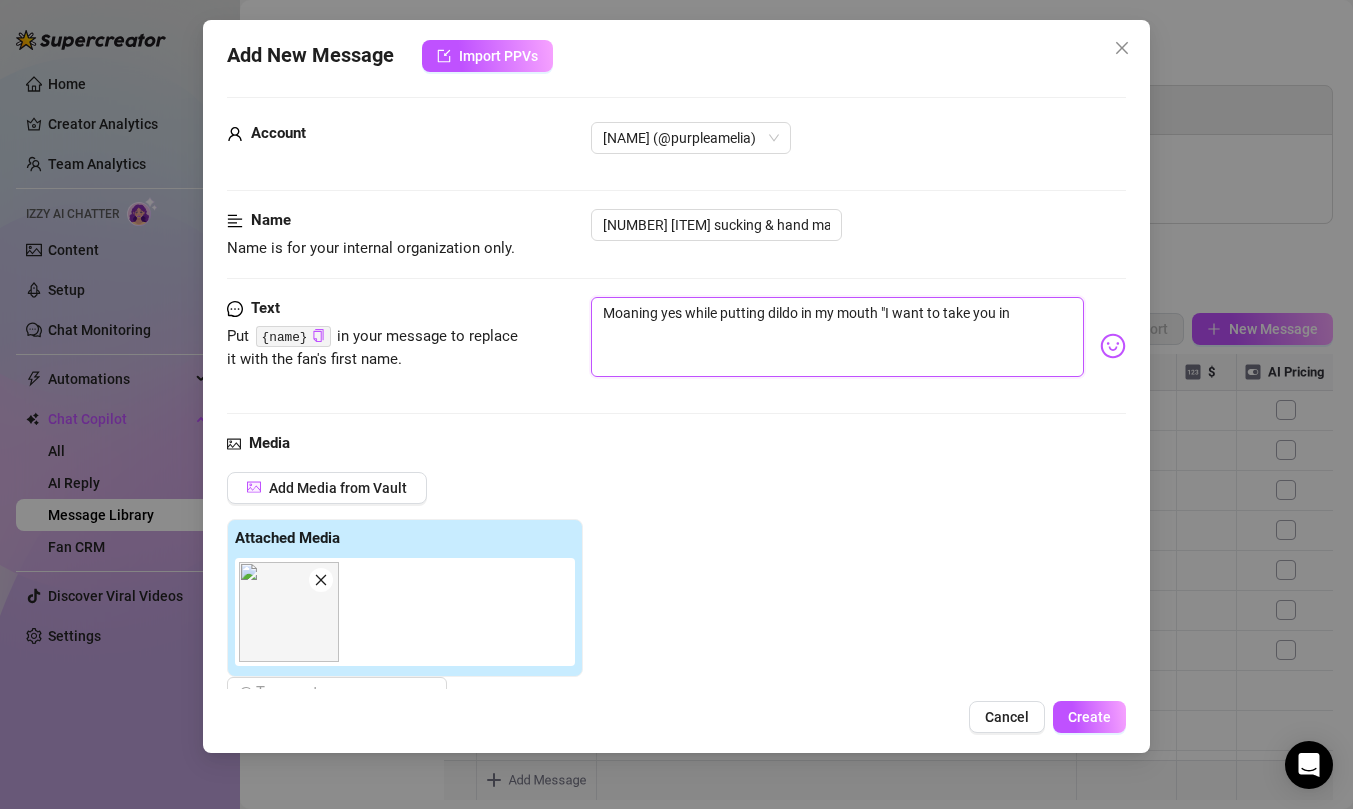 type on "Moaning yes while putting dildo in my mouth "I want to take you in" 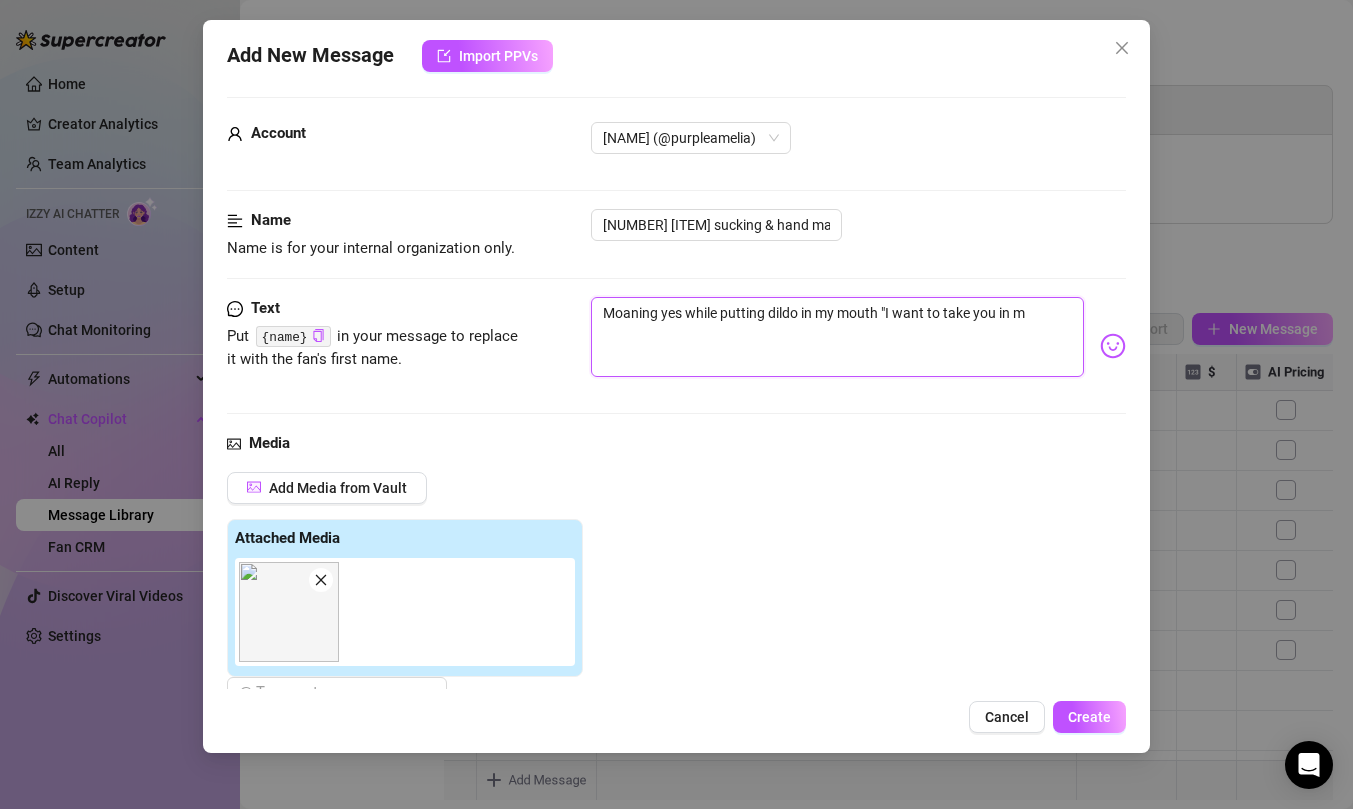 type on "Moaning yes while putting dildo in my mouth "I want to take you in my" 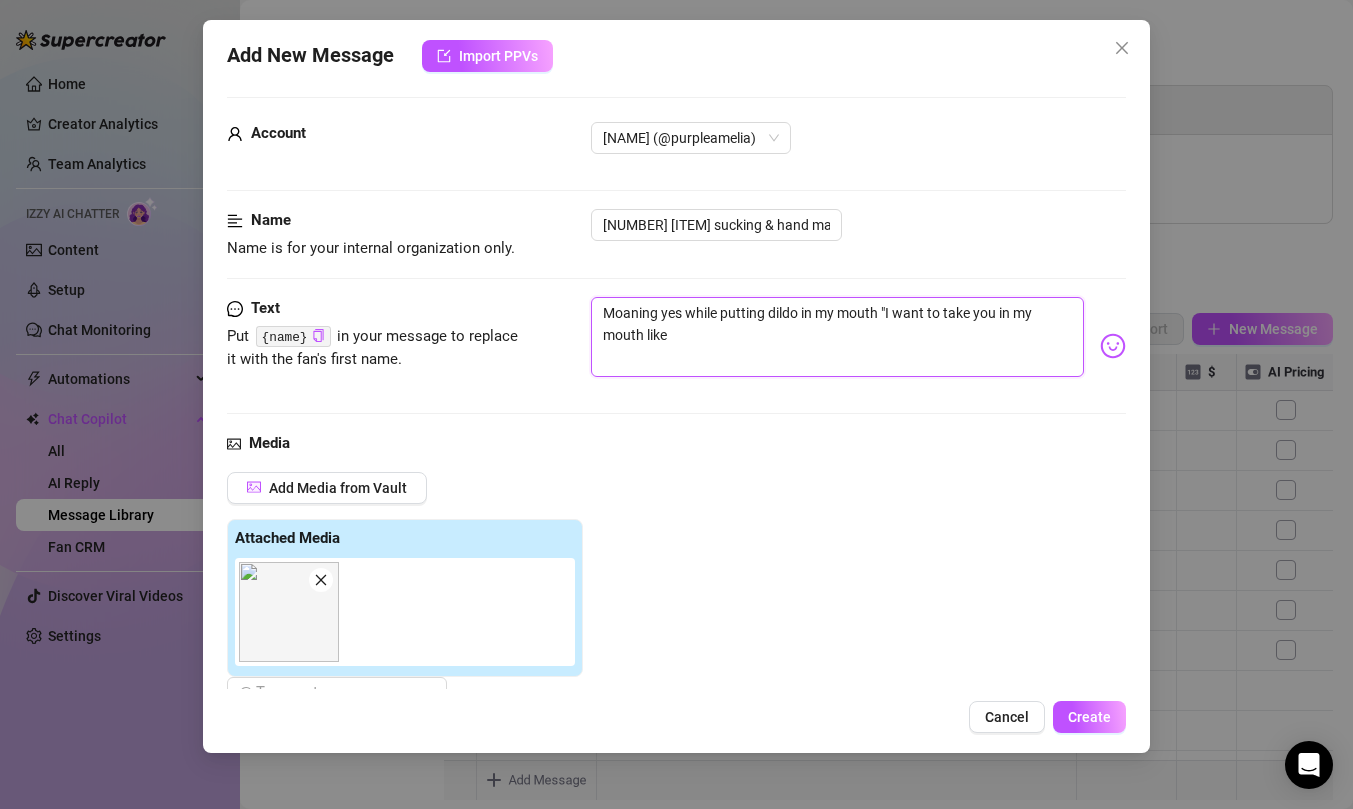 type on "Moaning yes while putting dildo in my mouth "I want to take you in my" 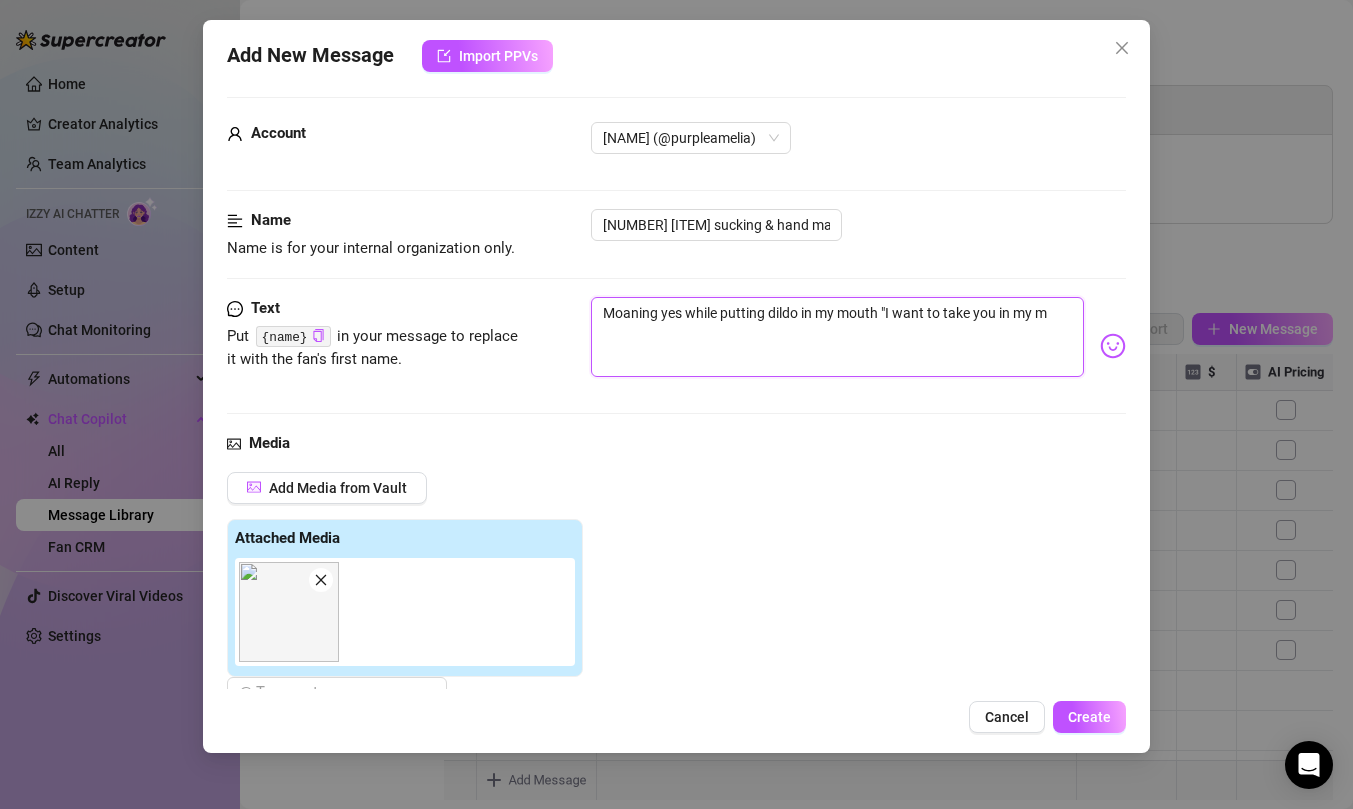 type on "Moaning yes while putting dildo in my mouth "I want to take you in my mo" 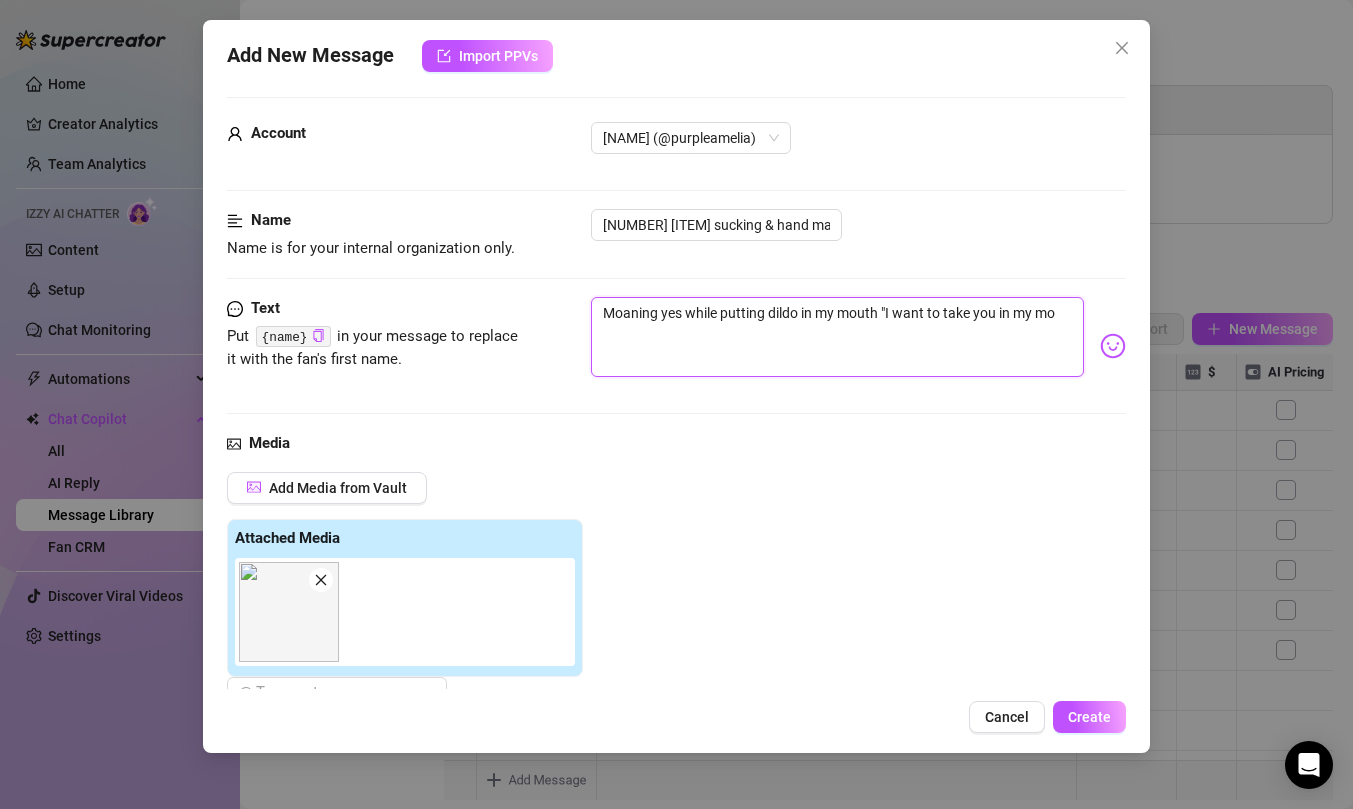 type on "Moaning yes while putting dildo in my mouth "I want to take you in my mou" 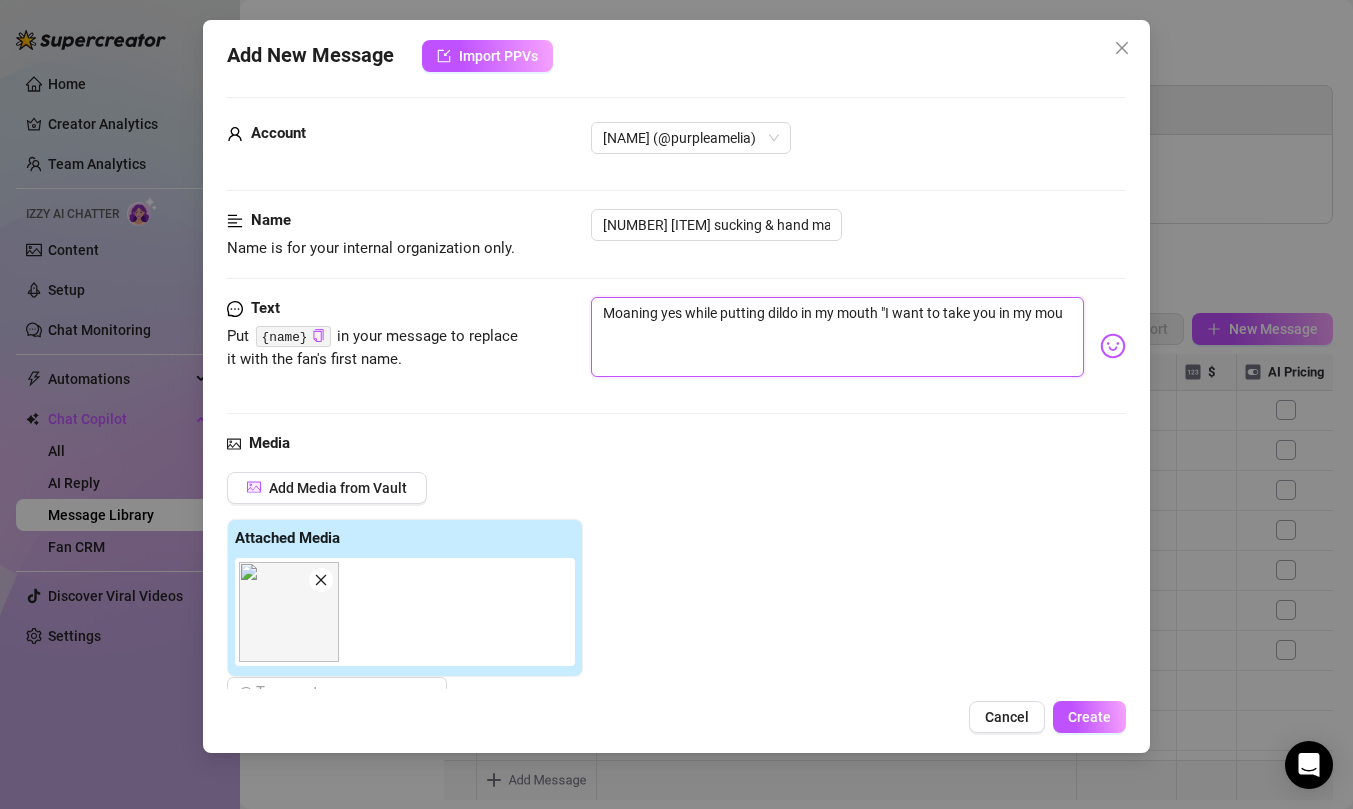 type on "Moaning yes while putting dildo in my mouth "I want to take you in my mout" 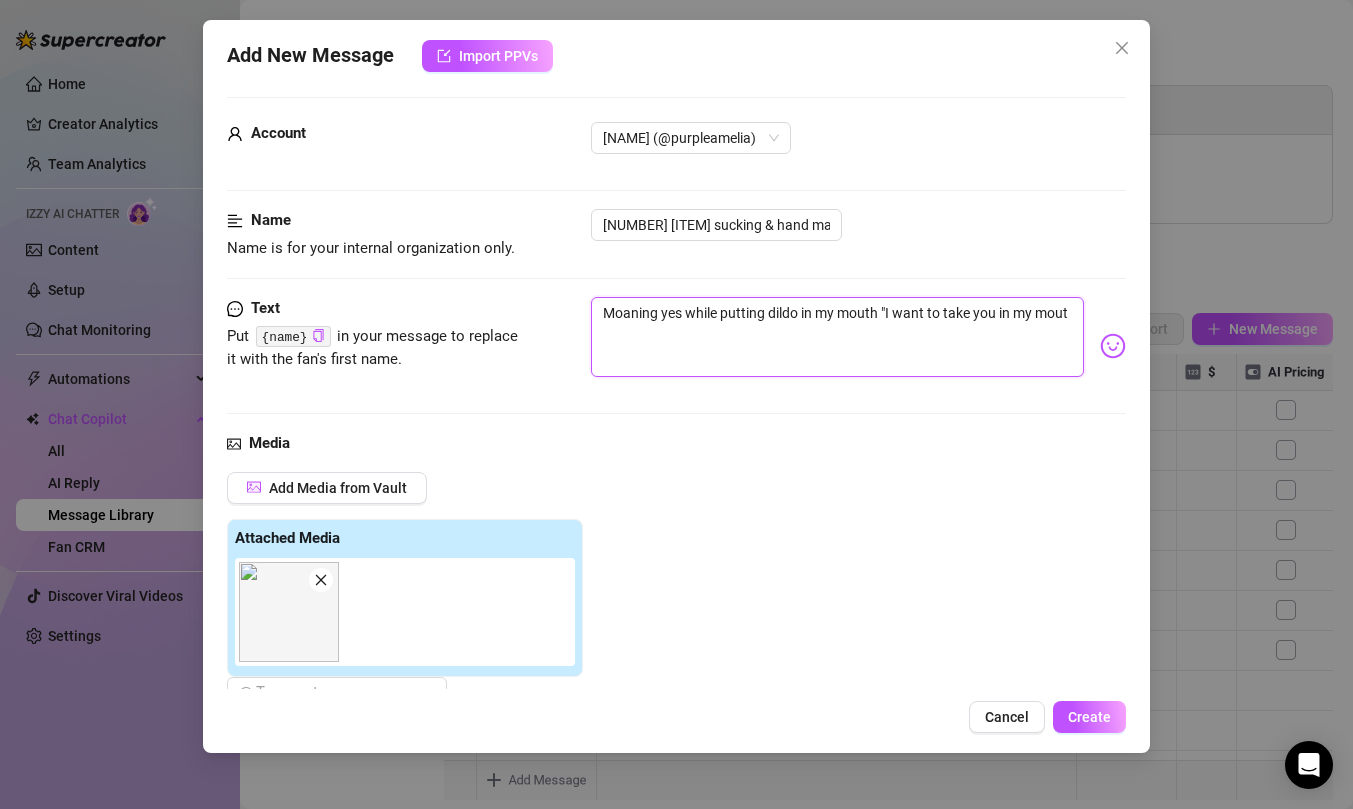 type on "Moaning yes while putting dildo in my mouth "I want to take you in my mouth" 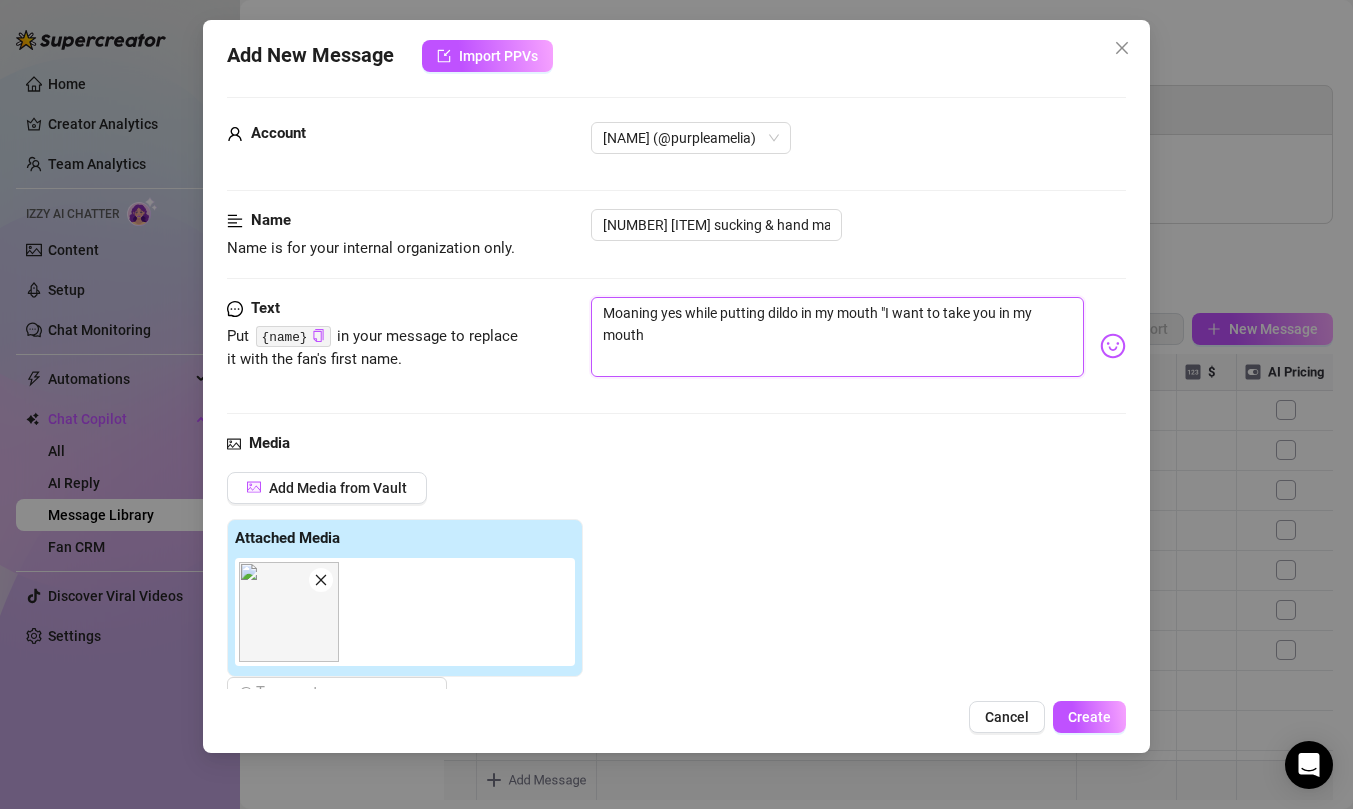 type on "Moaning yes while putting dildo in my mouth "I want to take you in my mouth" 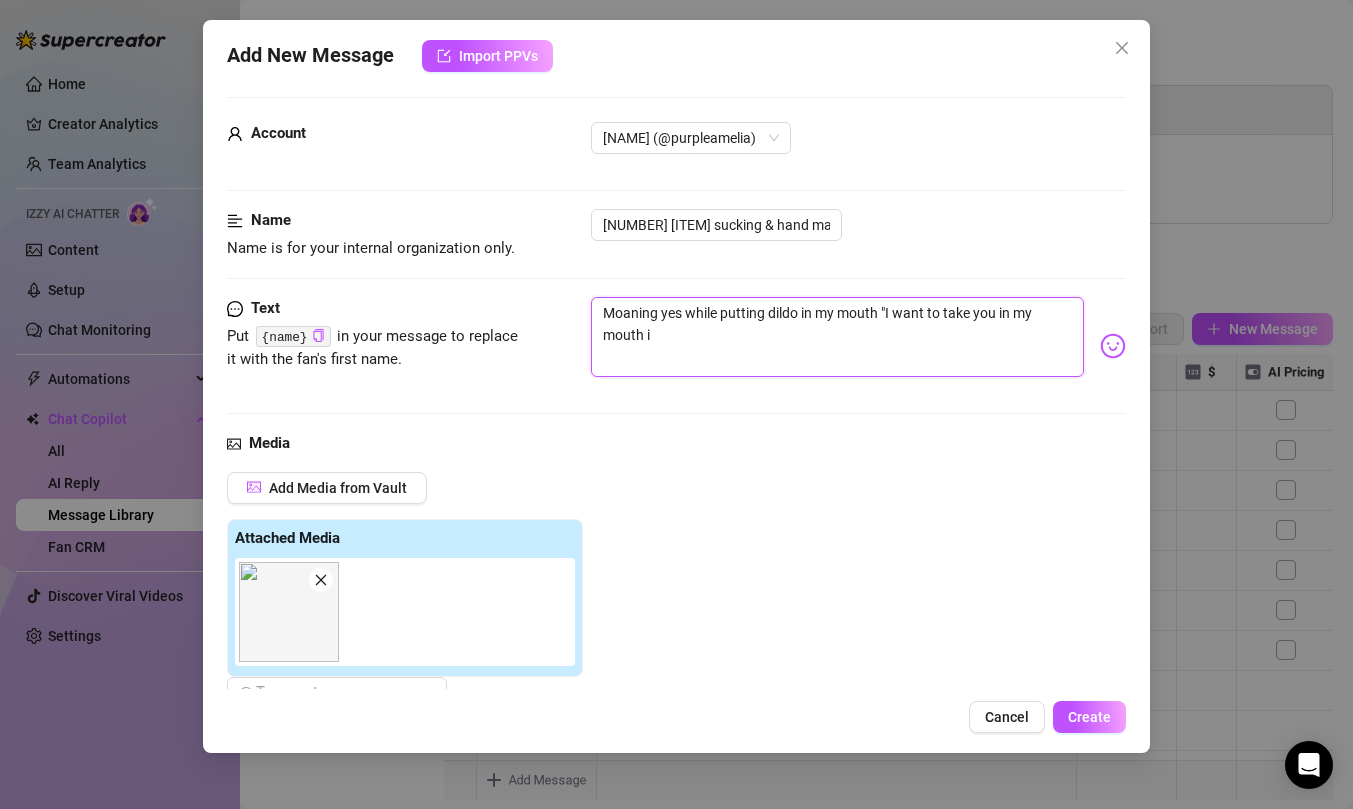 type on "Moaning yes while putting dildo in my mouth "I want to take you in my mouth in" 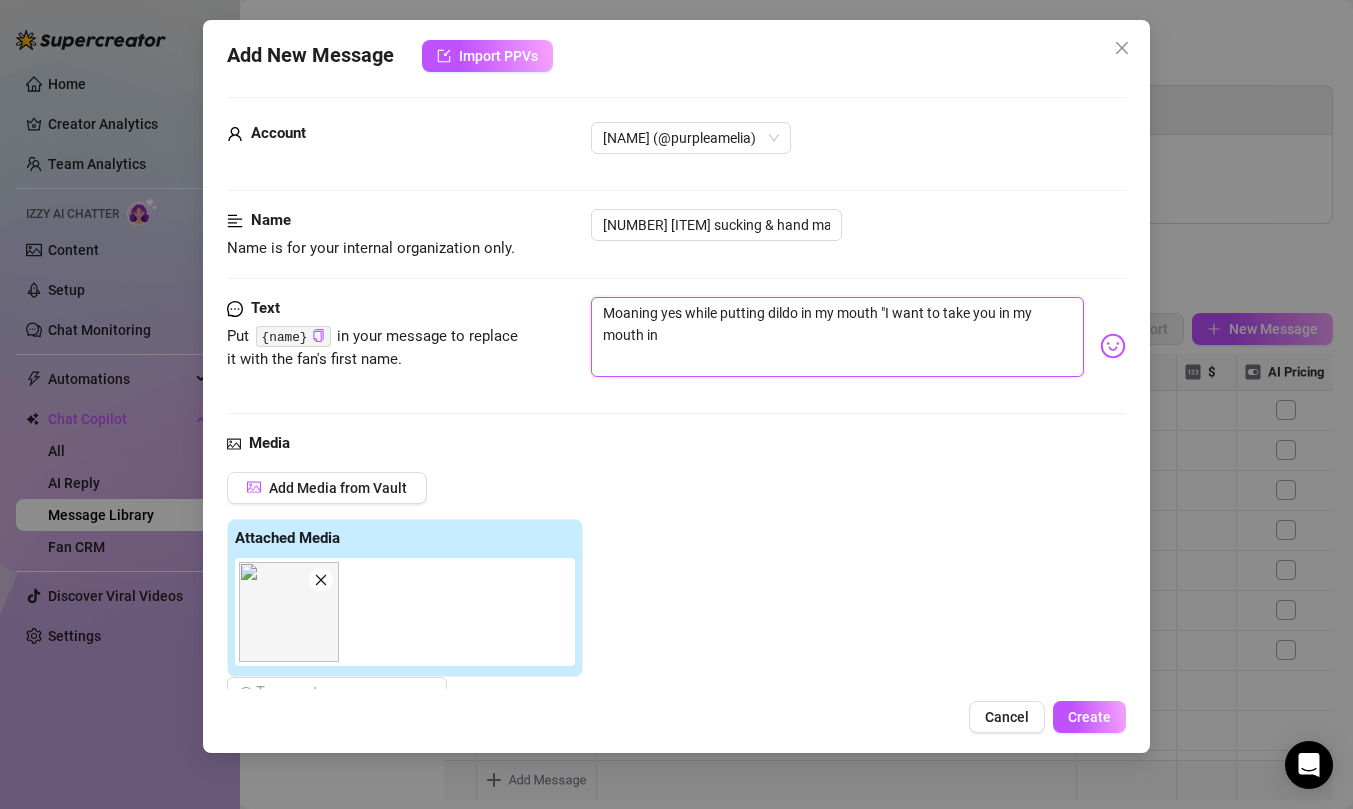 type on "Moaning yes while putting dildo in my mouth "I want to take you in my mouth in" 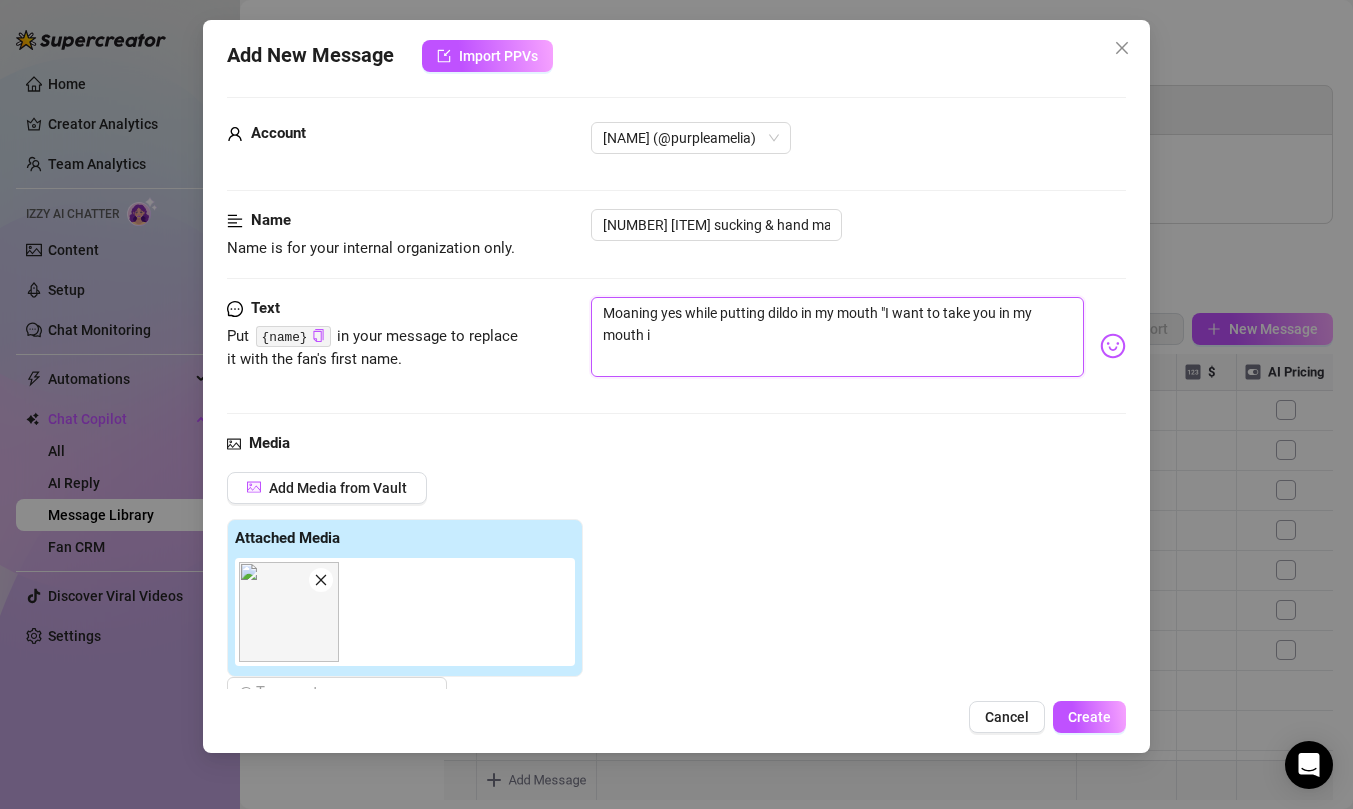 type on "Moaning yes while putting dildo in my mouth "I want to take you in my mouth" 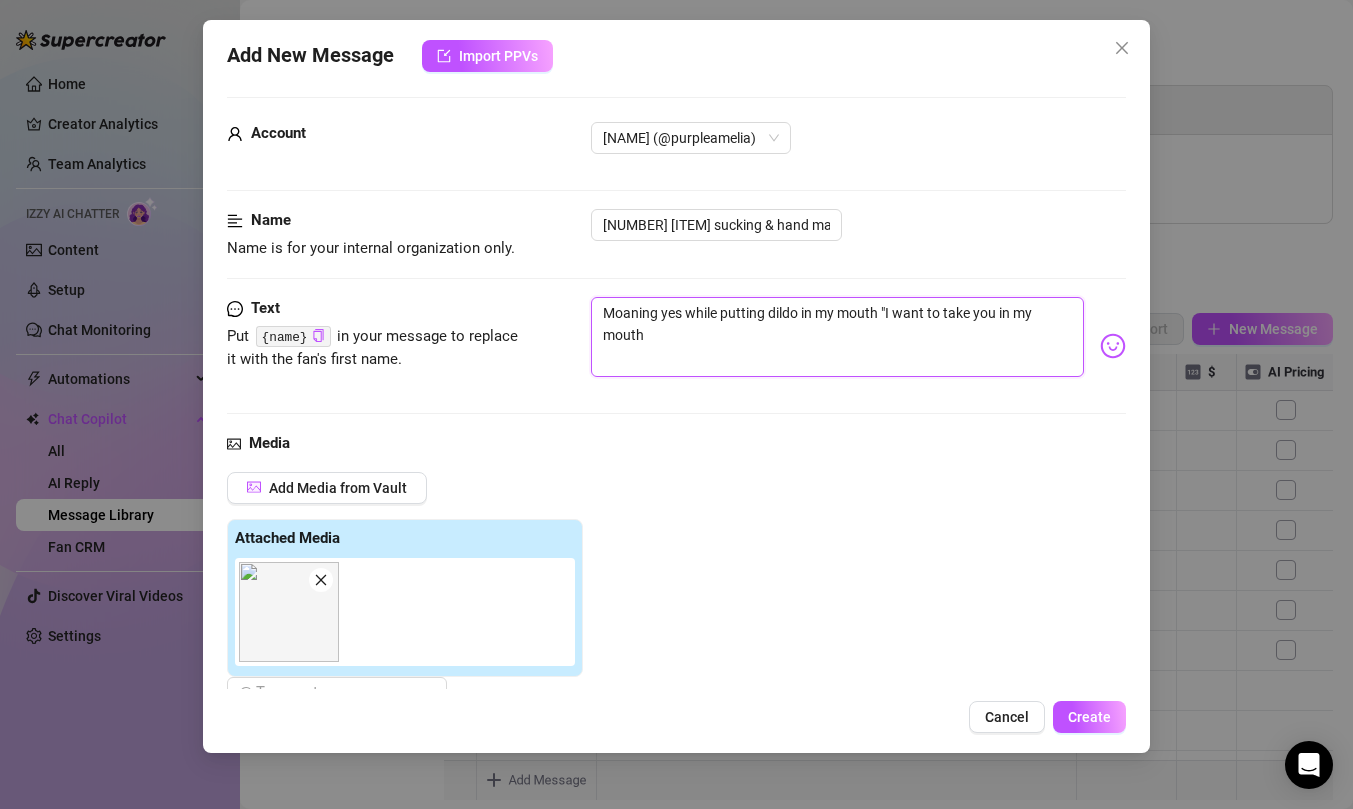 type on "Moaning yes while putting dildo in my mouth "I want to take you in my mouth l" 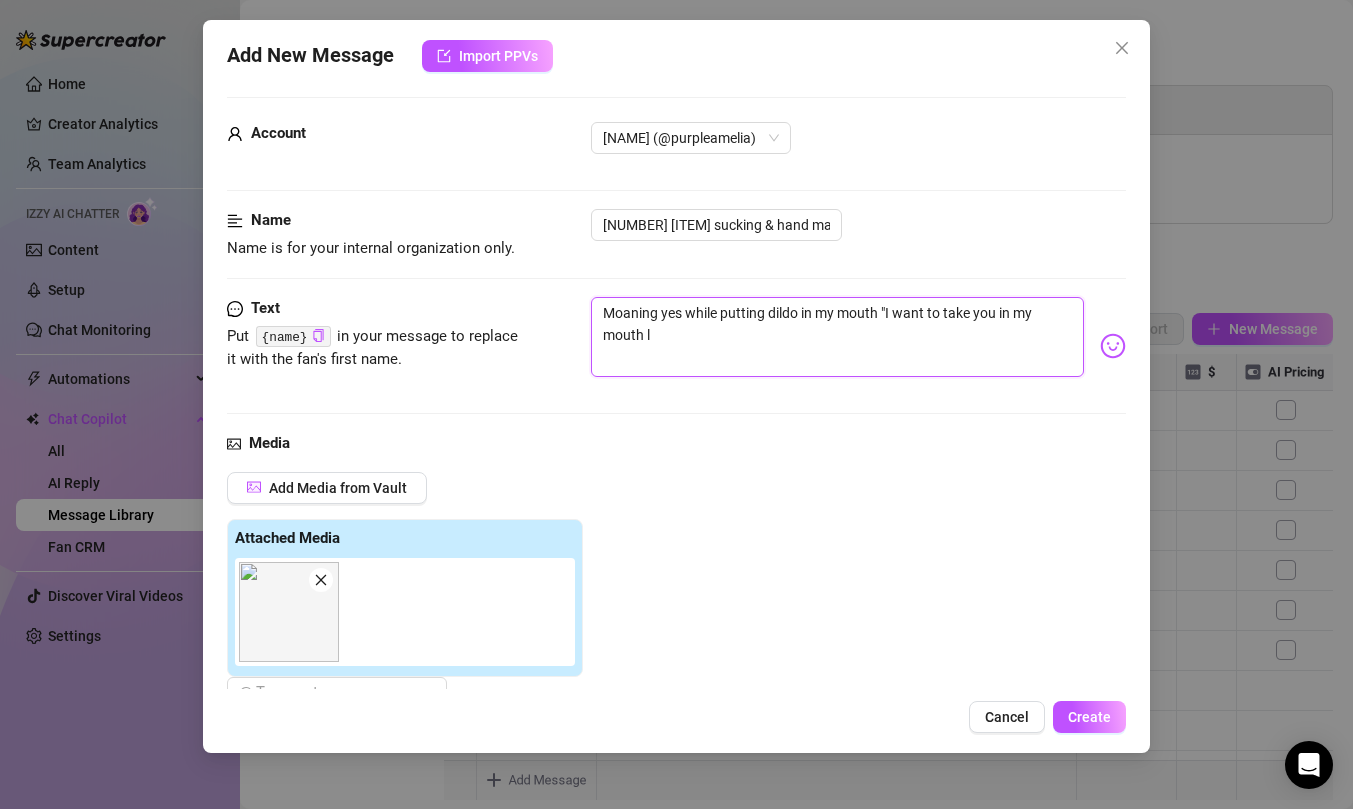 type on "Moaning yes while putting dildo in my mouth "I want to take you in my mouth li" 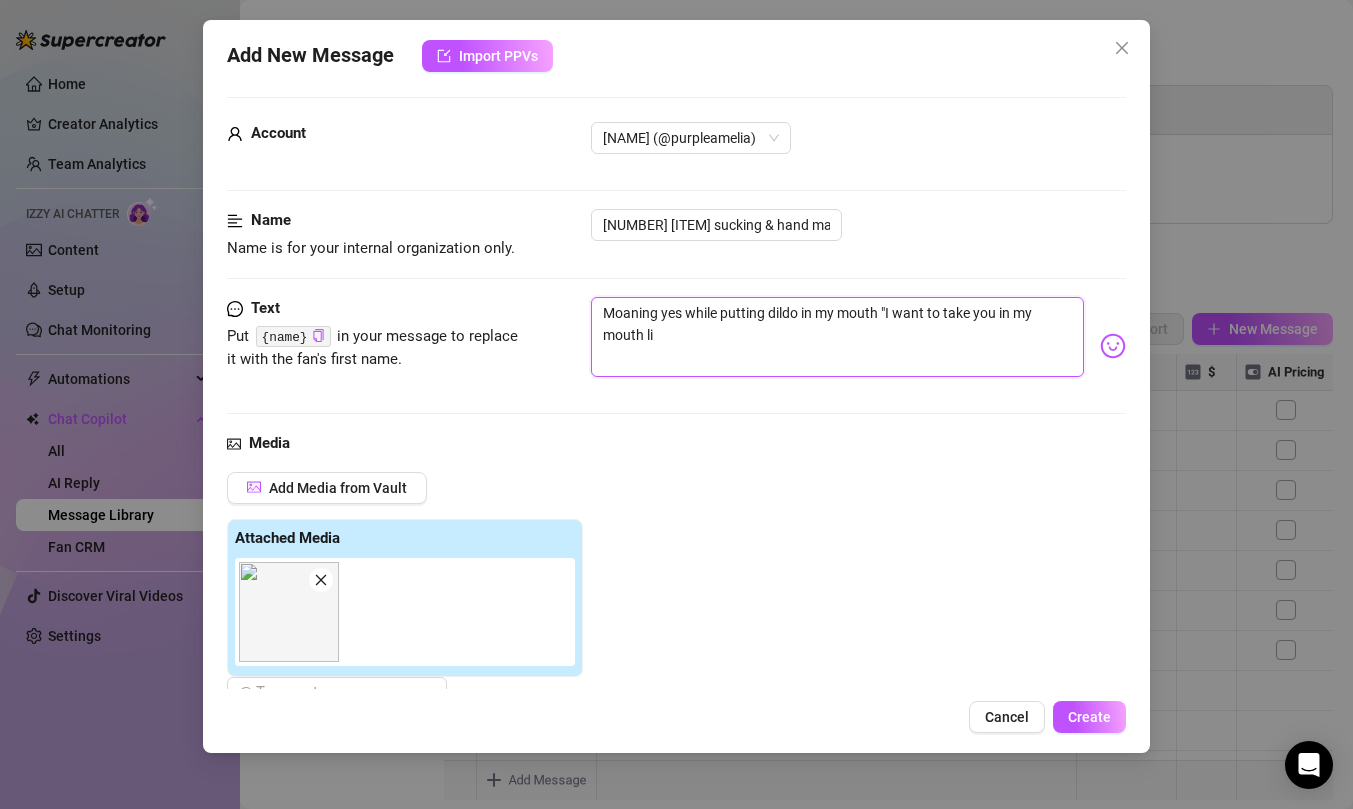 type on "Moaning yes while putting dildo in my mouth "I want to take you in my mouth lik" 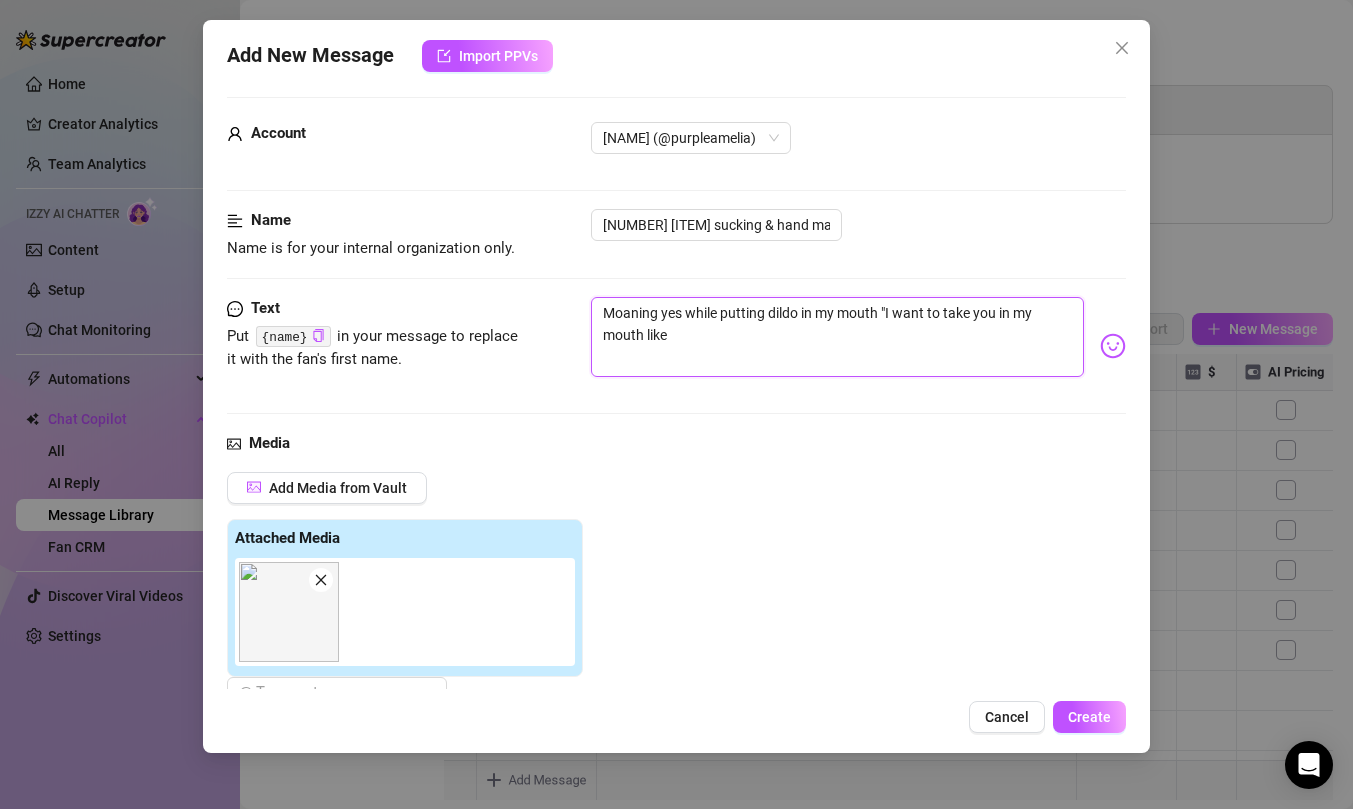 type on "Moaning yes while putting dildo in my mouth "I want to take you in my mouth like" 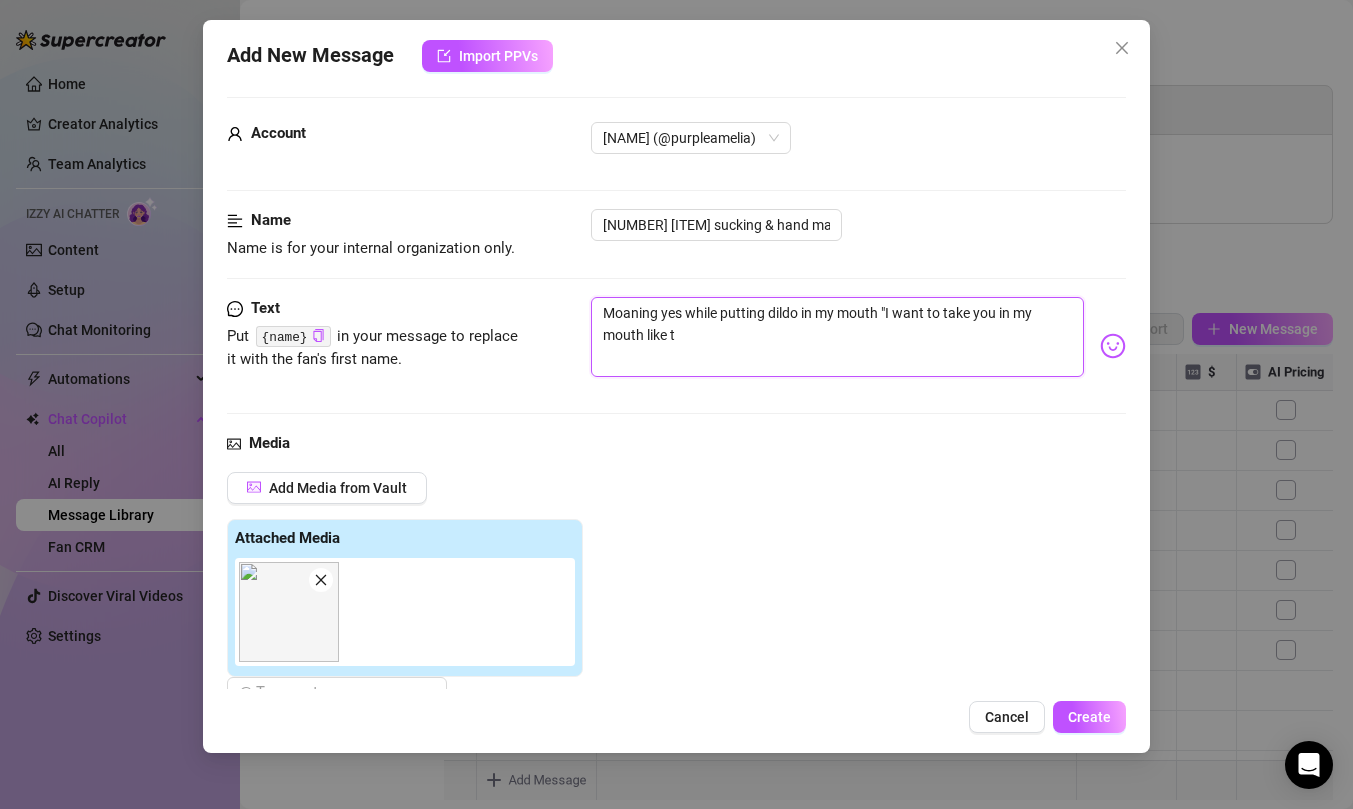type on "Moaning yes while putting dildo in my mouth "I want to take you in my mouth like th" 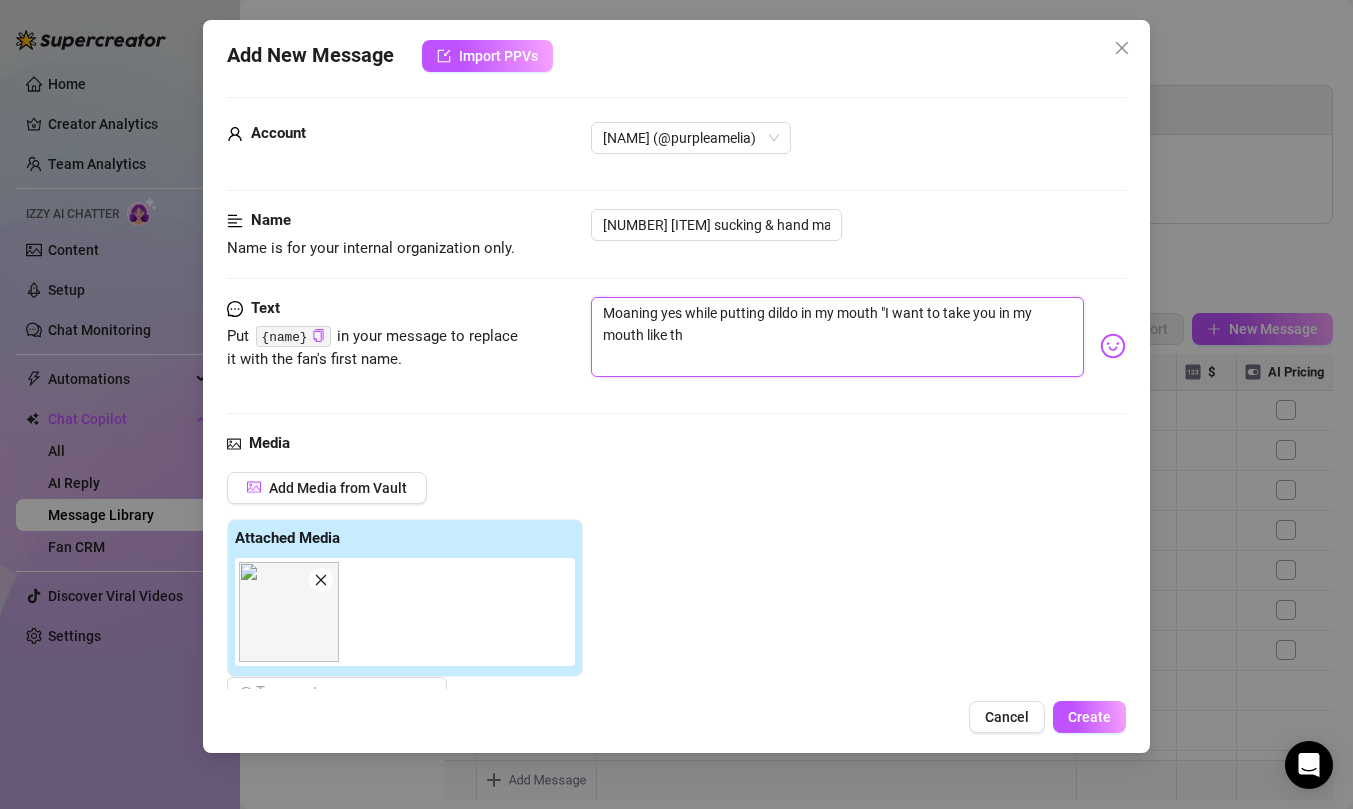type on "Moaning yes while putting dildo in my mouth "I want to take you in my mouth like thi" 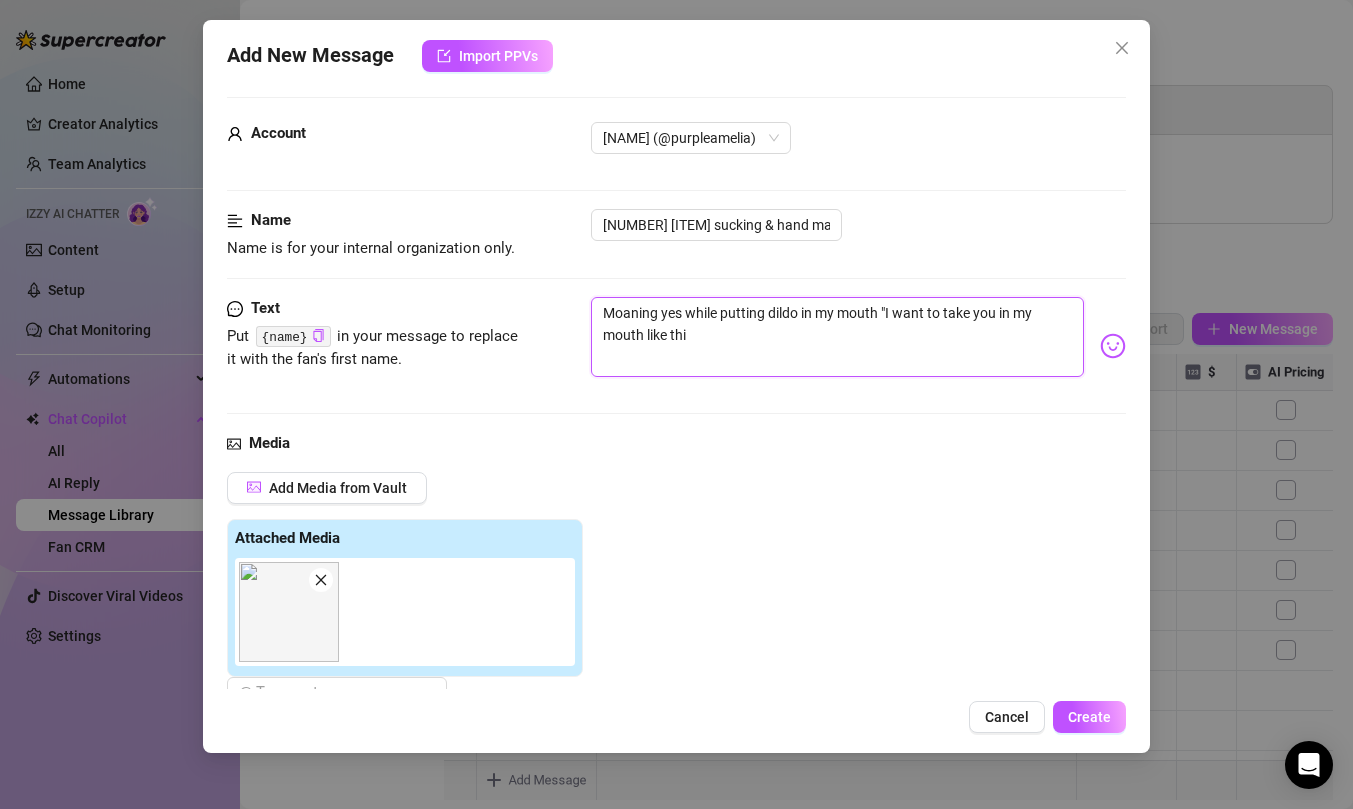 type on "Moaning yes while putting dildo in my mouth "I want to take you in my mouth like this" 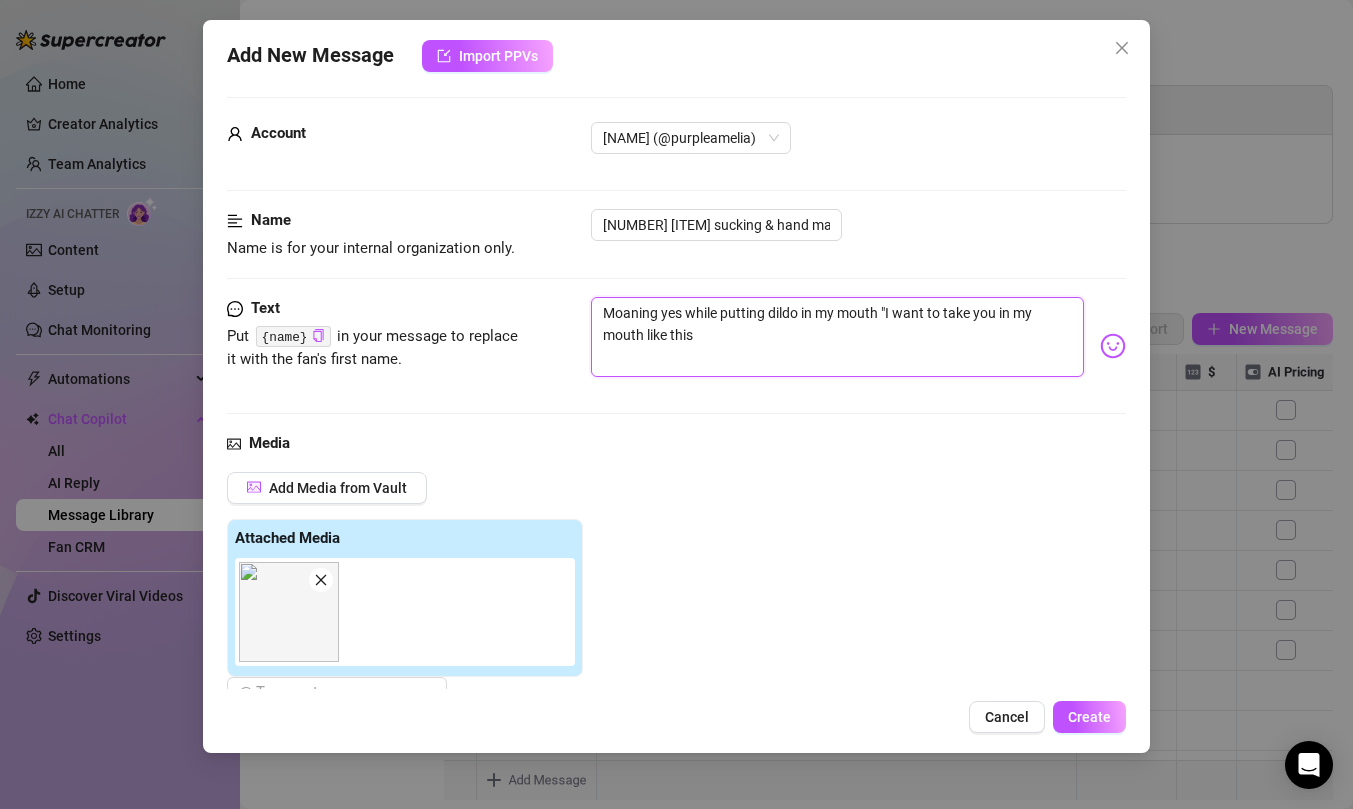 type on "Moaning yes while putting dildo in my mouth "I want to take you in my mouth like this" 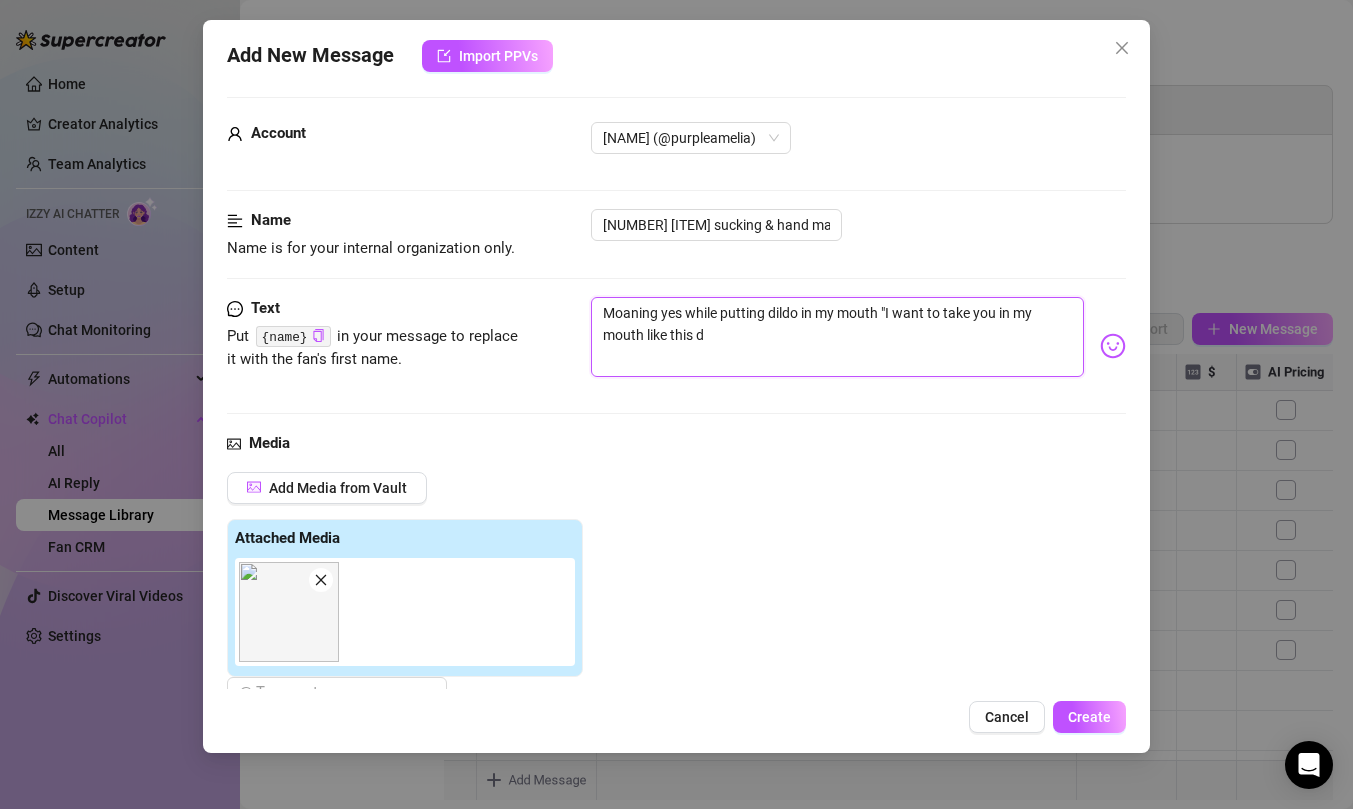 type on "Moaning yes while putting dildo in my mouth "I want to take you in my mouth like this de" 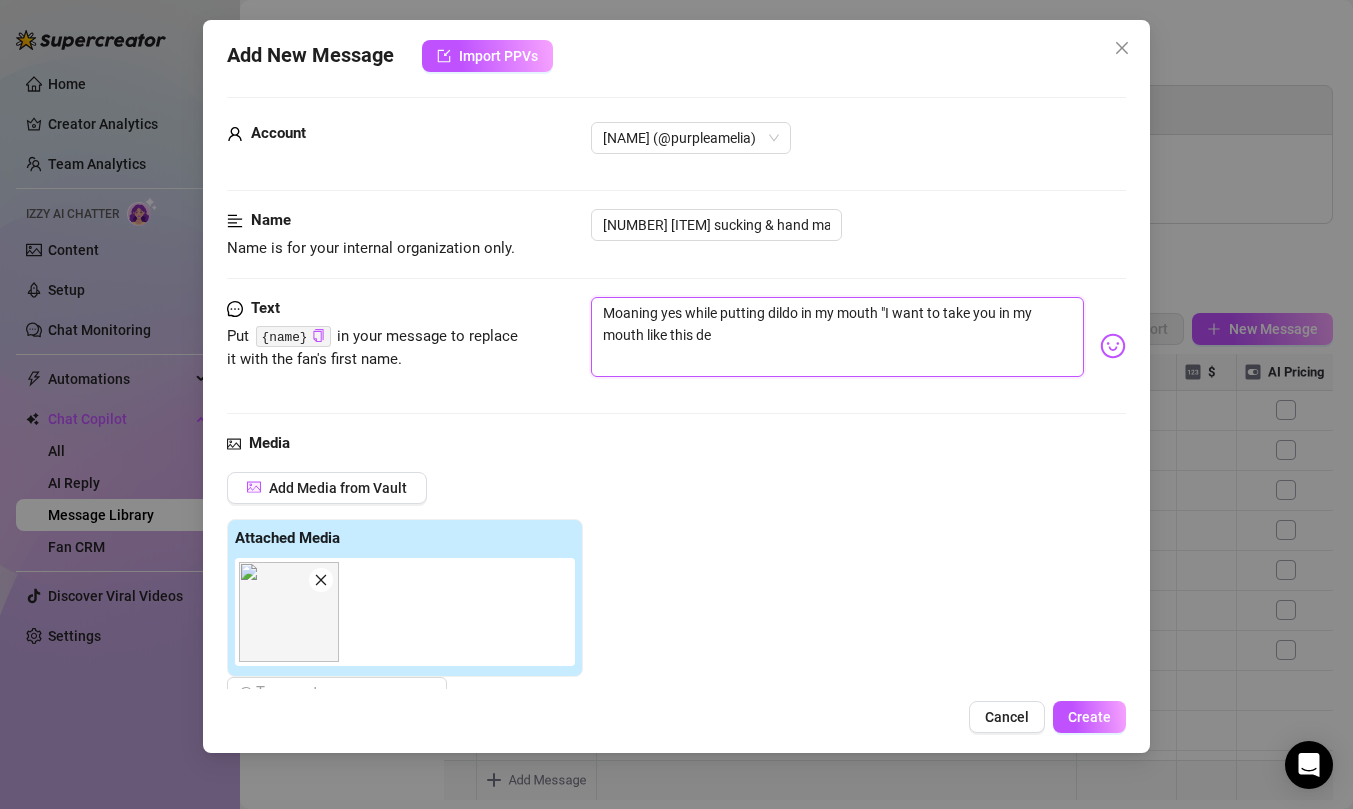 type on "Moaning yes while putting dildo in my mouth "I want to take you in my mouth like this dea" 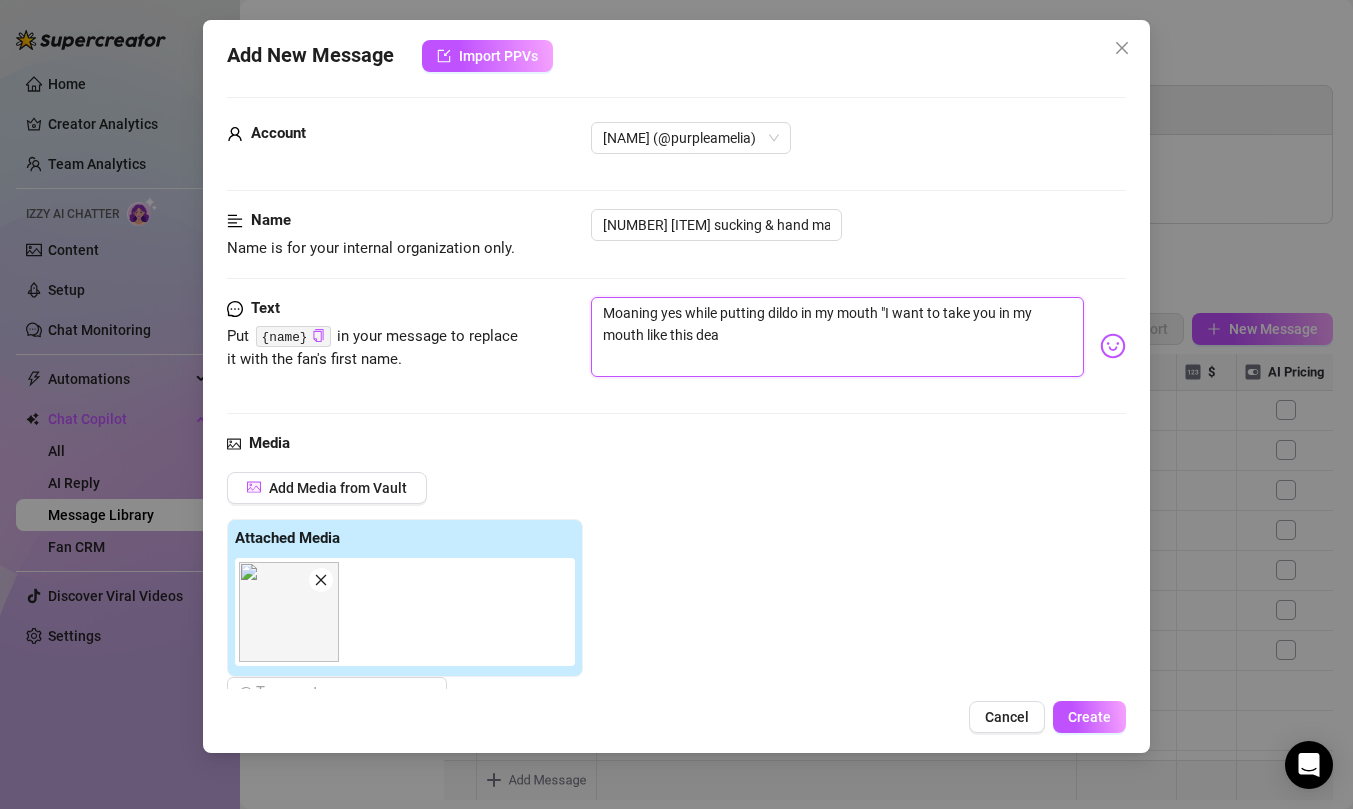 type on "Moaning yes while putting dildo in my mouth "I want to take you in my mouth like this dean" 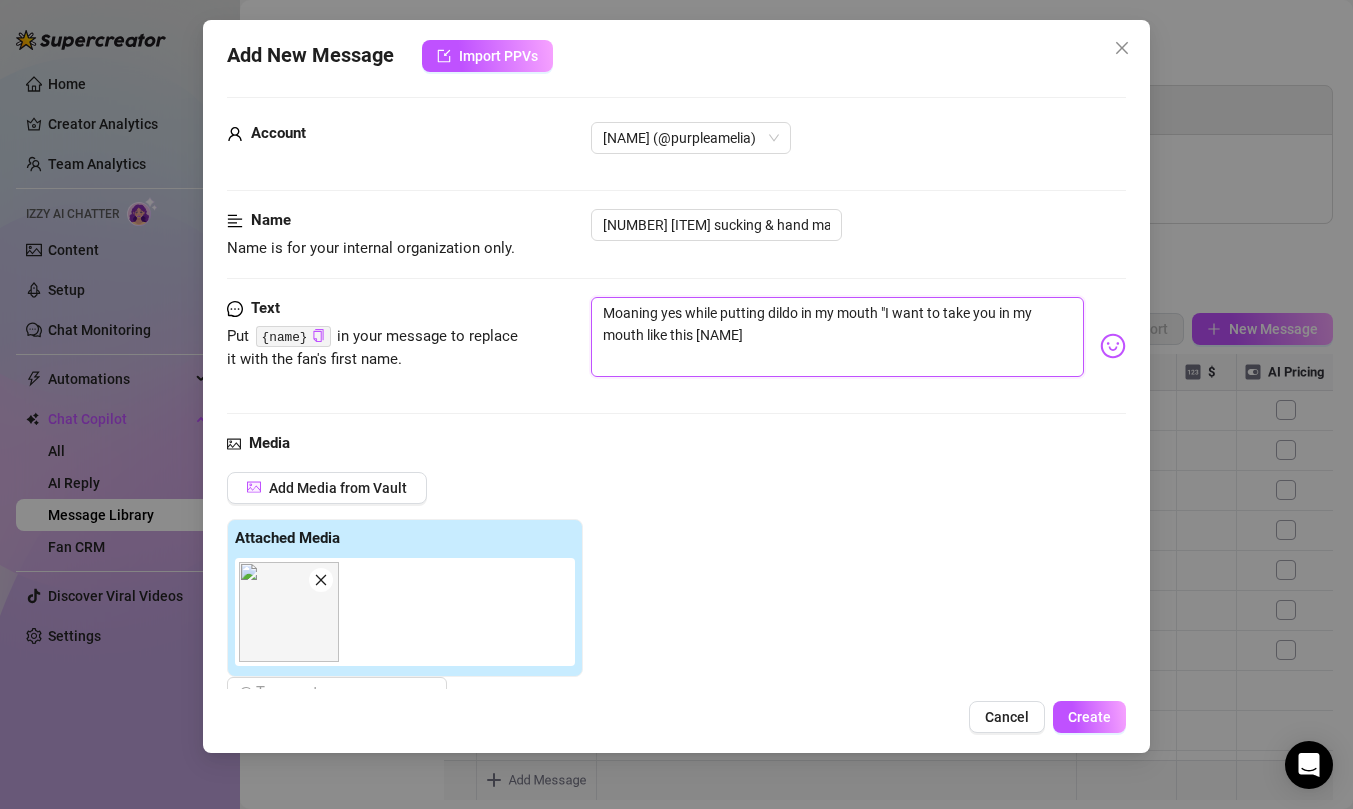 type on "Moaning yes while putting dildo in my mouth "I want to take you in my mouth like this dean," 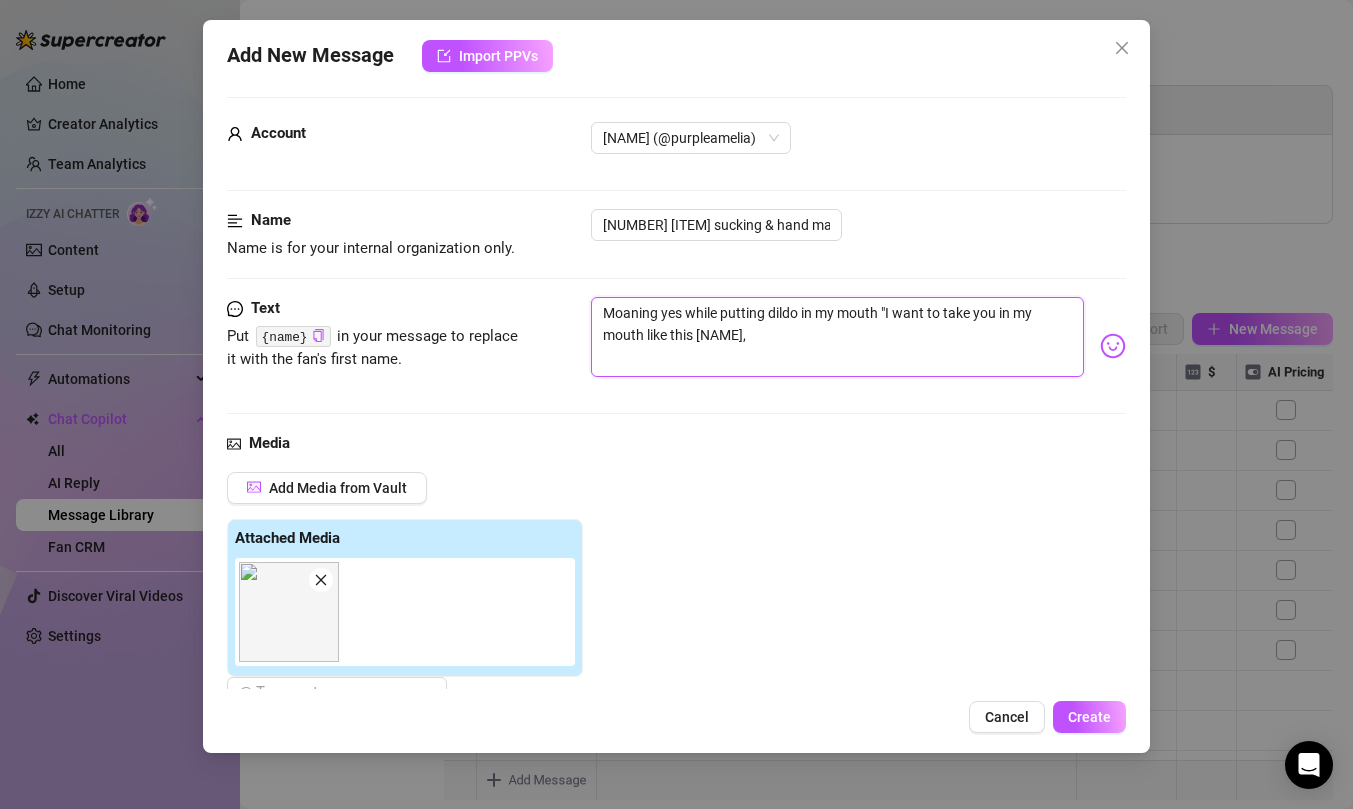 type 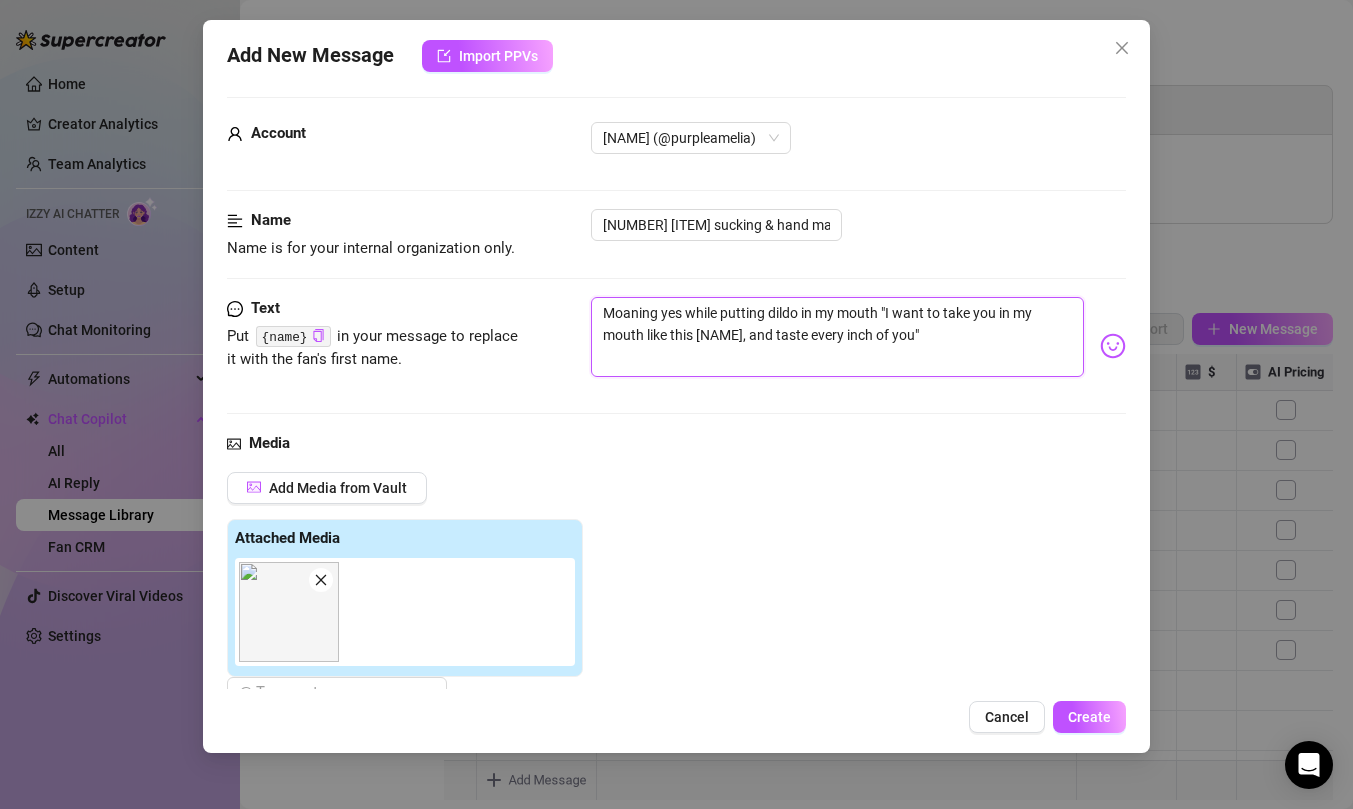click on "Moaning yes while putting dildo in my mouth "I want to take you in my mouth like this dean, and taste every inch of you"" at bounding box center [837, 337] 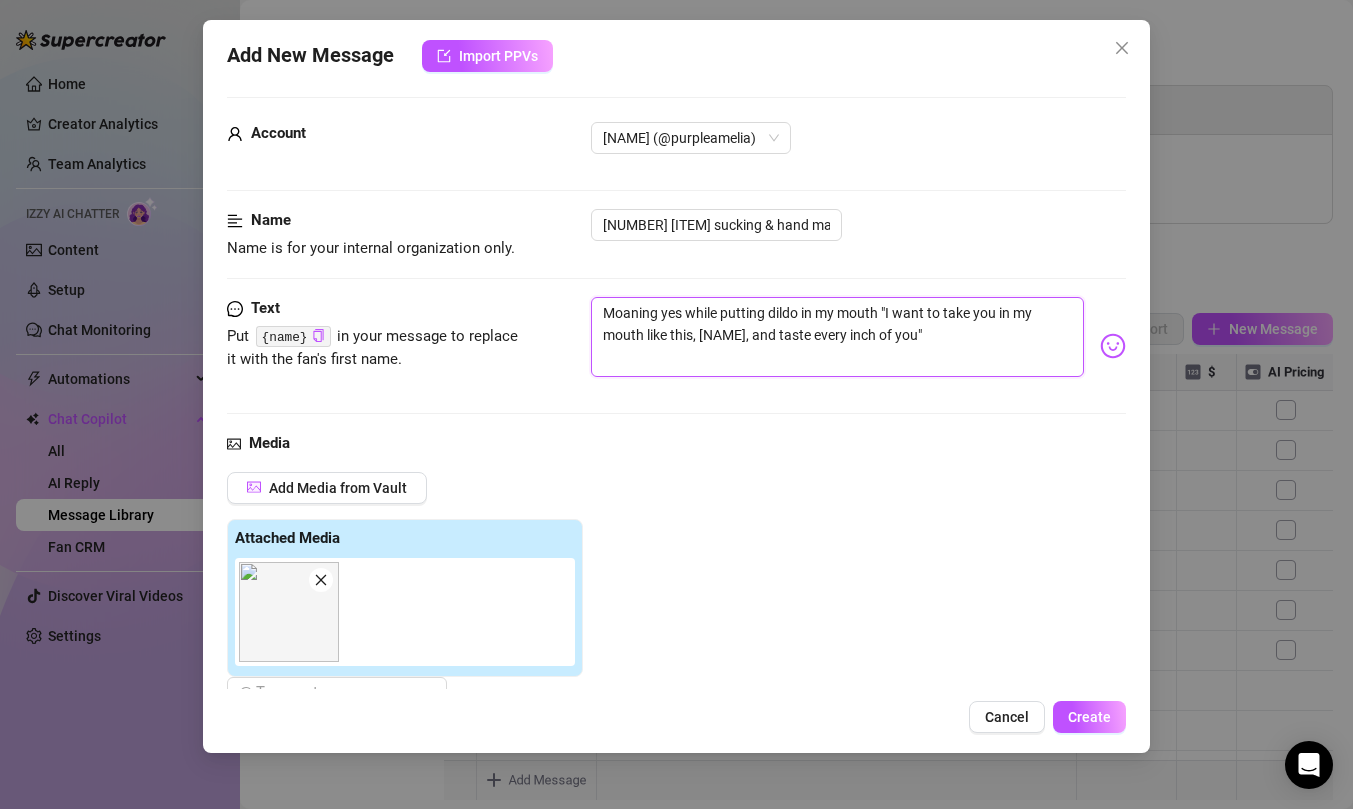 click on "Moaning yes while putting dildo in my mouth "I want to take you in my mouth like this, Dean, and taste every inch of you"" at bounding box center [837, 337] 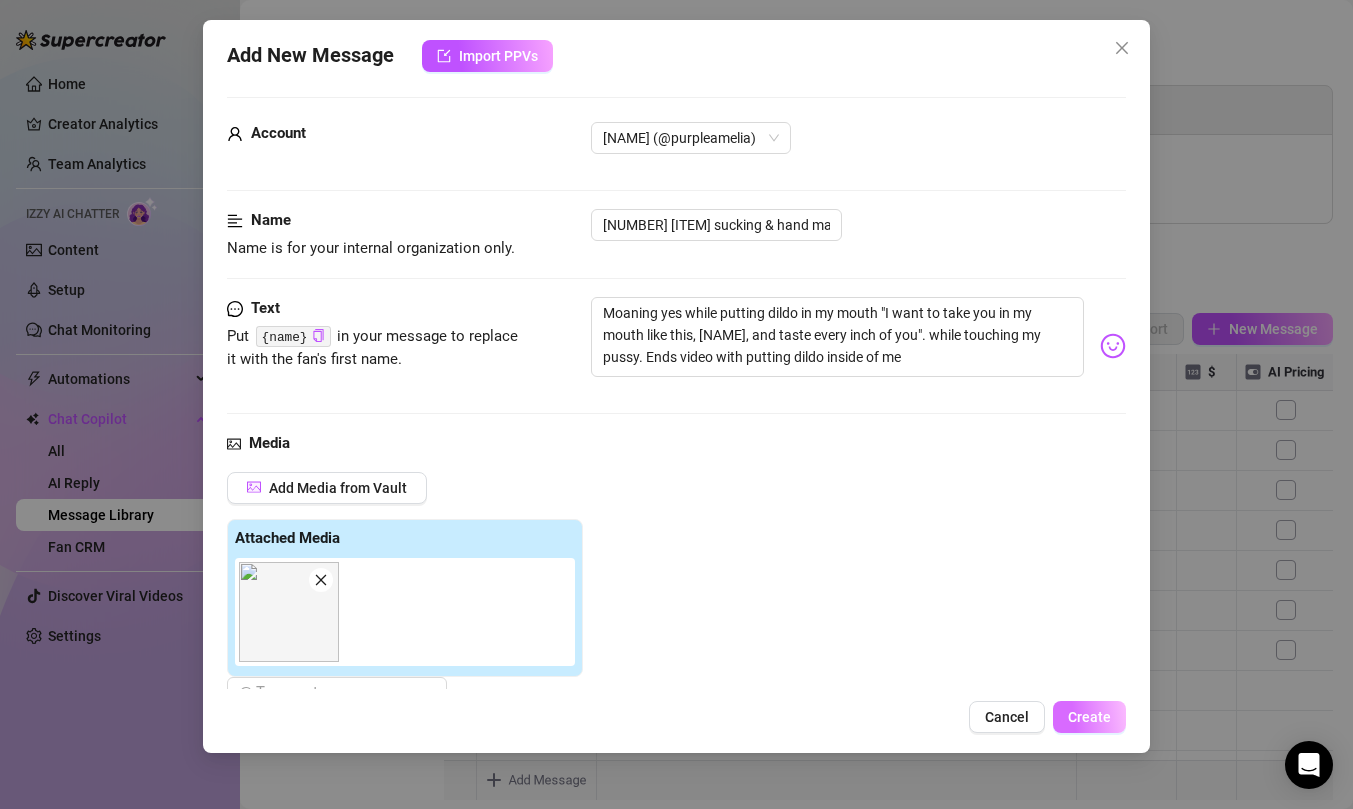click on "Create" at bounding box center (1089, 717) 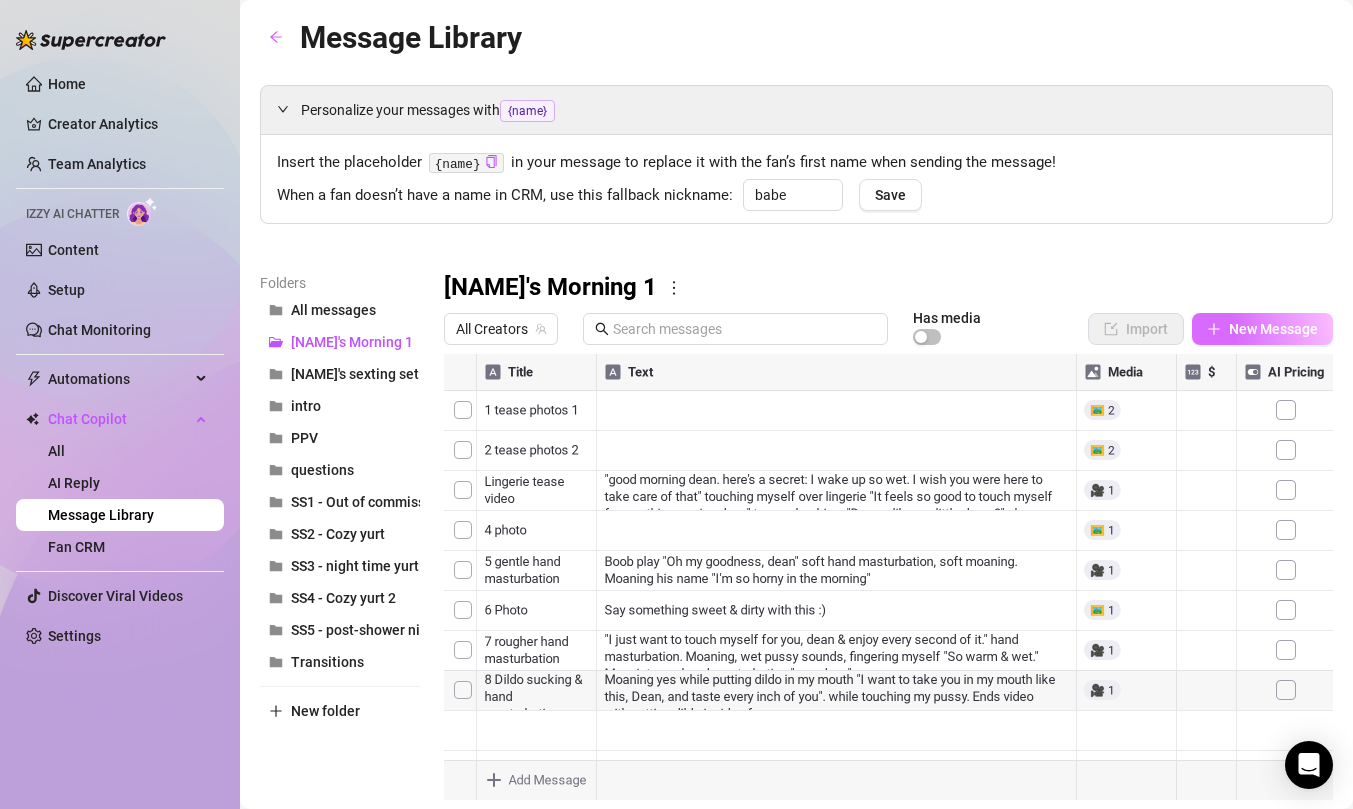 click on "New Message" at bounding box center (1273, 329) 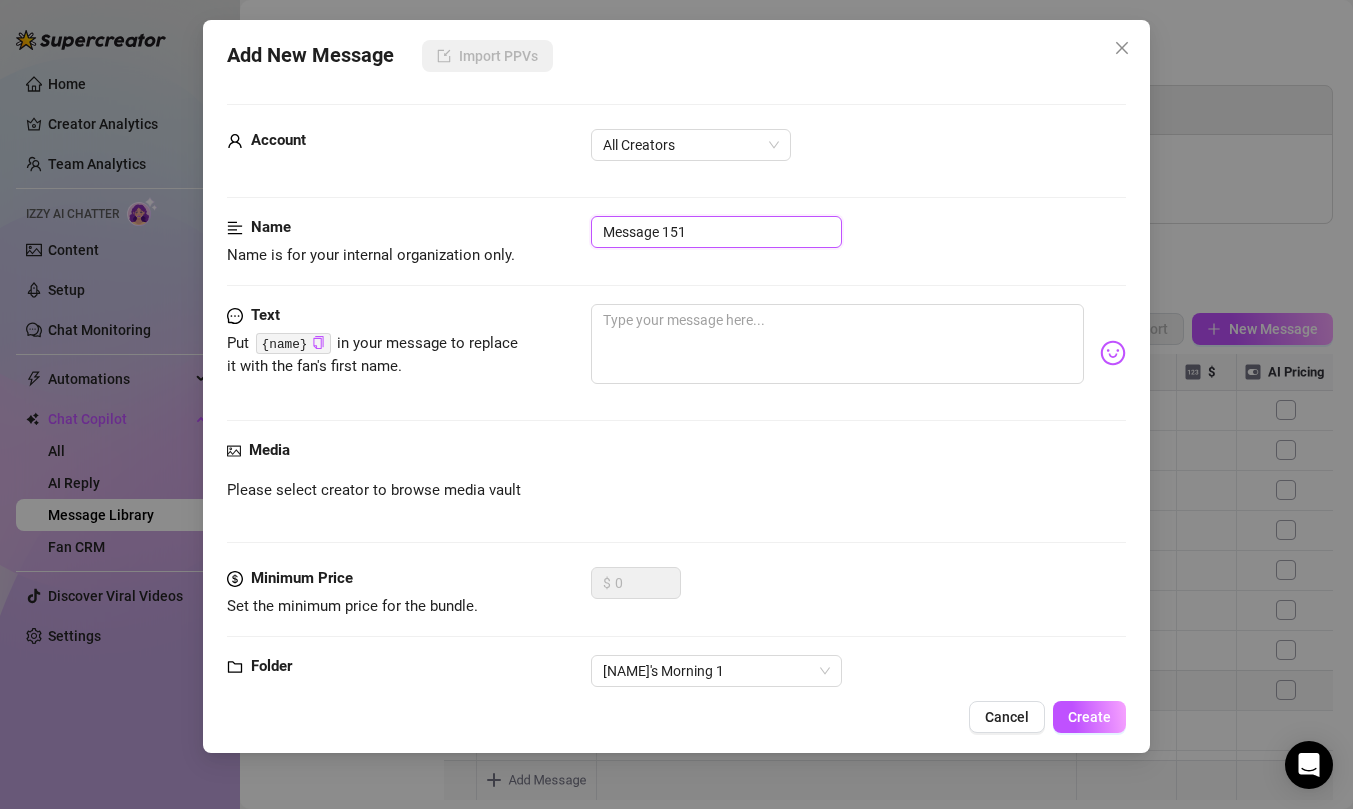 click on "Message 151" at bounding box center (716, 232) 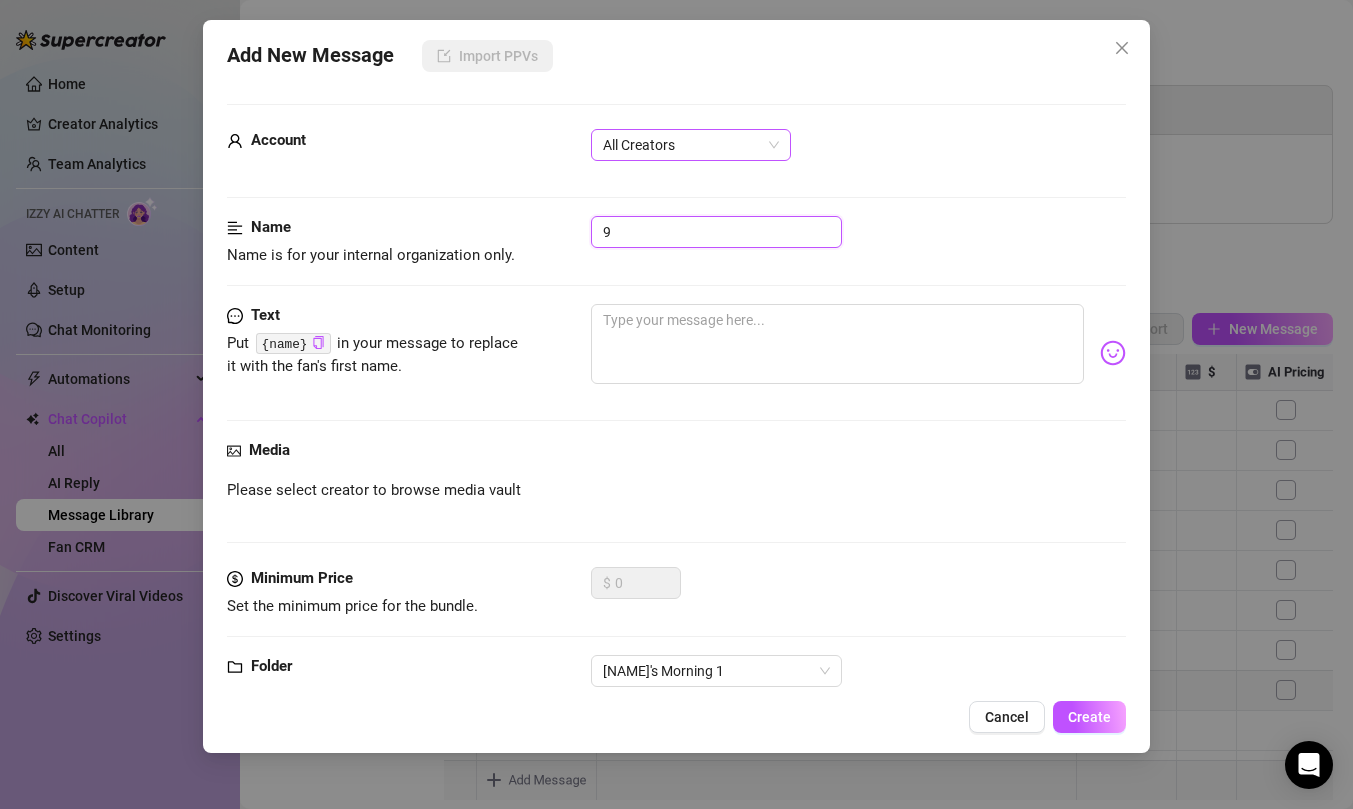 click on "All Creators" at bounding box center (691, 145) 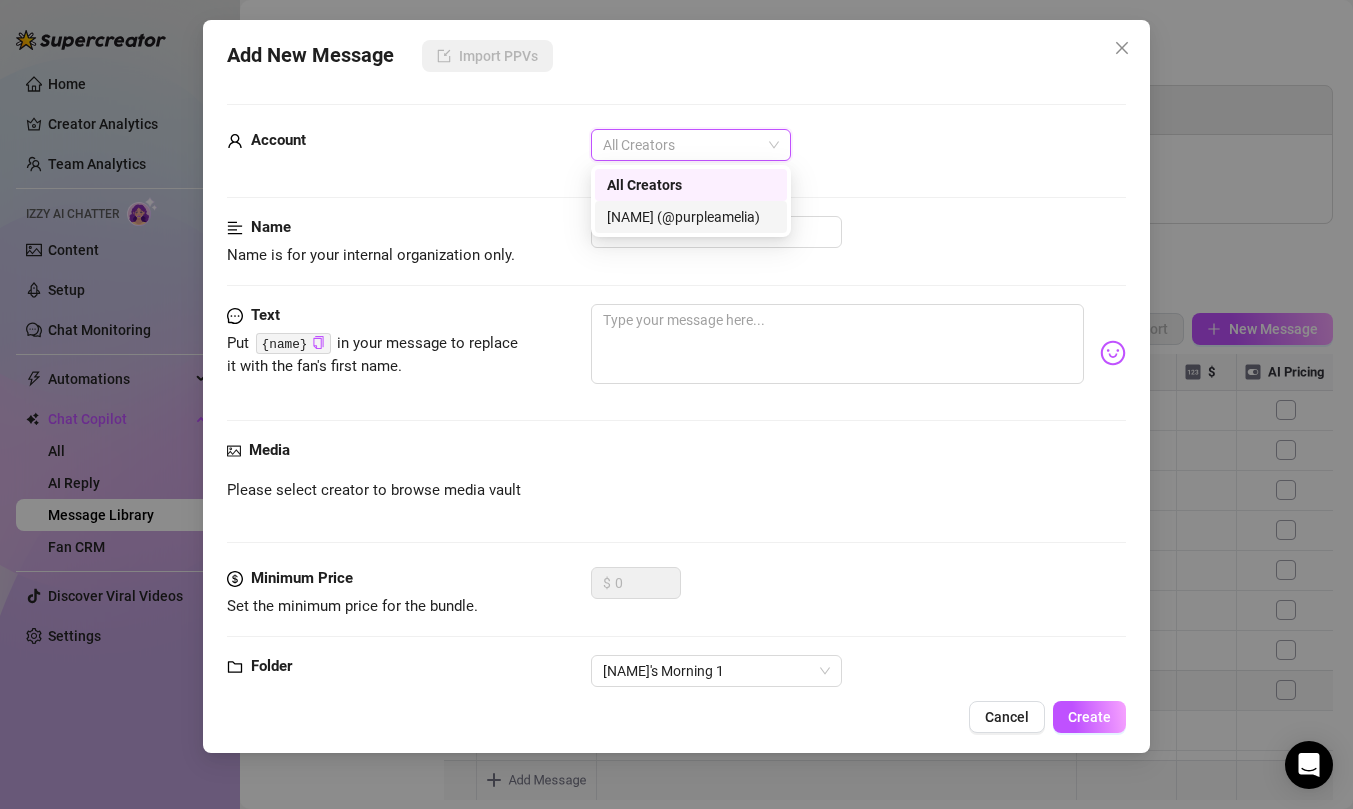 click on "[FIRST] ([USERNAME])" at bounding box center (691, 217) 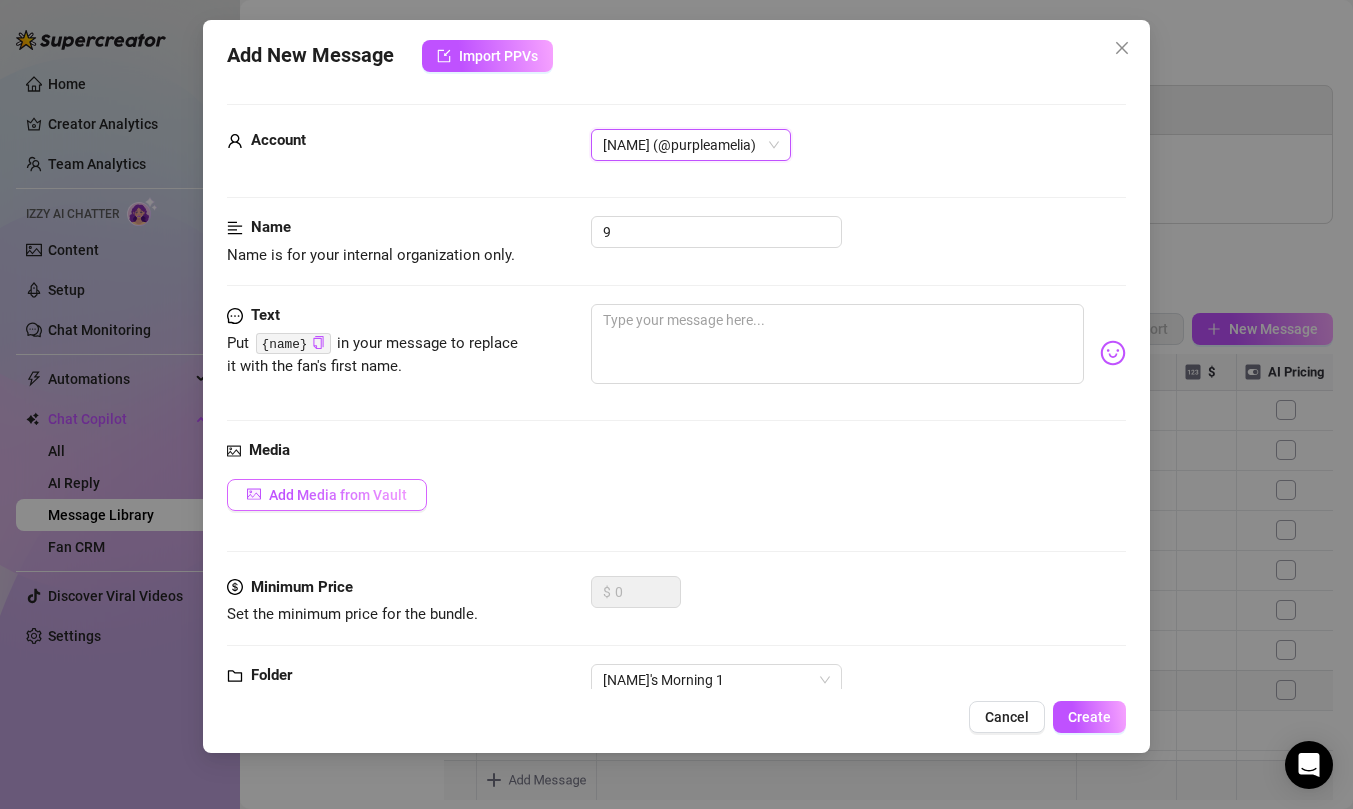 click on "Add Media from Vault" at bounding box center (338, 495) 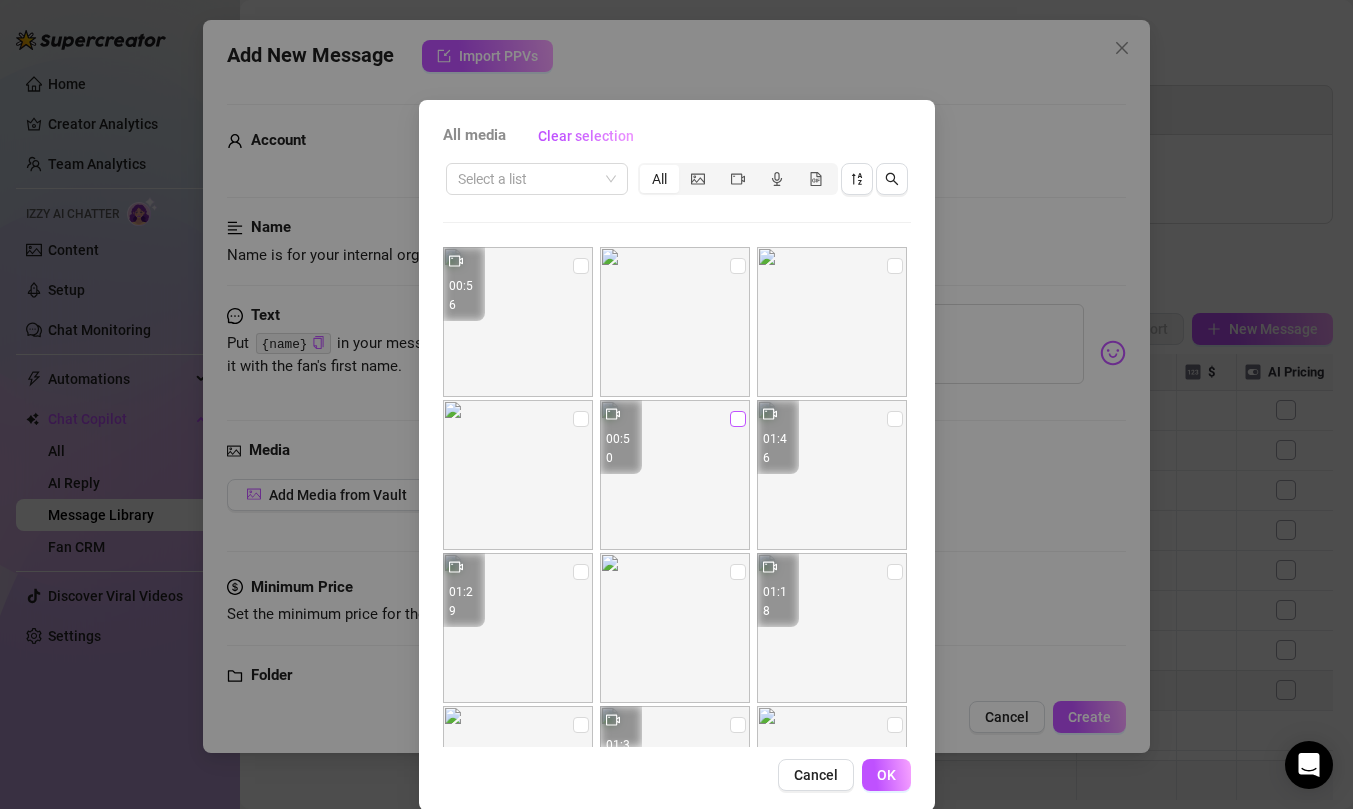 click at bounding box center (738, 419) 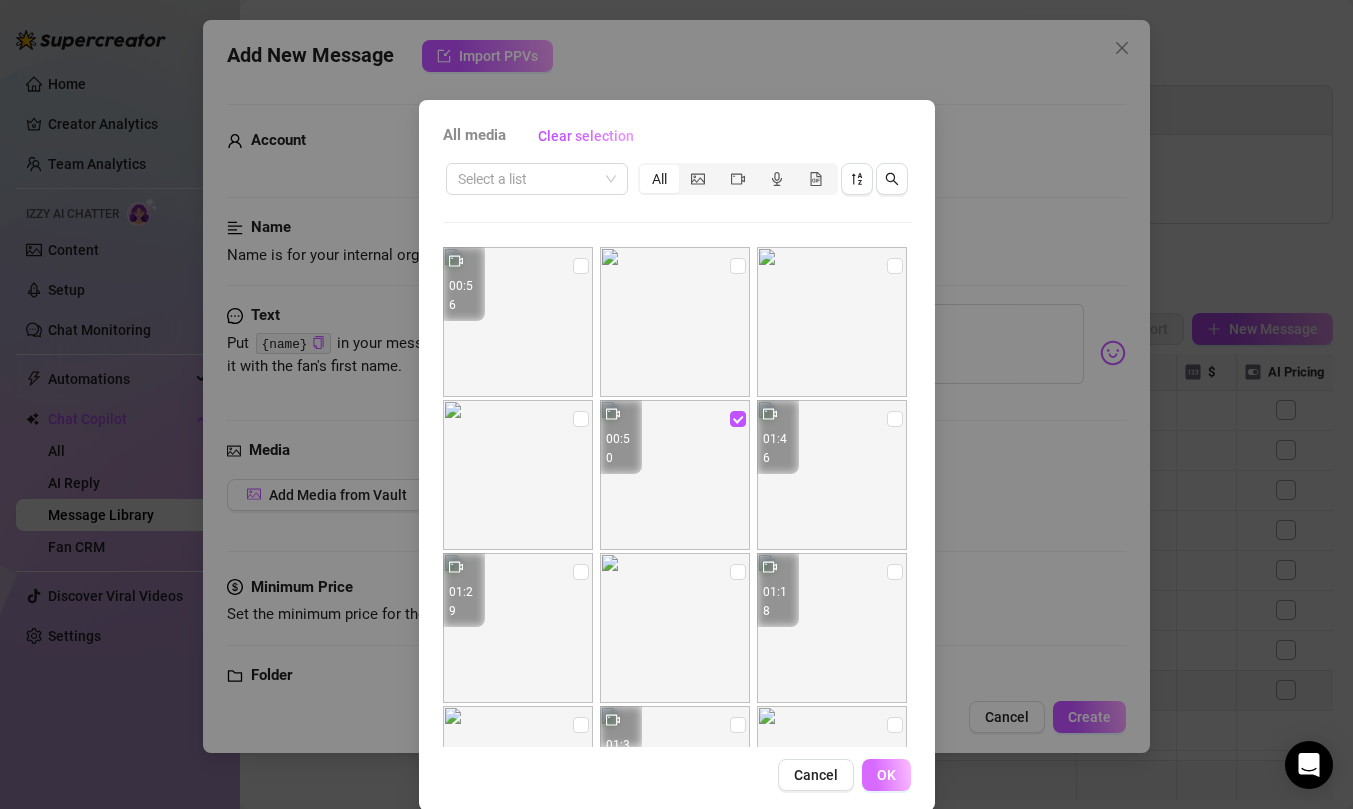 click on "OK" at bounding box center (886, 775) 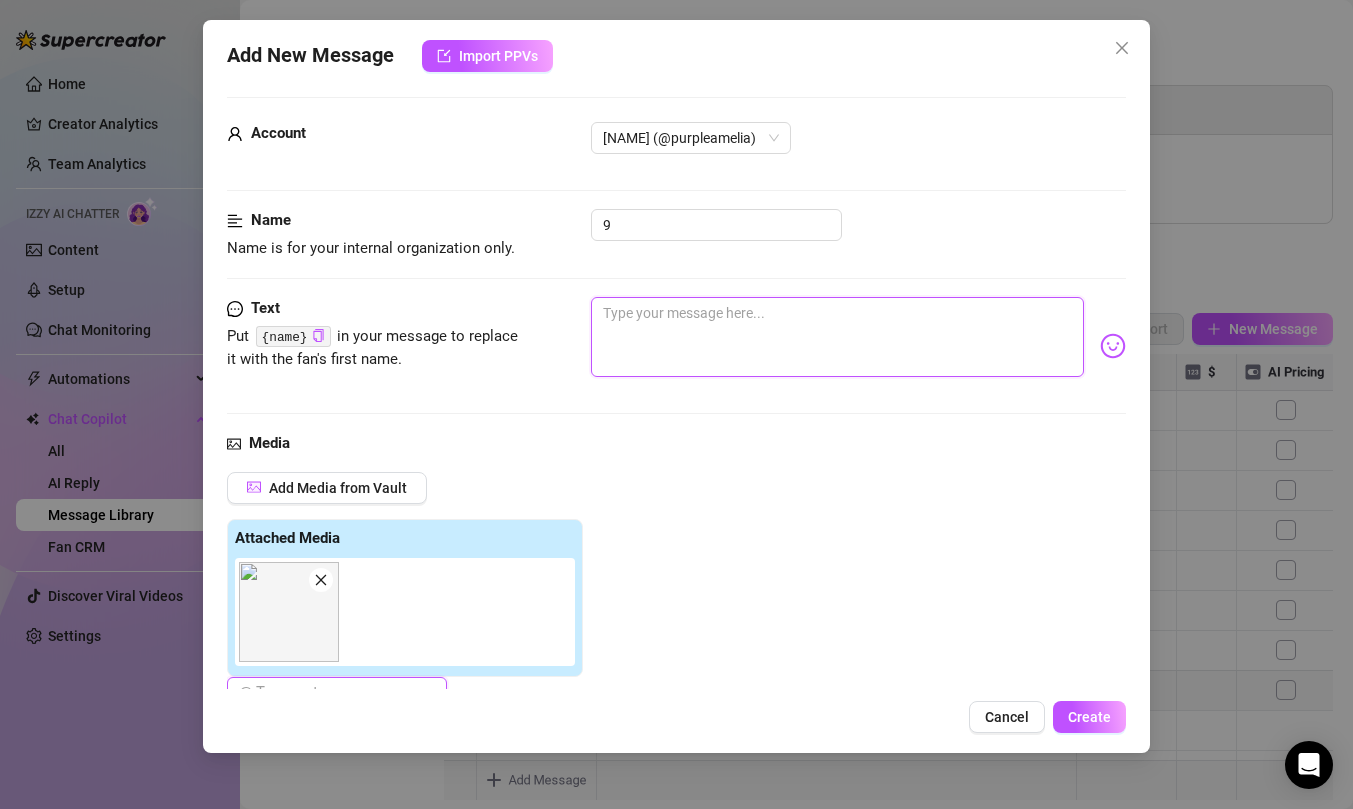 click at bounding box center (837, 337) 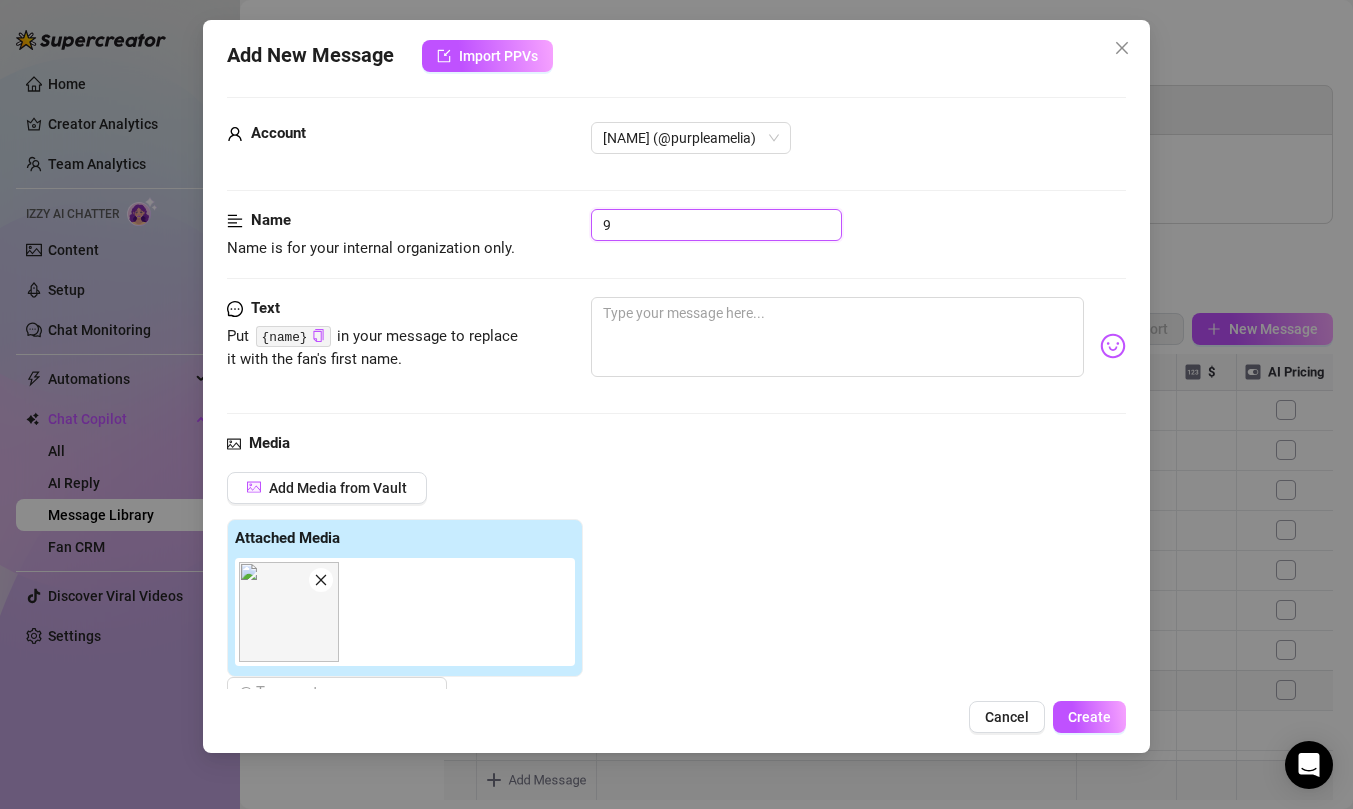 click on "9" at bounding box center (716, 225) 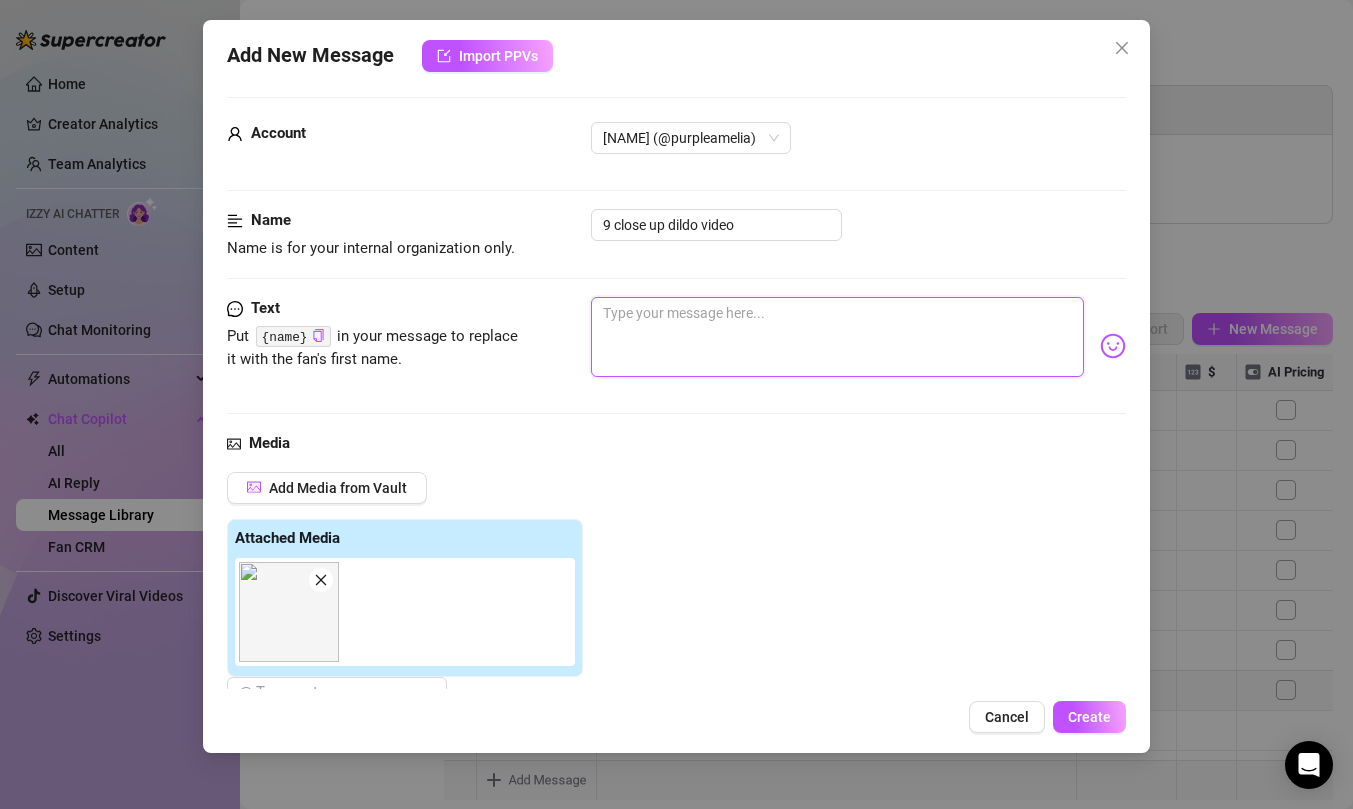 click at bounding box center [837, 337] 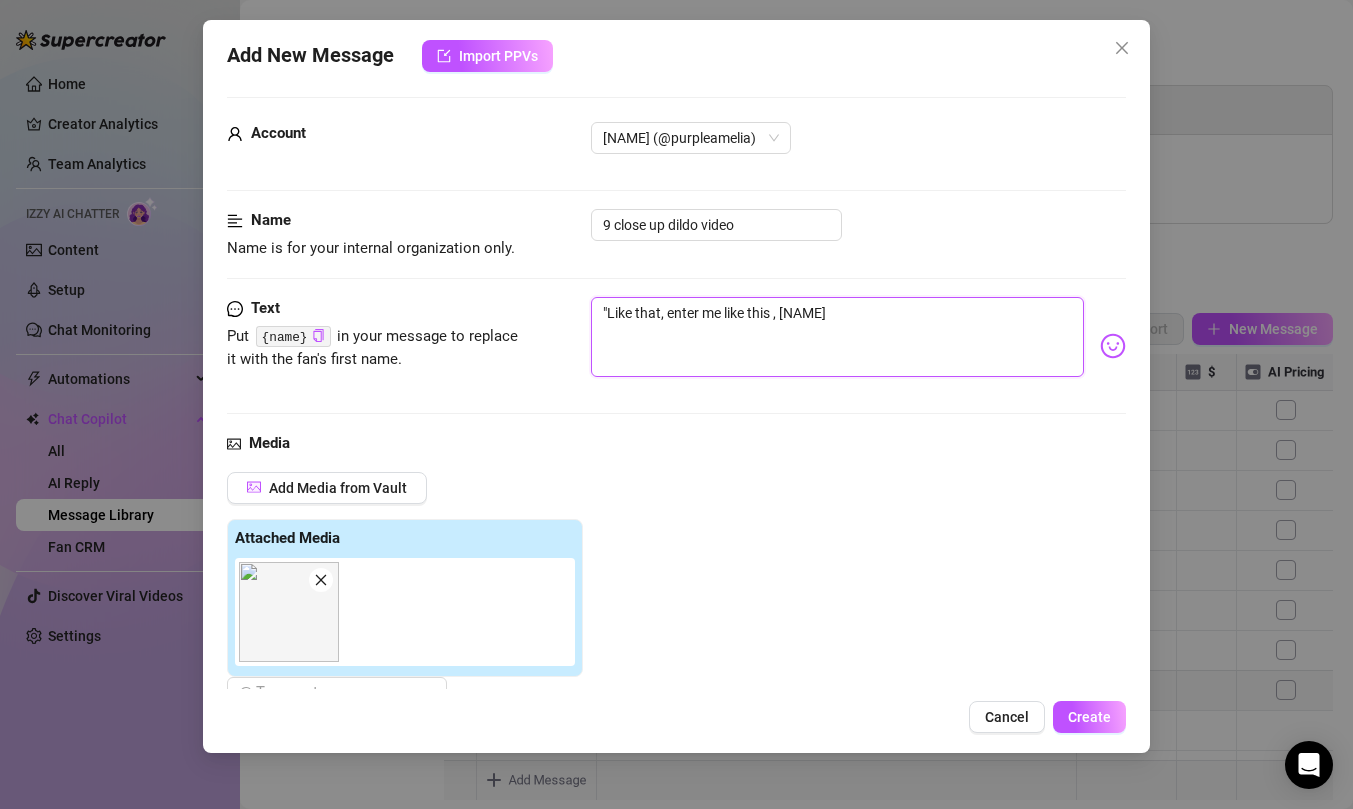 click on ""Like that, enter me like this , Dean" at bounding box center [837, 337] 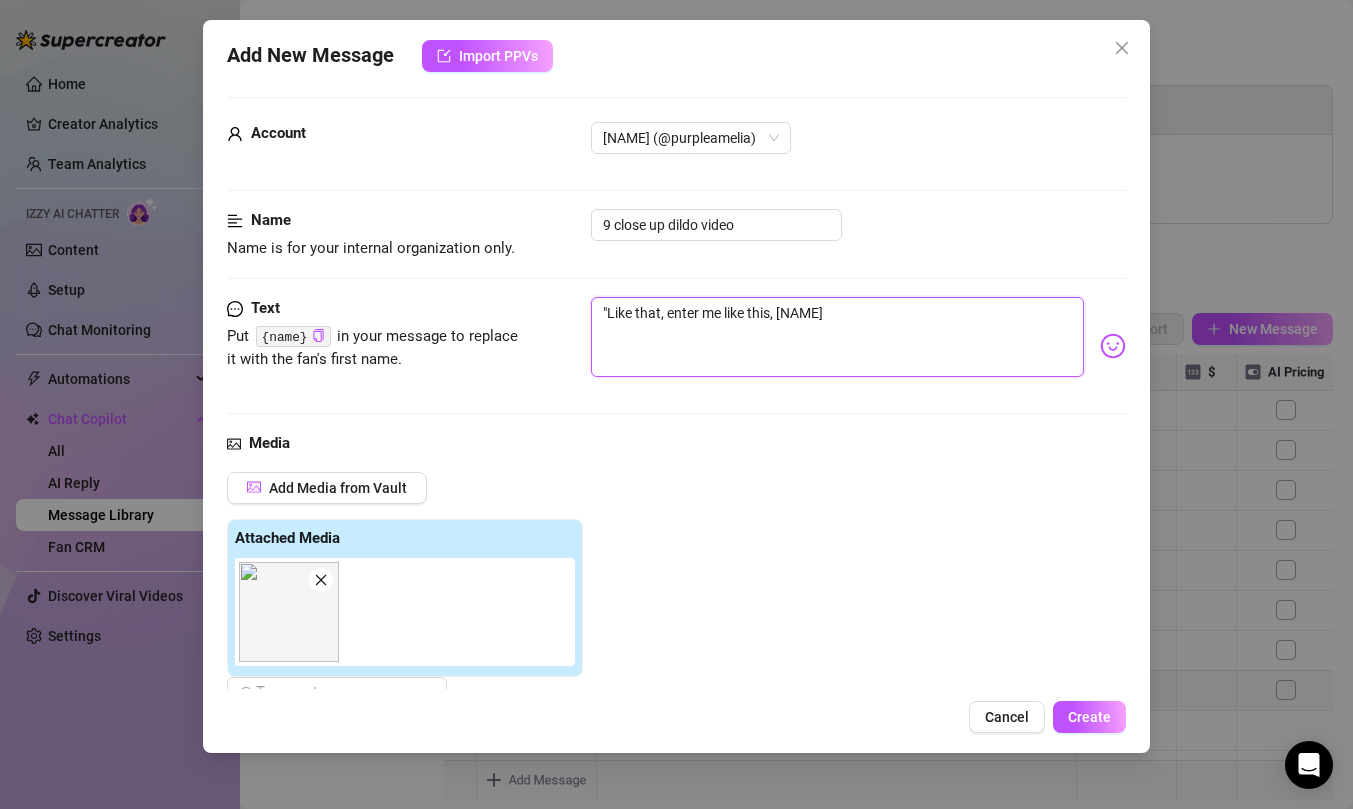 click on ""Like that, enter me like this, Dean" at bounding box center (837, 337) 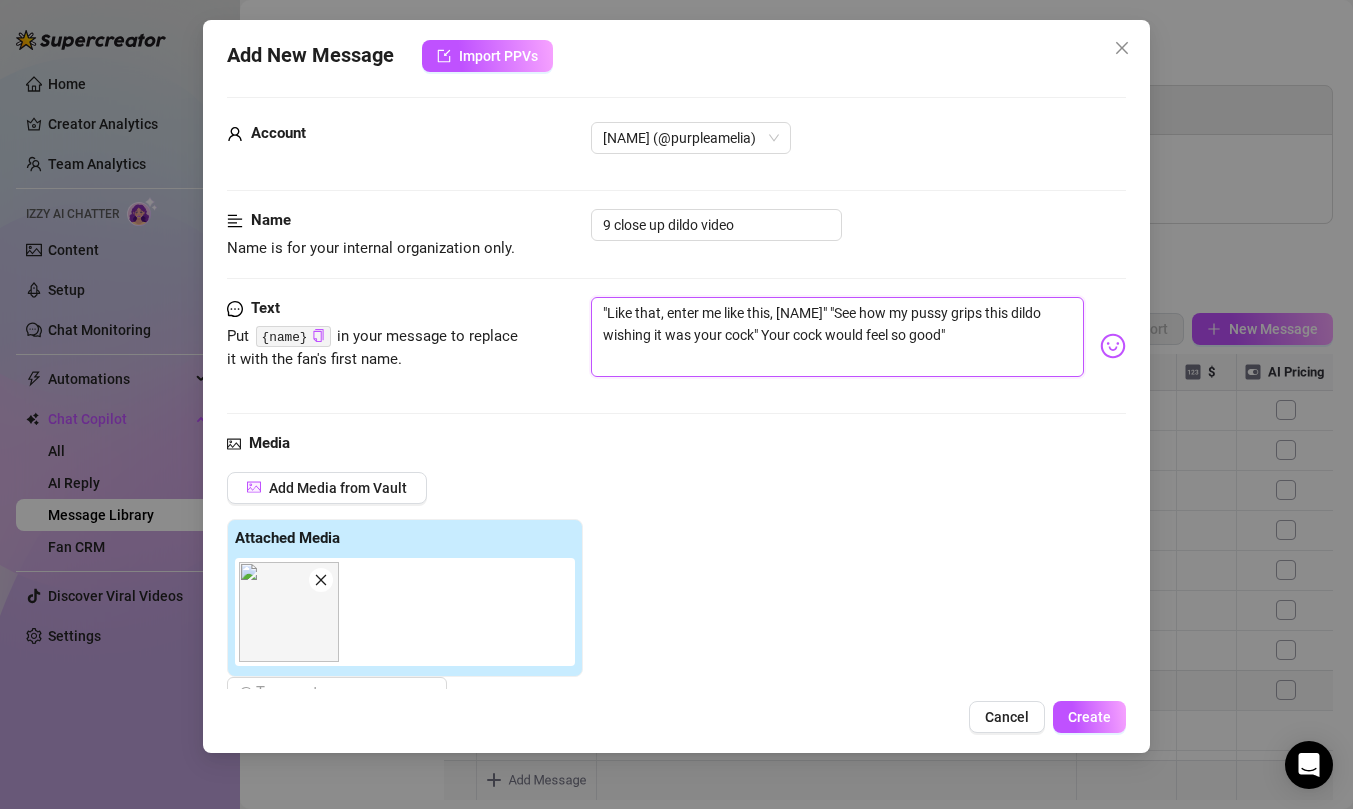 click on ""Like that, enter me like this, Dean" "See how my pussy grips this dildo wishing it was your cock" Your cock would feel so good"" at bounding box center (837, 337) 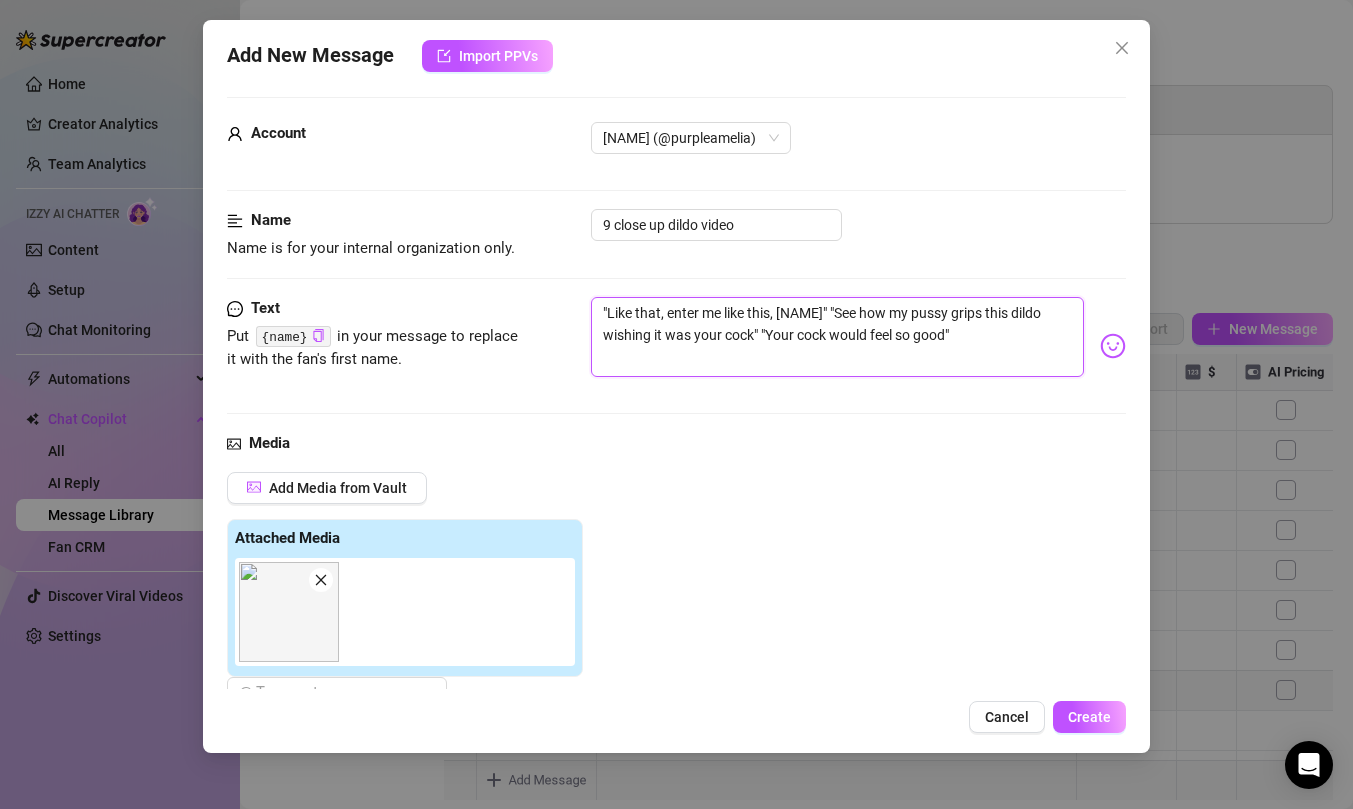 click on ""Like that, enter me like this, Dean" "See how my pussy grips this dildo wishing it was your cock" "Your cock would feel so good"" at bounding box center [837, 337] 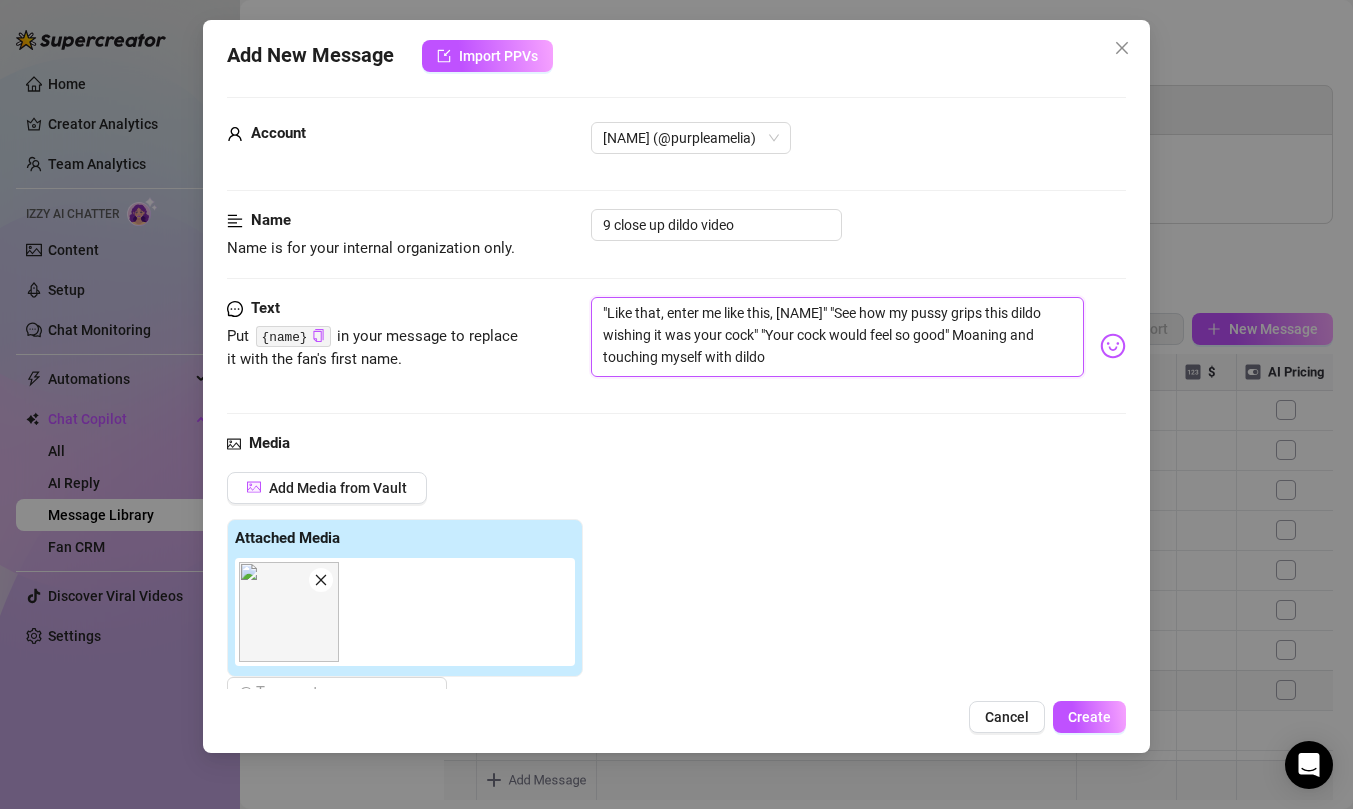 drag, startPoint x: 778, startPoint y: 356, endPoint x: 596, endPoint y: 354, distance: 182.01099 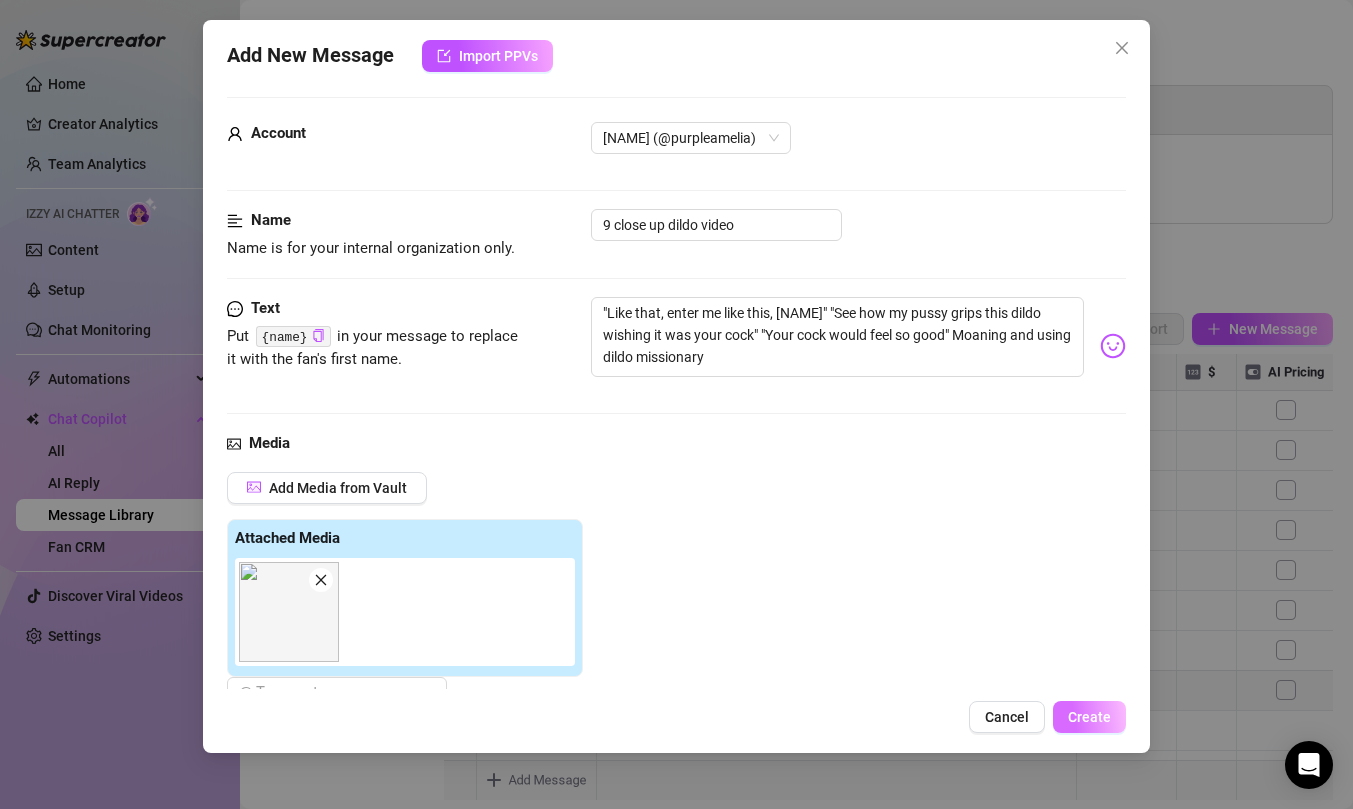 click on "Create" at bounding box center [1089, 717] 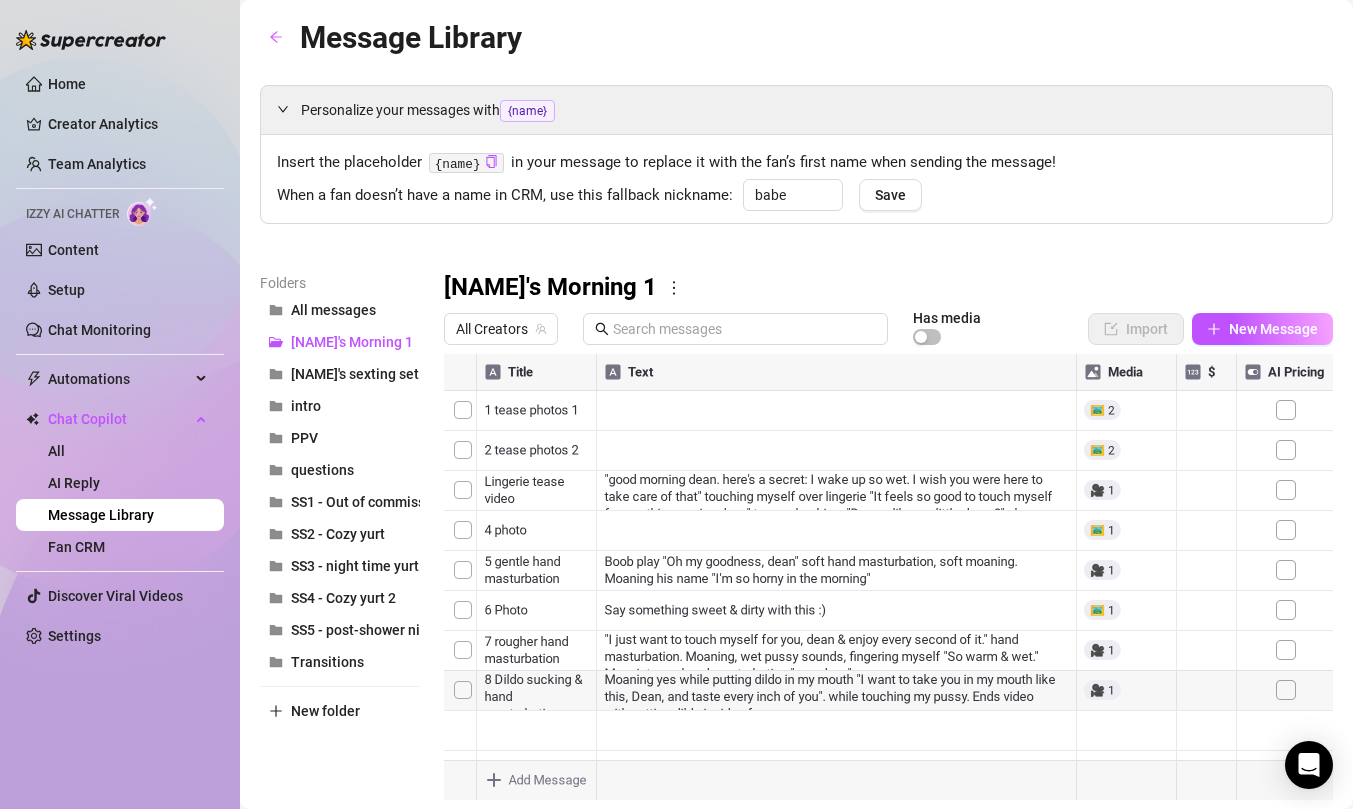 scroll, scrollTop: 40, scrollLeft: 0, axis: vertical 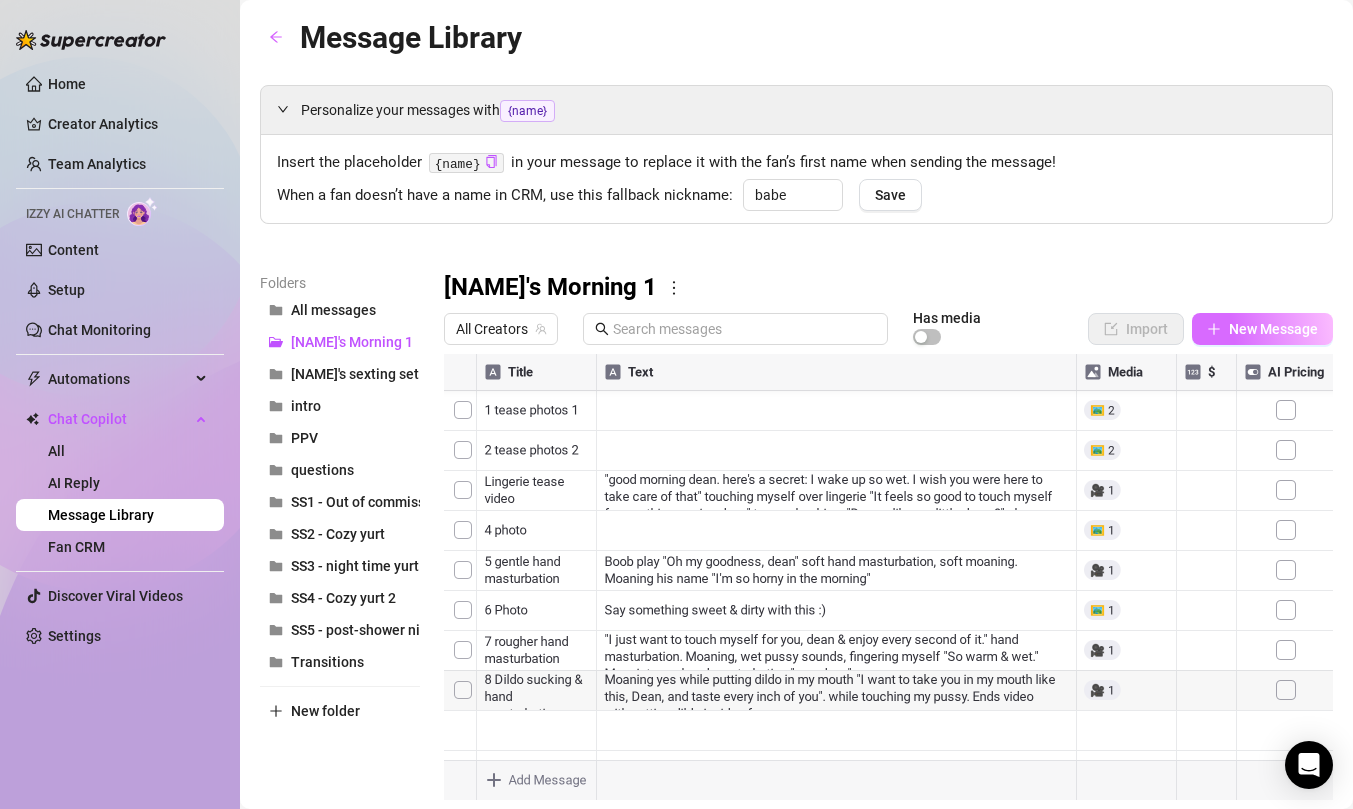 click on "New Message" at bounding box center [1273, 329] 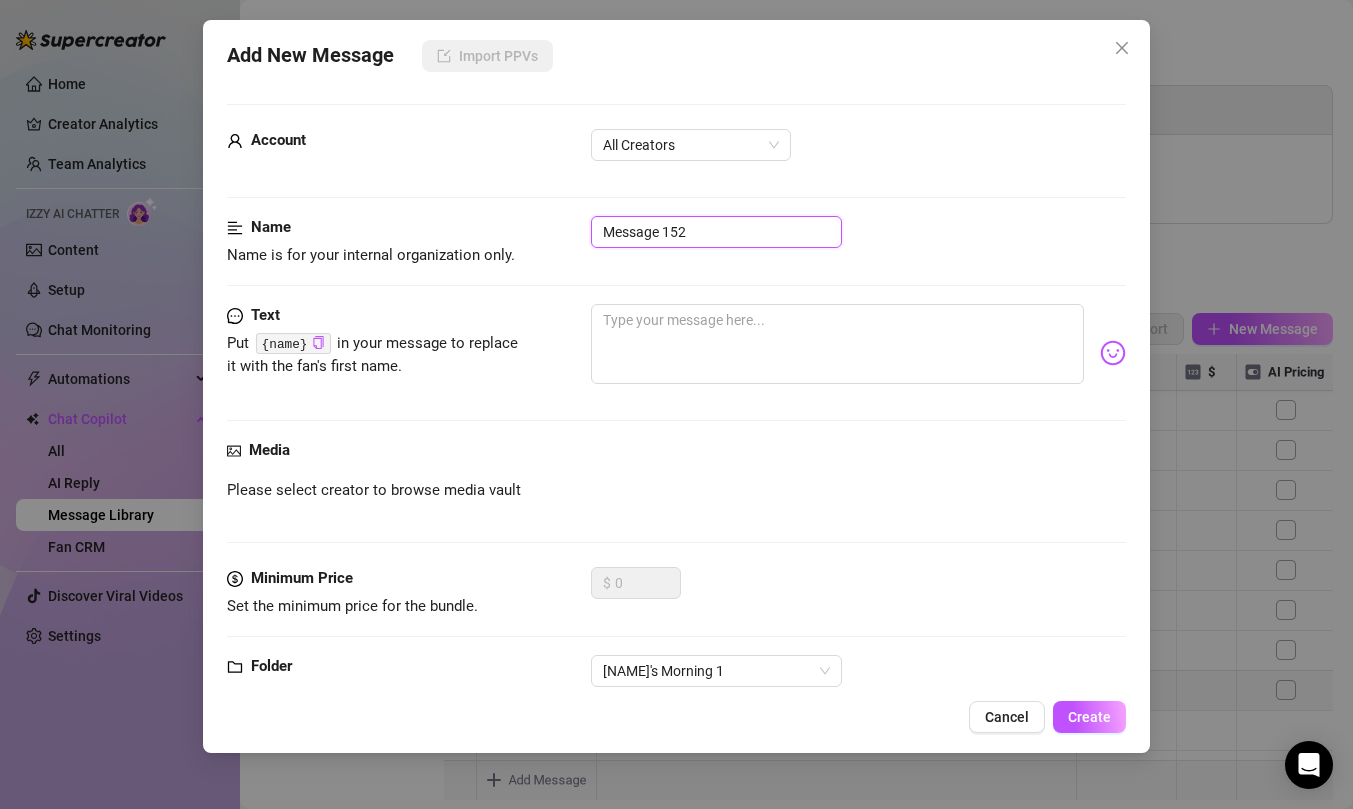 click on "Message 152" at bounding box center [716, 232] 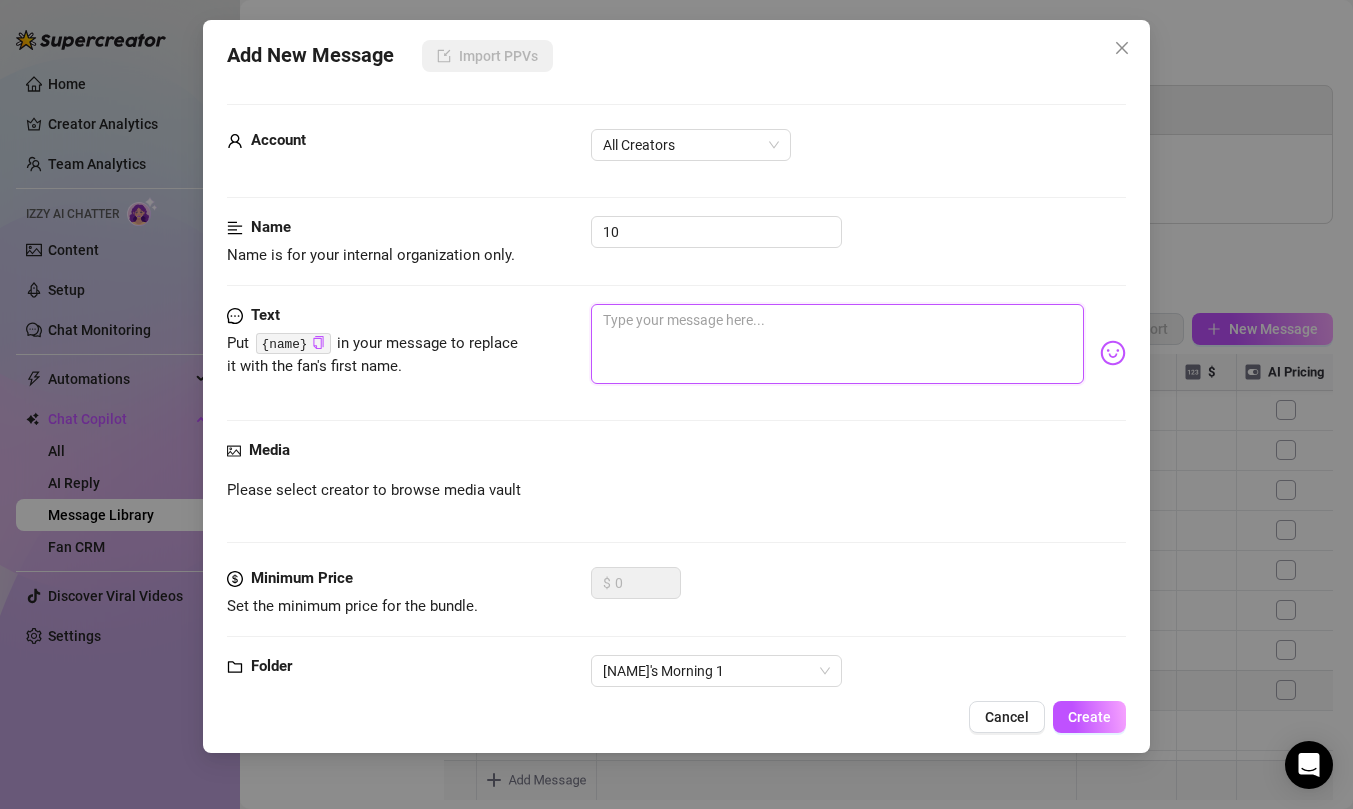 click at bounding box center [837, 344] 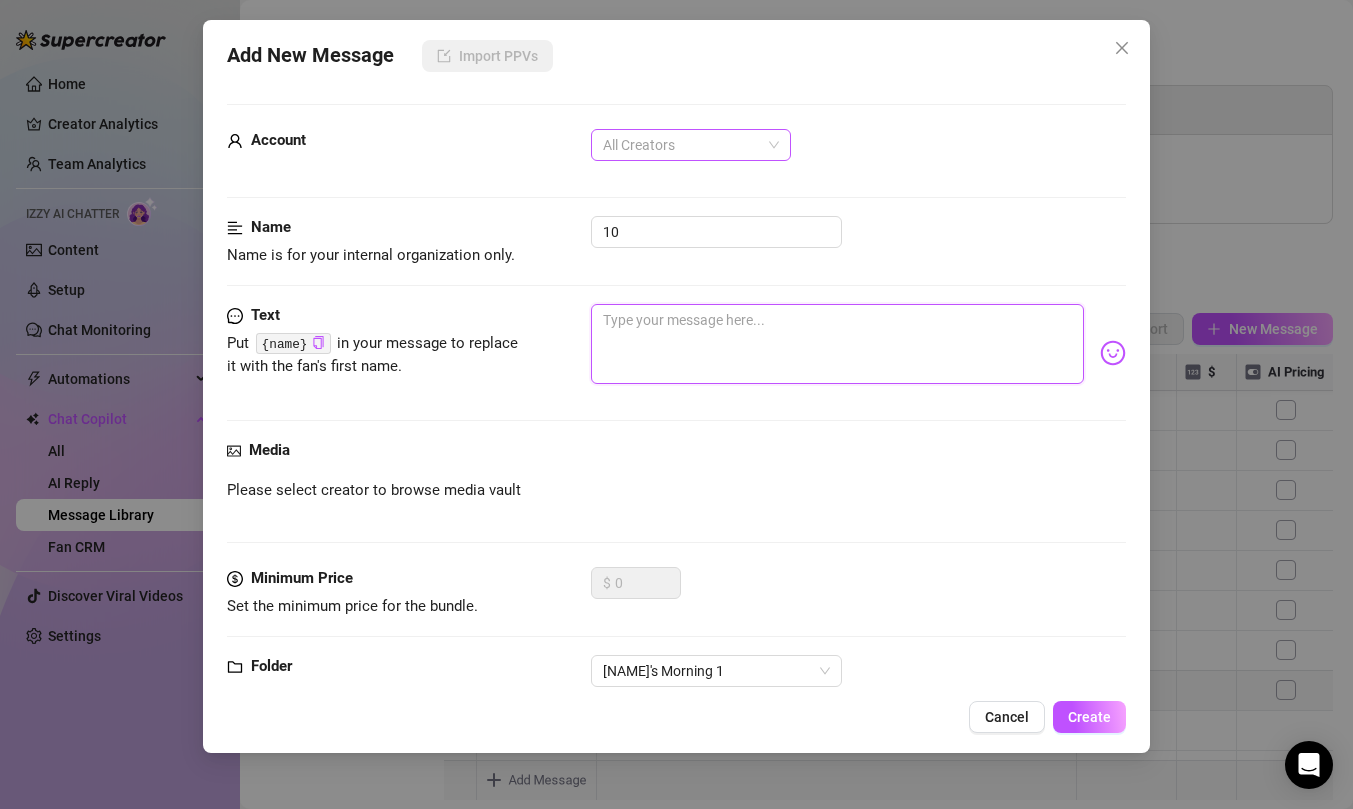 click on "All Creators" at bounding box center [691, 145] 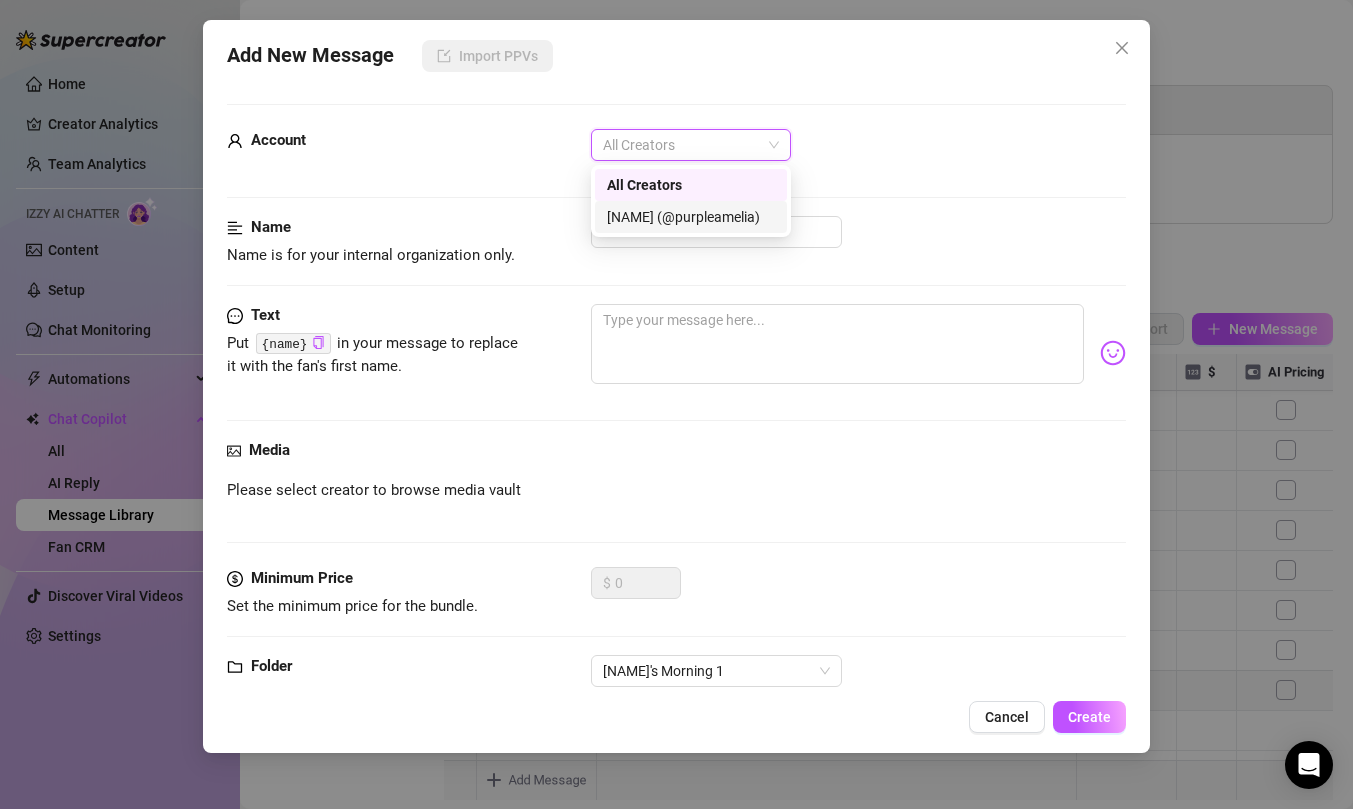 click on "[FIRST] ([USERNAME])" at bounding box center [691, 217] 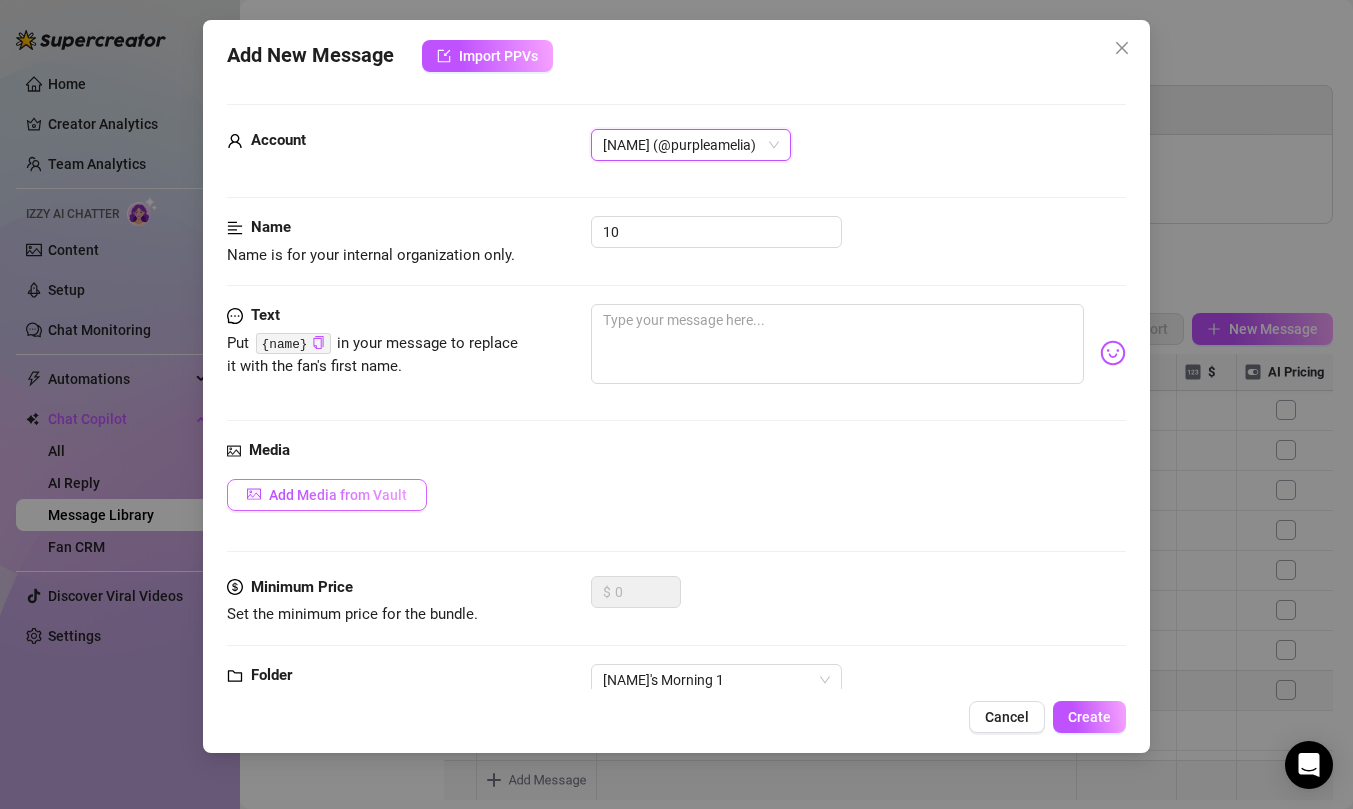 click on "Add Media from Vault" at bounding box center (338, 495) 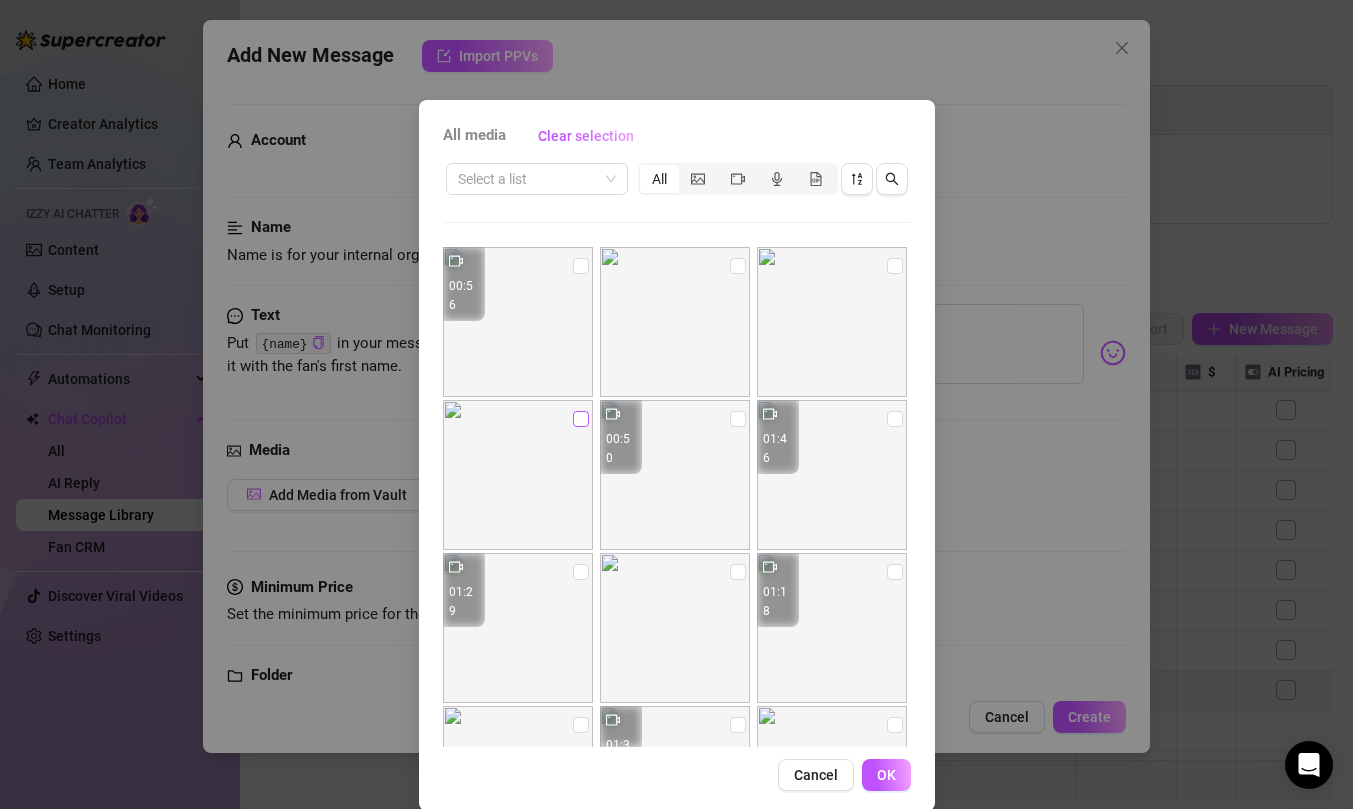 click at bounding box center [581, 419] 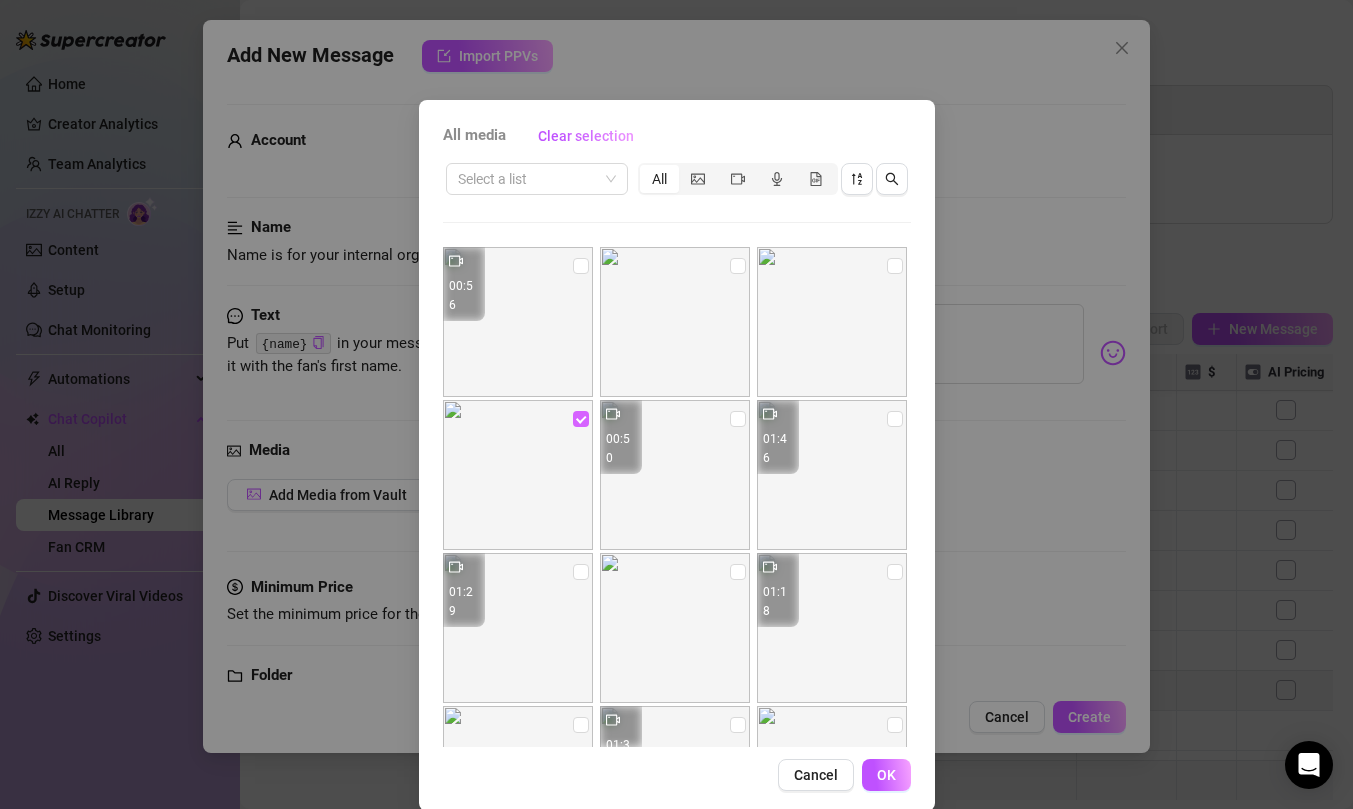 click at bounding box center [581, 419] 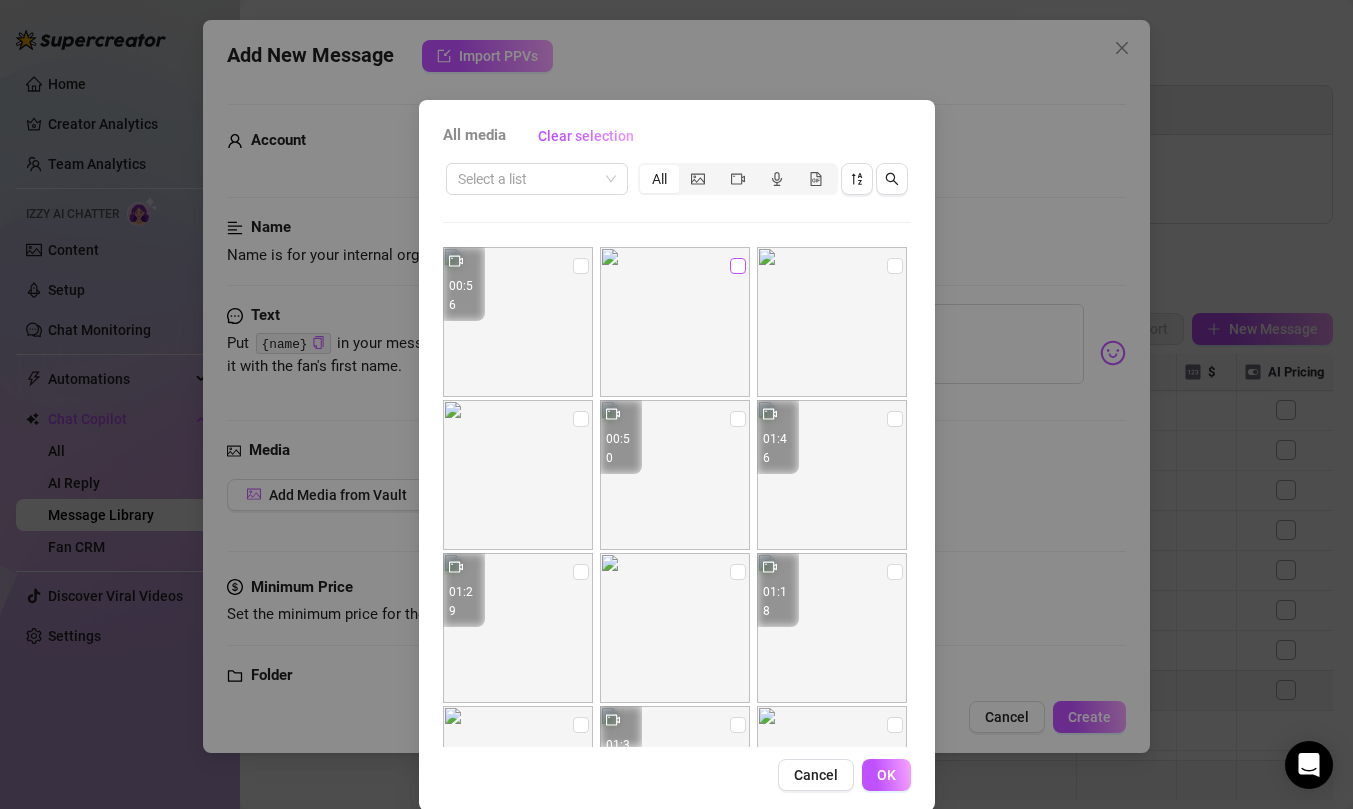 click at bounding box center [738, 266] 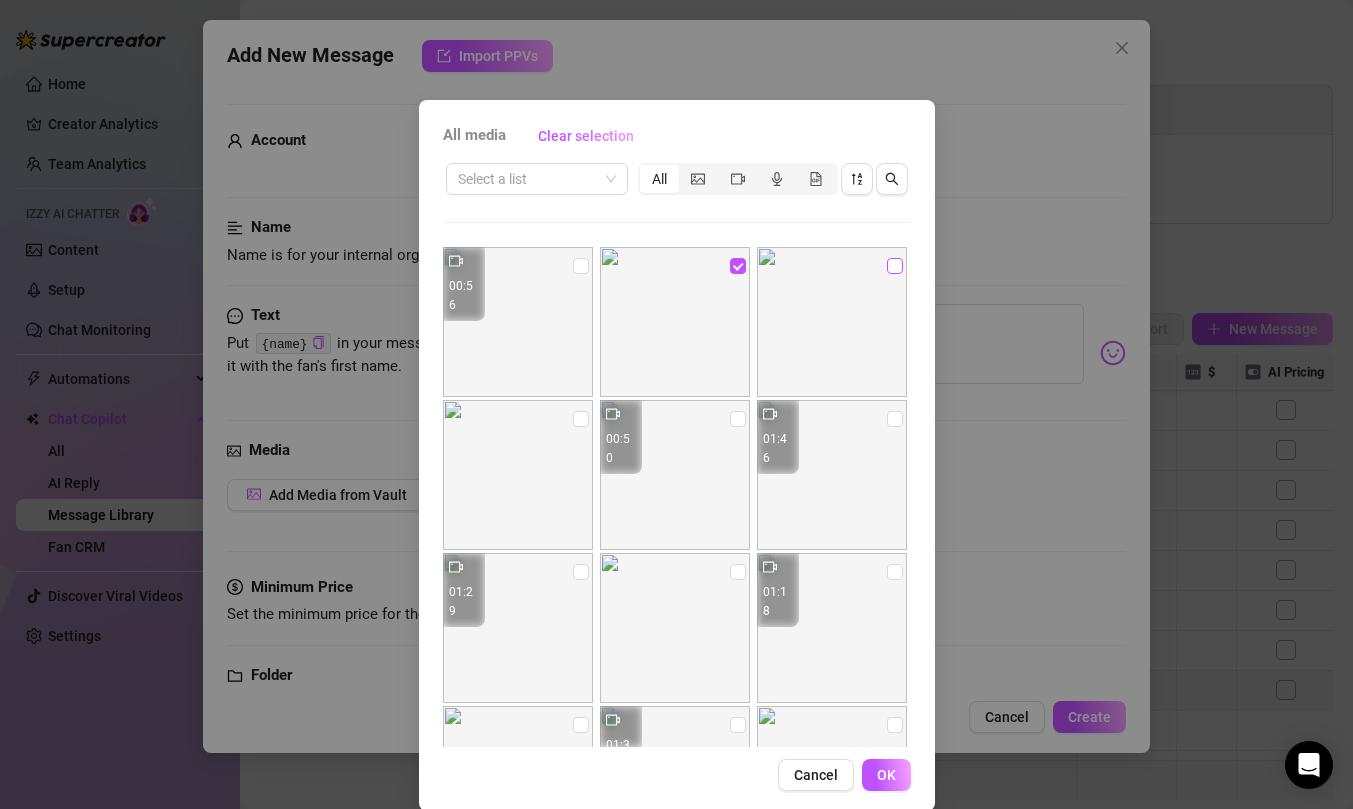 click at bounding box center [895, 266] 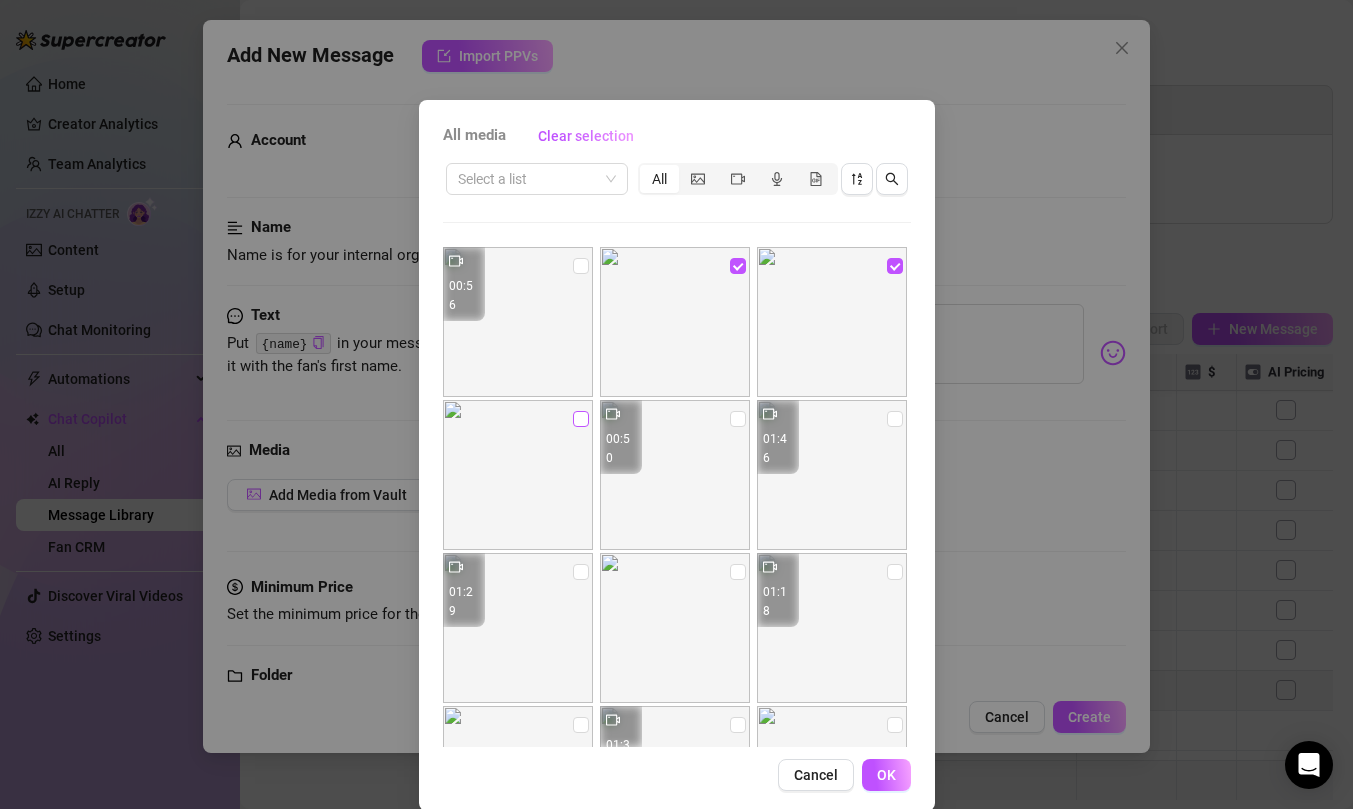 click at bounding box center (581, 419) 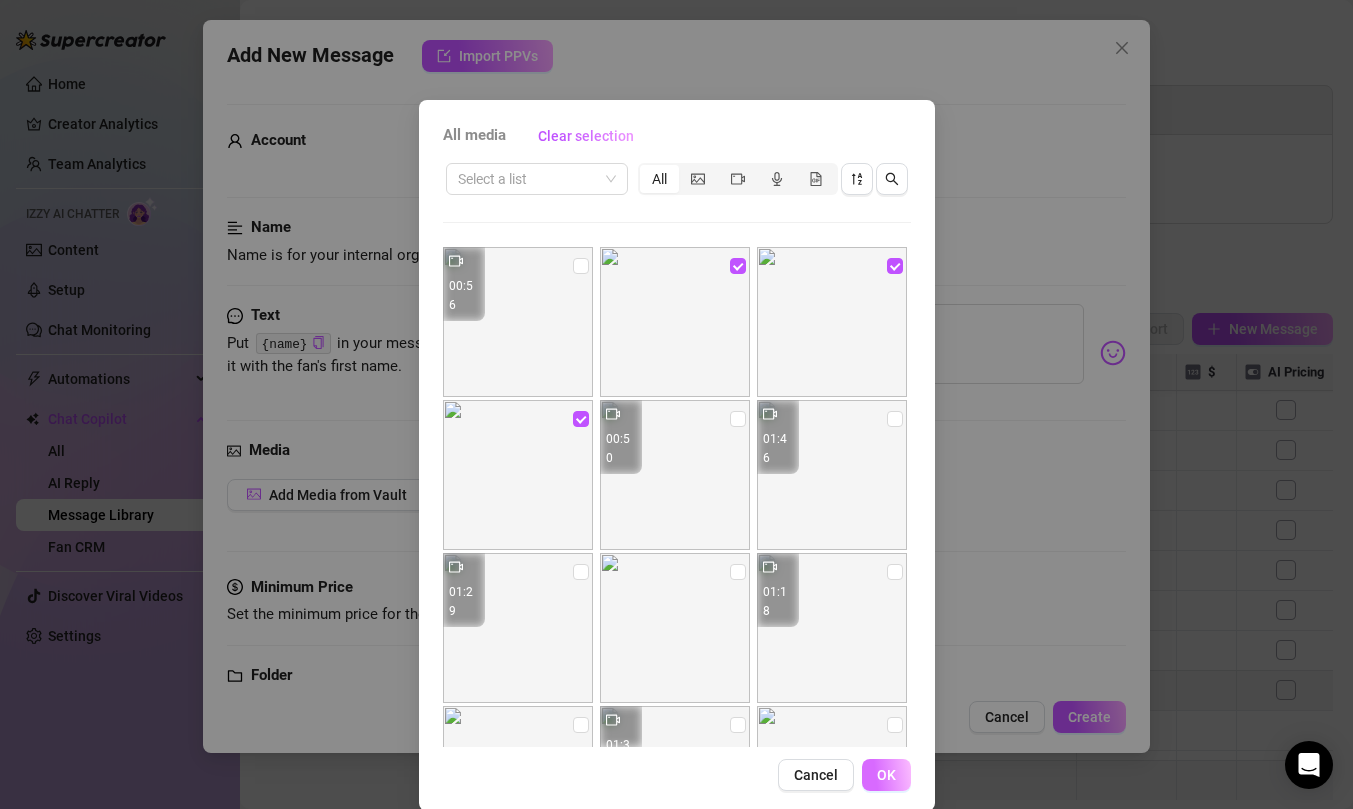 click on "OK" at bounding box center (886, 775) 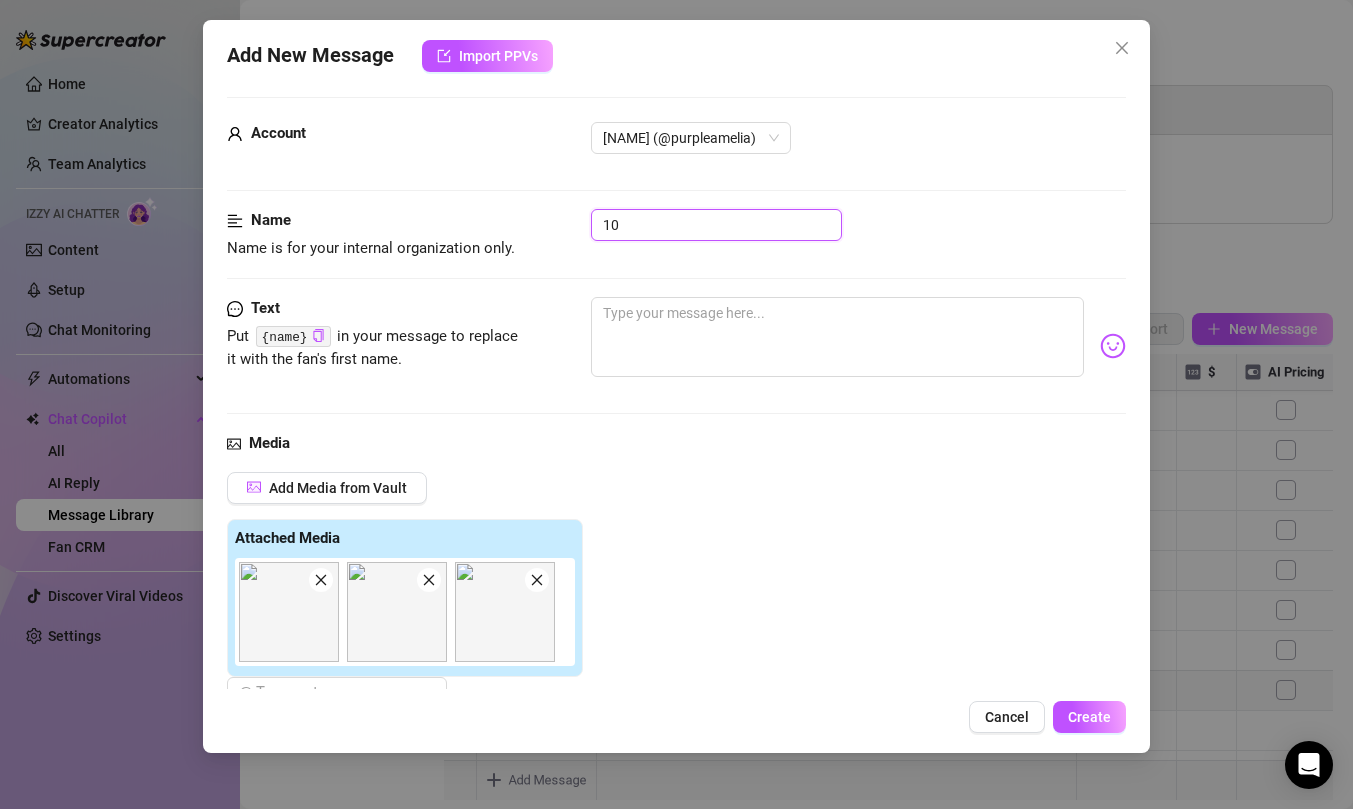 click on "10" at bounding box center [716, 225] 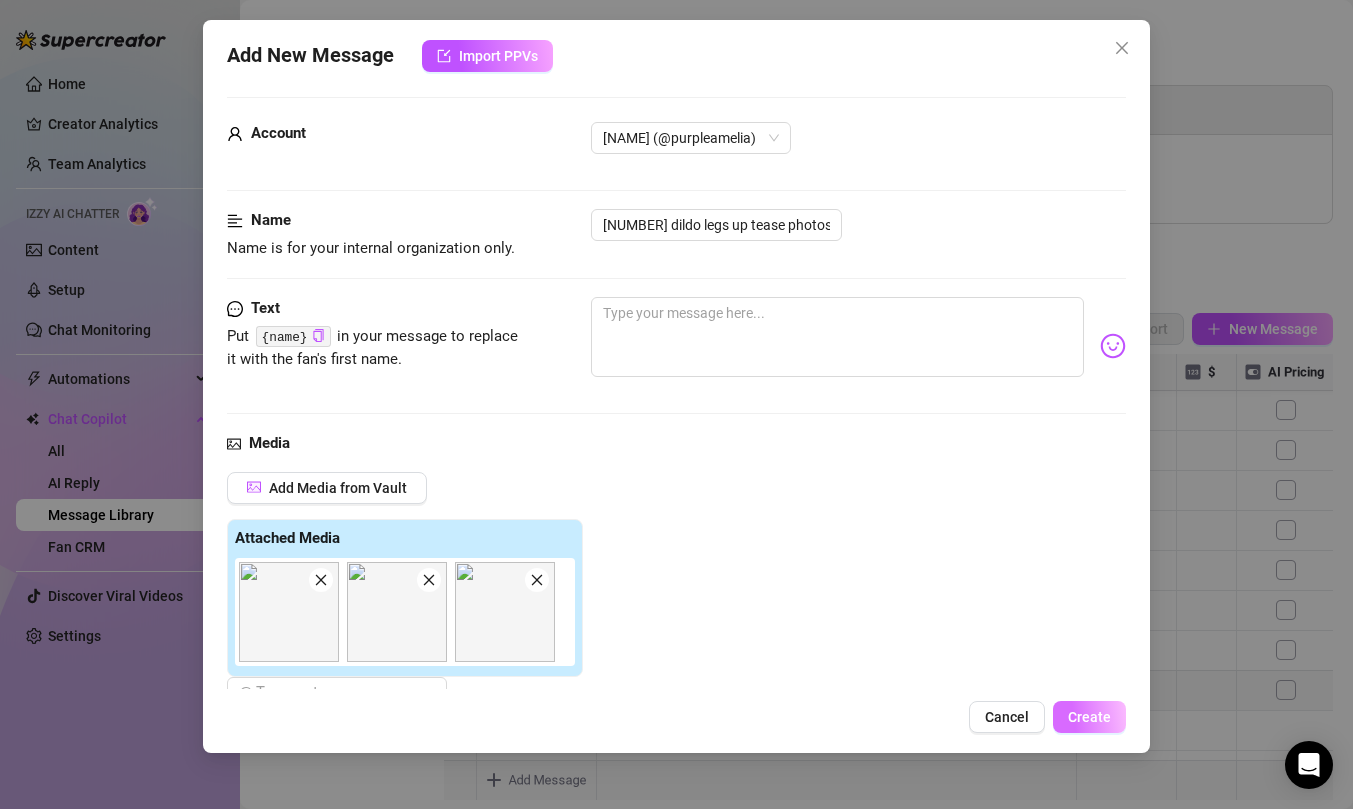 click on "Create" at bounding box center [1089, 717] 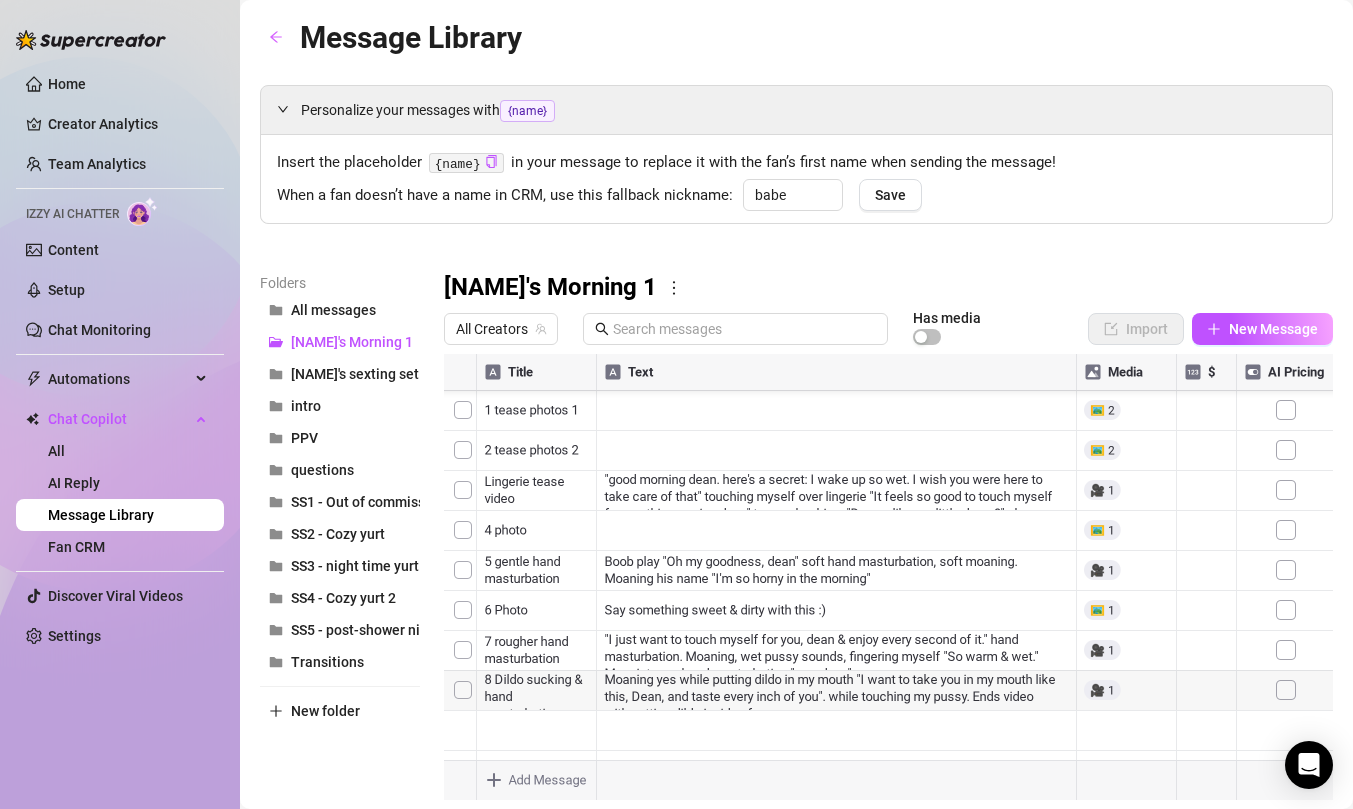scroll, scrollTop: 80, scrollLeft: 0, axis: vertical 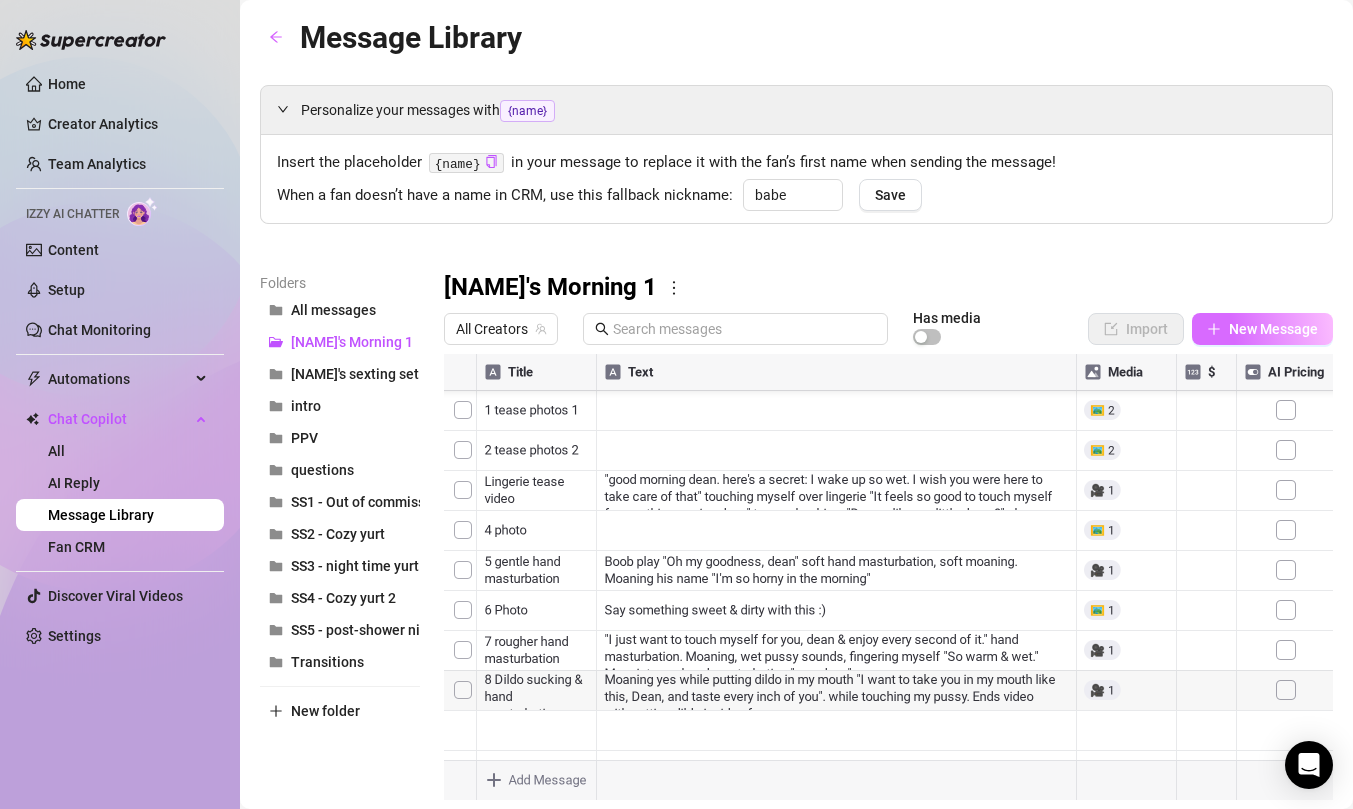 click on "New Message" at bounding box center [1273, 329] 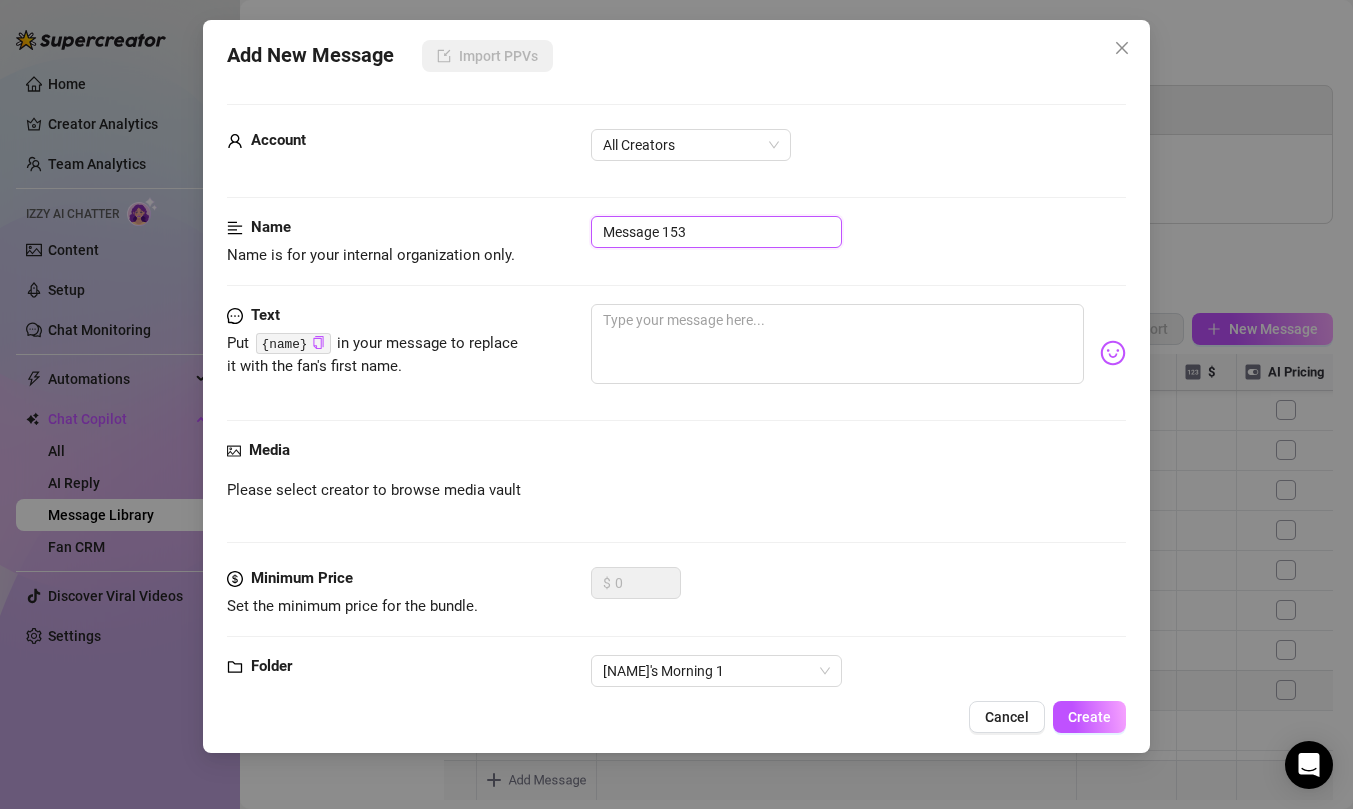 click on "Message 153" at bounding box center (716, 232) 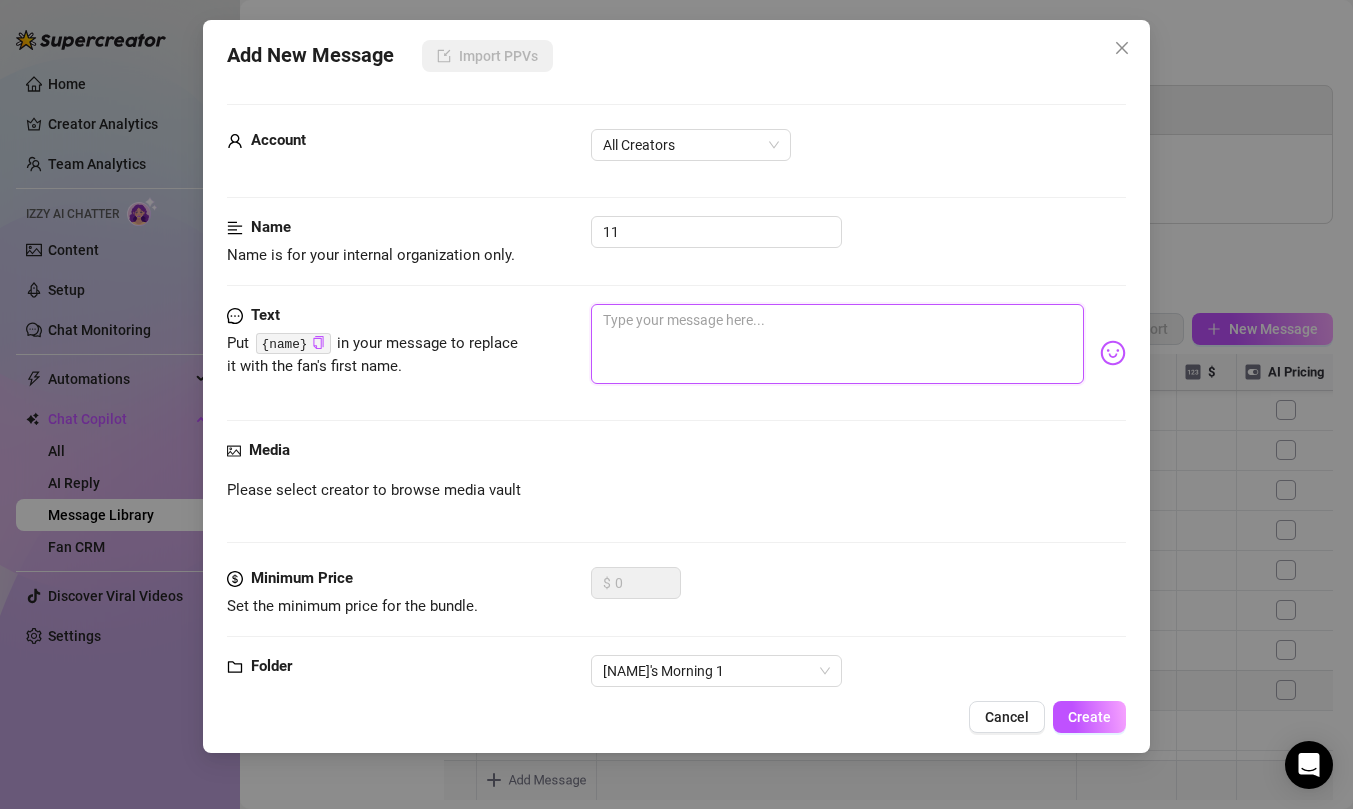 click at bounding box center (837, 344) 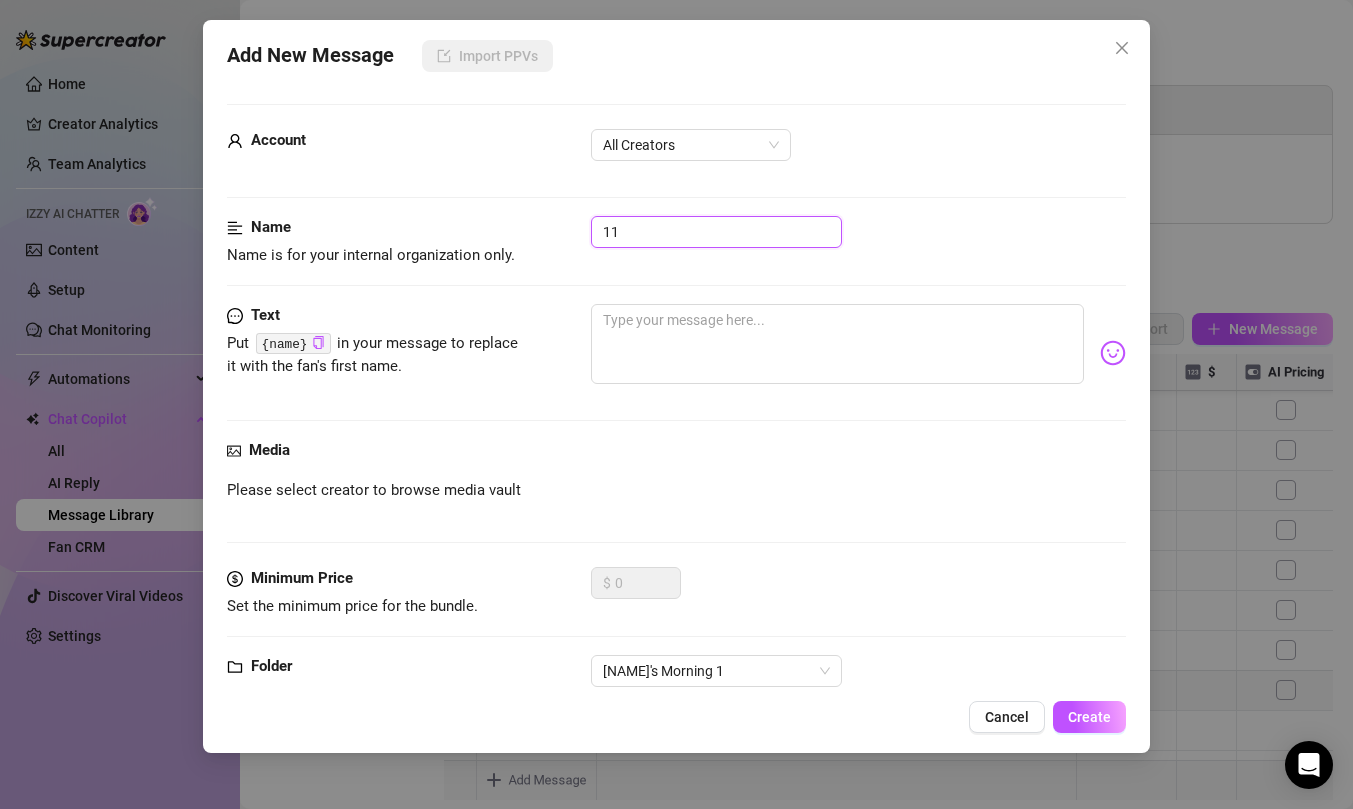 click on "11" at bounding box center [716, 232] 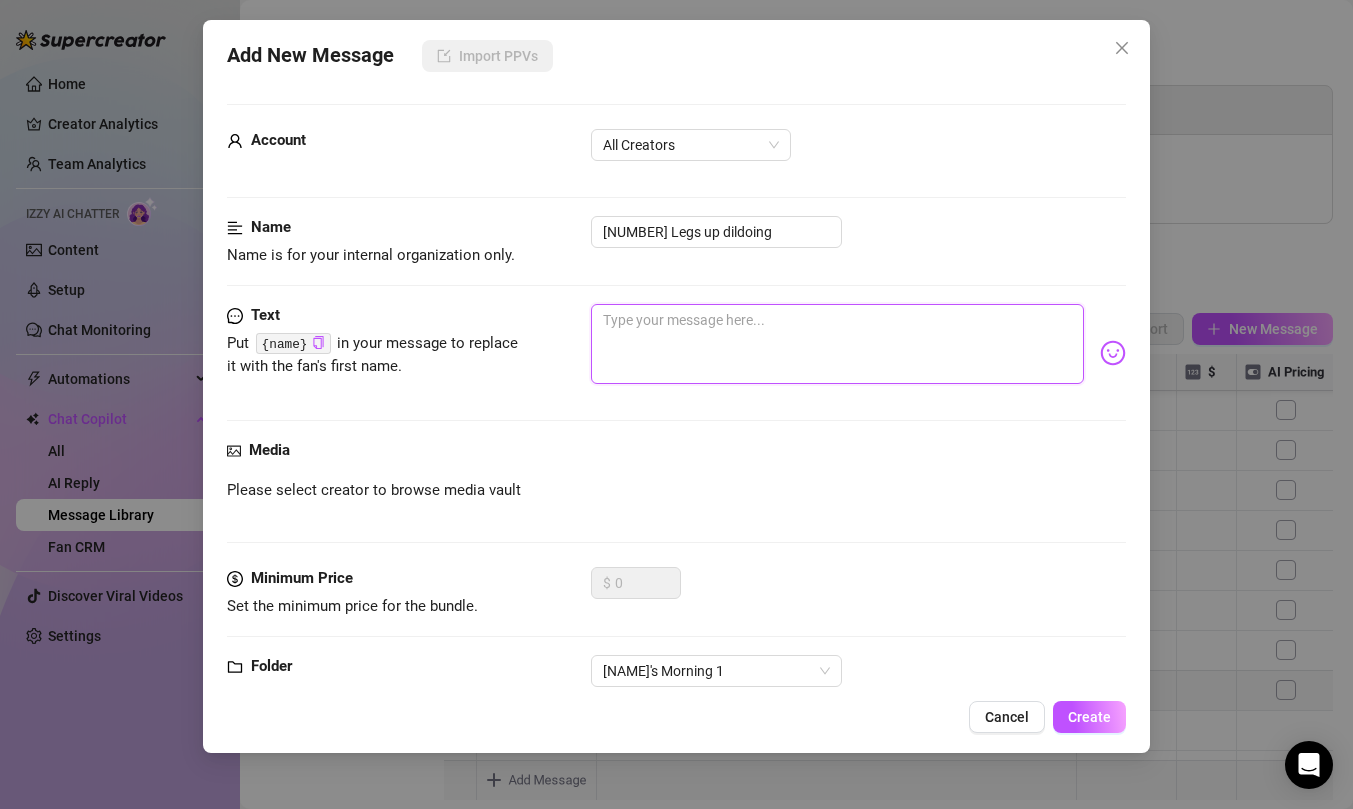 click at bounding box center [837, 344] 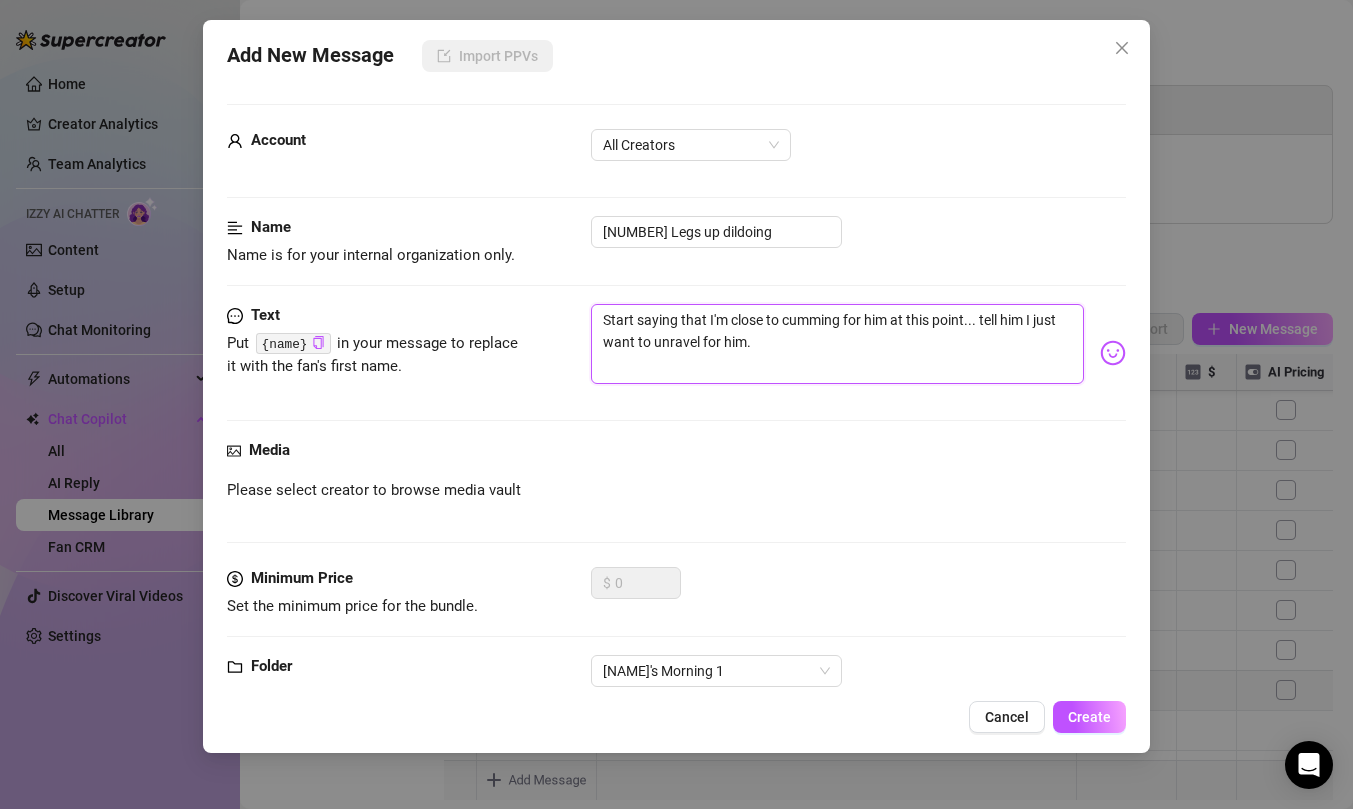 click on "Start saying that I'm close to cumming for him at this point... tell him I just want to unravel for him." at bounding box center (837, 344) 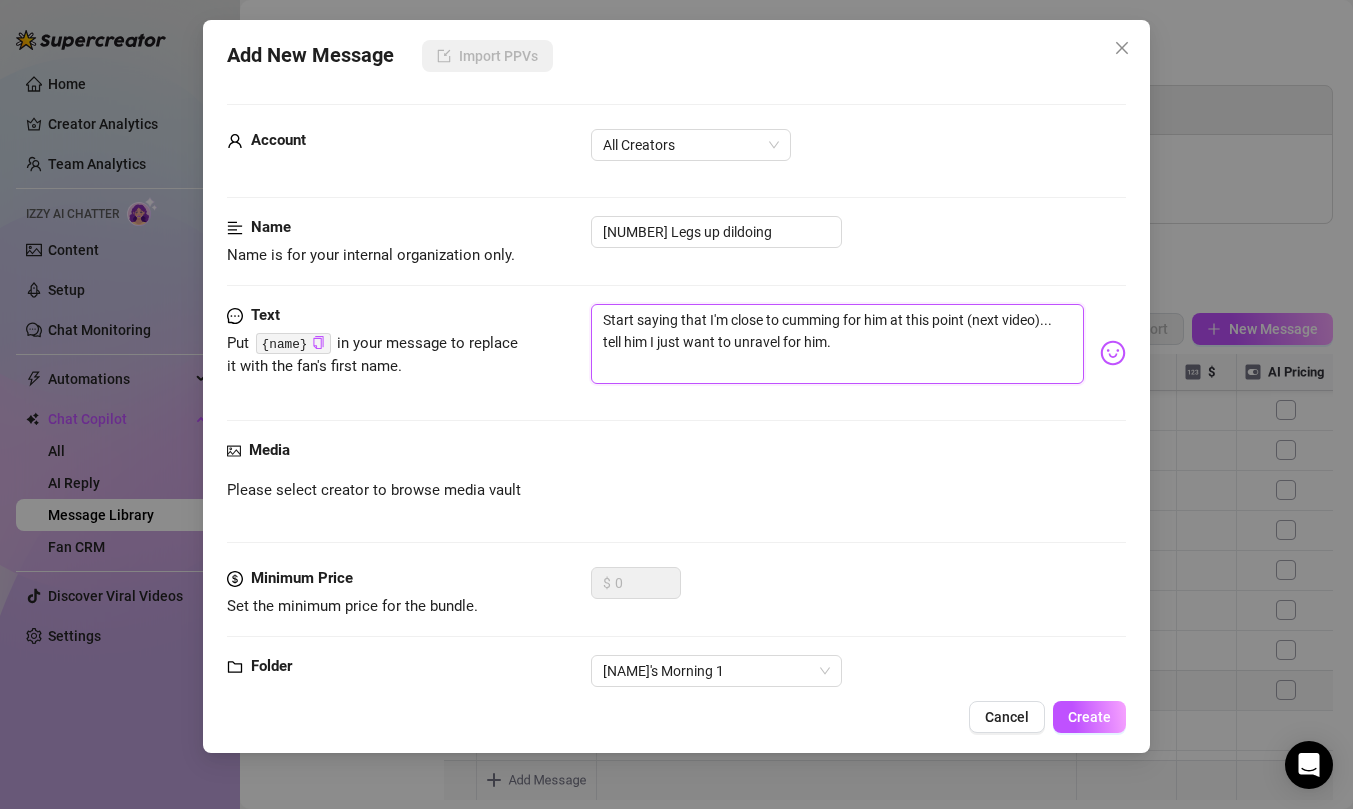 click on "Start saying that I'm close to cumming for him at this point (next video)... tell him I just want to unravel for him." at bounding box center [837, 344] 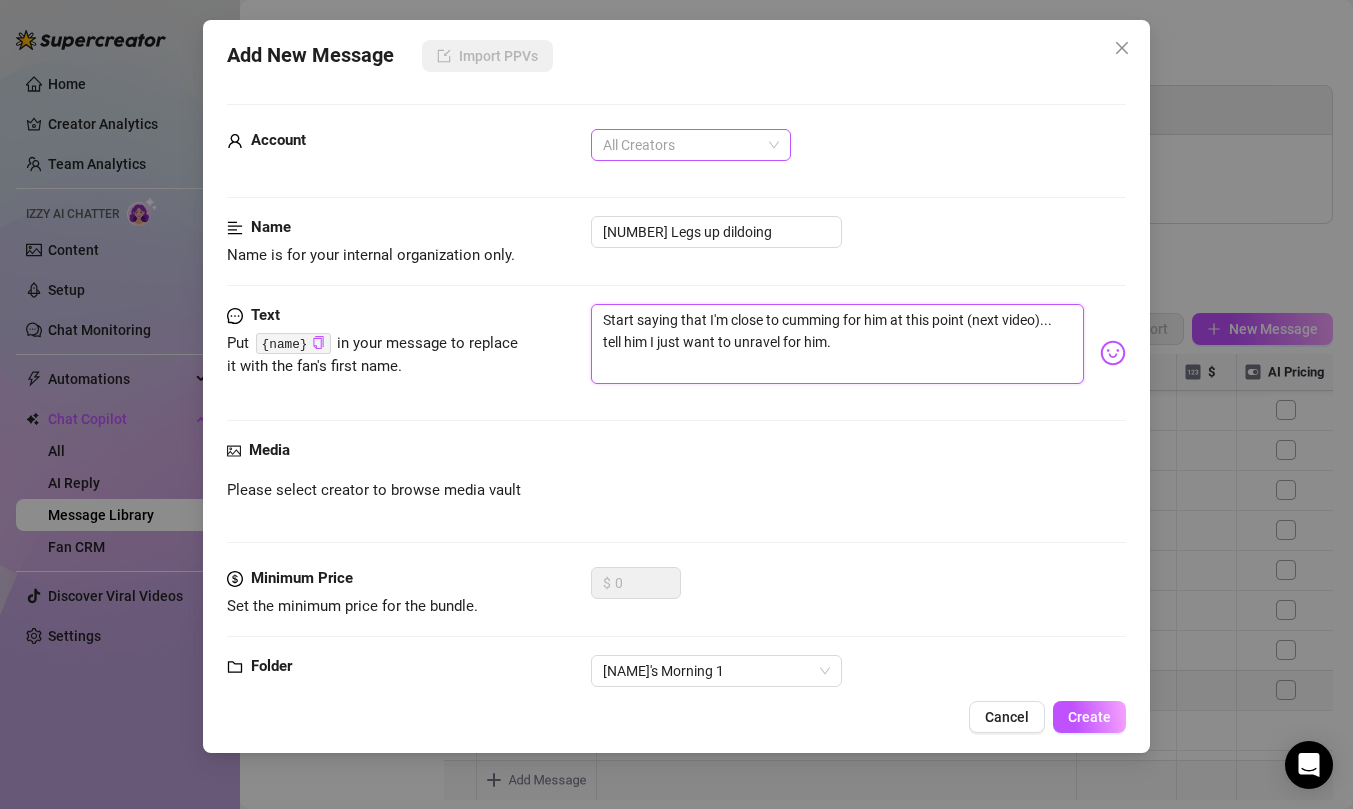click on "All Creators" at bounding box center (691, 145) 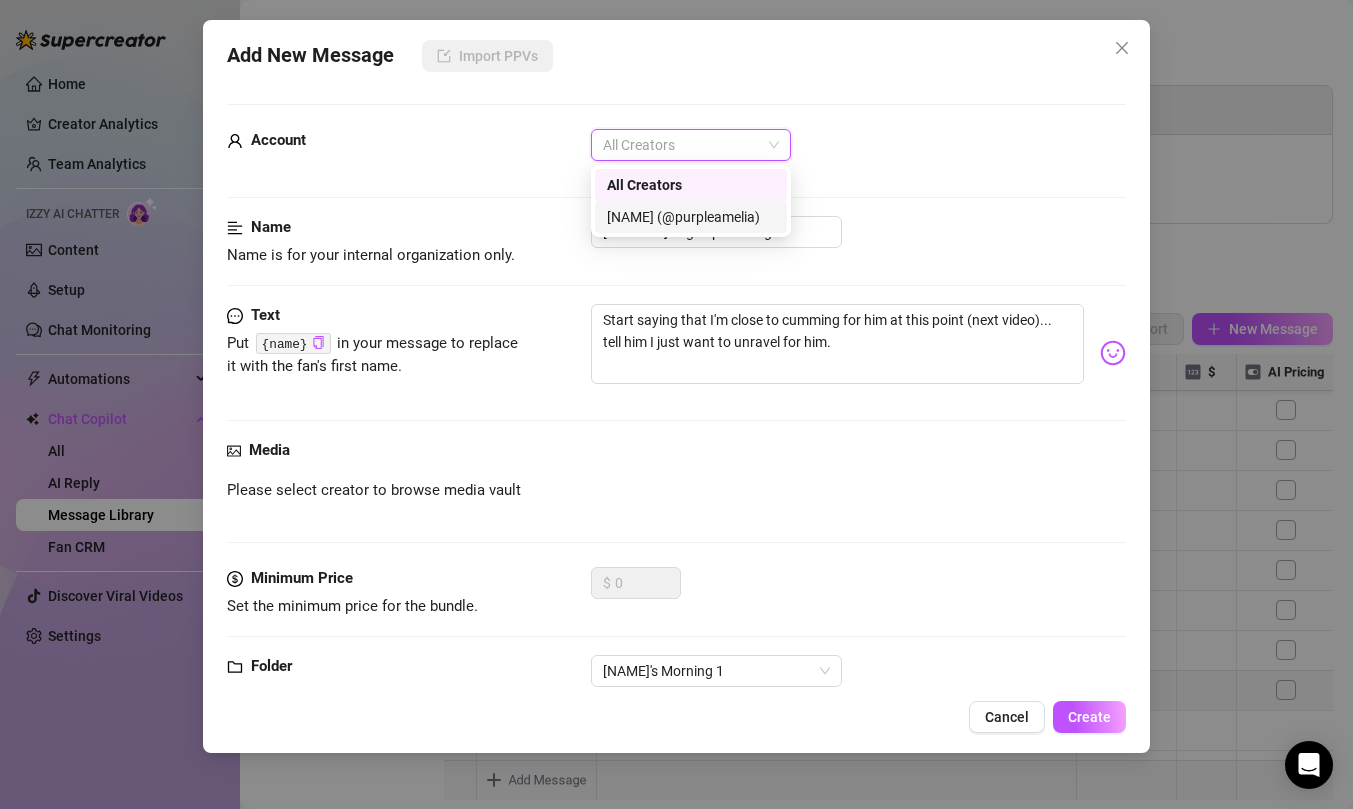 click on "[FIRST] ([USERNAME])" at bounding box center [691, 217] 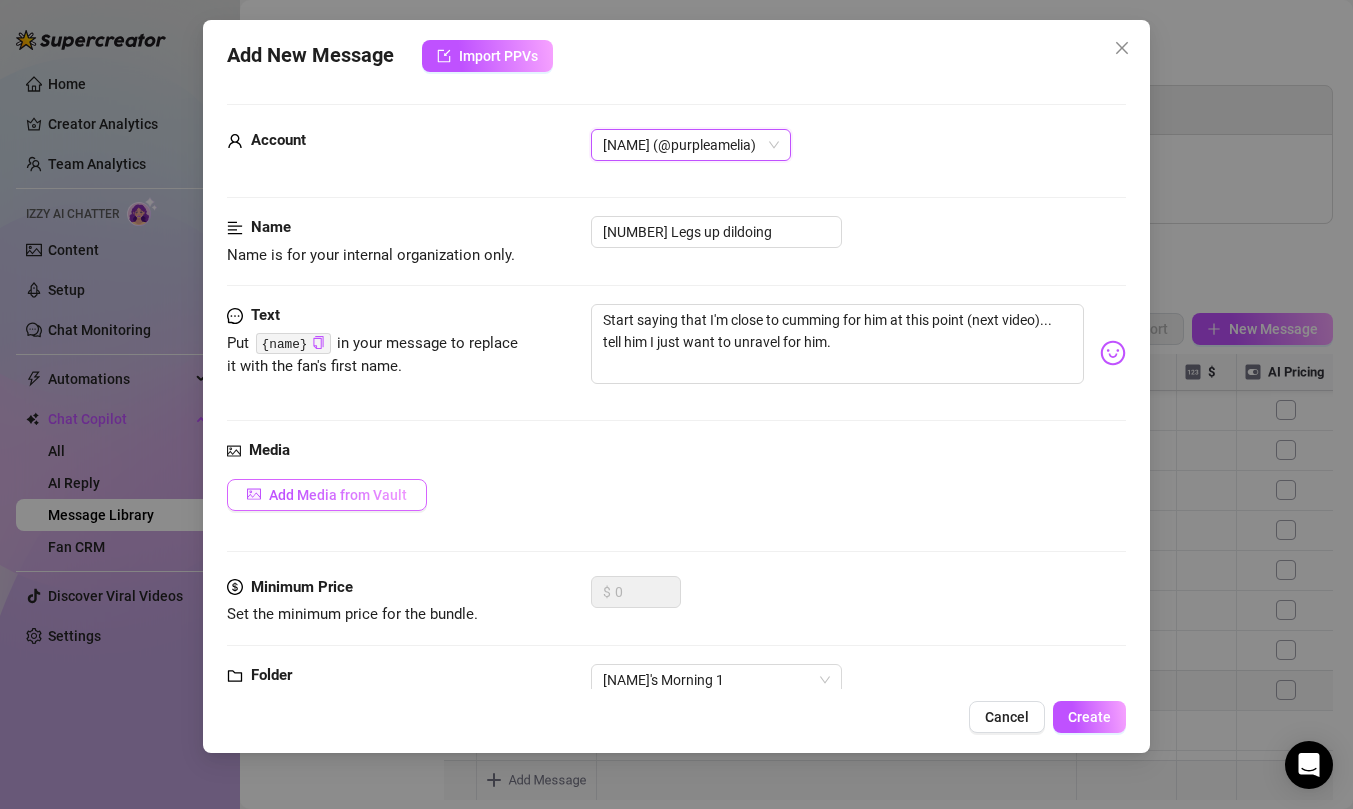 click on "Add Media from Vault" at bounding box center [338, 495] 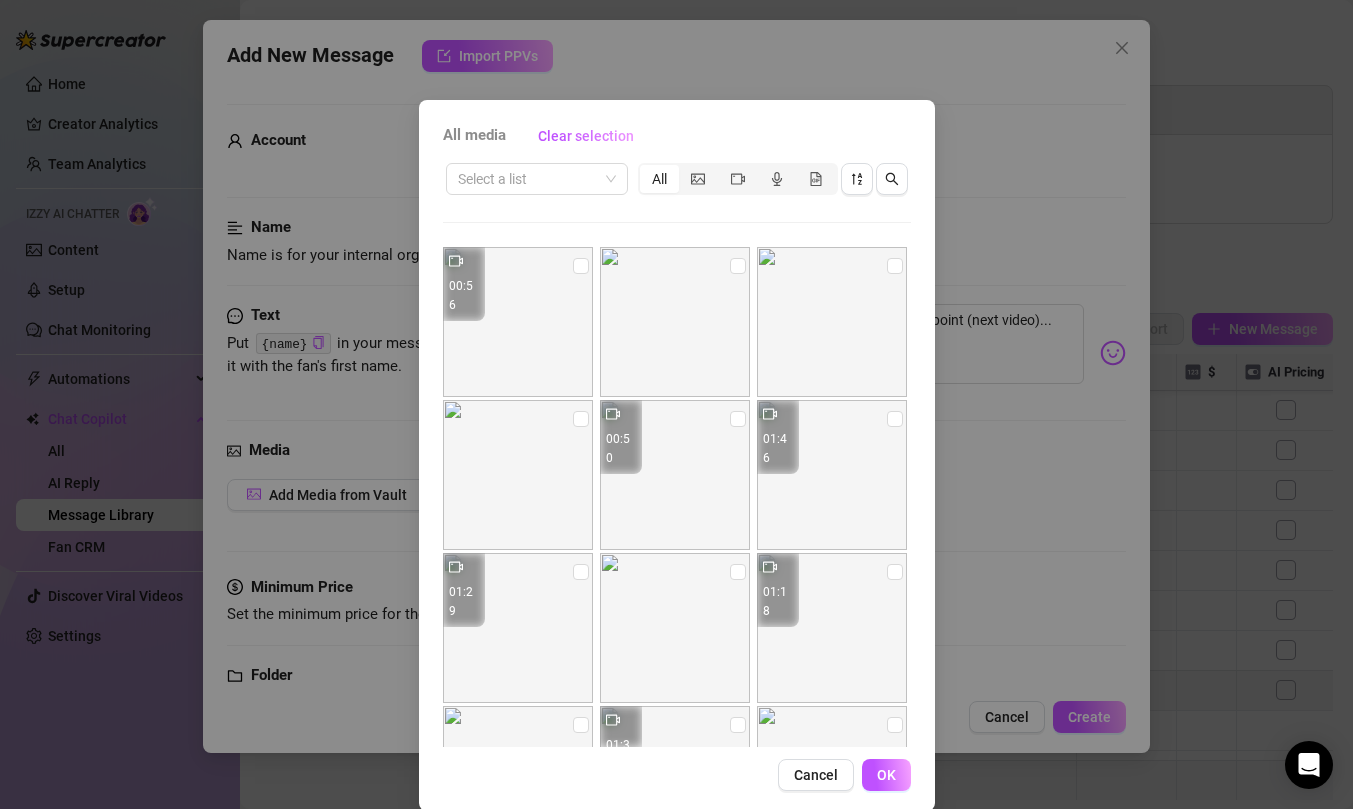 click at bounding box center (518, 322) 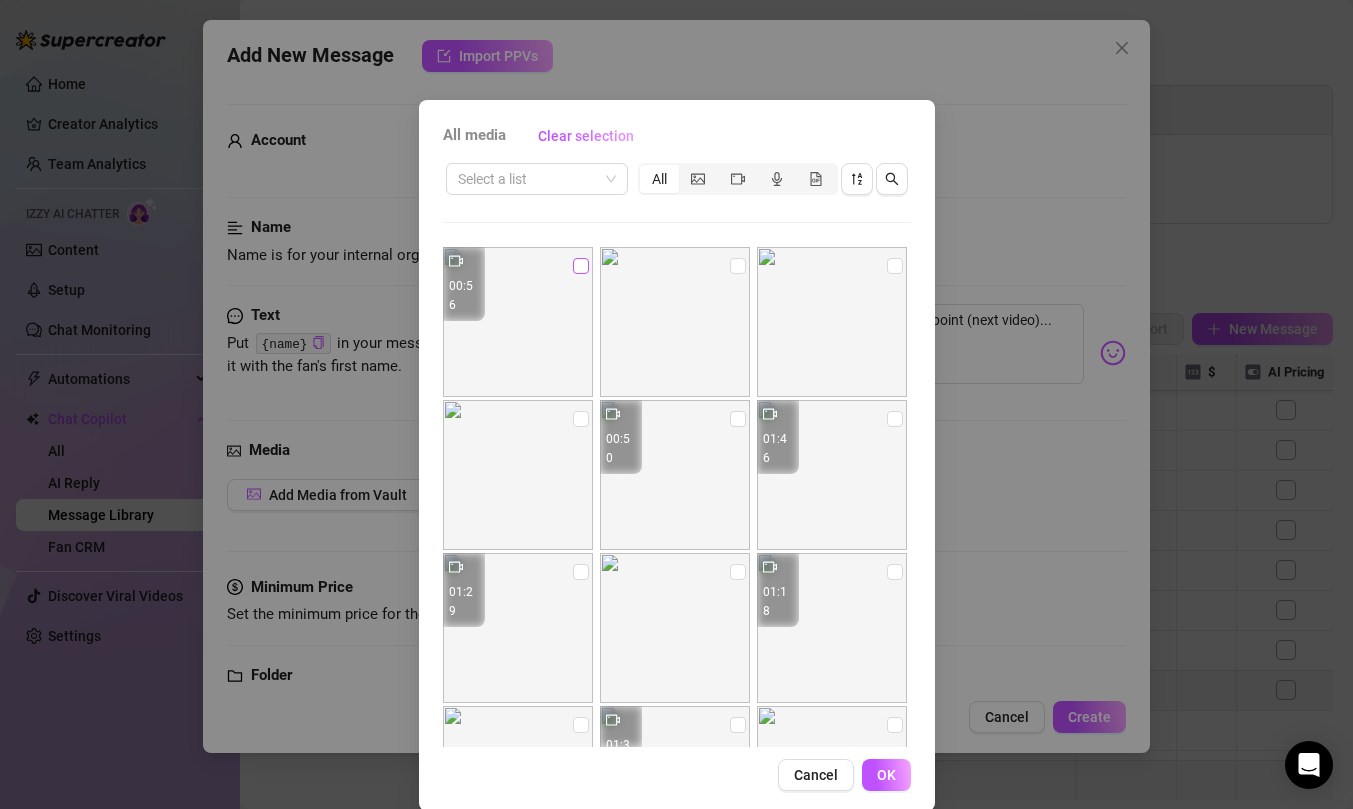 click at bounding box center (581, 266) 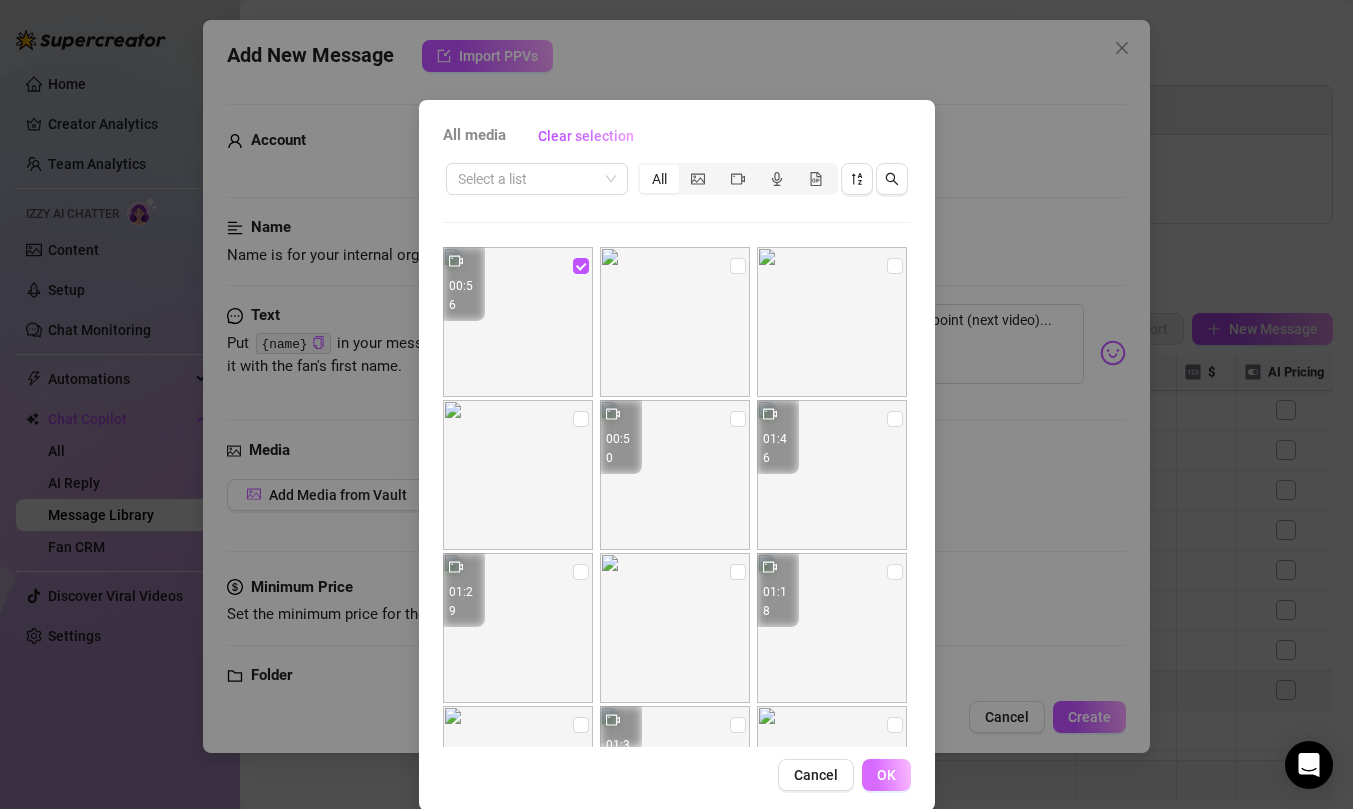 click on "OK" at bounding box center [886, 775] 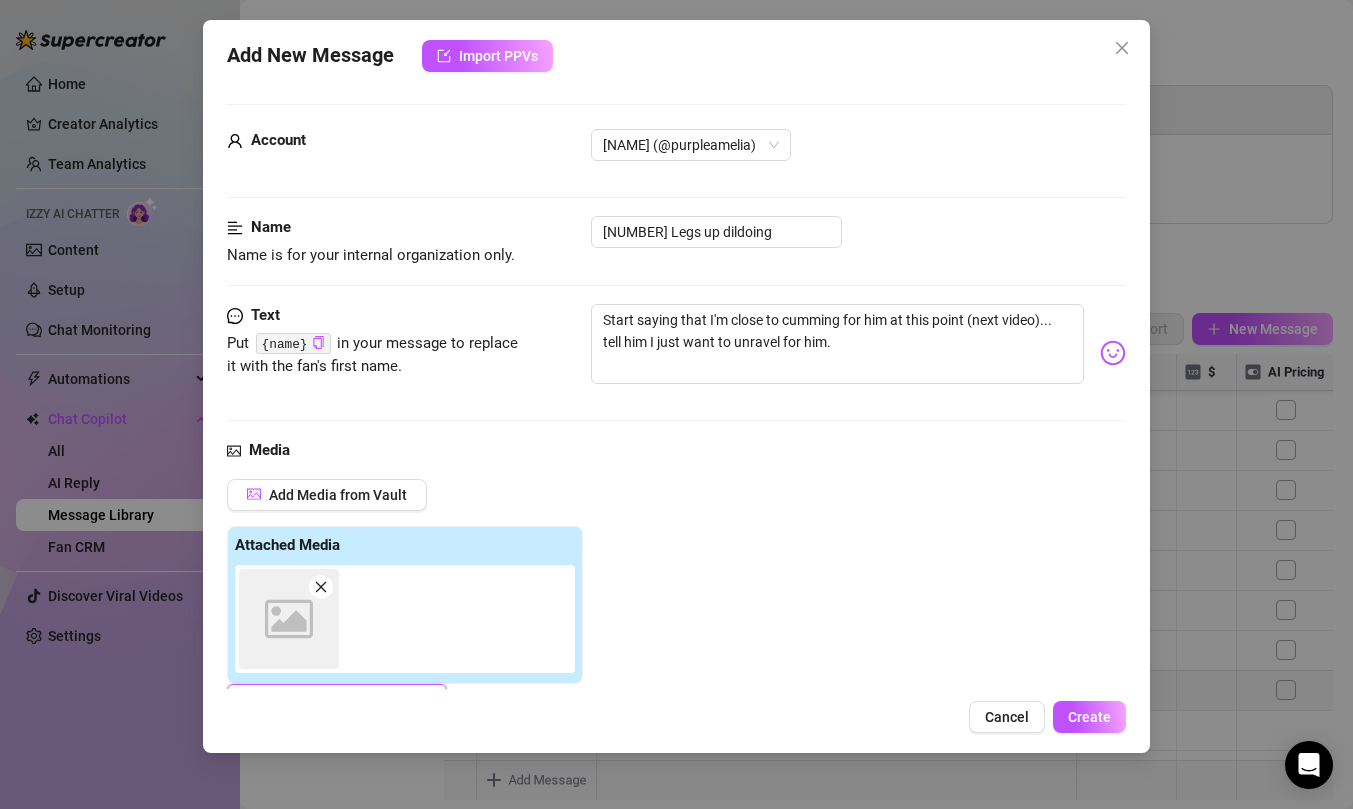 scroll, scrollTop: 7, scrollLeft: 0, axis: vertical 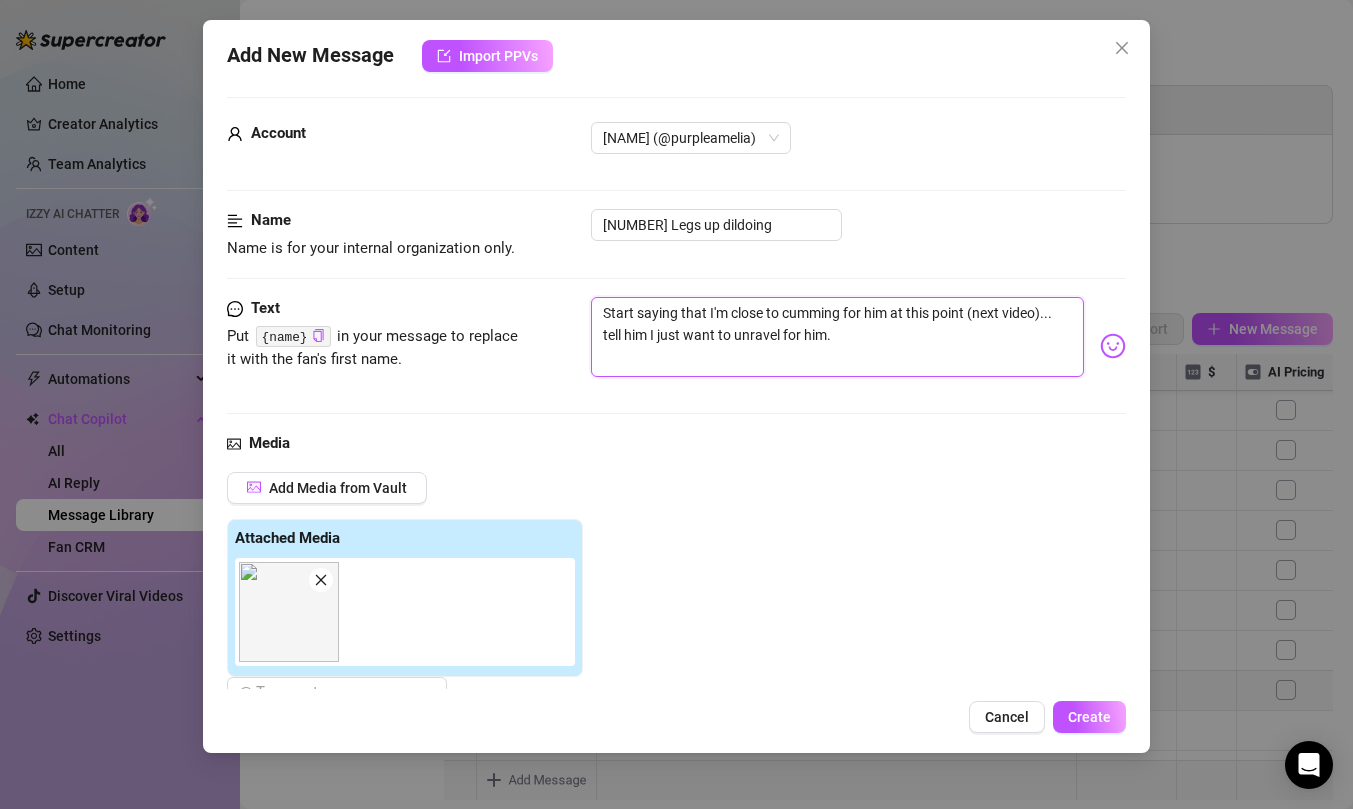 click on "Start saying that I'm close to cumming for him at this point (next video)... tell him I just want to unravel for him." at bounding box center (837, 337) 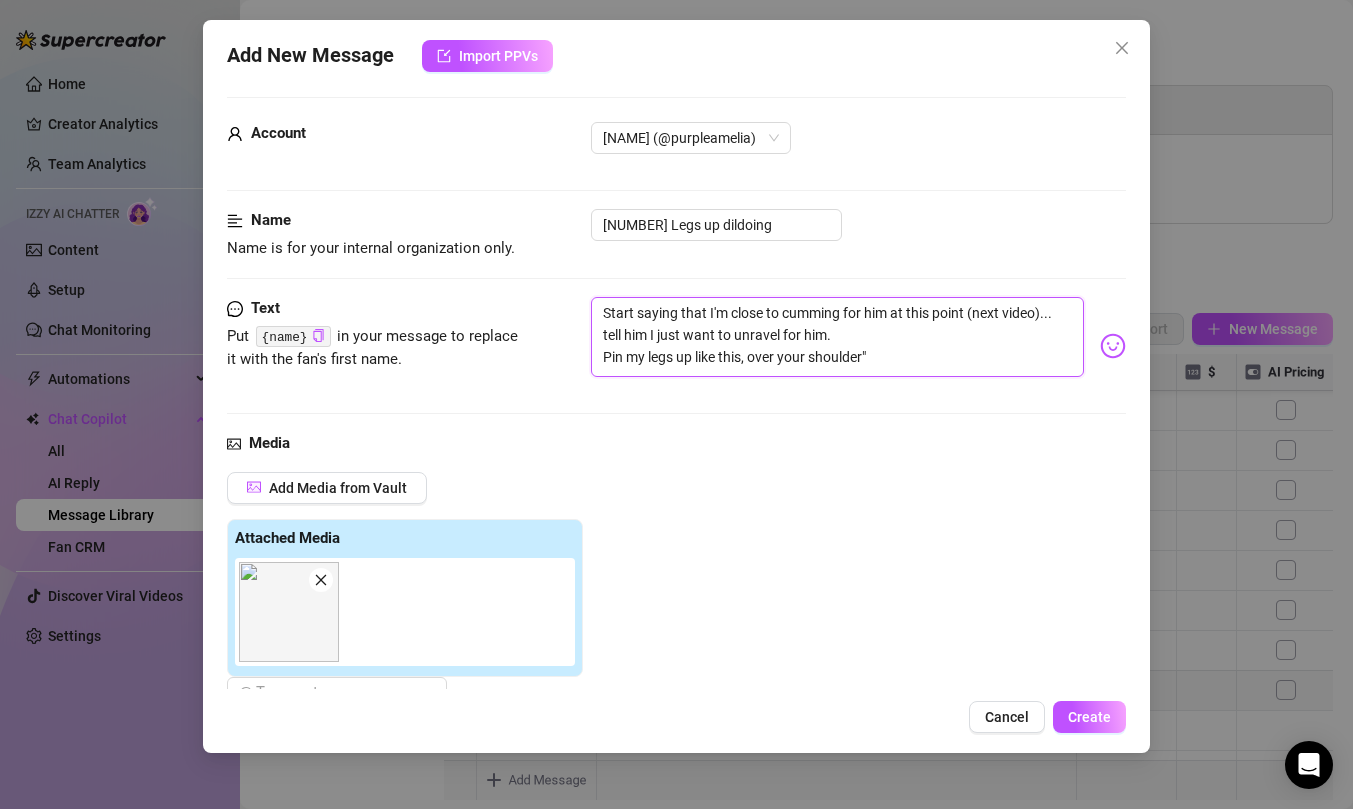 click on "Start saying that I'm close to cumming for him at this point (next video)... tell him I just want to unravel for him.
Pin my legs up like this, over your shoulder"" at bounding box center [837, 337] 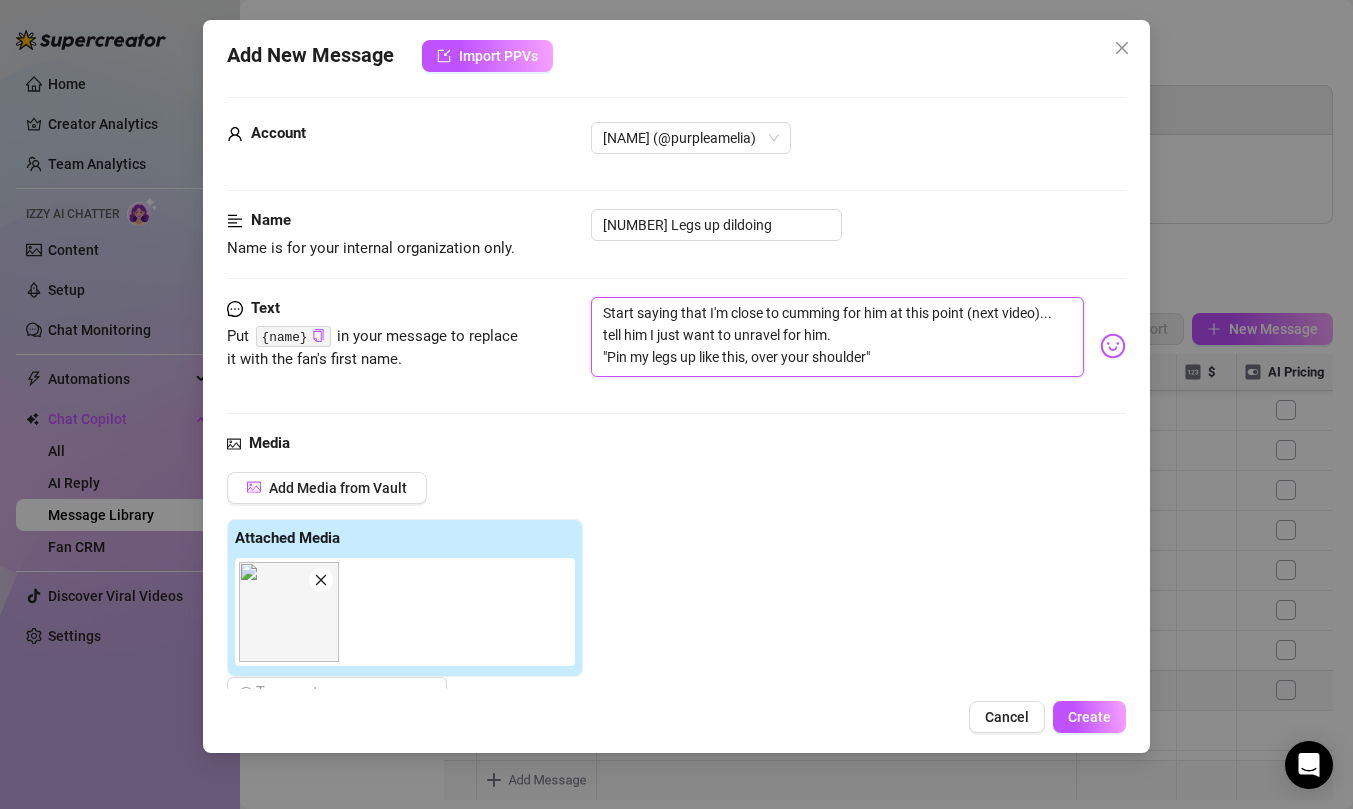 click on "Start saying that I'm close to cumming for him at this point (next video)... tell him I just want to unravel for him.
"Pin my legs up like this, over your shoulder"" at bounding box center [837, 337] 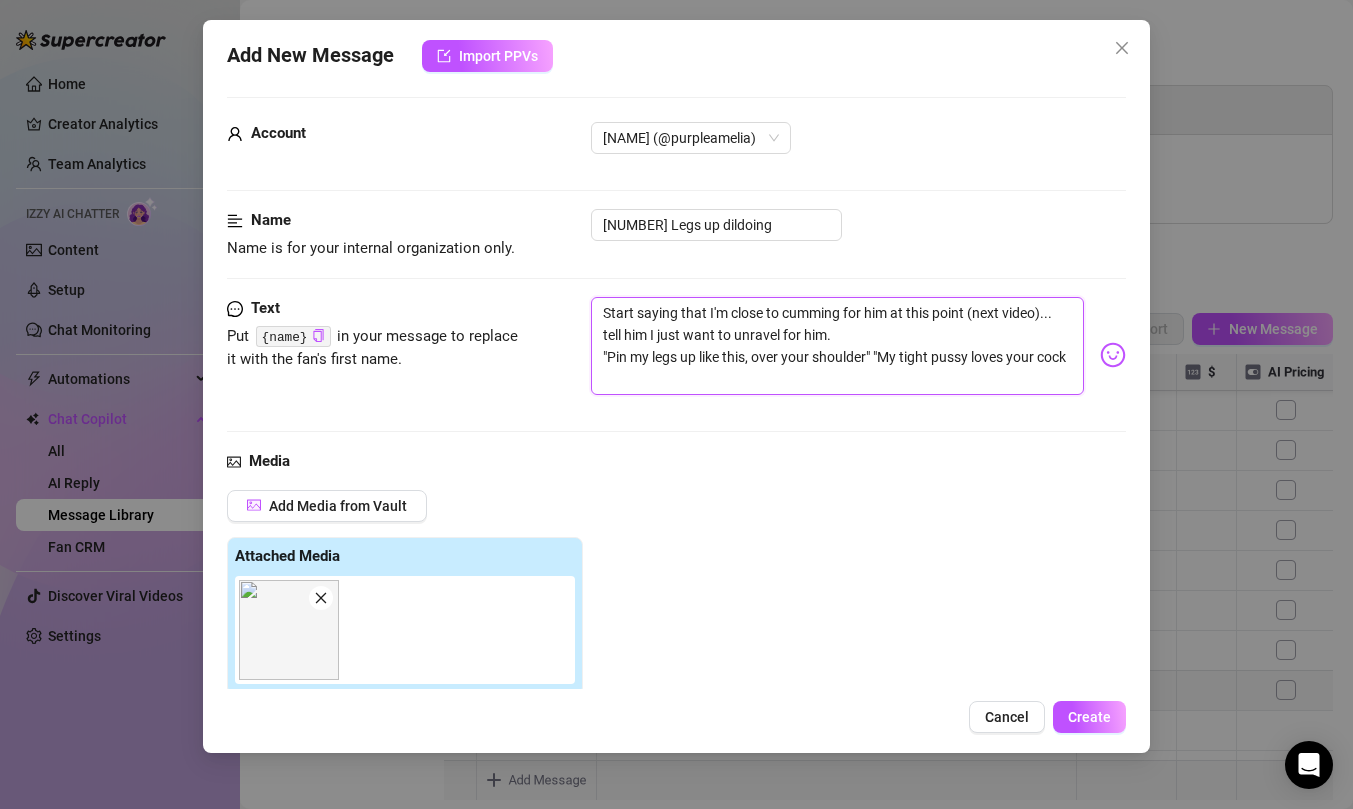 scroll, scrollTop: 0, scrollLeft: 0, axis: both 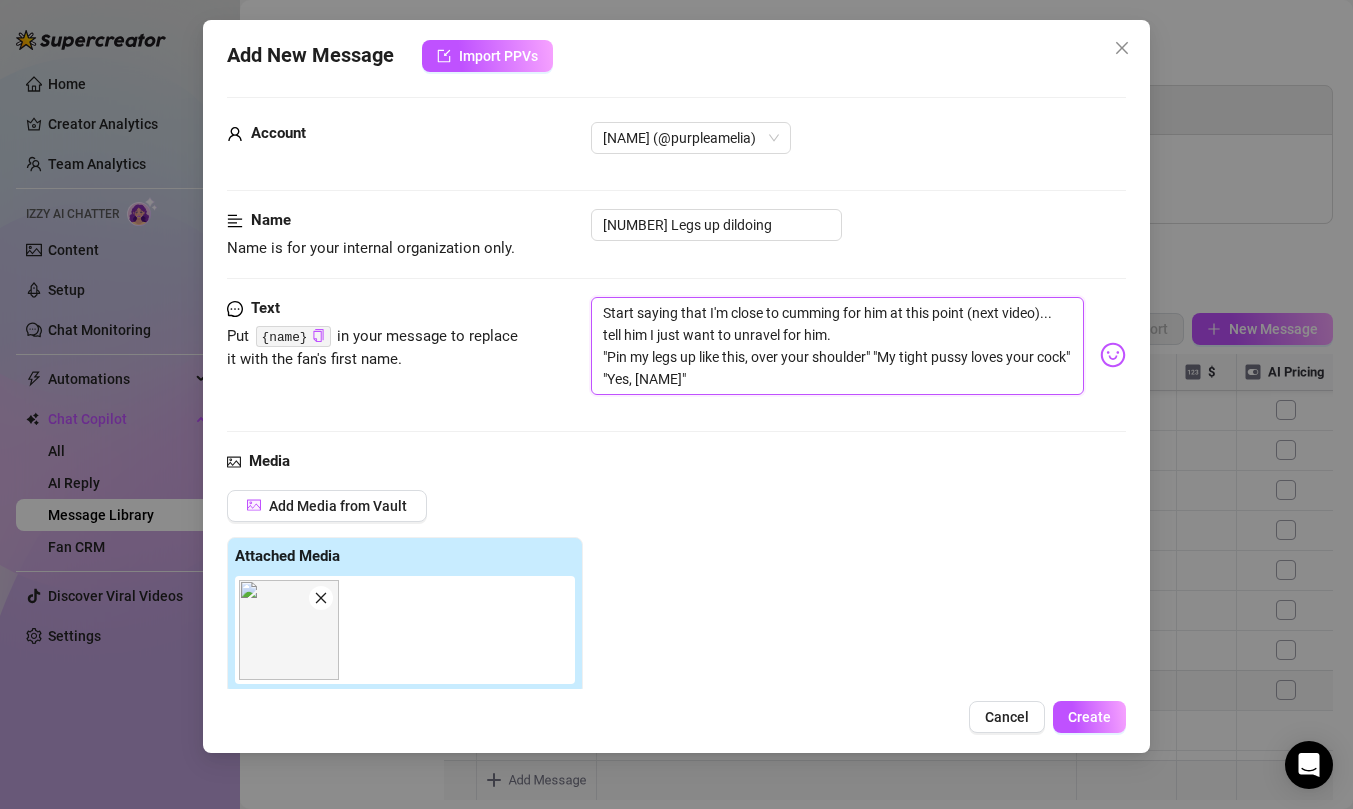 click on "Start saying that I'm close to cumming for him at this point (next video)... tell him I just want to unravel for him.
"Pin my legs up like this, over your shoulder" "My tight pussy loves your cock" "Yes, dean"" at bounding box center [837, 346] 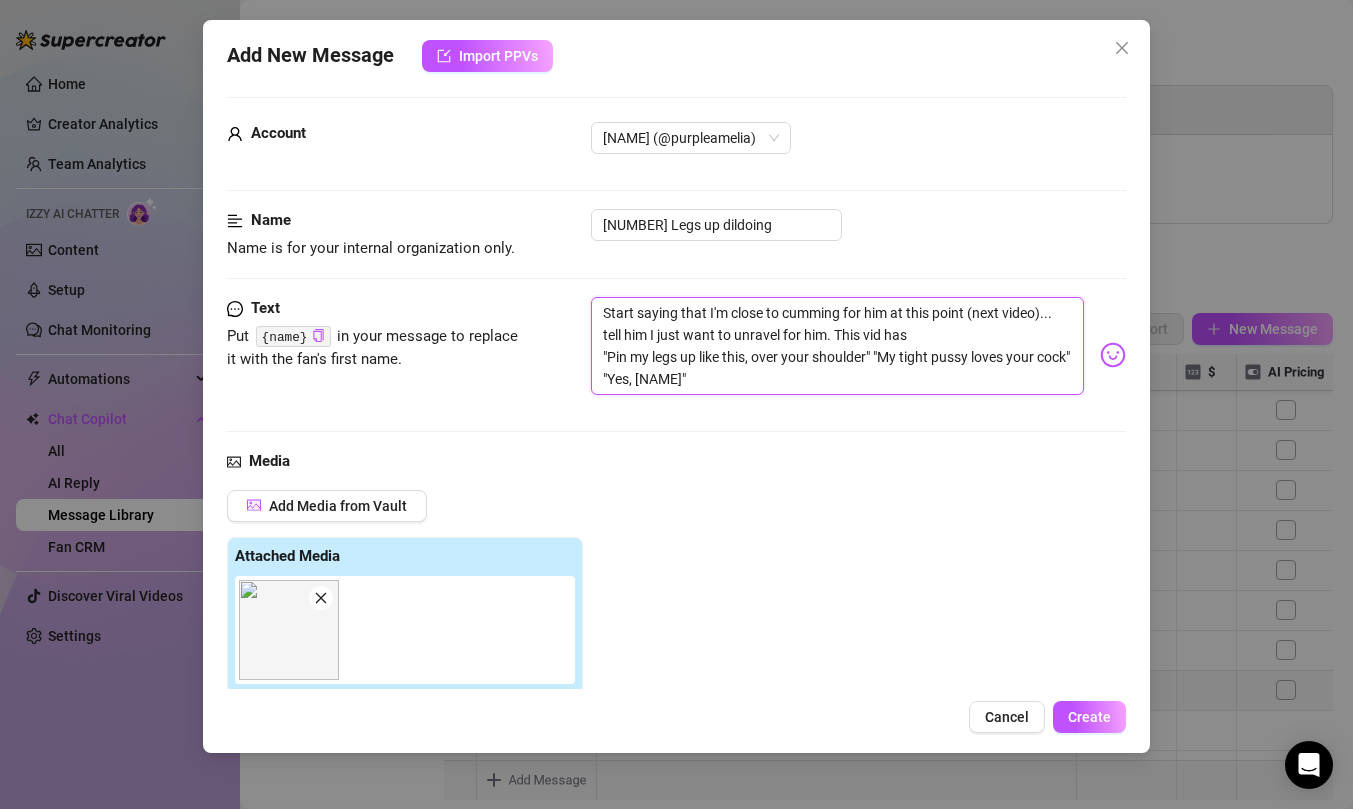 click on "Start saying that I'm close to cumming for him at this point (next video)... tell him I just want to unravel for him. This vid has
"Pin my legs up like this, over your shoulder" "My tight pussy loves your cock" "Yes, dean"" at bounding box center (837, 346) 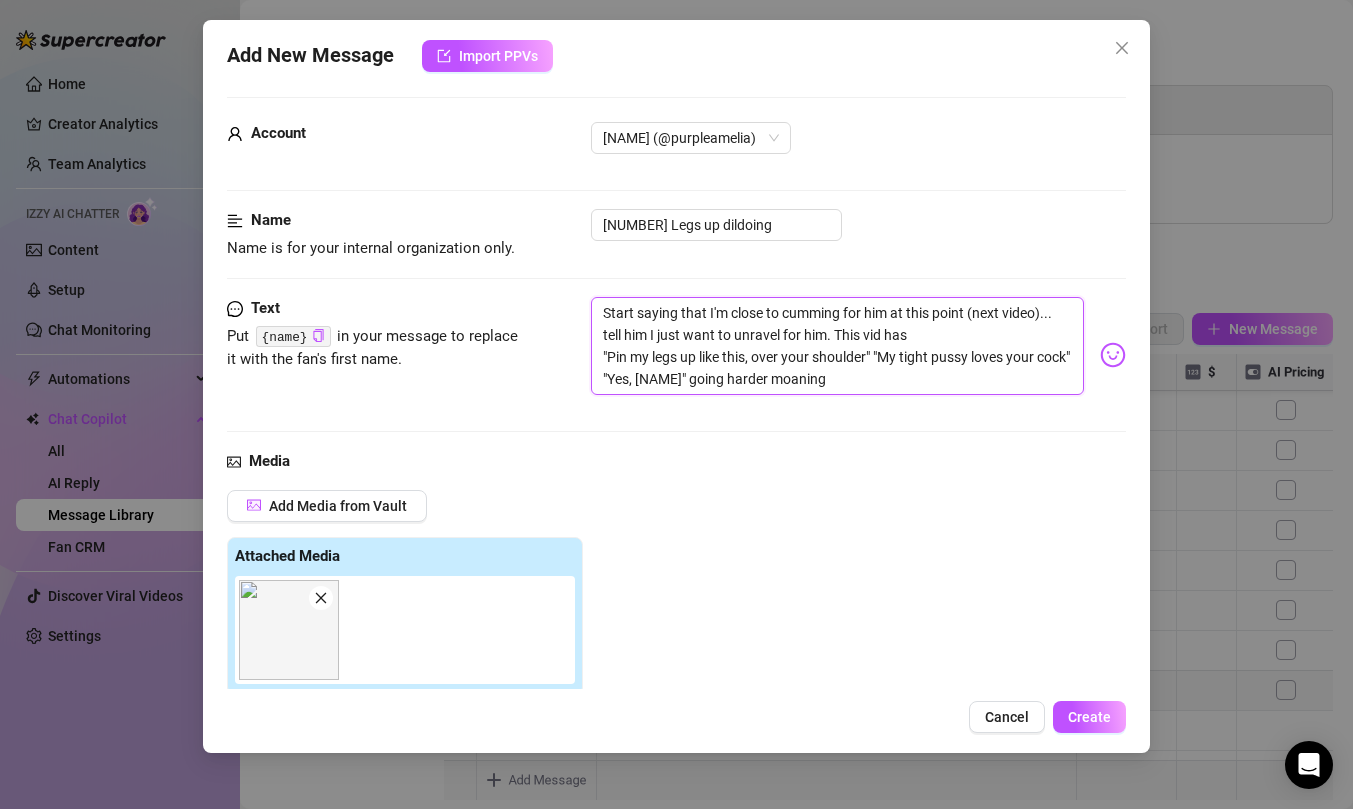 click on "Start saying that I'm close to cumming for him at this point (next video)... tell him I just want to unravel for him. This vid has
"Pin my legs up like this, over your shoulder" "My tight pussy loves your cock" "Yes, dean" going harder moaning" at bounding box center [837, 346] 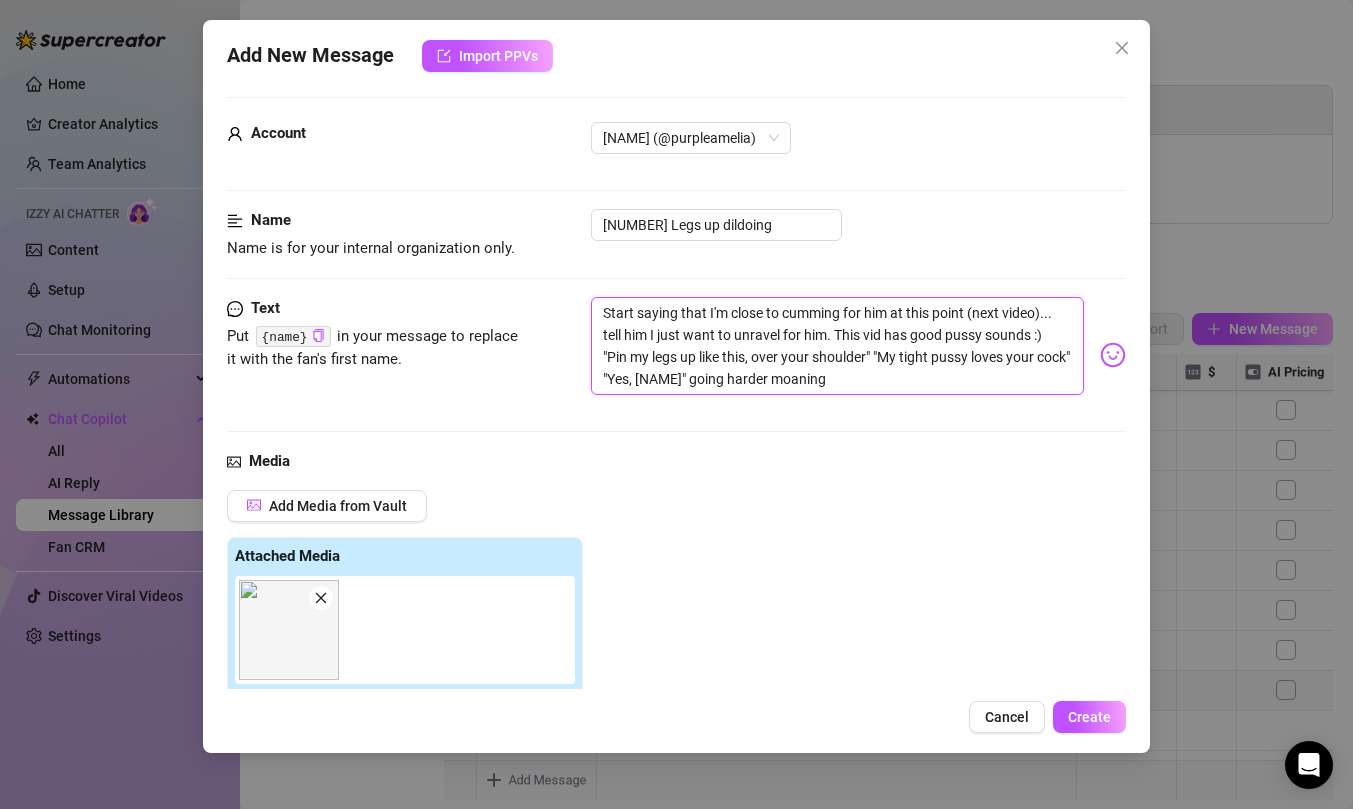 click on "Start saying that I'm close to cumming for him at this point (next video)... tell him I just want to unravel for him. This vid has good pussy sounds :)
"Pin my legs up like this, over your shoulder" "My tight pussy loves your cock" "Yes, dean" going harder moaning" at bounding box center [837, 346] 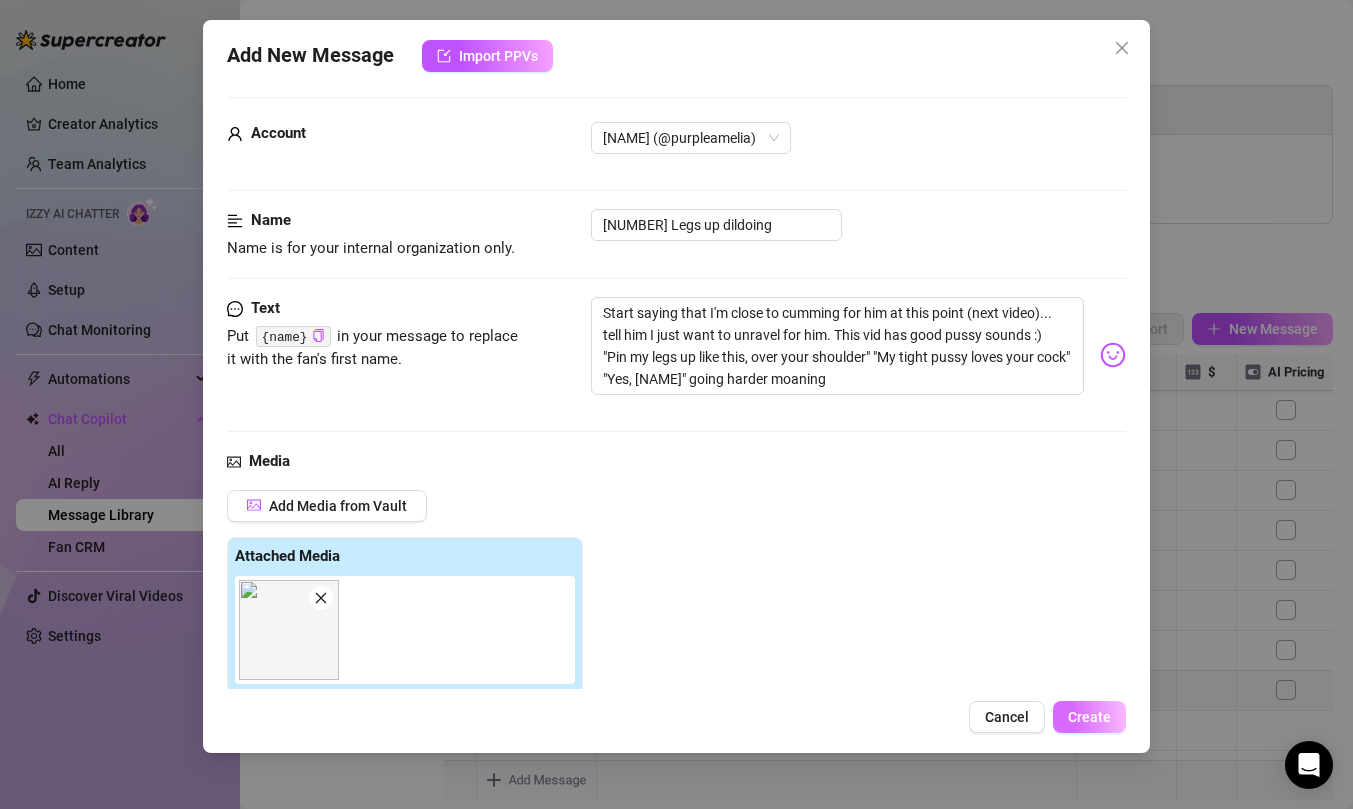click on "Create" at bounding box center (1089, 717) 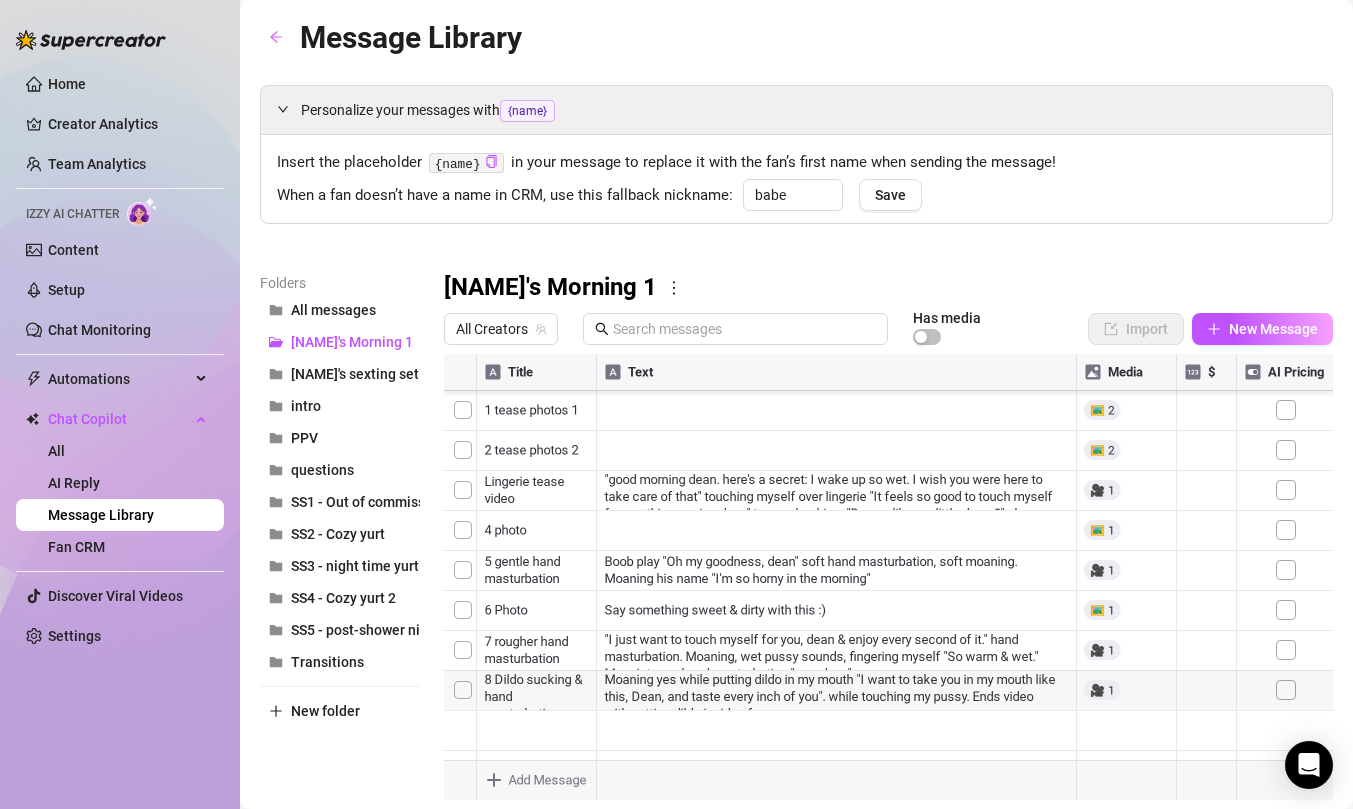 scroll, scrollTop: 120, scrollLeft: 0, axis: vertical 